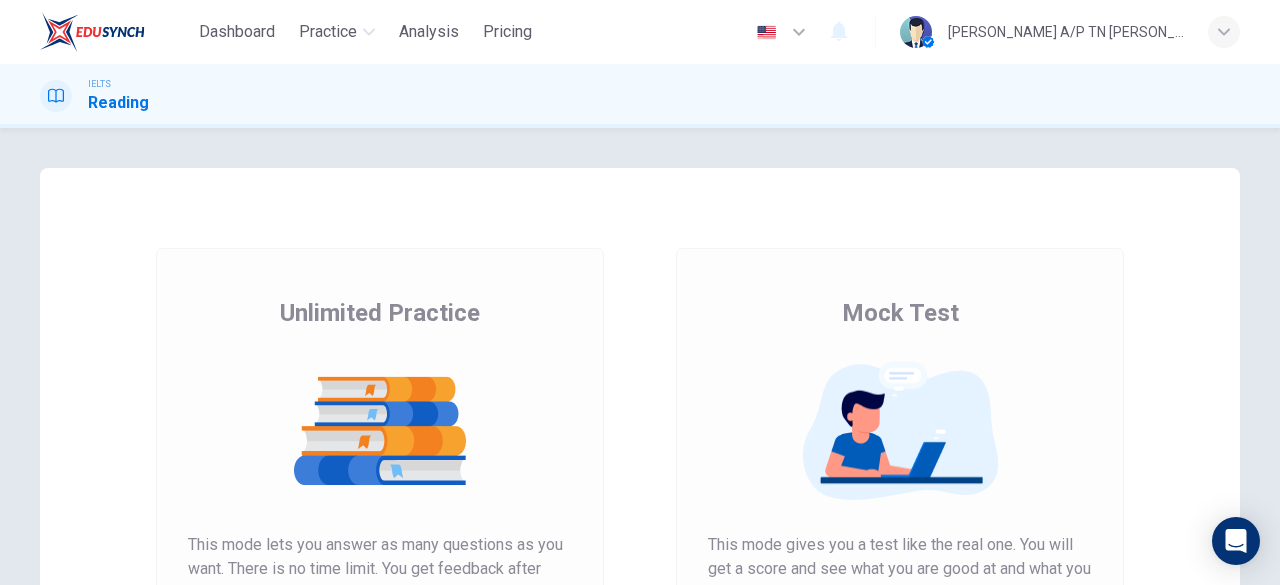 scroll, scrollTop: 0, scrollLeft: 0, axis: both 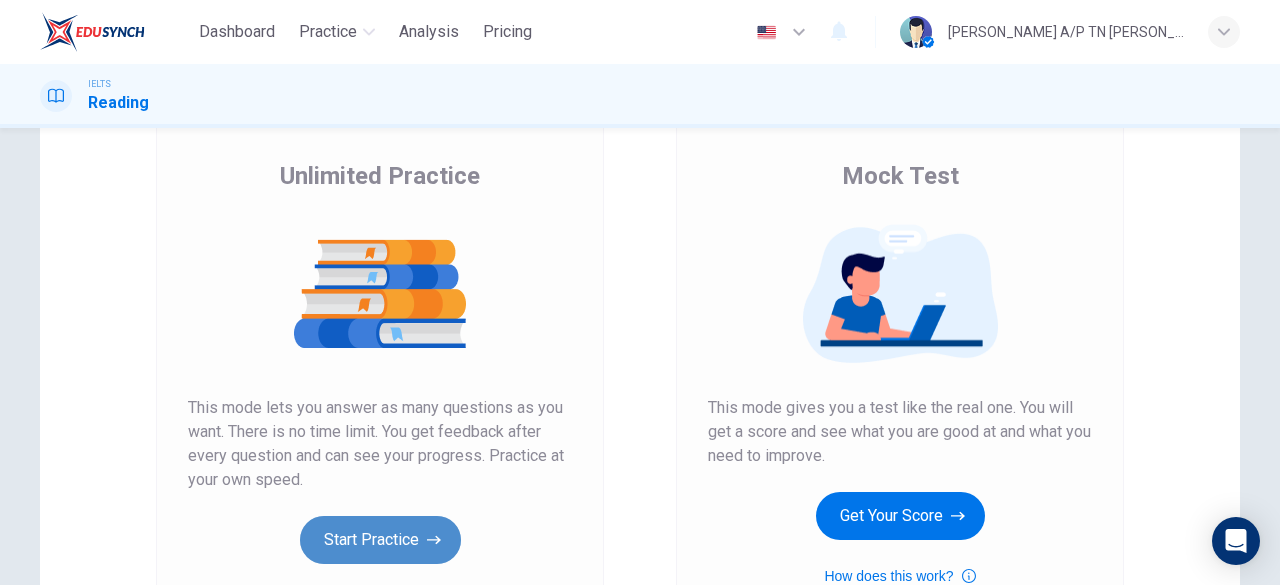 click on "Start Practice" at bounding box center (380, 540) 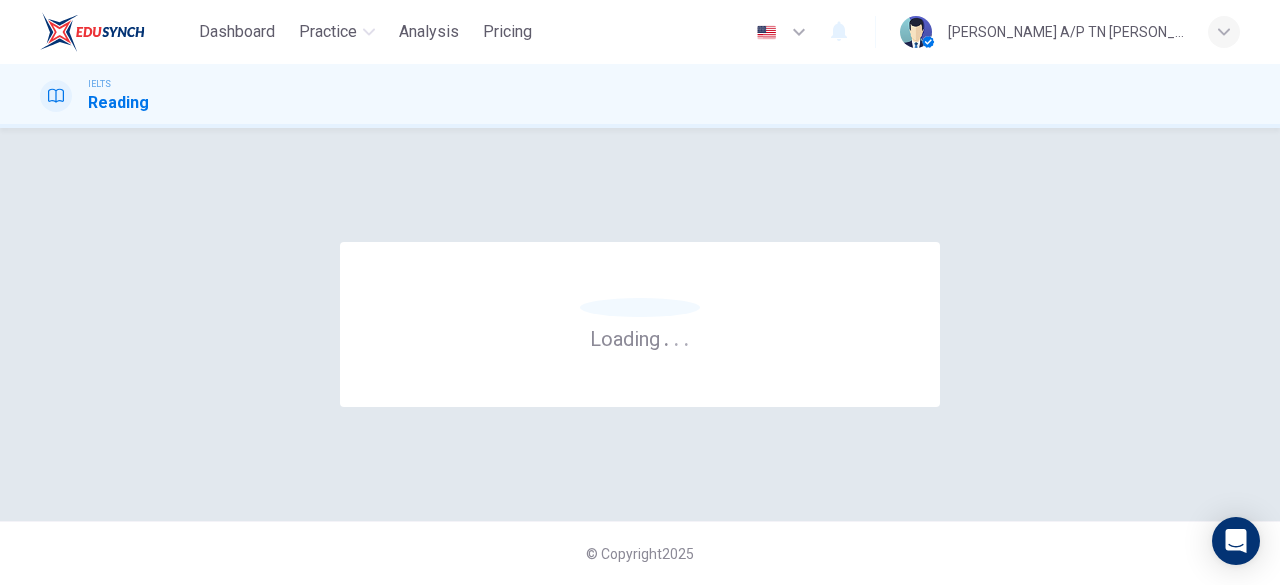 scroll, scrollTop: 0, scrollLeft: 0, axis: both 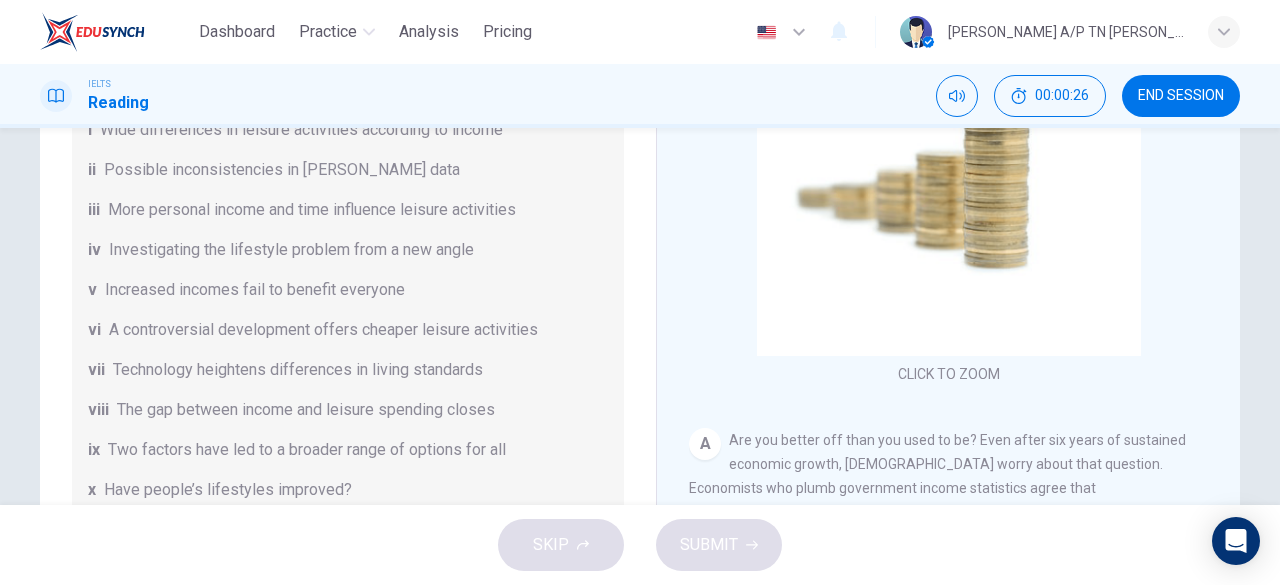 drag, startPoint x: 636, startPoint y: 358, endPoint x: 640, endPoint y: 369, distance: 11.7046995 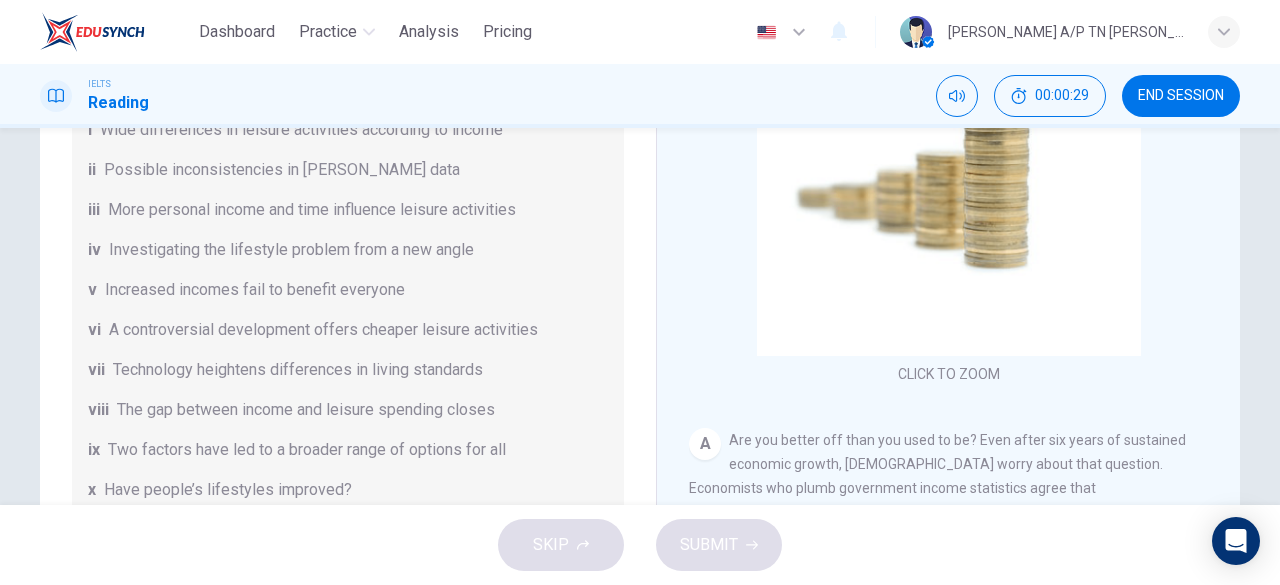 click on "Questions 1 - 7 The Reading Passage has nine paragraphs A-I.
From the list of headings below choose the most suitable heading for each paragraph.
Write the appropriate numbers (i-x) in the boxes below. List of Headings i Wide differences in leisure activities according to income ii Possible inconsistencies in Ms Costa’s data iii More personal income and time influence leisure activities iv Investigating the lifestyle problem from a new angle v Increased incomes fail to benefit everyone vi A controversial development offers cheaper leisure activities vii Technology heightens differences in living standards viii The gap between income and leisure spending closes ix Two factors have led to a broader range of options for all x Have people’s lifestyles improved? 1 ​ ​ Paragraph A 2 ​ ​ Paragraph B 3 ​ ​ Paragraph C 4 ​ ​ Paragraph D 5 ​ ​ Paragraph F 6 ​ ​ Paragraph G 7 ​ ​ Paragraph H" at bounding box center (348, 410) 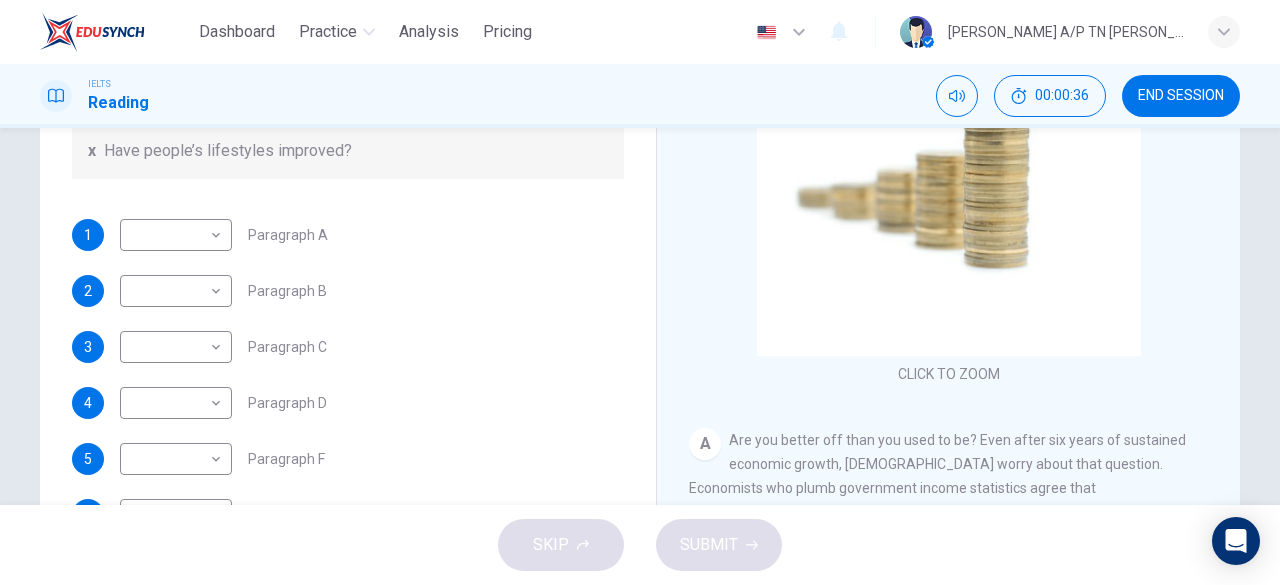 scroll, scrollTop: 416, scrollLeft: 0, axis: vertical 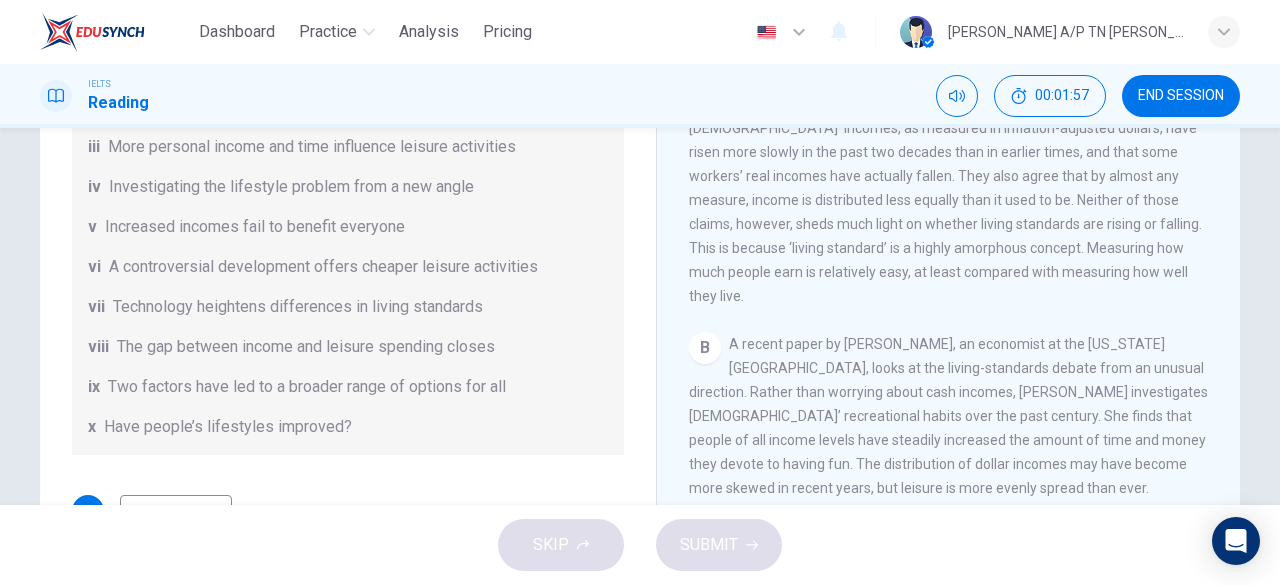drag, startPoint x: 968, startPoint y: 277, endPoint x: 991, endPoint y: 295, distance: 29.206163 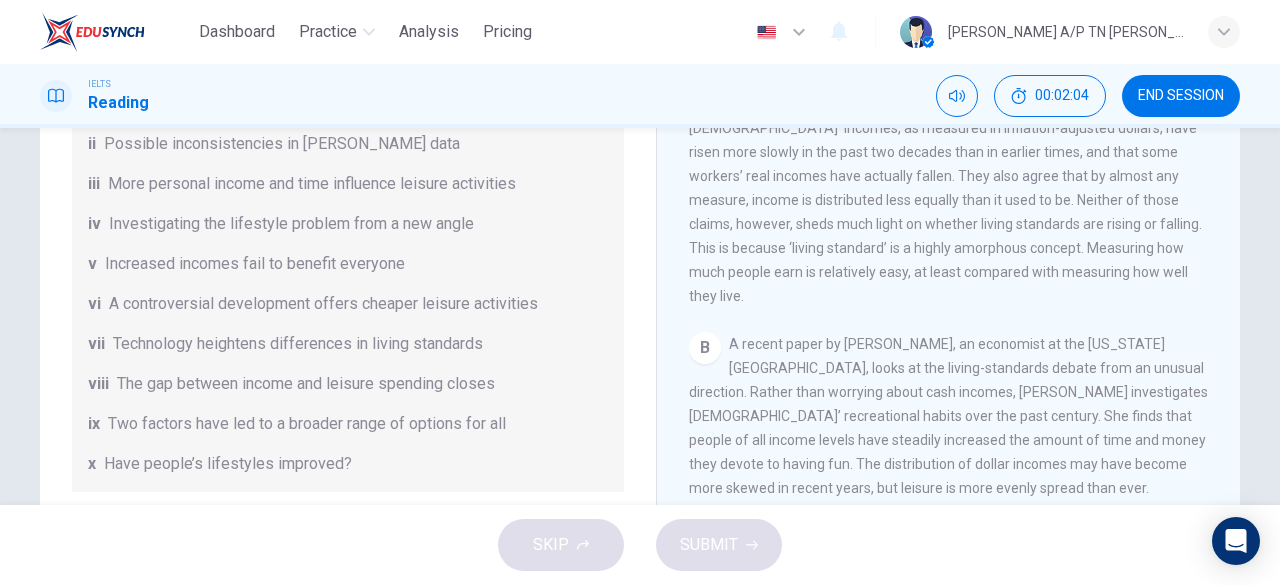 scroll, scrollTop: 108, scrollLeft: 0, axis: vertical 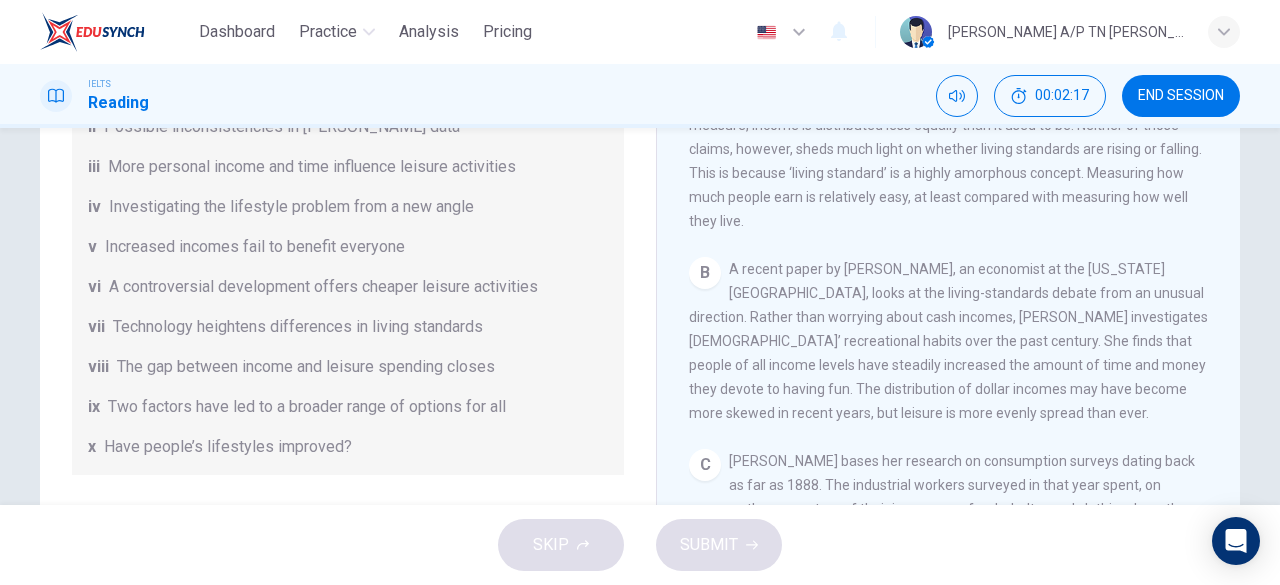 drag, startPoint x: 761, startPoint y: 326, endPoint x: 941, endPoint y: 325, distance: 180.00278 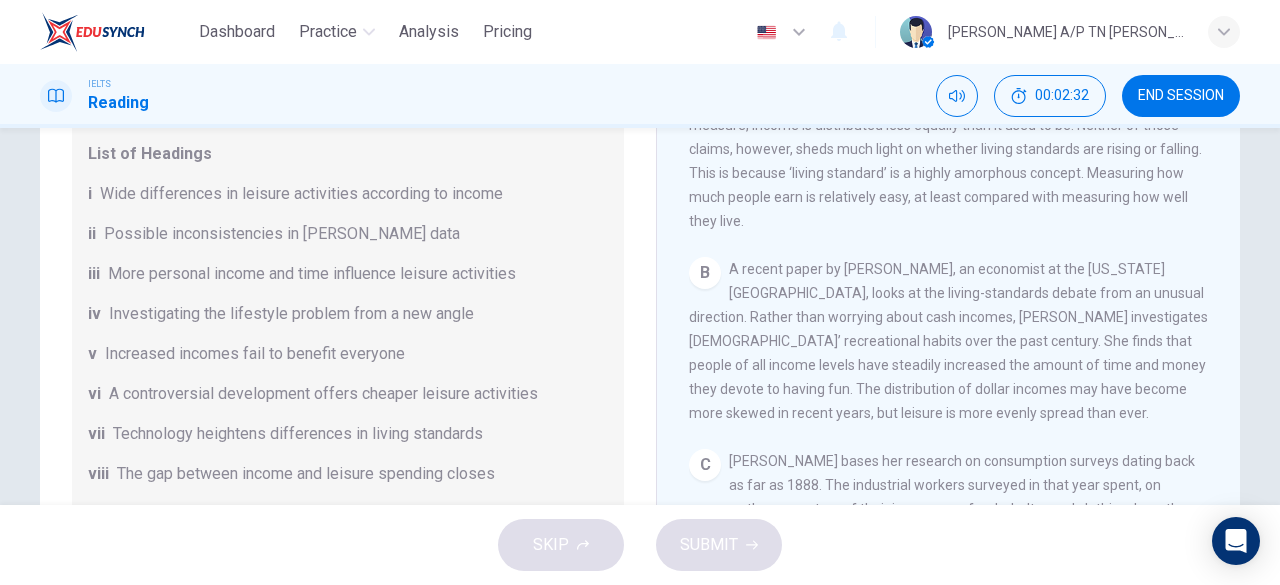 scroll, scrollTop: 0, scrollLeft: 0, axis: both 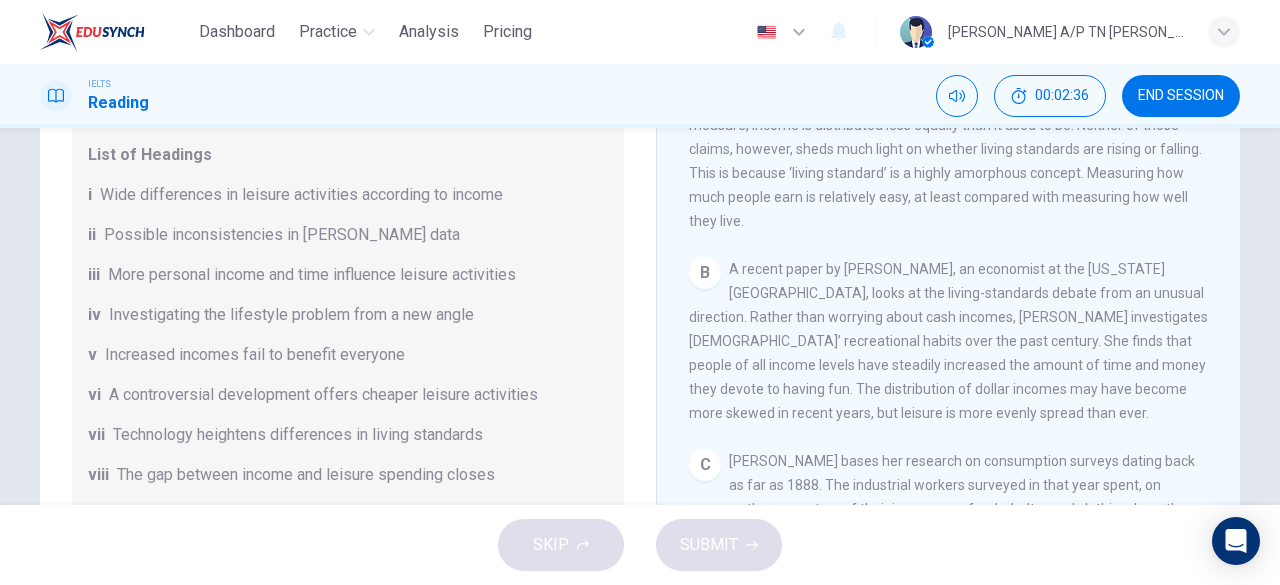 drag, startPoint x: 619, startPoint y: 174, endPoint x: 619, endPoint y: 209, distance: 35 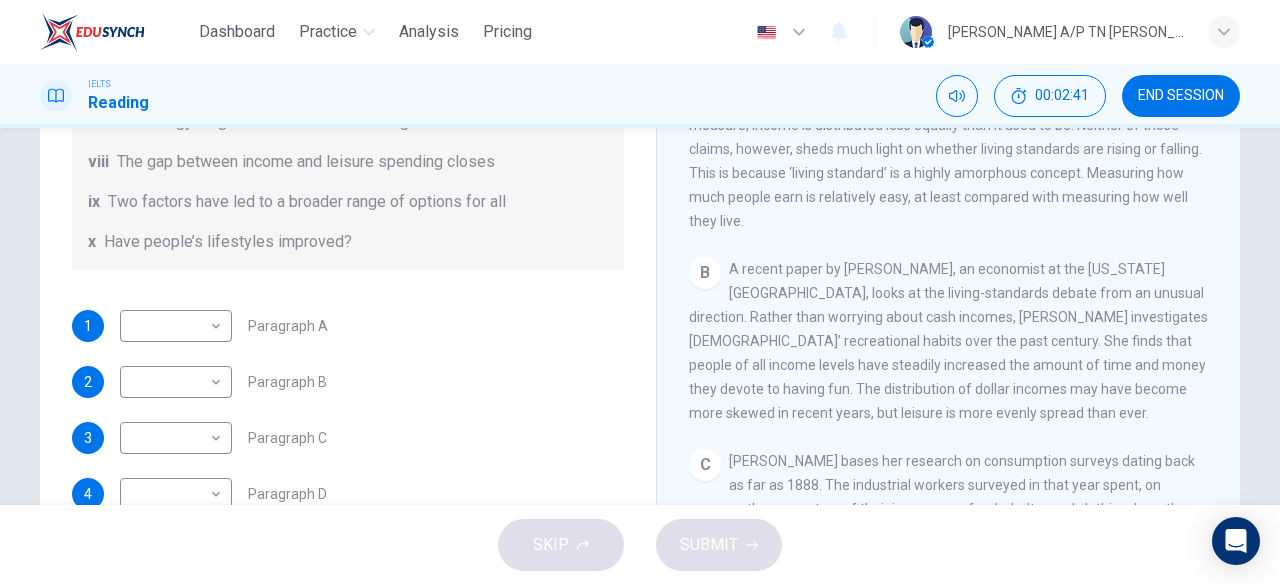scroll, scrollTop: 321, scrollLeft: 0, axis: vertical 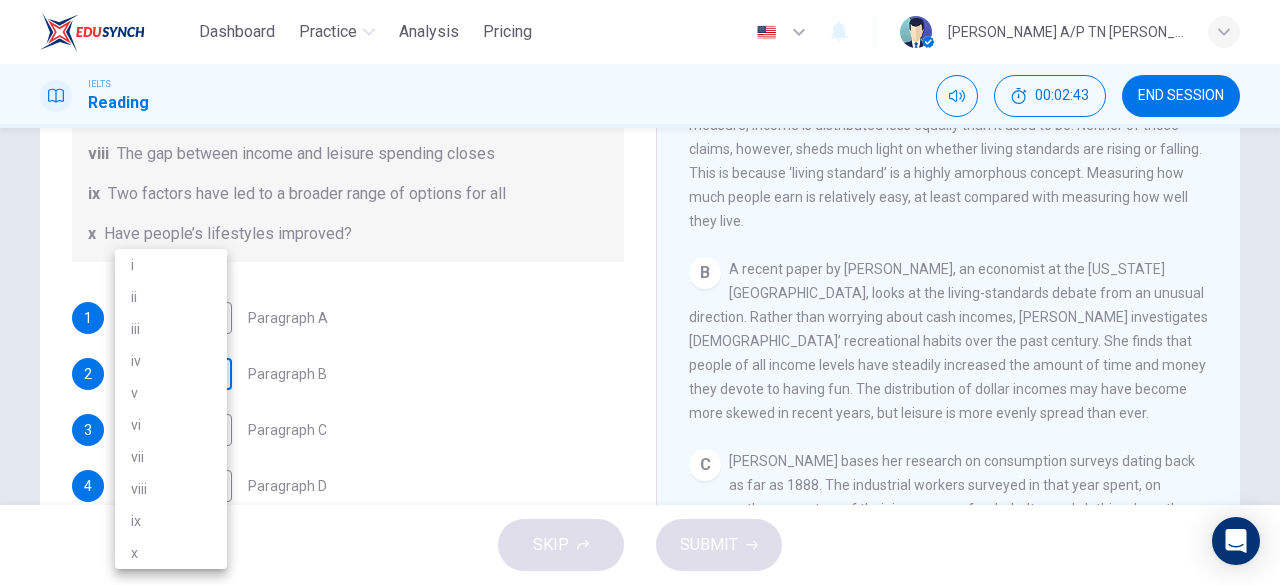 click on "Dashboard Practice Analysis Pricing English en ​ DHARSHINI A/P TN BINU KUMAR IELTS Reading 00:02:43 END SESSION Questions 1 - 7 The Reading Passage has nine paragraphs A-I.
From the list of headings below choose the most suitable heading for each paragraph.
Write the appropriate numbers (i-x) in the boxes below. List of Headings i Wide differences in leisure activities according to income ii Possible inconsistencies in Ms Costa’s data iii More personal income and time influence leisure activities iv Investigating the lifestyle problem from a new angle v Increased incomes fail to benefit everyone vi A controversial development offers cheaper leisure activities vii Technology heightens differences in living standards viii The gap between income and leisure spending closes ix Two factors have led to a broader range of options for all x Have people’s lifestyles improved? 1 ​ ​ Paragraph A 2 ​ ​ Paragraph B 3 ​ ​ Paragraph C 4 ​ ​ Paragraph D 5 ​ ​ Paragraph F 6 ​ ​ Paragraph G 7 A" at bounding box center (640, 292) 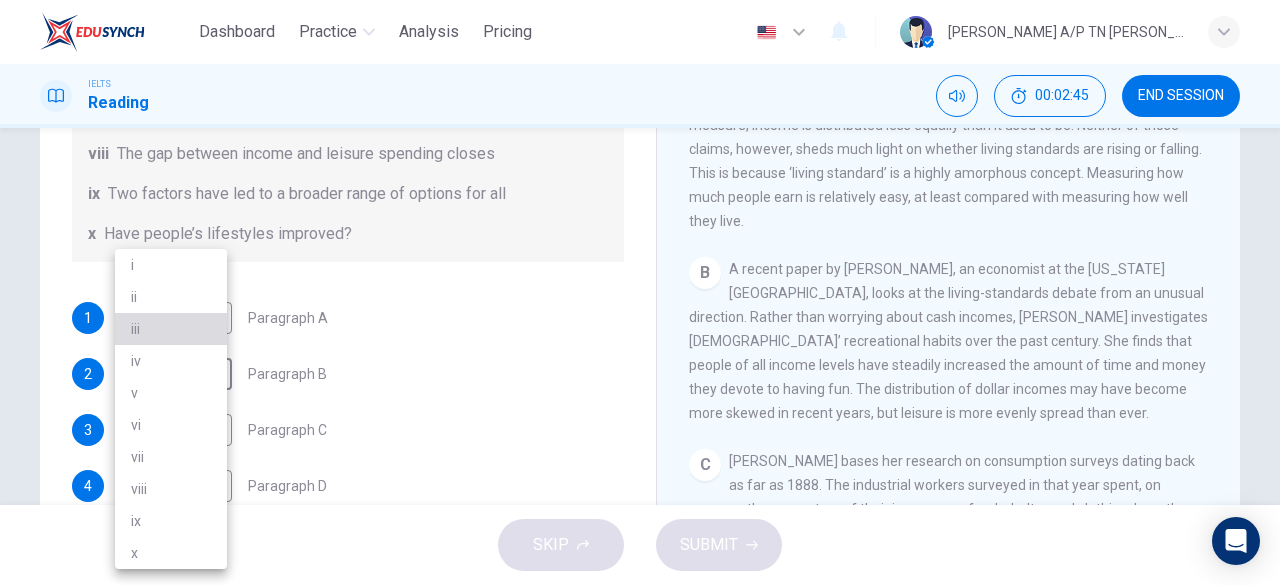 click on "iii" at bounding box center (171, 329) 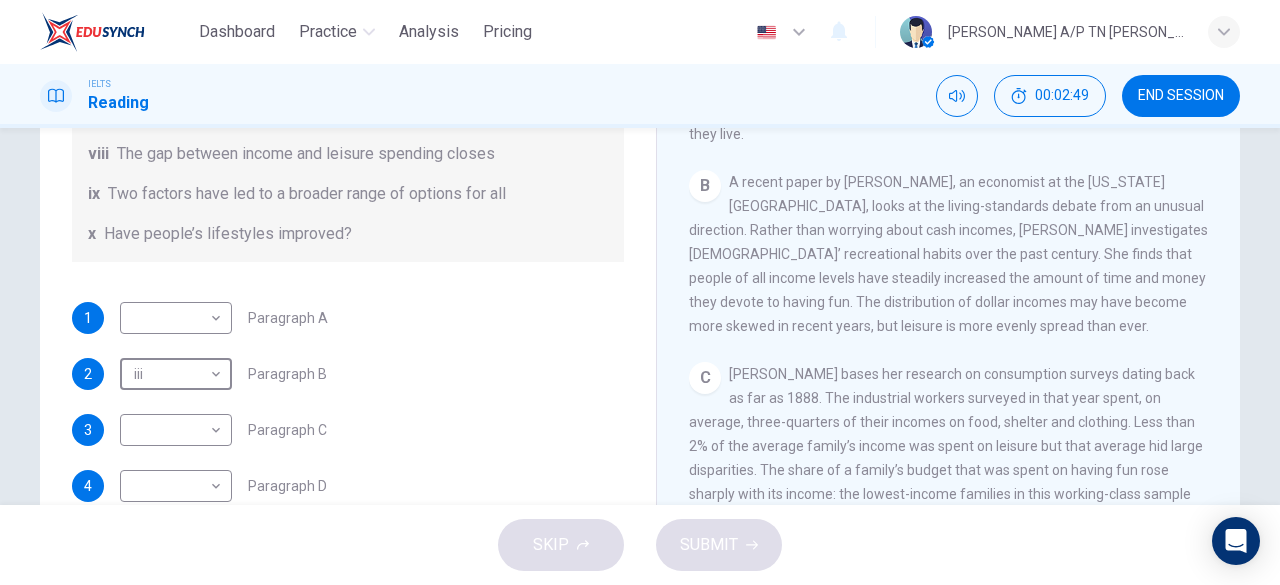scroll, scrollTop: 608, scrollLeft: 0, axis: vertical 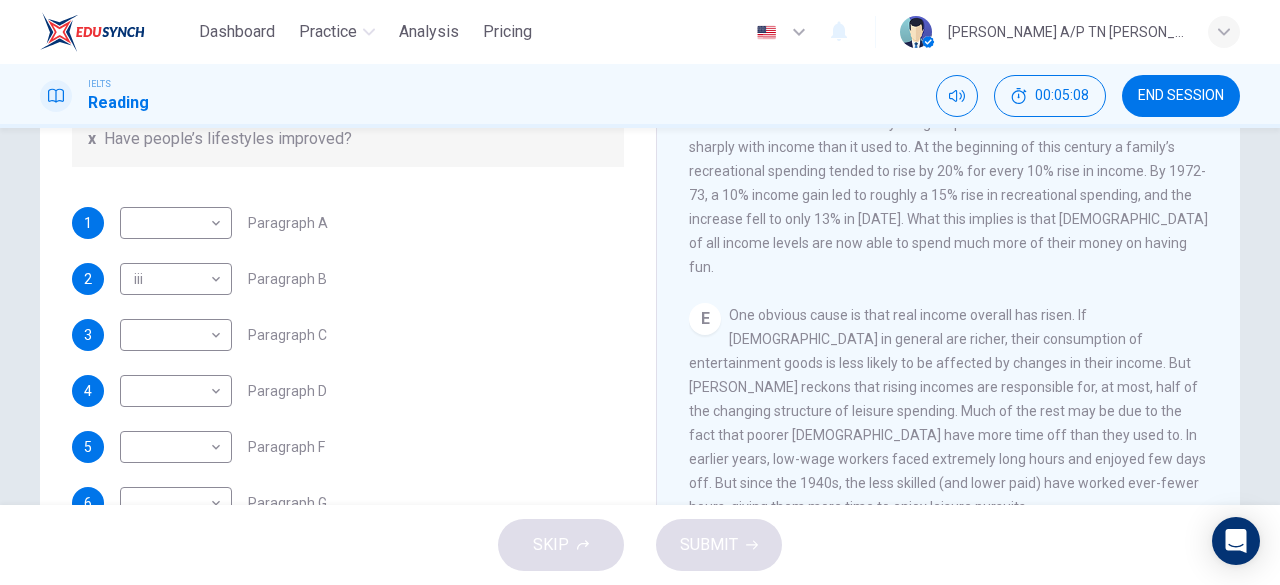 click on "Questions 1 - 7 The Reading Passage has nine paragraphs A-I.
From the list of headings below choose the most suitable heading for each paragraph.
Write the appropriate numbers (i-x) in the boxes below. List of Headings i Wide differences in leisure activities according to income ii Possible inconsistencies in Ms Costa’s data iii More personal income and time influence leisure activities iv Investigating the lifestyle problem from a new angle v Increased incomes fail to benefit everyone vi A controversial development offers cheaper leisure activities vii Technology heightens differences in living standards viii The gap between income and leisure spending closes ix Two factors have led to a broader range of options for all x Have people’s lifestyles improved? 1 ​ ​ Paragraph A 2 iii iii ​ Paragraph B 3 ​ ​ Paragraph C 4 ​ ​ Paragraph D 5 ​ ​ Paragraph F 6 ​ ​ Paragraph G 7 ​ ​ Paragraph H" at bounding box center [348, 59] 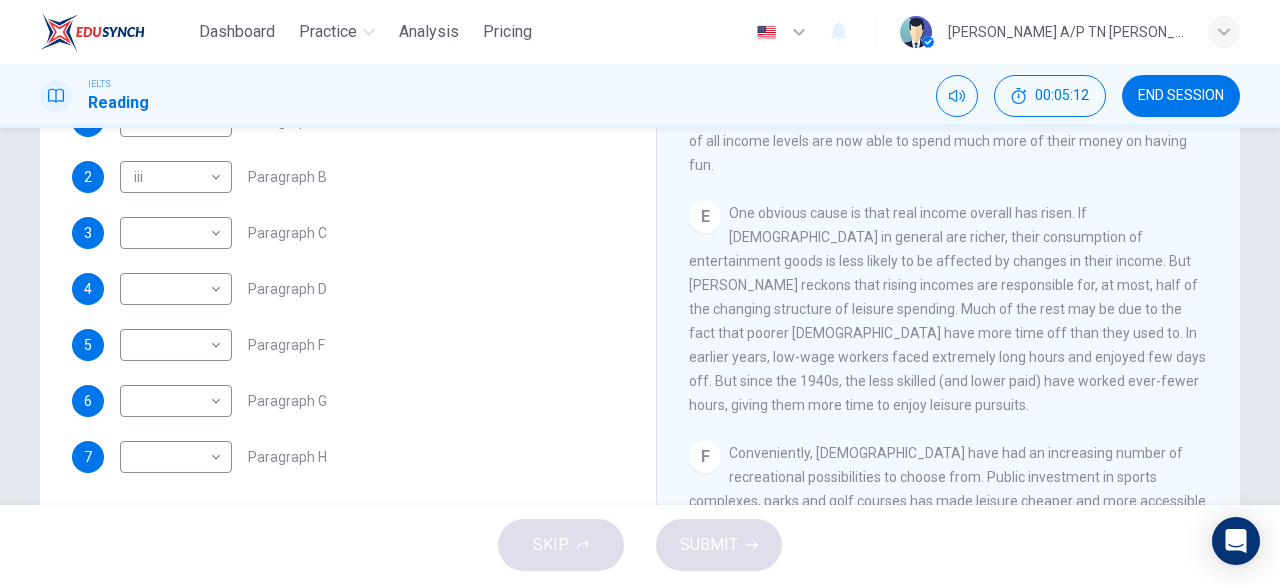 scroll, scrollTop: 350, scrollLeft: 0, axis: vertical 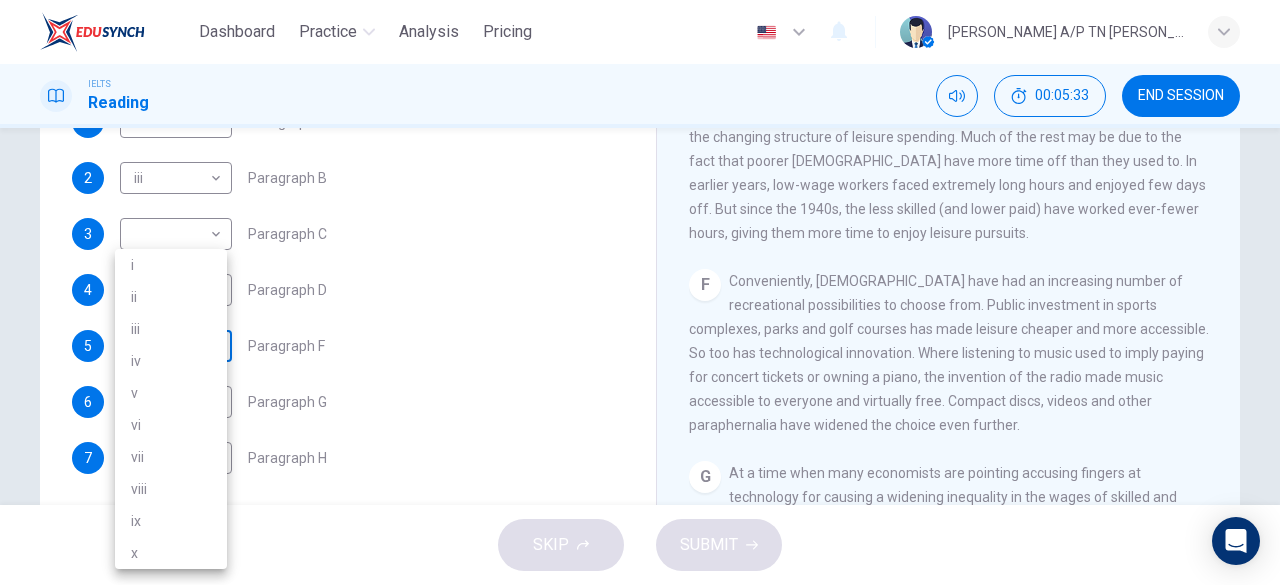 click on "Dashboard Practice Analysis Pricing English en ​ DHARSHINI A/P TN BINU KUMAR IELTS Reading 00:05:33 END SESSION Questions 1 - 7 The Reading Passage has nine paragraphs A-I.
From the list of headings below choose the most suitable heading for each paragraph.
Write the appropriate numbers (i-x) in the boxes below. List of Headings i Wide differences in leisure activities according to income ii Possible inconsistencies in Ms Costa’s data iii More personal income and time influence leisure activities iv Investigating the lifestyle problem from a new angle v Increased incomes fail to benefit everyone vi A controversial development offers cheaper leisure activities vii Technology heightens differences in living standards viii The gap between income and leisure spending closes ix Two factors have led to a broader range of options for all x Have people’s lifestyles improved? 1 ​ ​ Paragraph A 2 iii iii ​ Paragraph B 3 ​ ​ Paragraph C 4 ​ ​ Paragraph D 5 ​ ​ Paragraph F 6 ​ ​ Paragraph G" at bounding box center (640, 292) 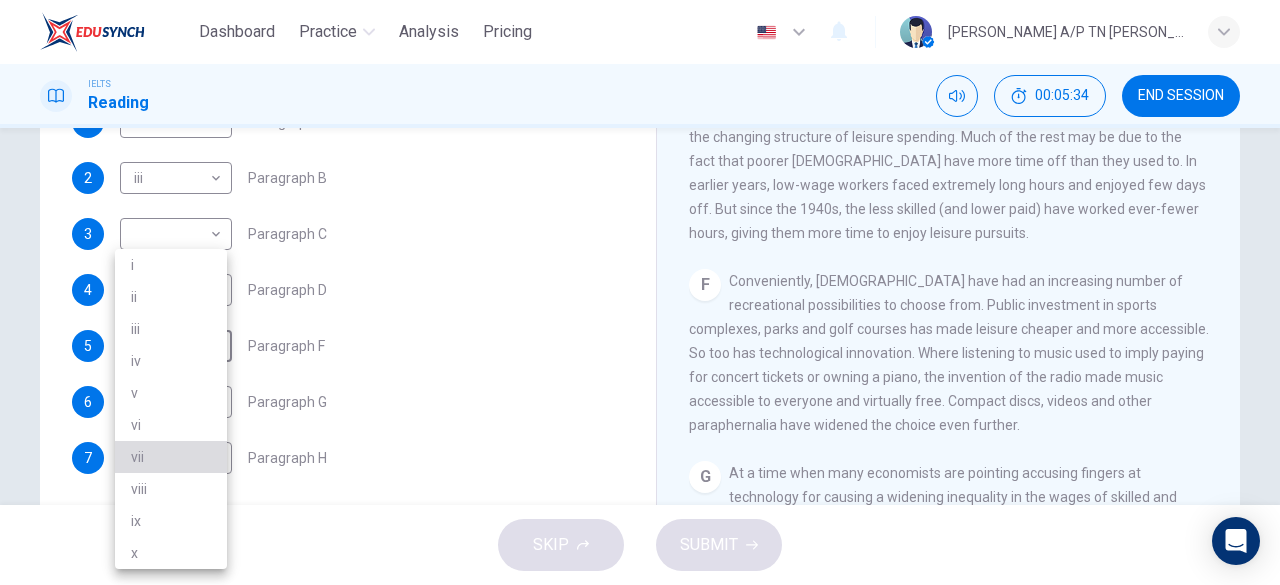 click on "vii" at bounding box center (171, 457) 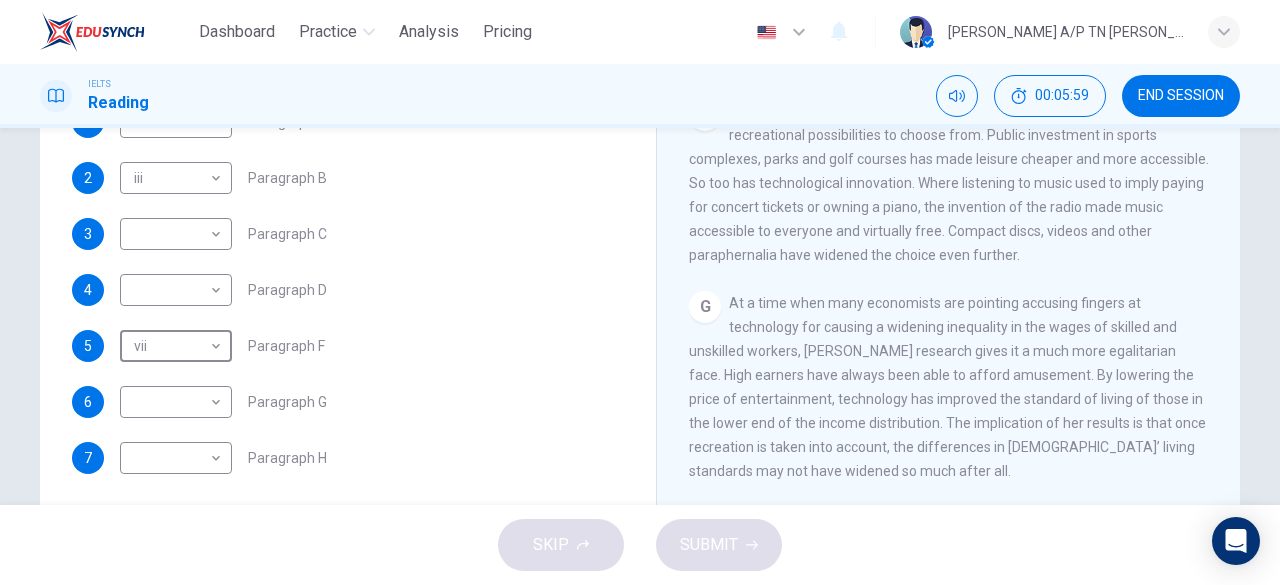scroll, scrollTop: 1478, scrollLeft: 0, axis: vertical 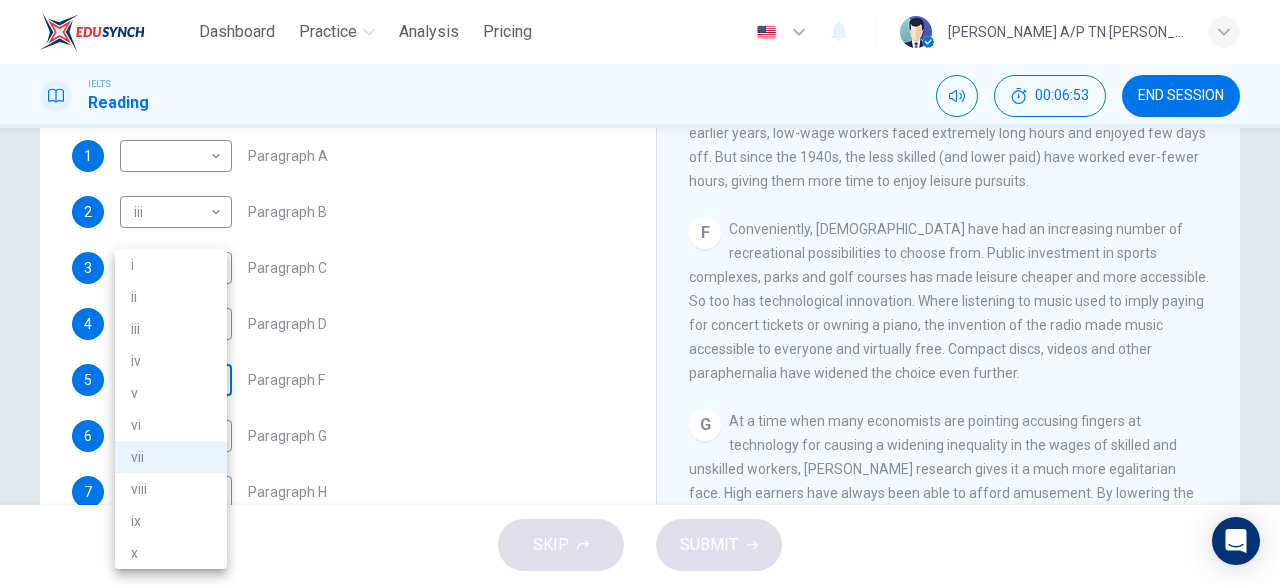 click on "Dashboard Practice Analysis Pricing English en ​ DHARSHINI A/P TN BINU KUMAR IELTS Reading 00:06:53 END SESSION Questions 1 - 7 The Reading Passage has nine paragraphs A-I.
From the list of headings below choose the most suitable heading for each paragraph.
Write the appropriate numbers (i-x) in the boxes below. List of Headings i Wide differences in leisure activities according to income ii Possible inconsistencies in Ms Costa’s data iii More personal income and time influence leisure activities iv Investigating the lifestyle problem from a new angle v Increased incomes fail to benefit everyone vi A controversial development offers cheaper leisure activities vii Technology heightens differences in living standards viii The gap between income and leisure spending closes ix Two factors have led to a broader range of options for all x Have people’s lifestyles improved? 1 ​ ​ Paragraph A 2 iii iii ​ Paragraph B 3 ​ ​ Paragraph C 4 ​ ​ Paragraph D 5 vii vii ​ Paragraph F 6 ​ ​ 7 ​ A" at bounding box center (640, 292) 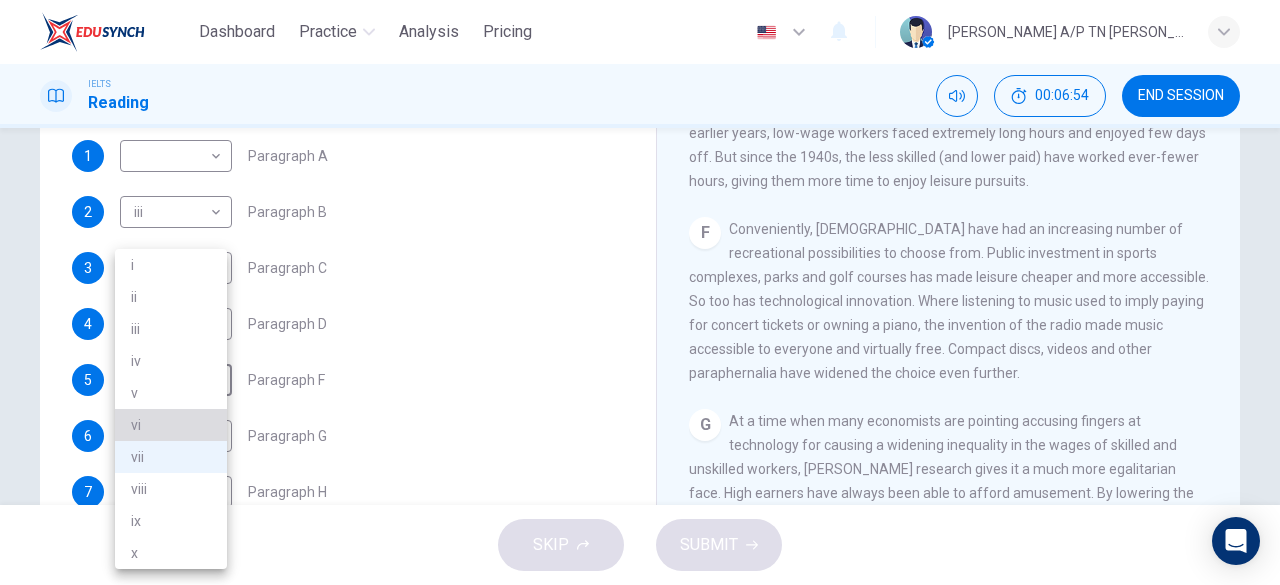 click on "vi" at bounding box center (171, 425) 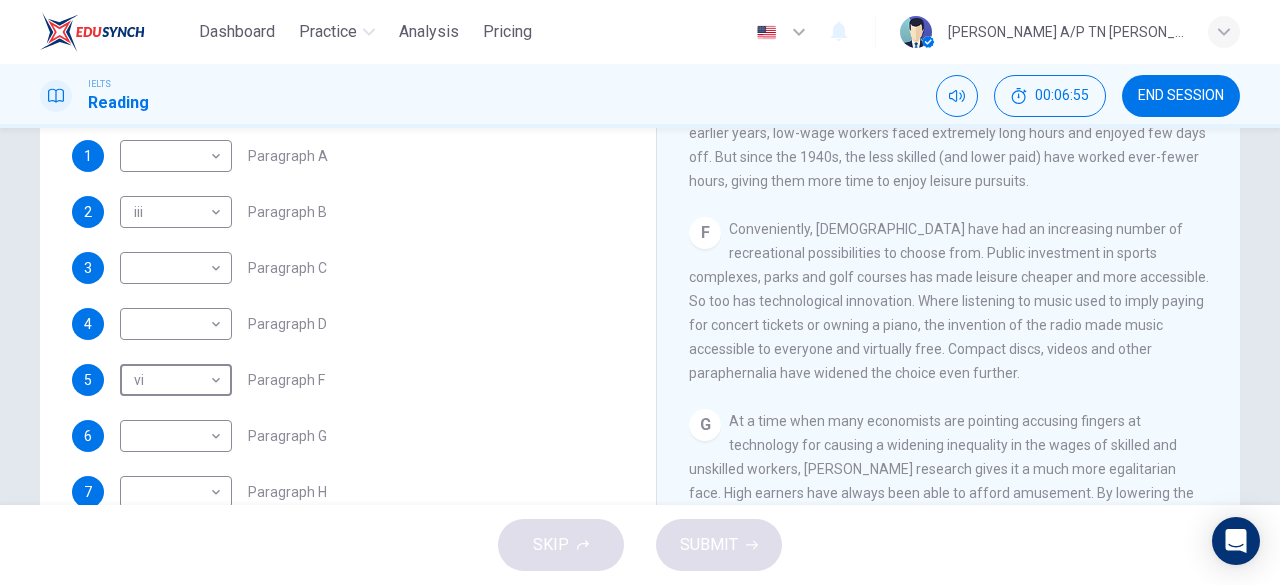 click on "Dashboard Practice Analysis Pricing English en ​ DHARSHINI A/P TN BINU KUMAR IELTS Reading 00:06:55 END SESSION Questions 1 - 7 The Reading Passage has nine paragraphs A-I.
From the list of headings below choose the most suitable heading for each paragraph.
Write the appropriate numbers (i-x) in the boxes below. List of Headings i Wide differences in leisure activities according to income ii Possible inconsistencies in Ms Costa’s data iii More personal income and time influence leisure activities iv Investigating the lifestyle problem from a new angle v Increased incomes fail to benefit everyone vi A controversial development offers cheaper leisure activities vii Technology heightens differences in living standards viii The gap between income and leisure spending closes ix Two factors have led to a broader range of options for all x Have people’s lifestyles improved? 1 ​ ​ Paragraph A 2 iii iii ​ Paragraph B 3 ​ ​ Paragraph C 4 ​ ​ Paragraph D 5 vi vi ​ Paragraph F 6 ​ ​ 7 ​ ​" at bounding box center [640, 292] 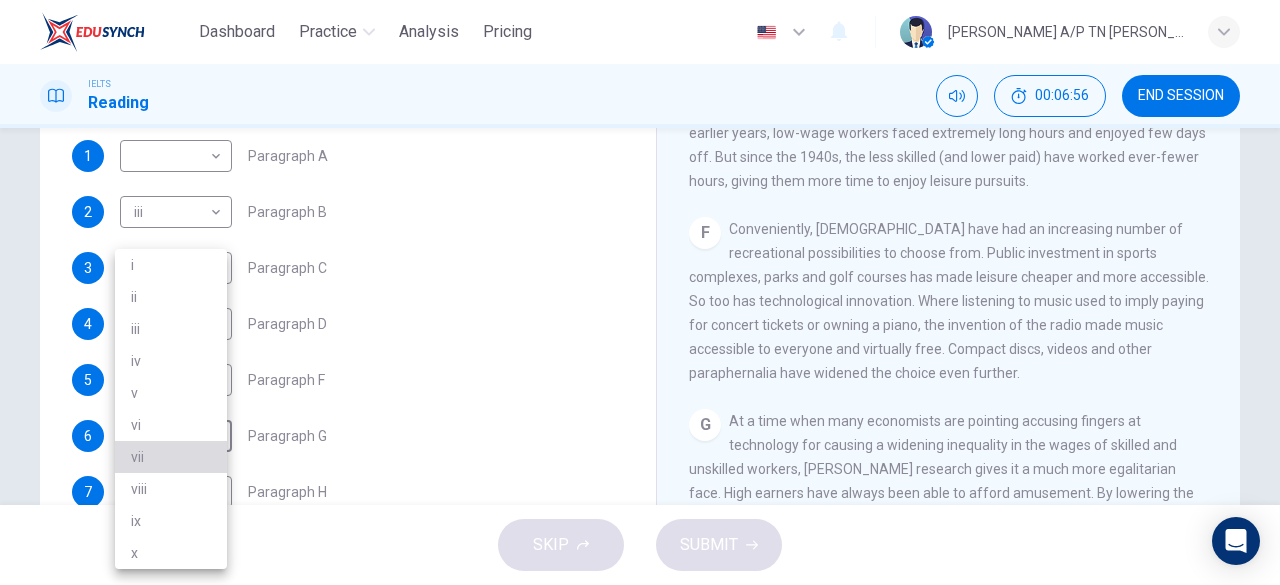 click on "vii" at bounding box center (171, 457) 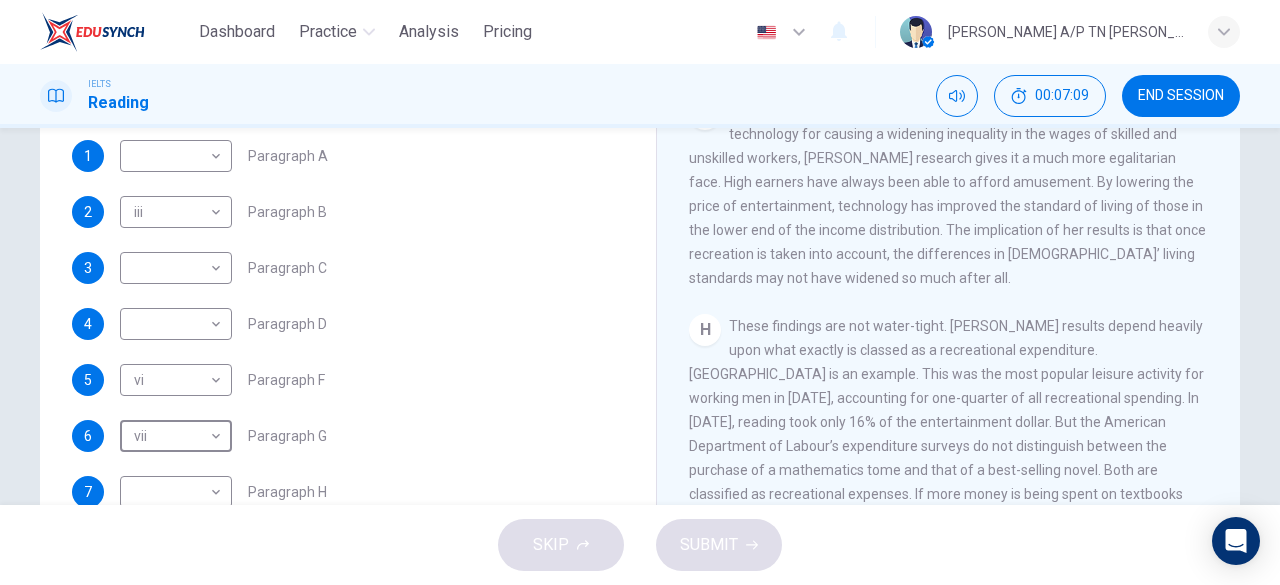 scroll, scrollTop: 1672, scrollLeft: 0, axis: vertical 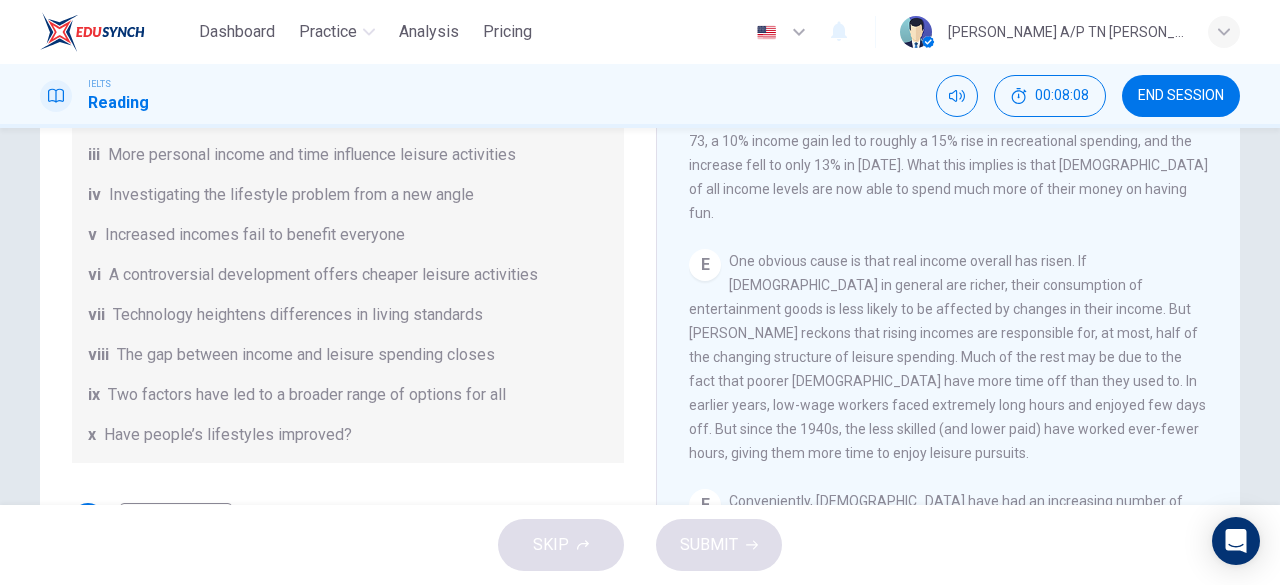 drag, startPoint x: 620, startPoint y: 218, endPoint x: 634, endPoint y: 242, distance: 27.784887 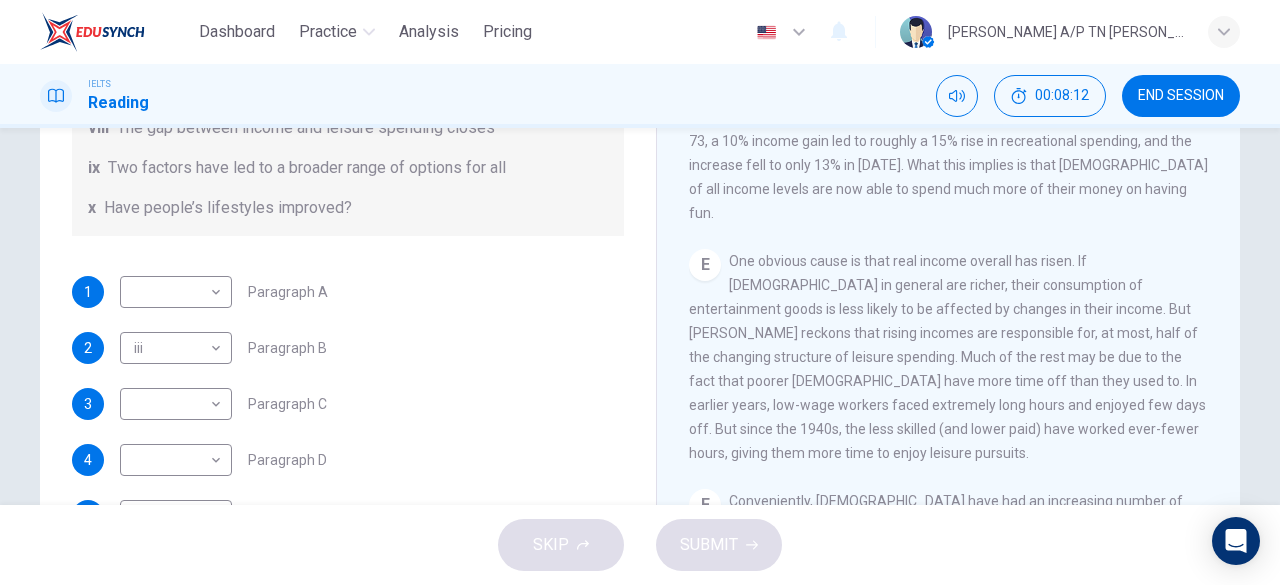 scroll, scrollTop: 244, scrollLeft: 0, axis: vertical 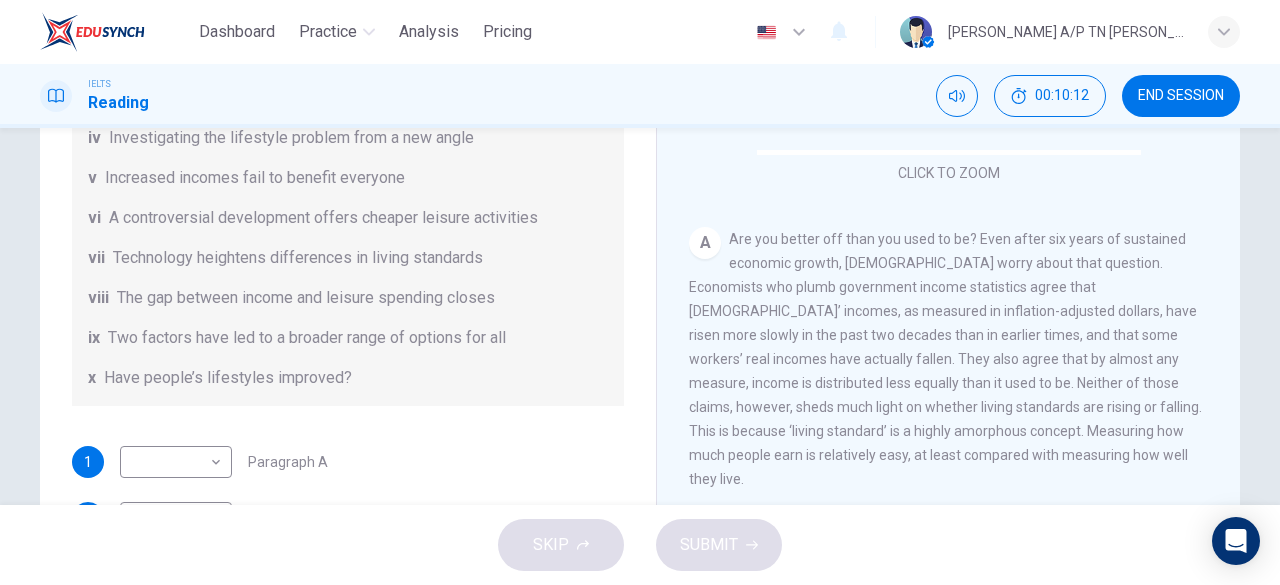 click on "Paragraph A" at bounding box center (288, 462) 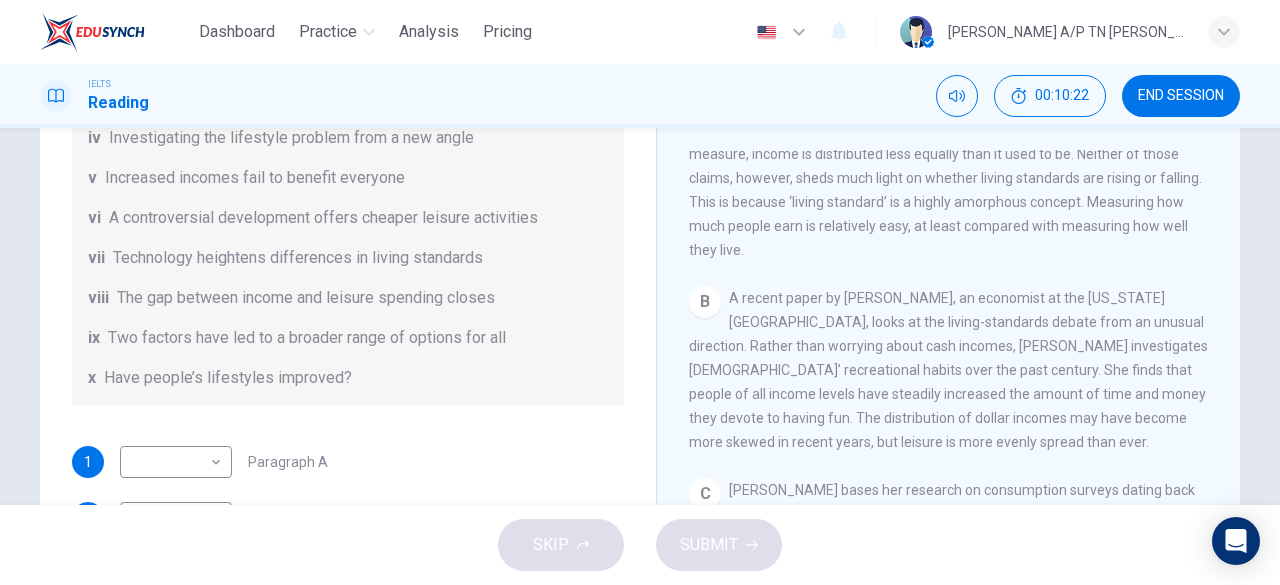 scroll, scrollTop: 576, scrollLeft: 0, axis: vertical 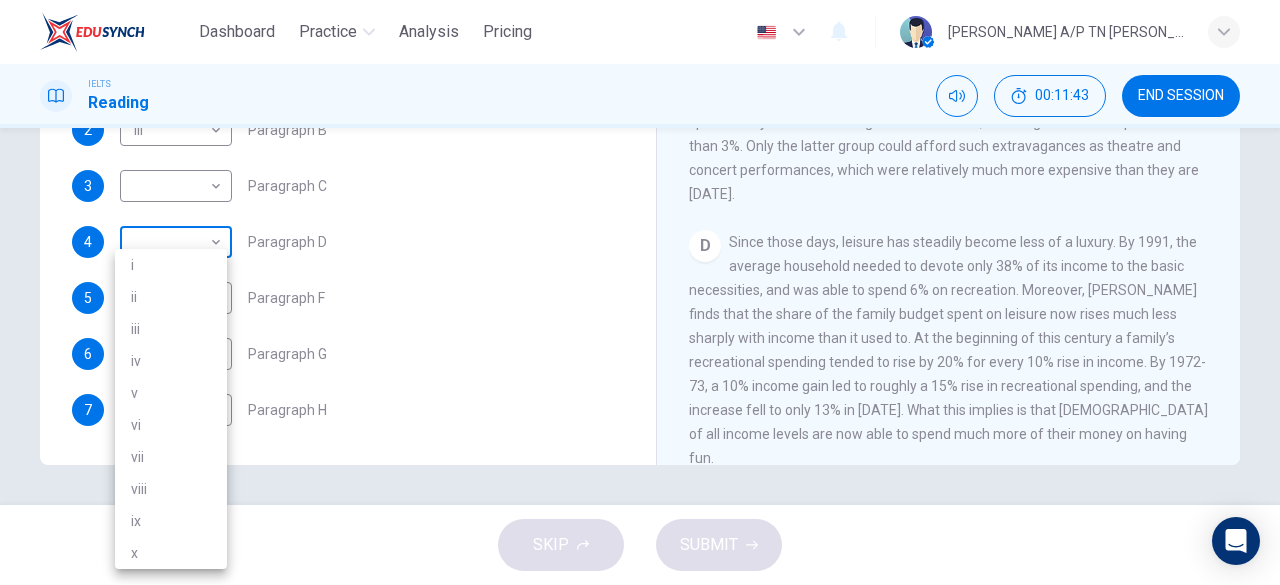 click on "Dashboard Practice Analysis Pricing English en ​ DHARSHINI A/P TN BINU KUMAR IELTS Reading 00:11:43 END SESSION Questions 1 - 7 The Reading Passage has nine paragraphs A-I.
From the list of headings below choose the most suitable heading for each paragraph.
Write the appropriate numbers (i-x) in the boxes below. List of Headings i Wide differences in leisure activities according to income ii Possible inconsistencies in Ms Costa’s data iii More personal income and time influence leisure activities iv Investigating the lifestyle problem from a new angle v Increased incomes fail to benefit everyone vi A controversial development offers cheaper leisure activities vii Technology heightens differences in living standards viii The gap between income and leisure spending closes ix Two factors have led to a broader range of options for all x Have people’s lifestyles improved? 1 ​ ​ Paragraph A 2 iii iii ​ Paragraph B 3 ​ ​ Paragraph C 4 ​ ​ Paragraph D 5 vi vi ​ Paragraph F 6 vii vii ​ 7 ​" at bounding box center (640, 292) 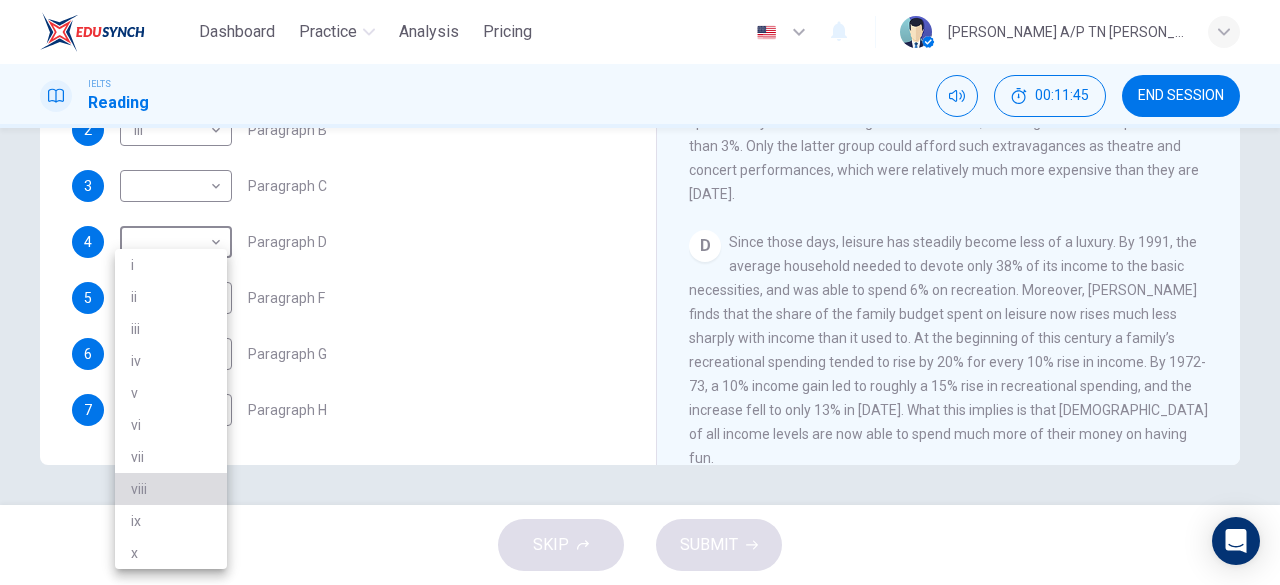 click on "viii" at bounding box center (171, 489) 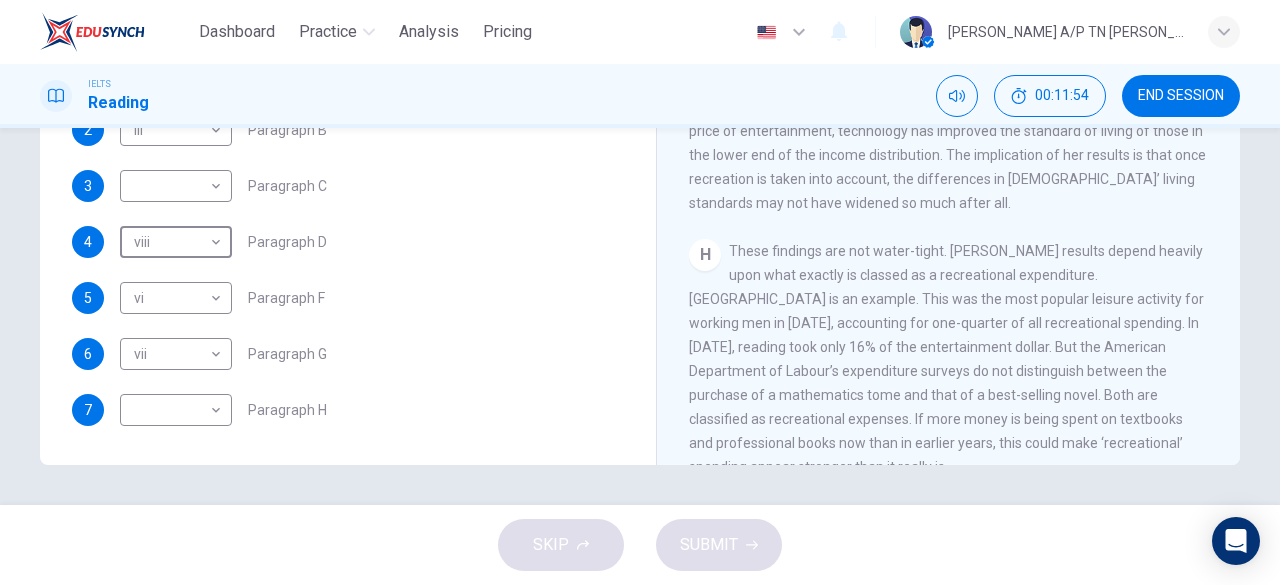 scroll, scrollTop: 1688, scrollLeft: 0, axis: vertical 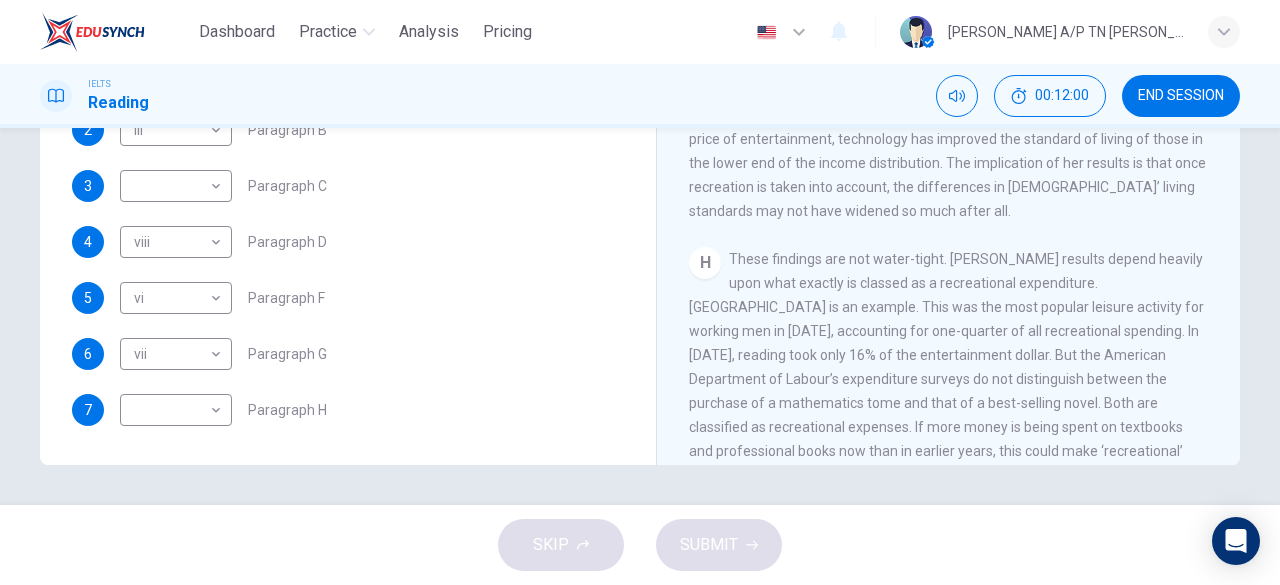 drag, startPoint x: 1215, startPoint y: 375, endPoint x: 1220, endPoint y: 389, distance: 14.866069 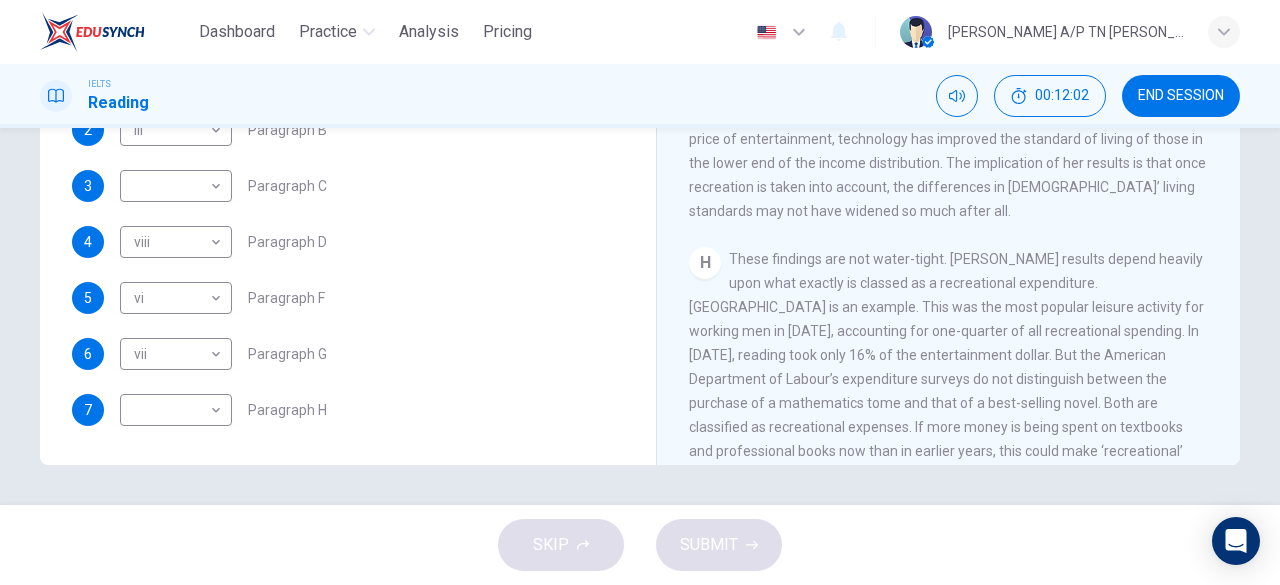 drag, startPoint x: 1212, startPoint y: 360, endPoint x: 1212, endPoint y: 389, distance: 29 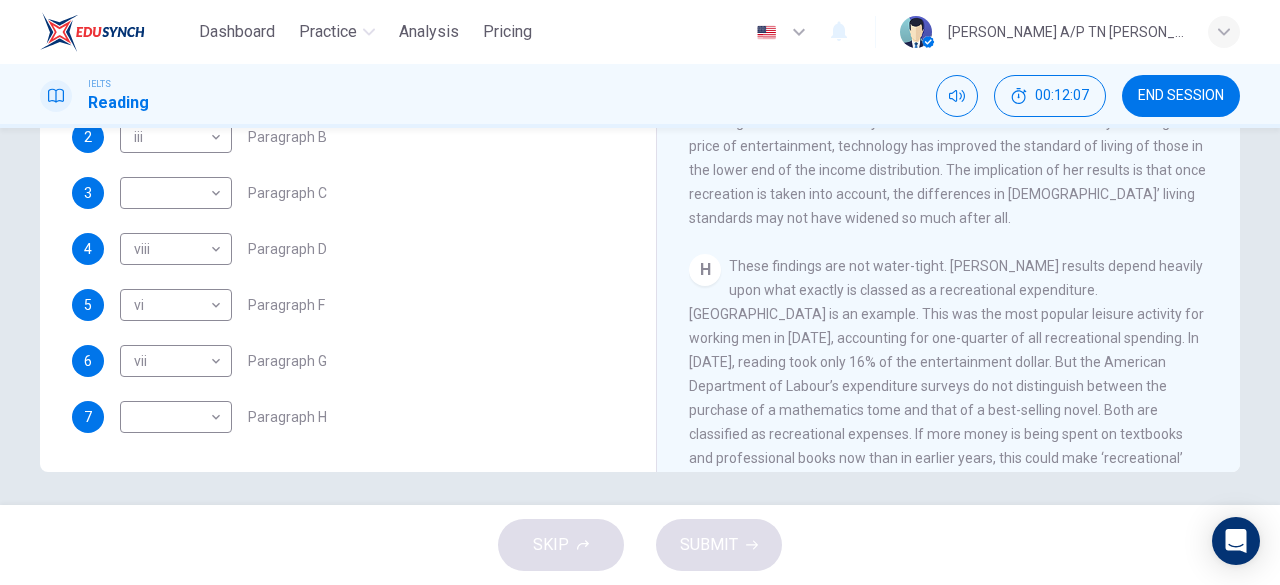 scroll, scrollTop: 398, scrollLeft: 0, axis: vertical 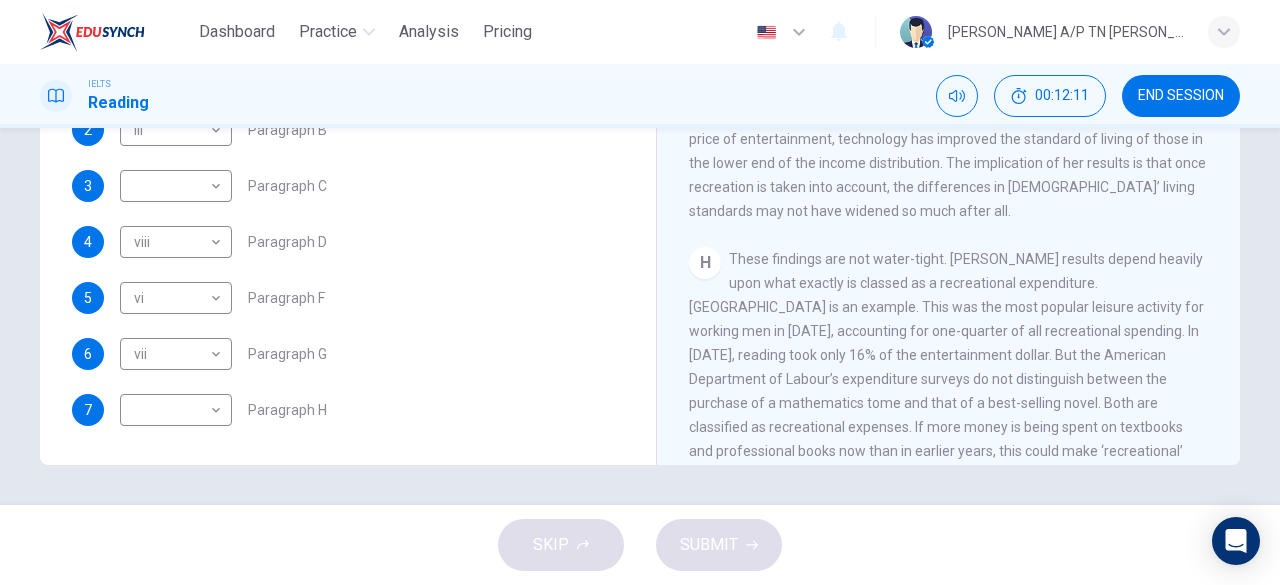 drag, startPoint x: 1216, startPoint y: 333, endPoint x: 1221, endPoint y: 363, distance: 30.413813 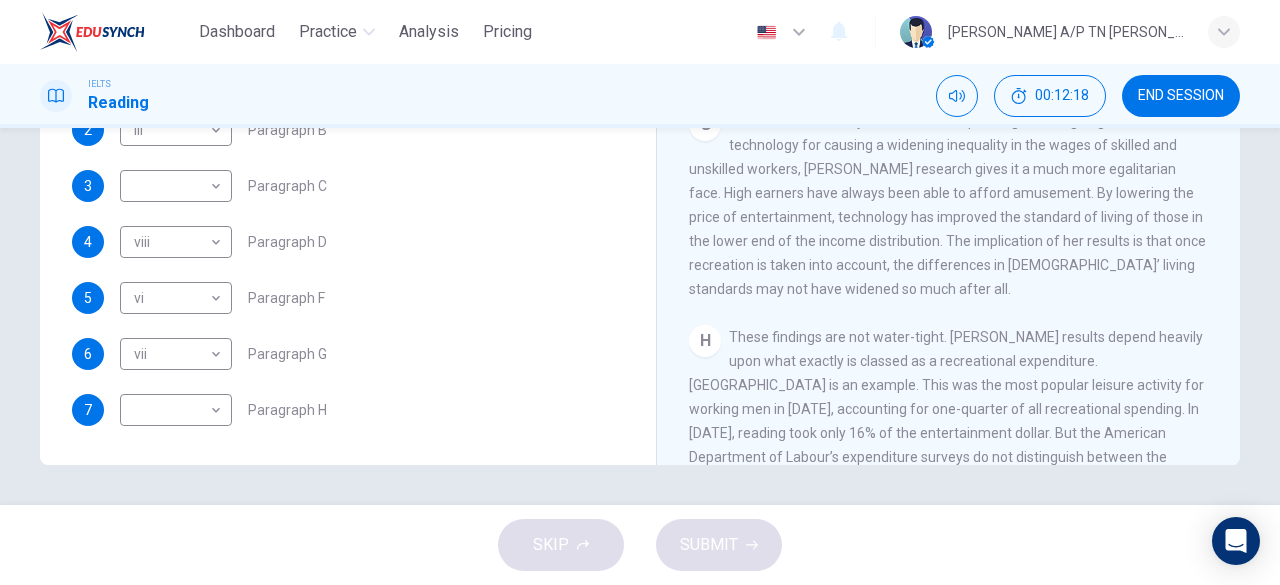 scroll, scrollTop: 1658, scrollLeft: 0, axis: vertical 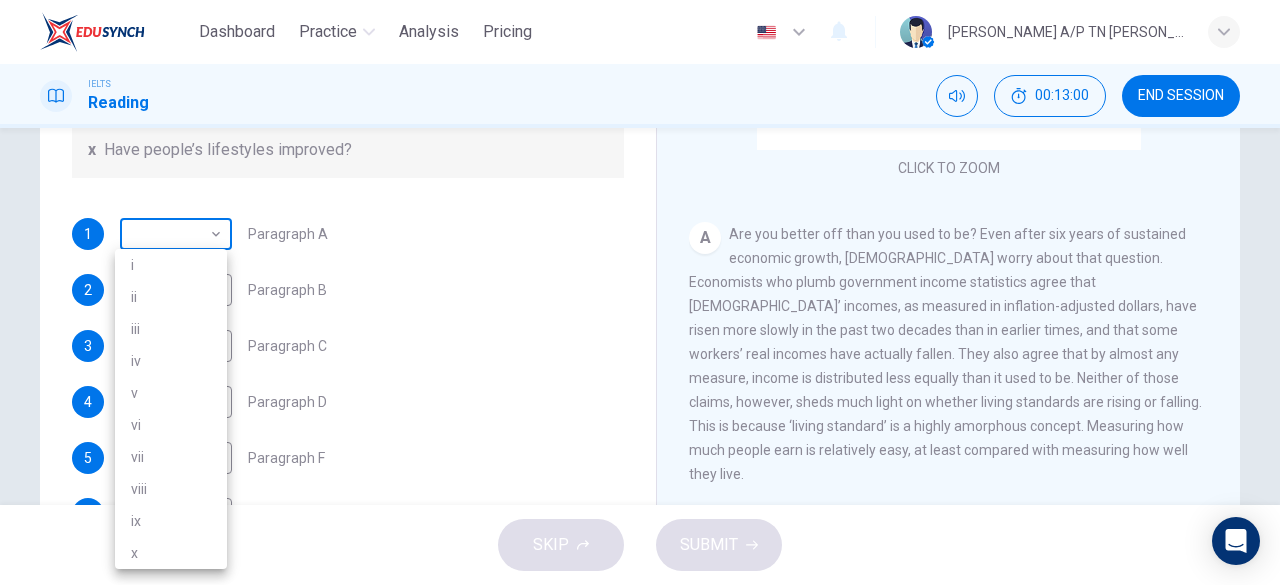 click on "Dashboard Practice Analysis Pricing English en ​ DHARSHINI A/P TN BINU KUMAR IELTS Reading 00:13:00 END SESSION Questions 1 - 7 The Reading Passage has nine paragraphs A-I.
From the list of headings below choose the most suitable heading for each paragraph.
Write the appropriate numbers (i-x) in the boxes below. List of Headings i Wide differences in leisure activities according to income ii Possible inconsistencies in Ms Costa’s data iii More personal income and time influence leisure activities iv Investigating the lifestyle problem from a new angle v Increased incomes fail to benefit everyone vi A controversial development offers cheaper leisure activities vii Technology heightens differences in living standards viii The gap between income and leisure spending closes ix Two factors have led to a broader range of options for all x Have people’s lifestyles improved? 1 ​ ​ Paragraph A 2 iii iii ​ Paragraph B 3 ​ ​ Paragraph C 4 viii viii ​ Paragraph D 5 vi vi ​ Paragraph F 6 vii vii ​" at bounding box center [640, 292] 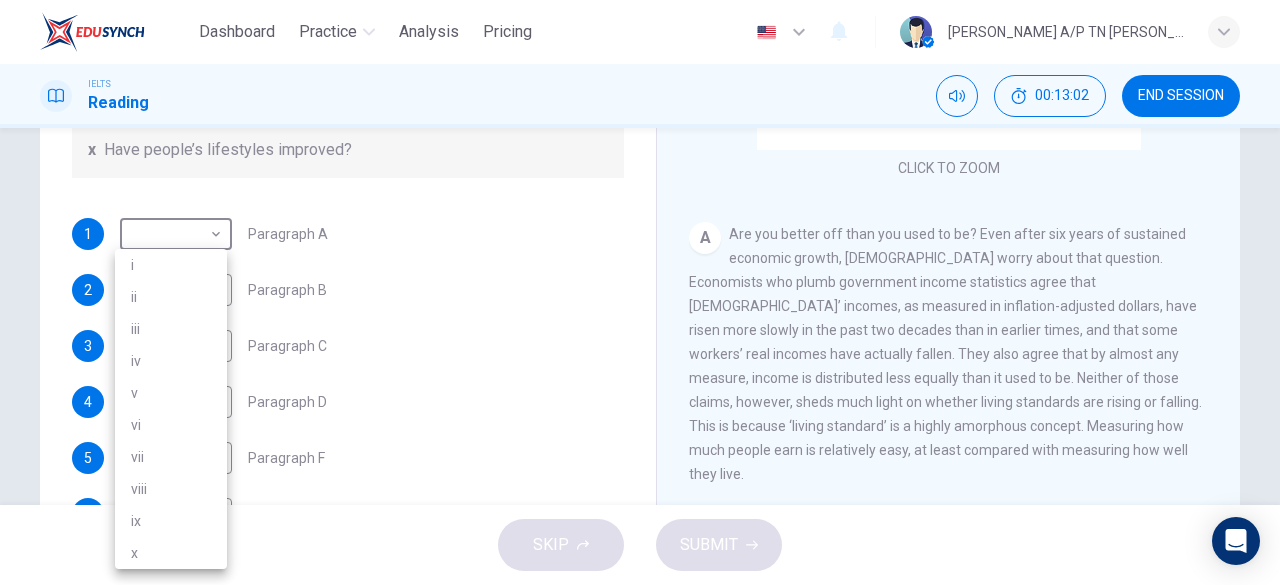 click on "x" at bounding box center [171, 553] 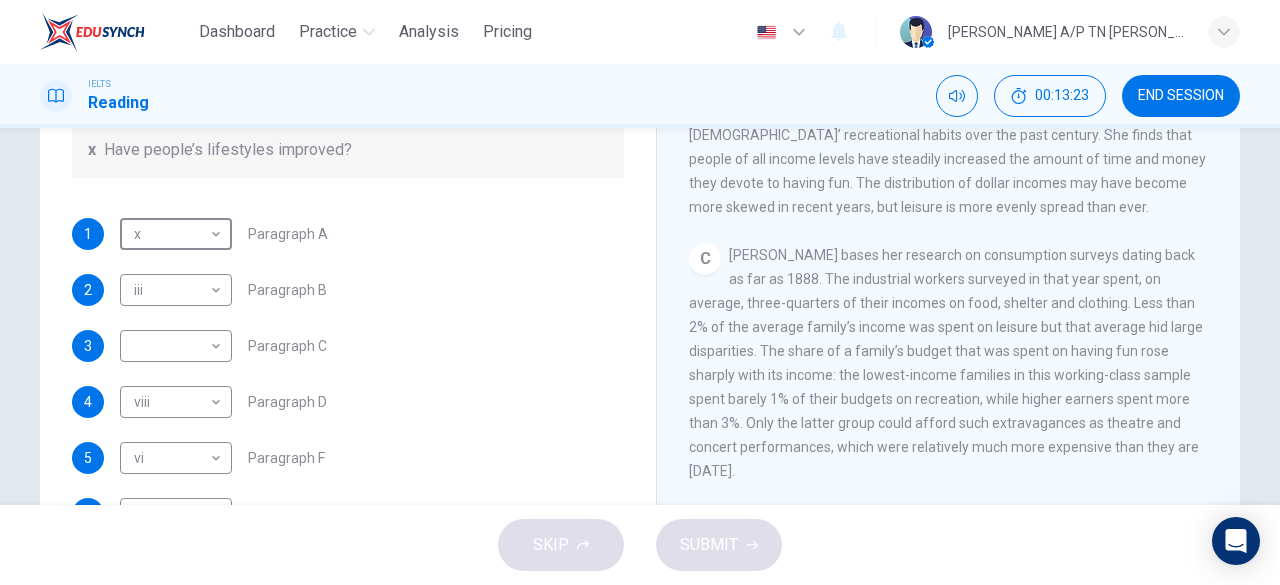 scroll, scrollTop: 696, scrollLeft: 0, axis: vertical 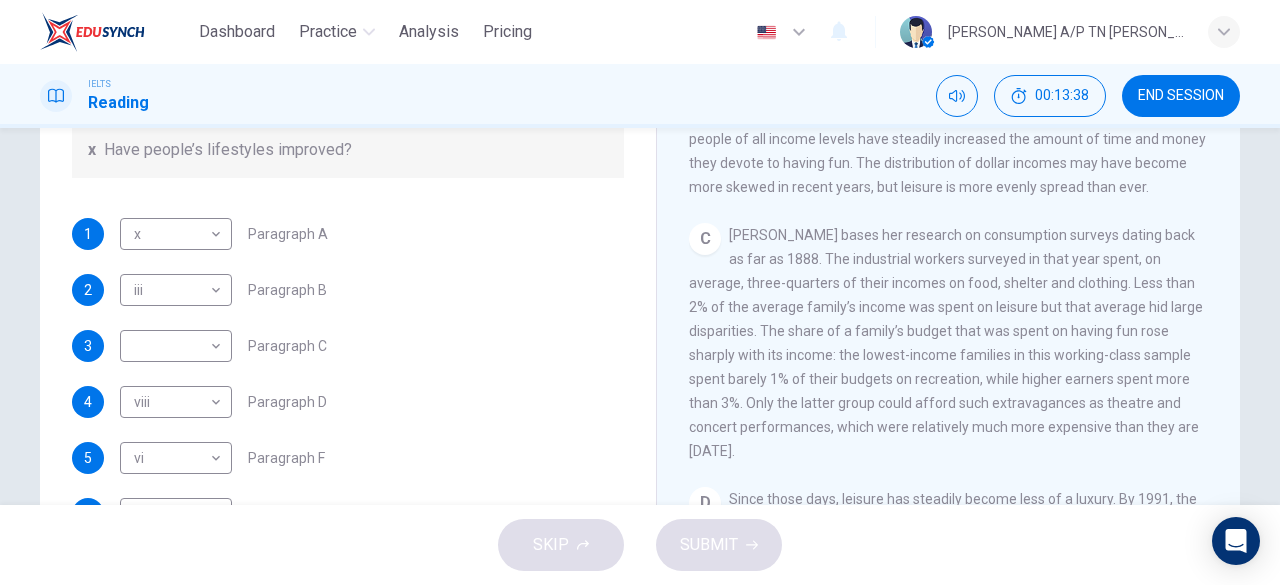 drag, startPoint x: 622, startPoint y: 317, endPoint x: 615, endPoint y: 275, distance: 42.579338 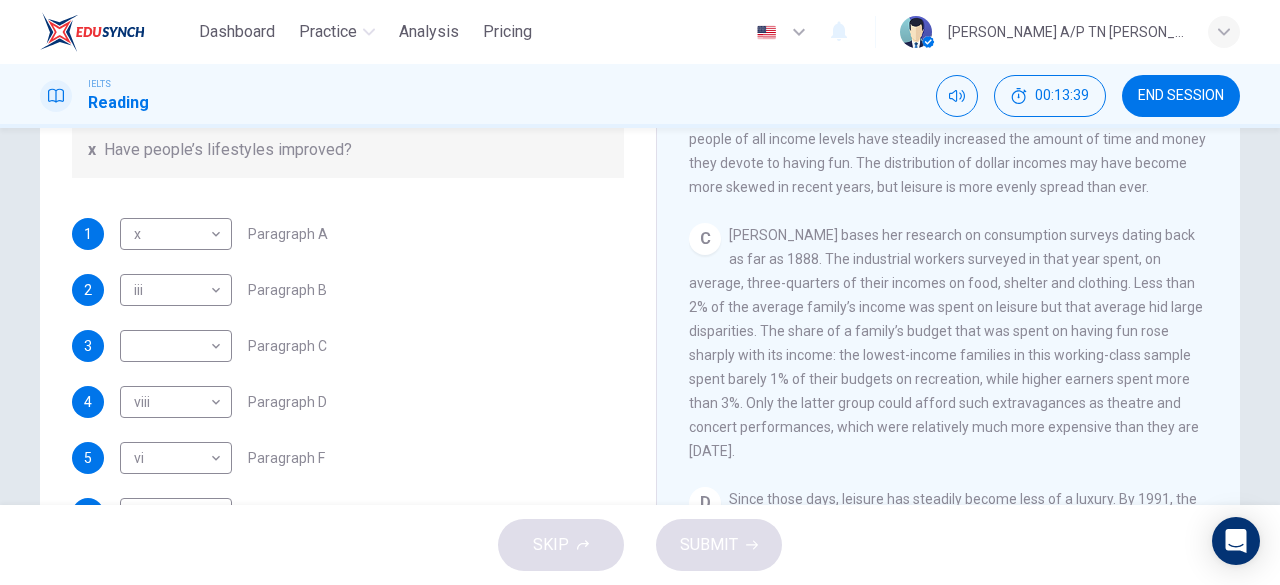 drag, startPoint x: 615, startPoint y: 275, endPoint x: 632, endPoint y: 261, distance: 22.022715 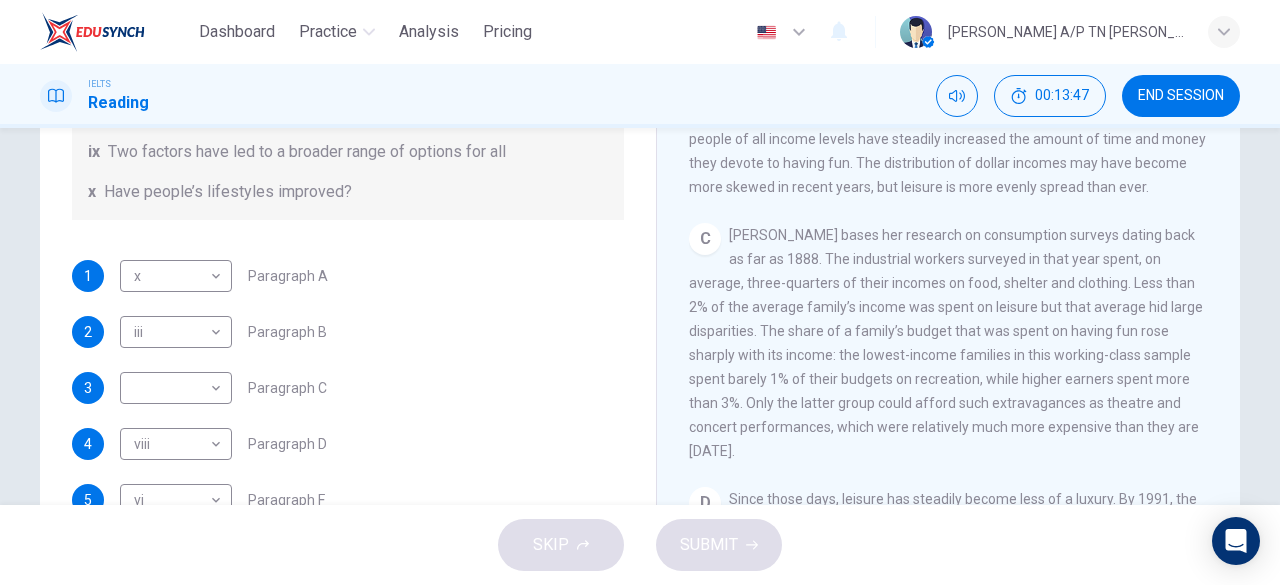 scroll, scrollTop: 416, scrollLeft: 0, axis: vertical 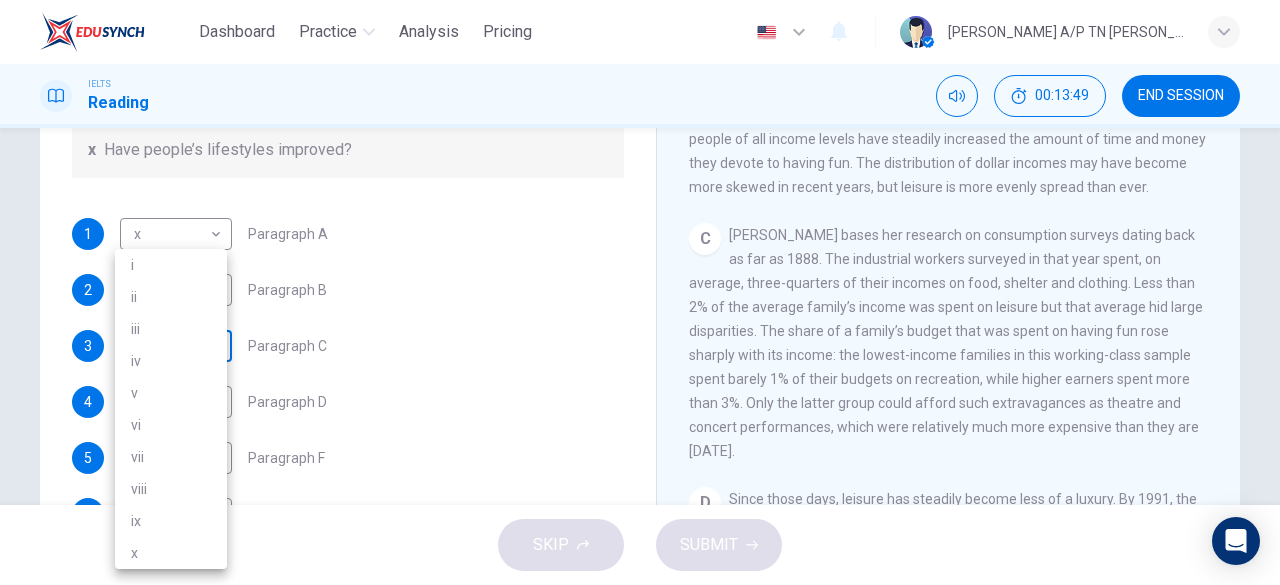 click on "Dashboard Practice Analysis Pricing English en ​ DHARSHINI A/P TN BINU KUMAR IELTS Reading 00:13:49 END SESSION Questions 1 - 7 The Reading Passage has nine paragraphs A-I.
From the list of headings below choose the most suitable heading for each paragraph.
Write the appropriate numbers (i-x) in the boxes below. List of Headings i Wide differences in leisure activities according to income ii Possible inconsistencies in Ms Costa’s data iii More personal income and time influence leisure activities iv Investigating the lifestyle problem from a new angle v Increased incomes fail to benefit everyone vi A controversial development offers cheaper leisure activities vii Technology heightens differences in living standards viii The gap between income and leisure spending closes ix Two factors have led to a broader range of options for all x Have people’s lifestyles improved? 1 x x ​ Paragraph A 2 iii iii ​ Paragraph B 3 ​ ​ Paragraph C 4 viii viii ​ Paragraph D 5 vi vi ​ Paragraph F 6 vii vii ​" at bounding box center [640, 292] 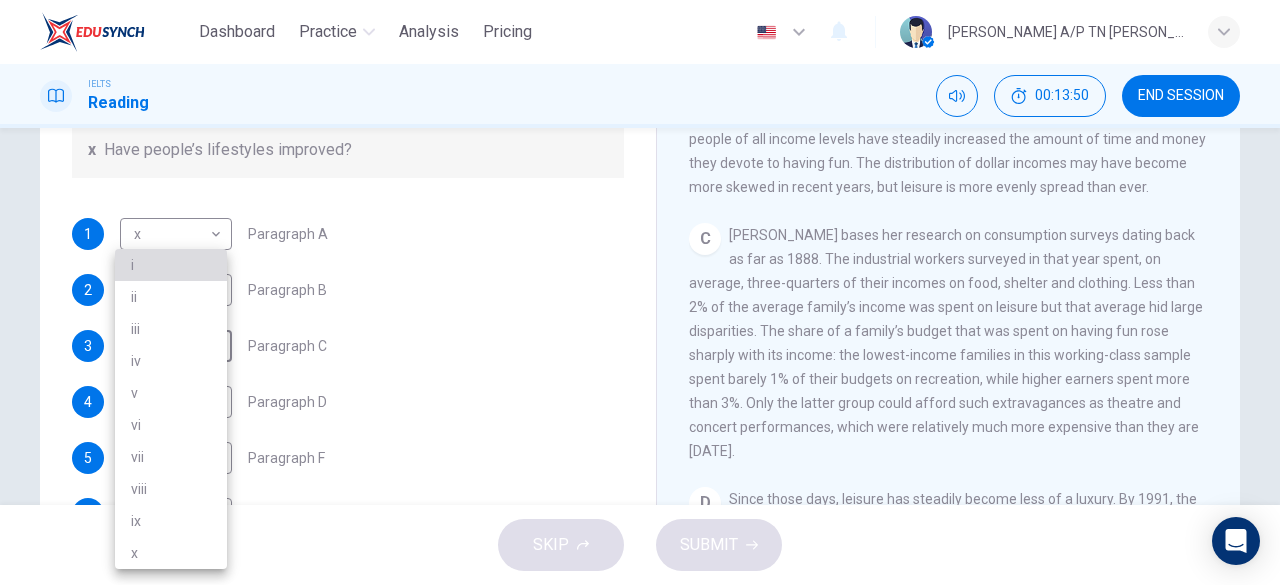 click on "i" at bounding box center (171, 265) 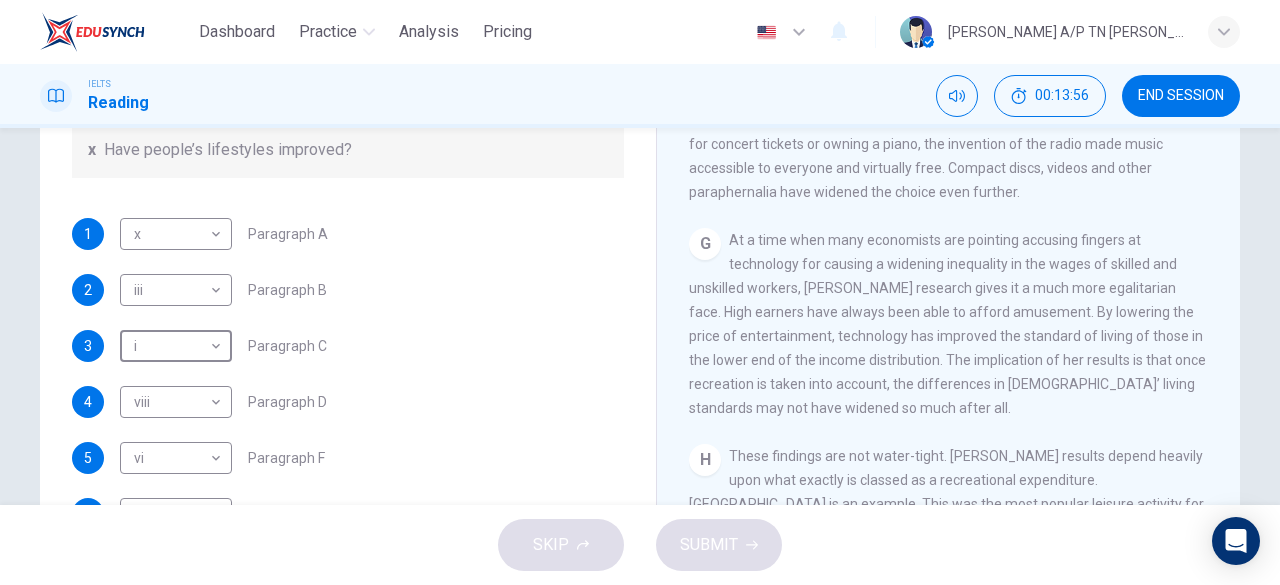 scroll, scrollTop: 1694, scrollLeft: 0, axis: vertical 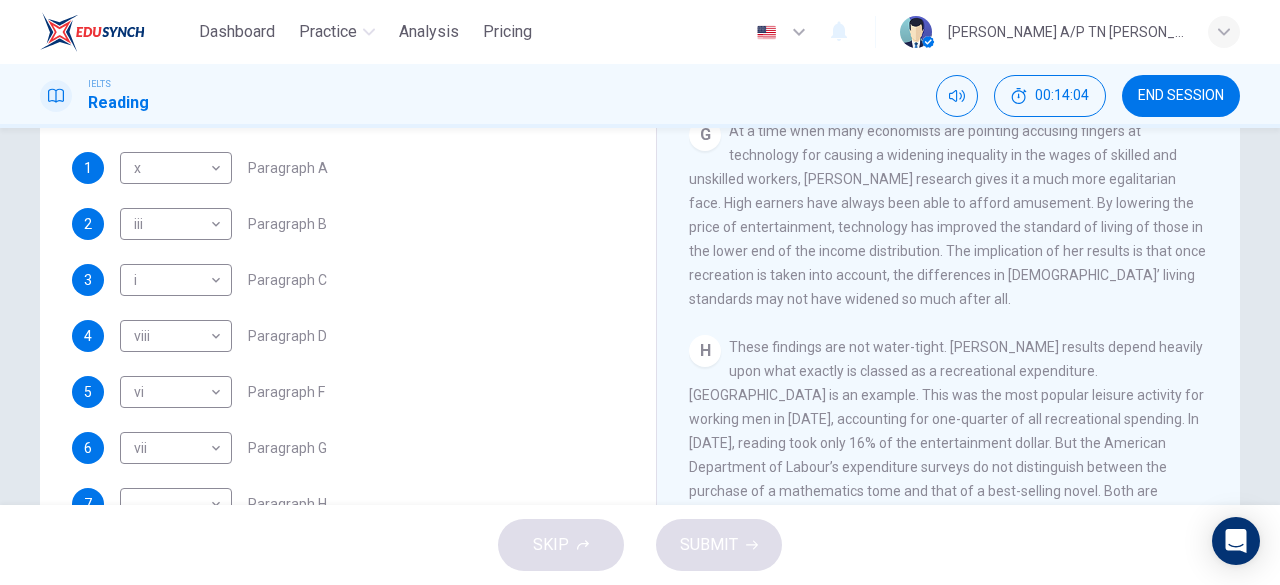 drag, startPoint x: 1236, startPoint y: 386, endPoint x: 1269, endPoint y: 368, distance: 37.589893 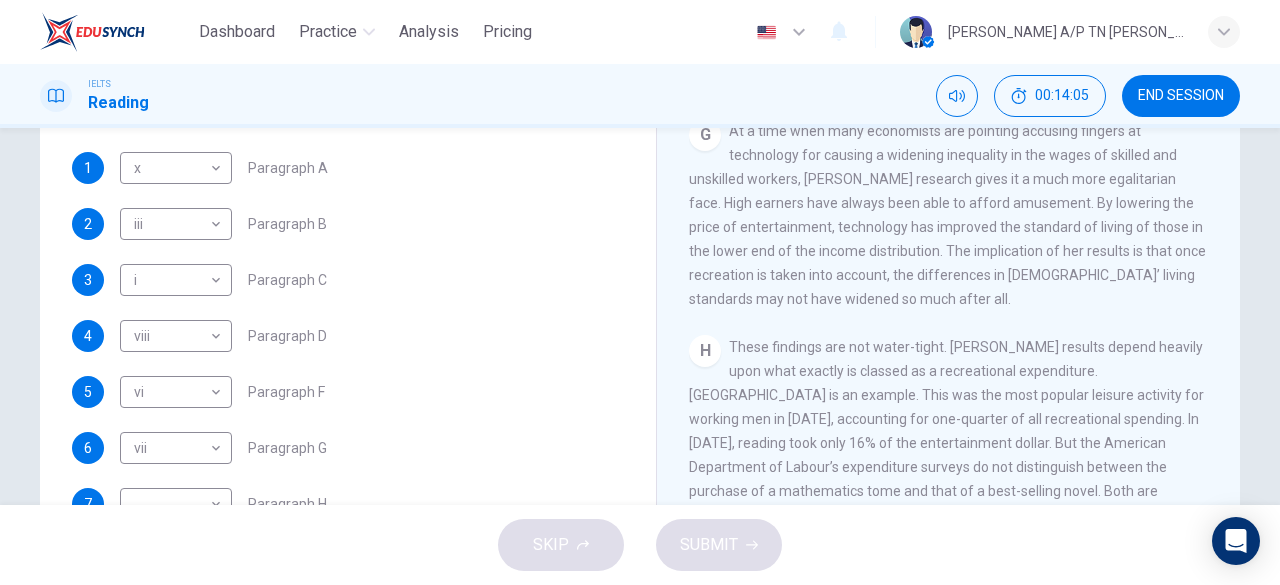 drag, startPoint x: 1269, startPoint y: 368, endPoint x: 1279, endPoint y: 414, distance: 47.07441 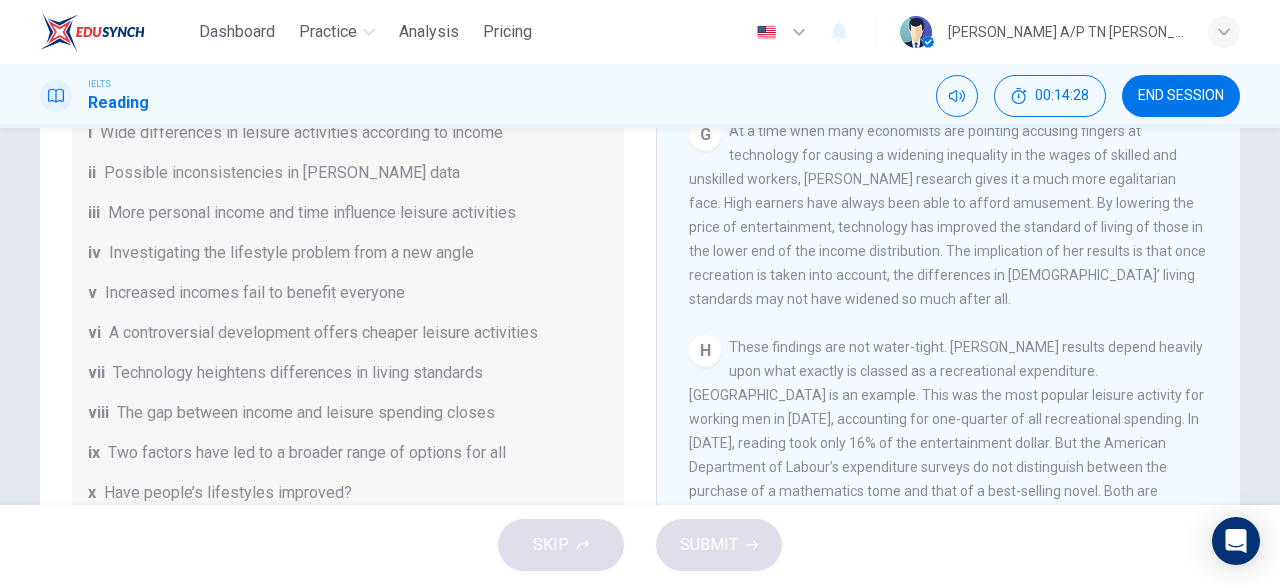 scroll, scrollTop: 0, scrollLeft: 0, axis: both 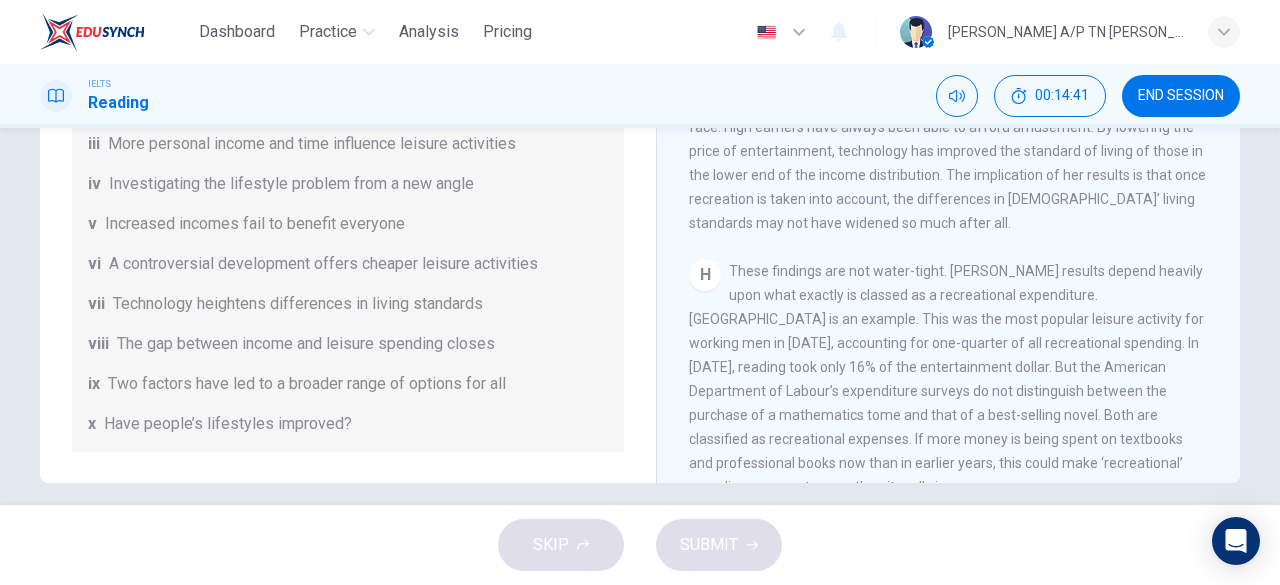 drag, startPoint x: 1235, startPoint y: 368, endPoint x: 1222, endPoint y: 379, distance: 17.029387 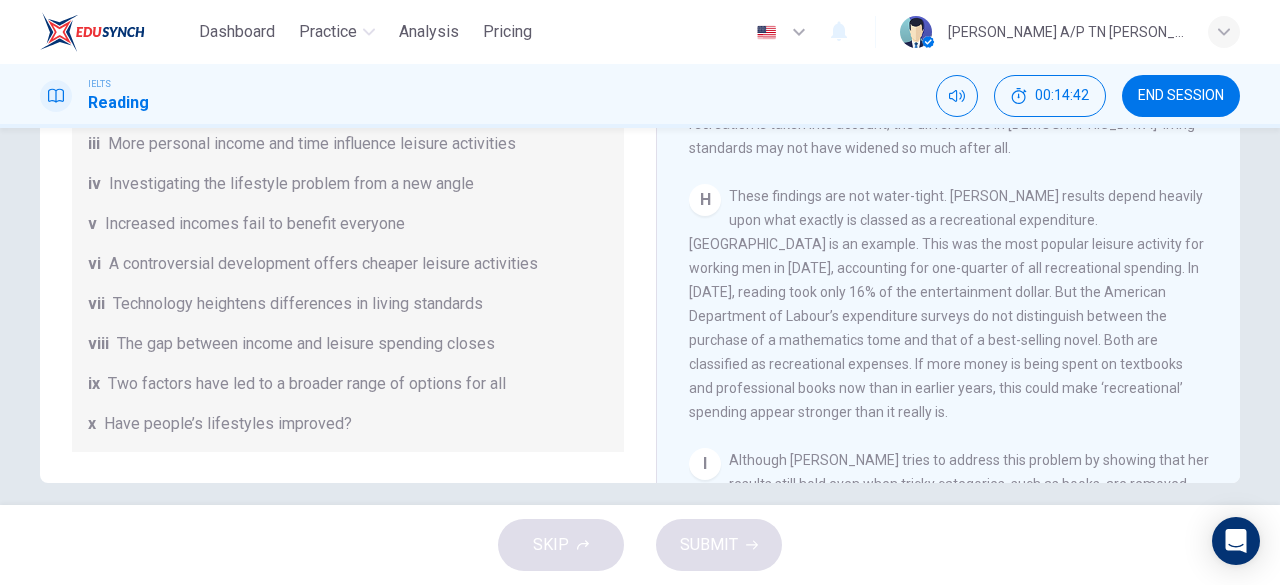 scroll, scrollTop: 1780, scrollLeft: 0, axis: vertical 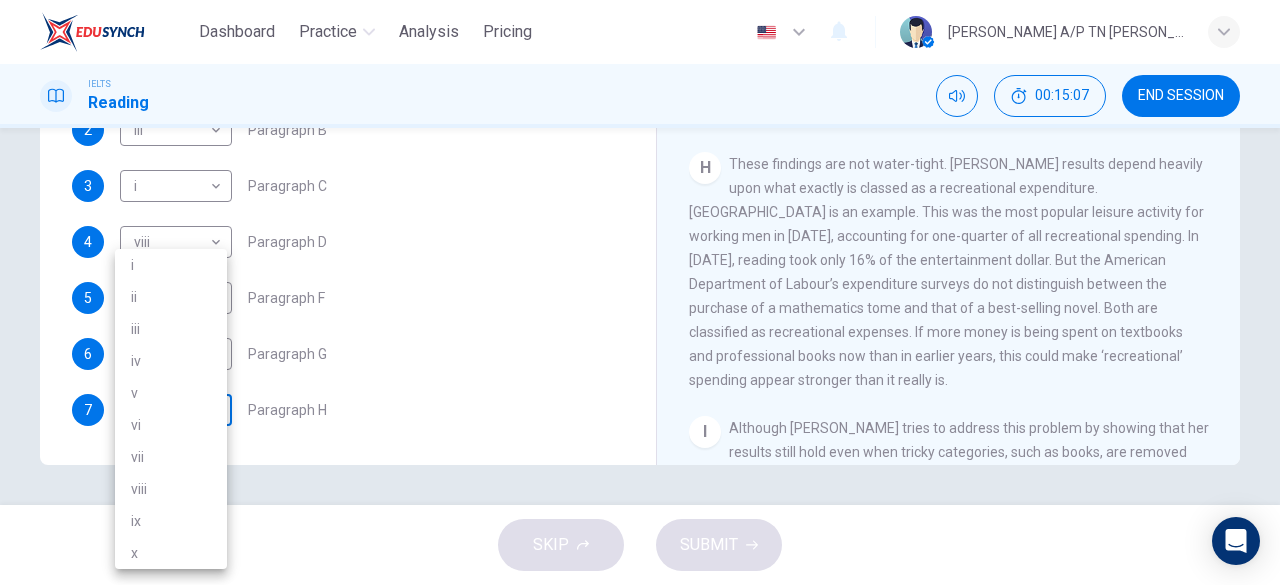 click on "Dashboard Practice Analysis Pricing English en ​ DHARSHINI A/P TN BINU KUMAR IELTS Reading 00:15:07 END SESSION Questions 1 - 7 The Reading Passage has nine paragraphs A-I.
From the list of headings below choose the most suitable heading for each paragraph.
Write the appropriate numbers (i-x) in the boxes below. List of Headings i Wide differences in leisure activities according to income ii Possible inconsistencies in Ms Costa’s data iii More personal income and time influence leisure activities iv Investigating the lifestyle problem from a new angle v Increased incomes fail to benefit everyone vi A controversial development offers cheaper leisure activities vii Technology heightens differences in living standards viii The gap between income and leisure spending closes ix Two factors have led to a broader range of options for all x Have people’s lifestyles improved? 1 x x ​ Paragraph A 2 iii iii ​ Paragraph B 3 i i ​ Paragraph C 4 viii viii ​ Paragraph D 5 vi vi ​ Paragraph F 6 vii vii ​" at bounding box center [640, 292] 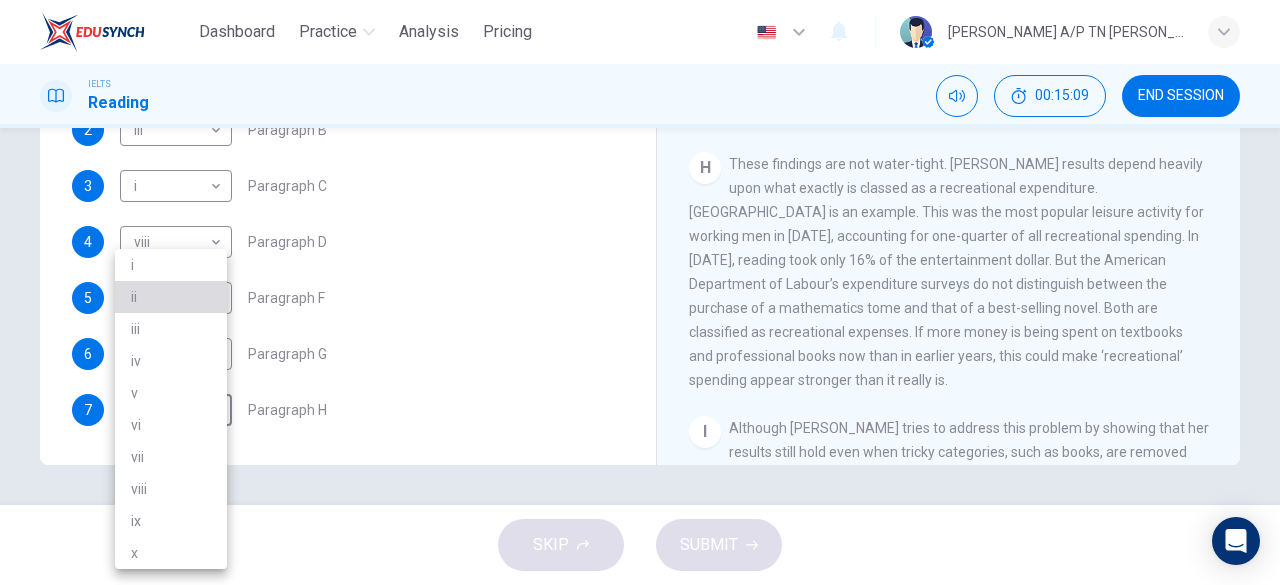 click on "ii" at bounding box center (171, 297) 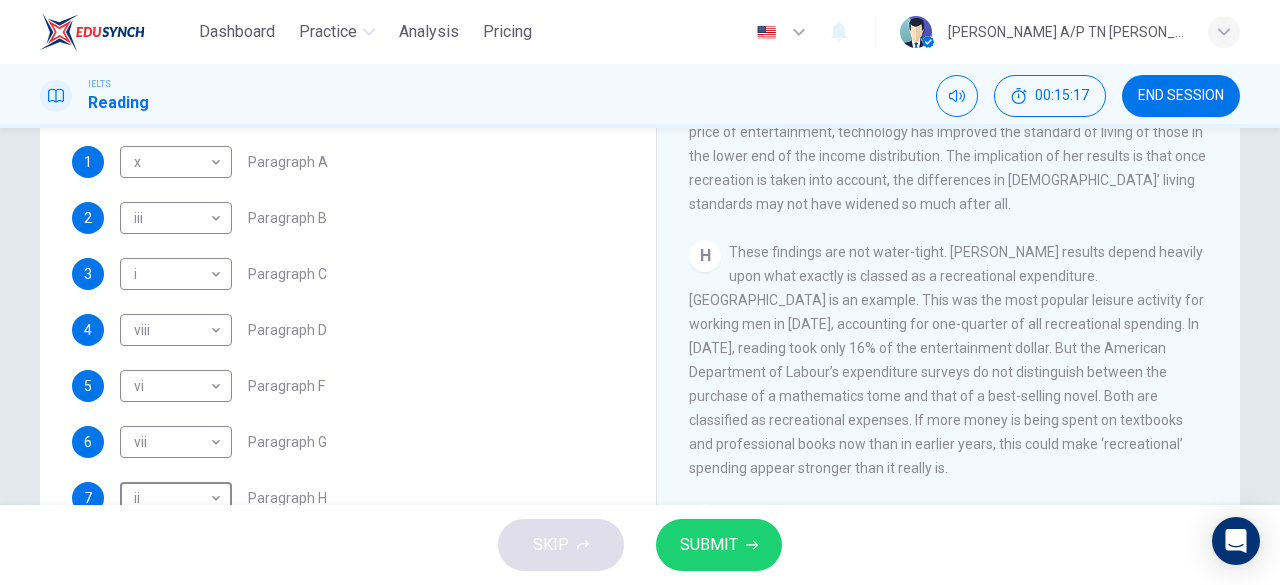 scroll, scrollTop: 310, scrollLeft: 0, axis: vertical 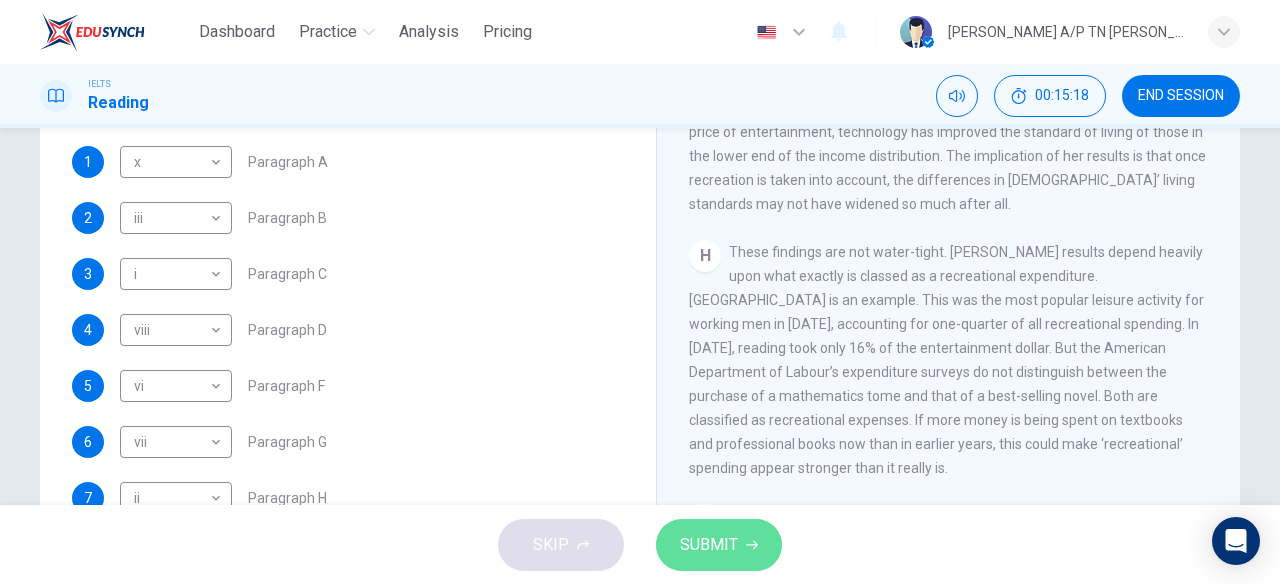click on "SUBMIT" at bounding box center (709, 545) 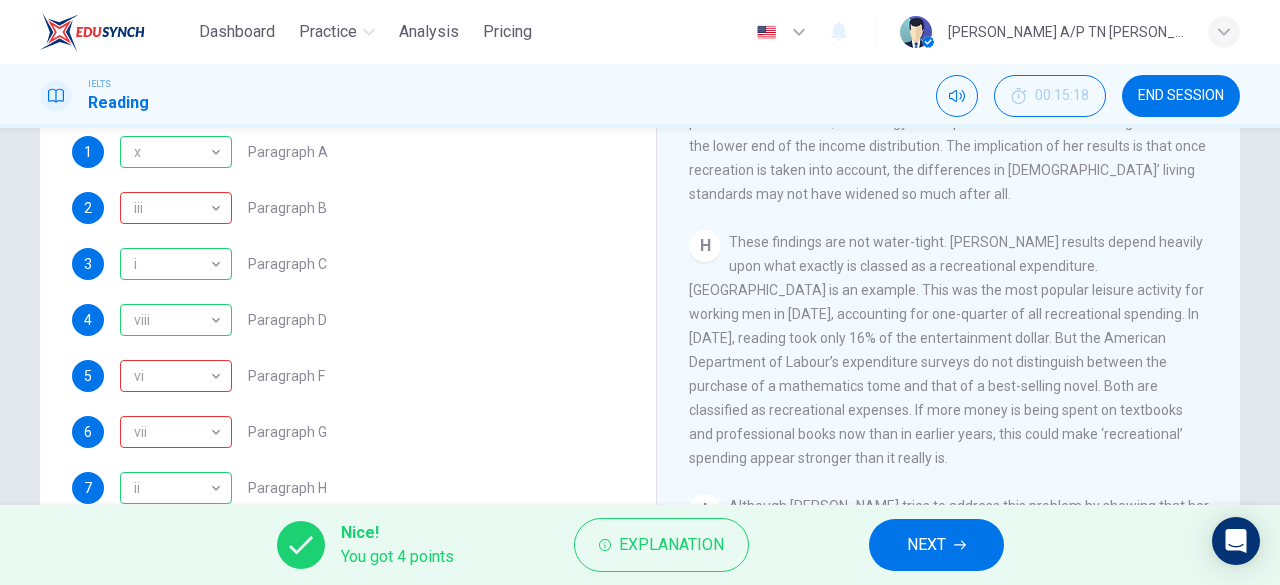 scroll, scrollTop: 329, scrollLeft: 0, axis: vertical 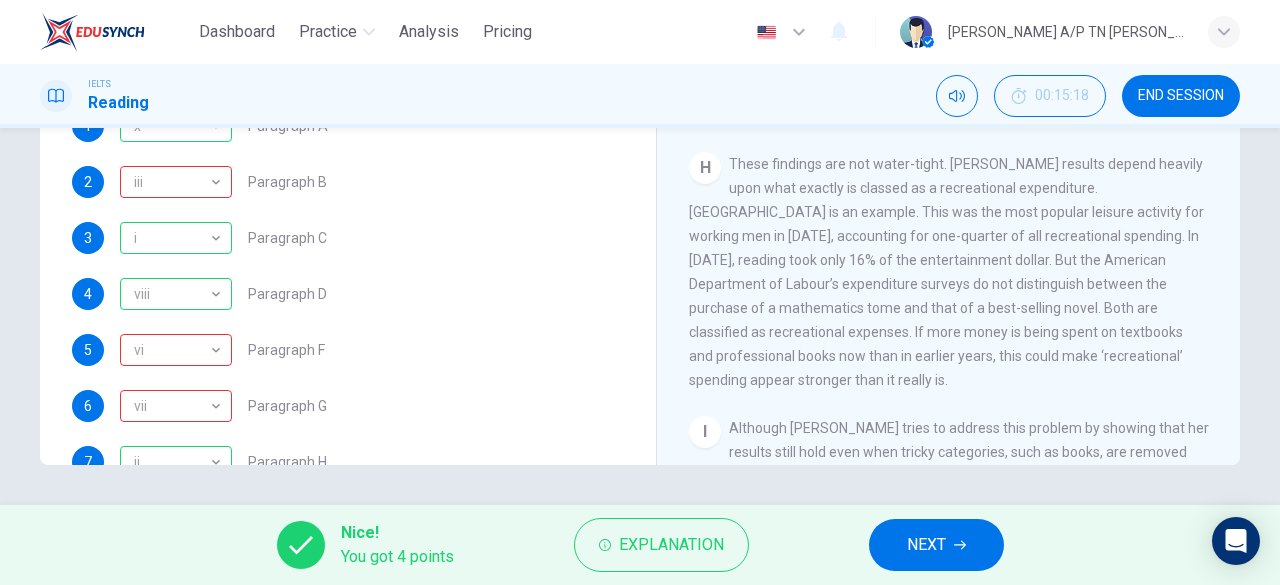 click on "CLICK TO ZOOM Click to Zoom A Are you better off than you used to be? Even after six years of sustained economic growth, Americans worry about that question. Economists who plumb government income statistics agree that Americans’ incomes, as measured in inflation-adjusted dollars, have risen more slowly in the past two decades than in earlier times, and that some workers’ real incomes have actually fallen. They also agree that by almost any measure, income is distributed less equally than it used to be. Neither of those claims, however, sheds much light on whether living standards are rising or falling. This is because ‘living standard’ is a highly amorphous concept. Measuring how much people earn is relatively easy, at least compared with measuring how well they live. B C D E F G H I" at bounding box center [962, 161] 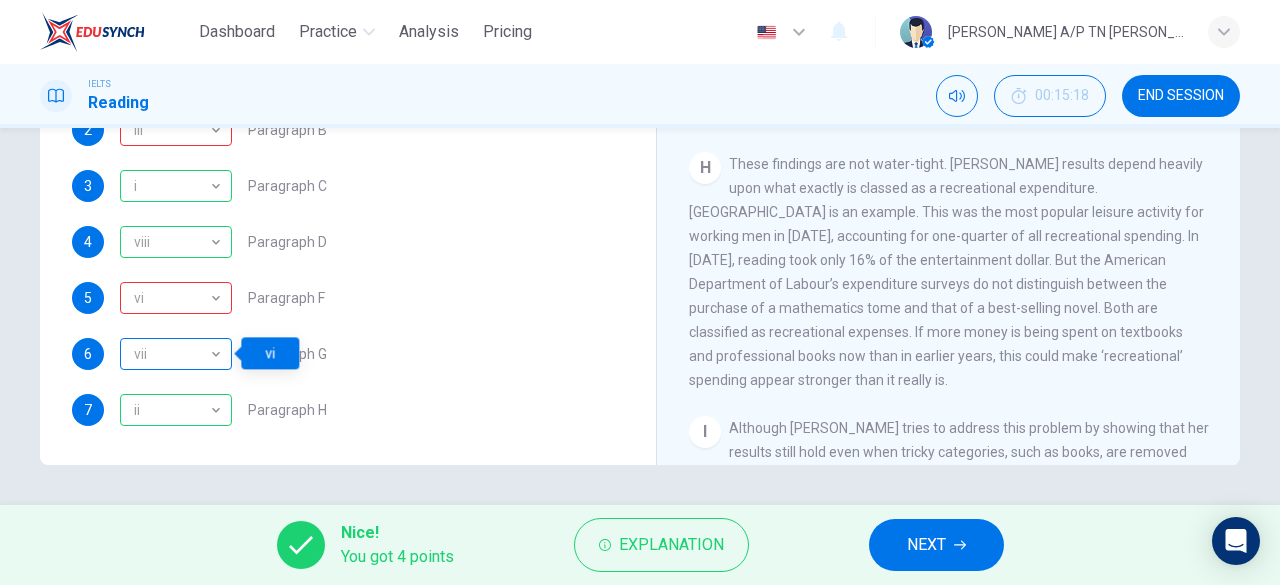 click on "vii" at bounding box center [172, 354] 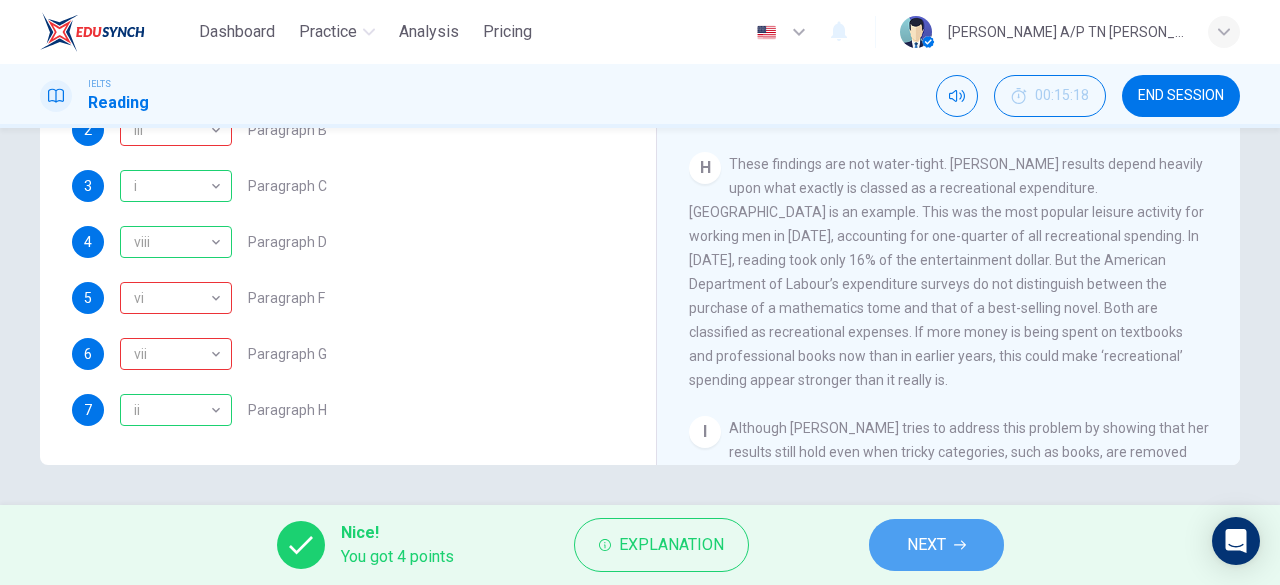 click on "NEXT" at bounding box center [936, 545] 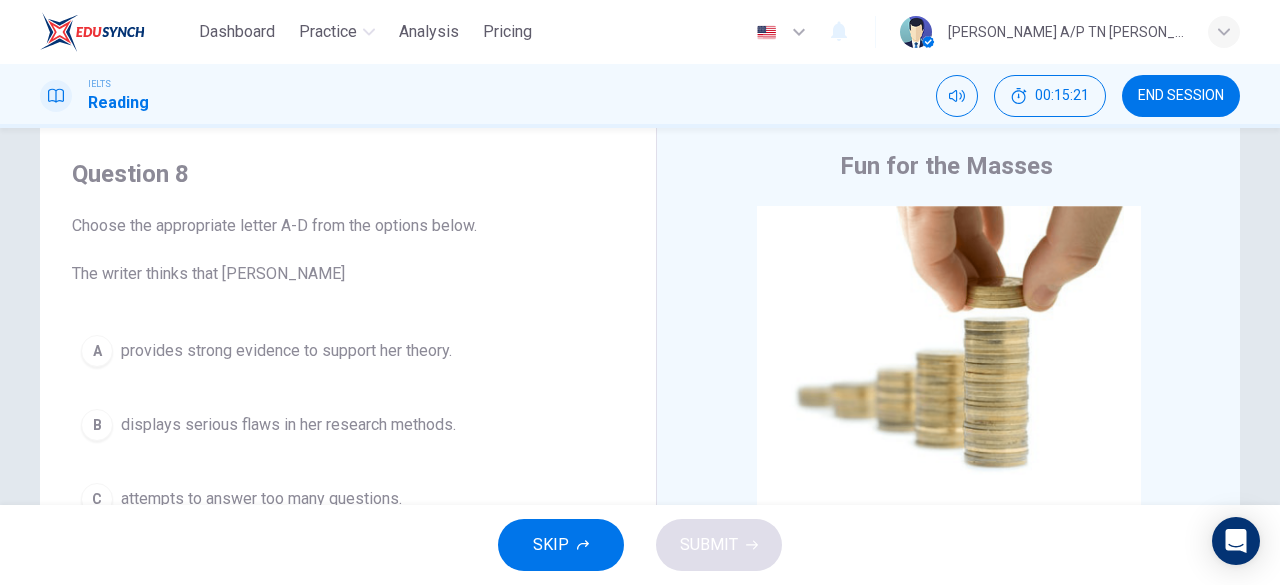 scroll, scrollTop: 0, scrollLeft: 0, axis: both 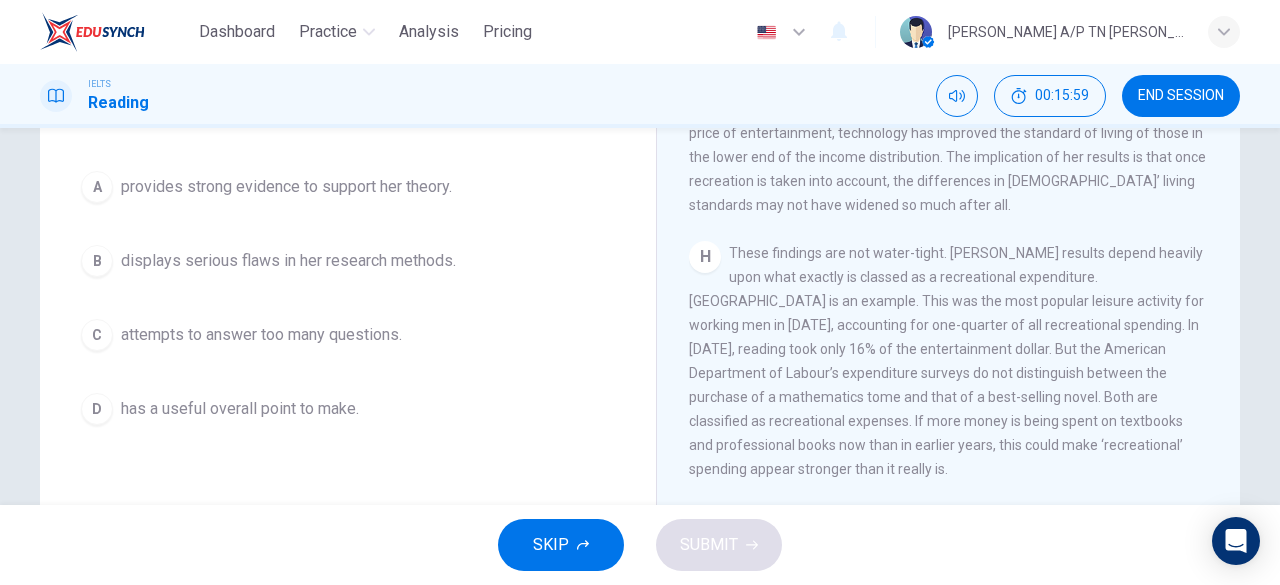 drag, startPoint x: 1279, startPoint y: 518, endPoint x: 1279, endPoint y: 507, distance: 11 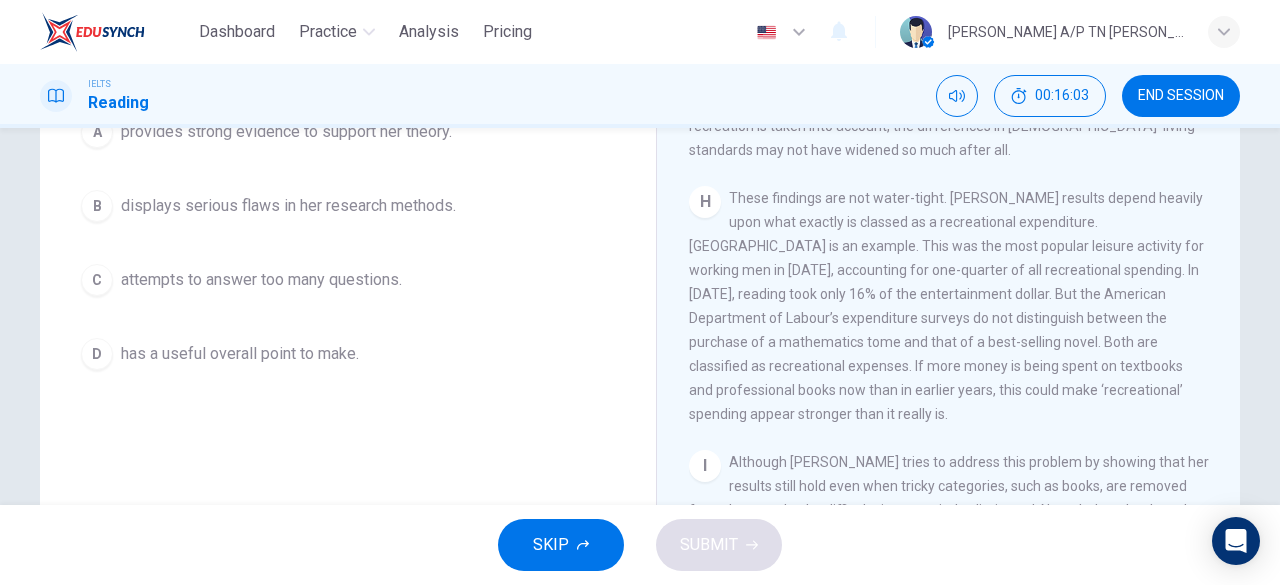 scroll, scrollTop: 335, scrollLeft: 0, axis: vertical 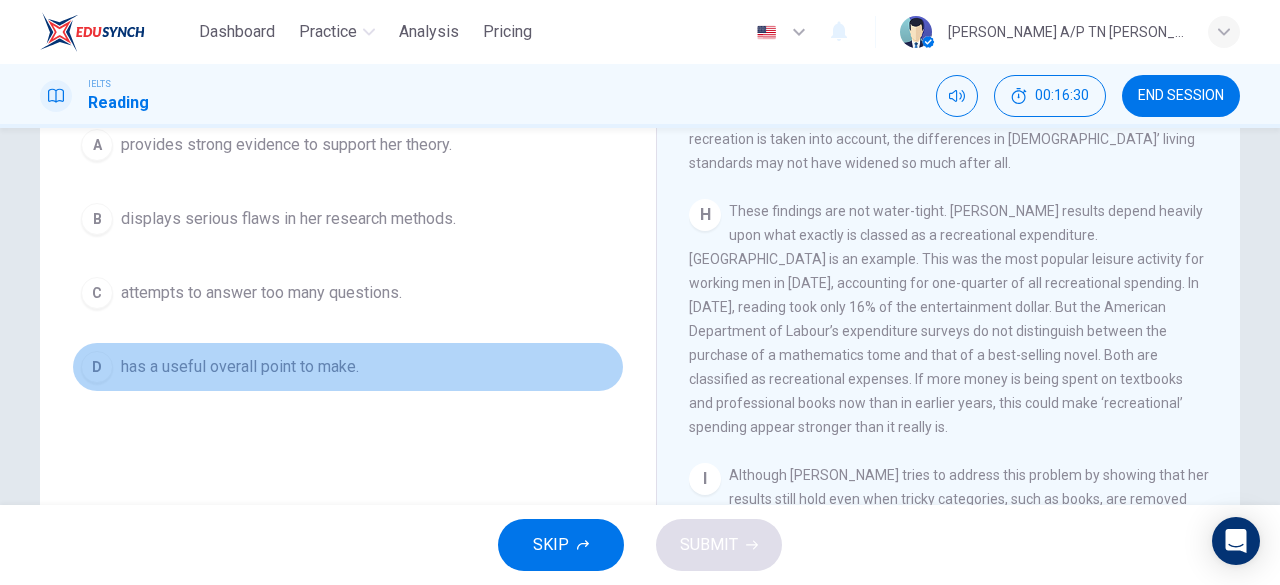 click on "D has a useful overall point to make." at bounding box center [348, 367] 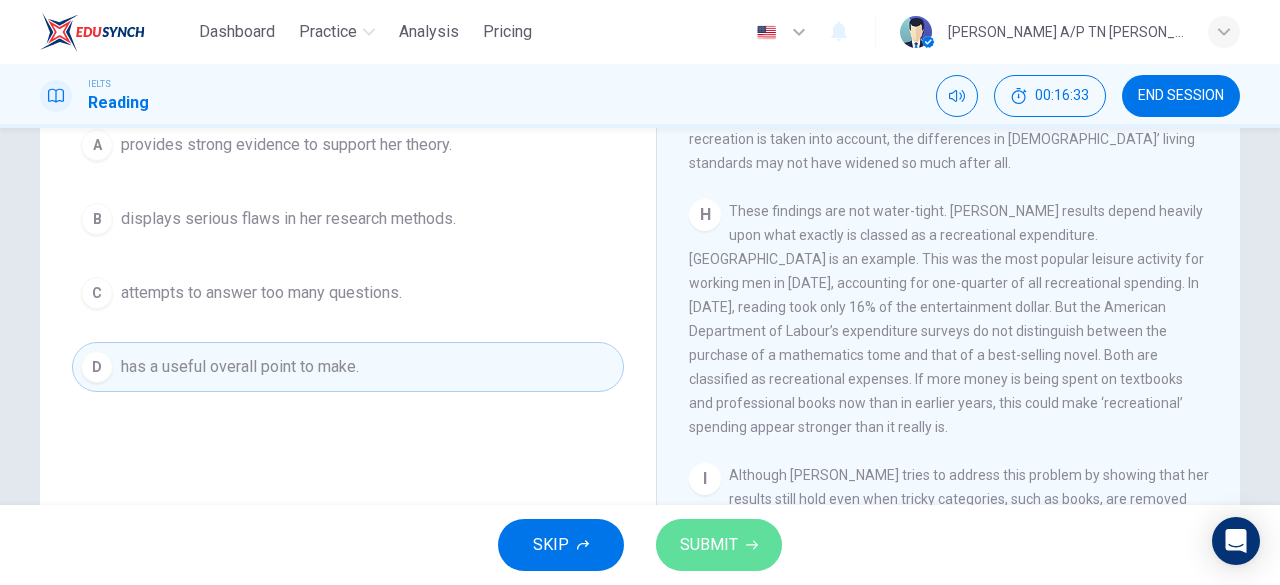 click on "SUBMIT" at bounding box center (709, 545) 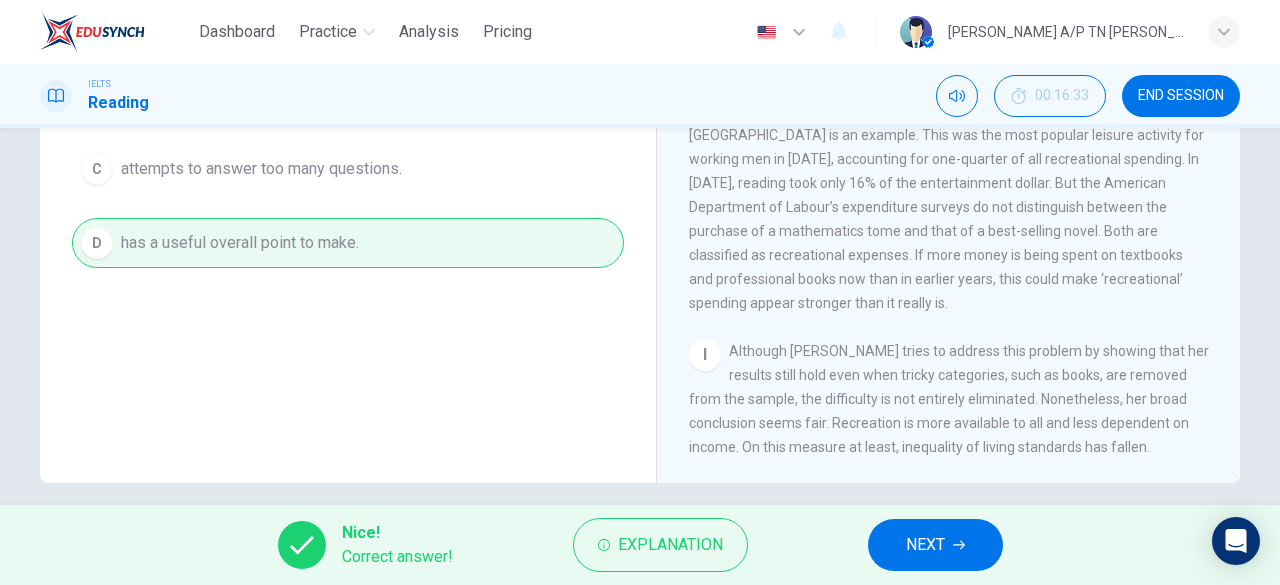 scroll, scrollTop: 398, scrollLeft: 0, axis: vertical 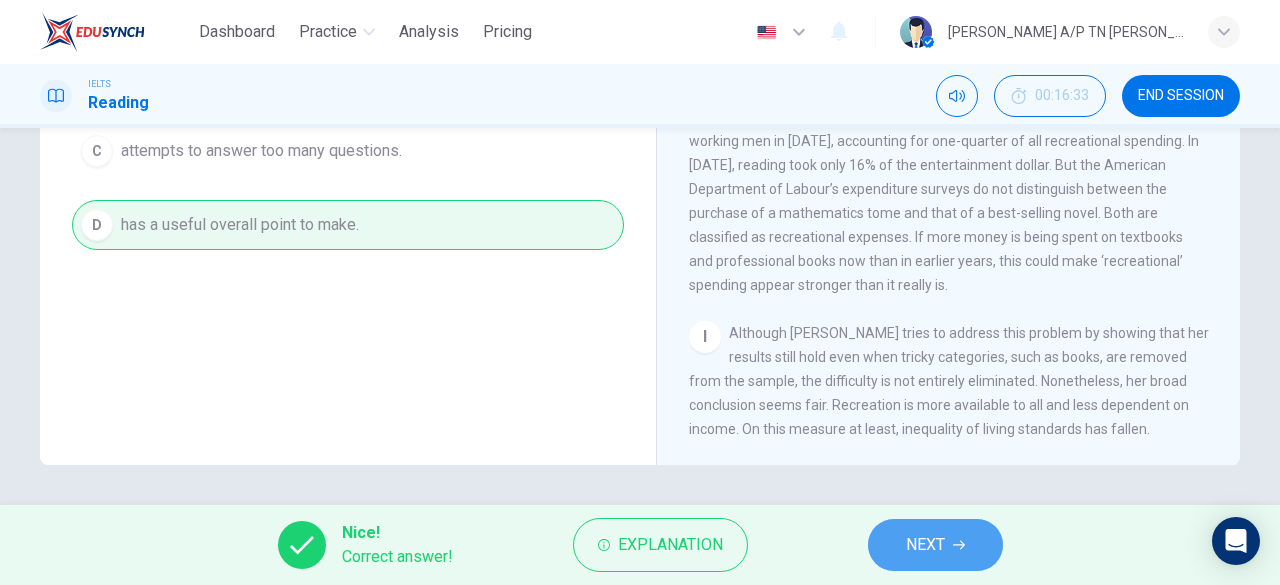 click on "NEXT" at bounding box center (935, 545) 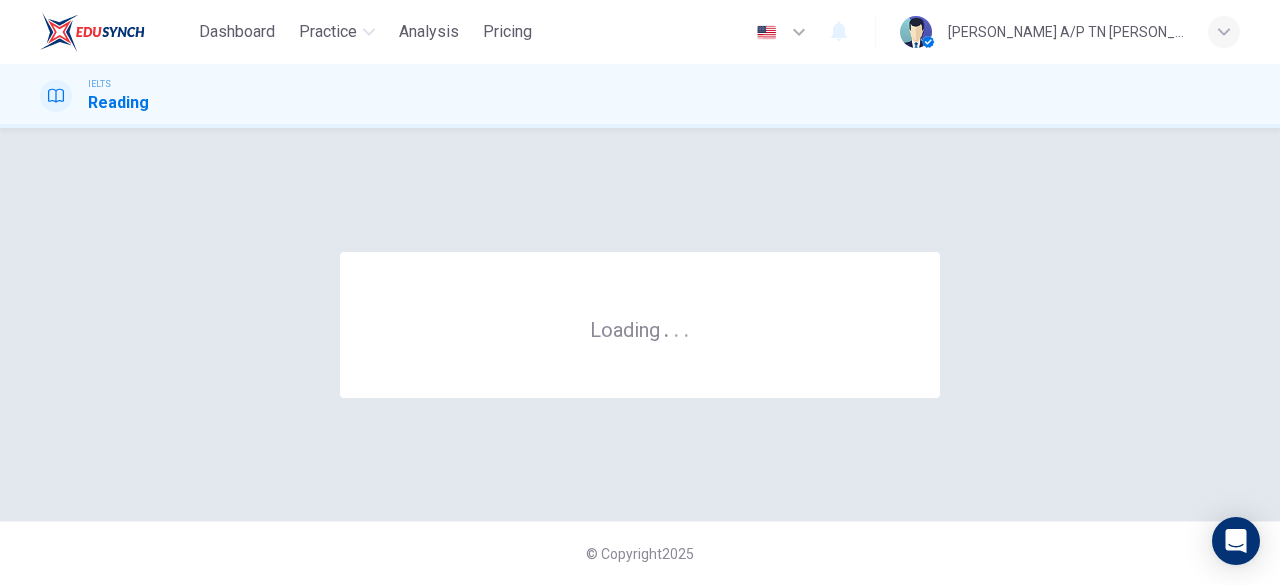 scroll, scrollTop: 0, scrollLeft: 0, axis: both 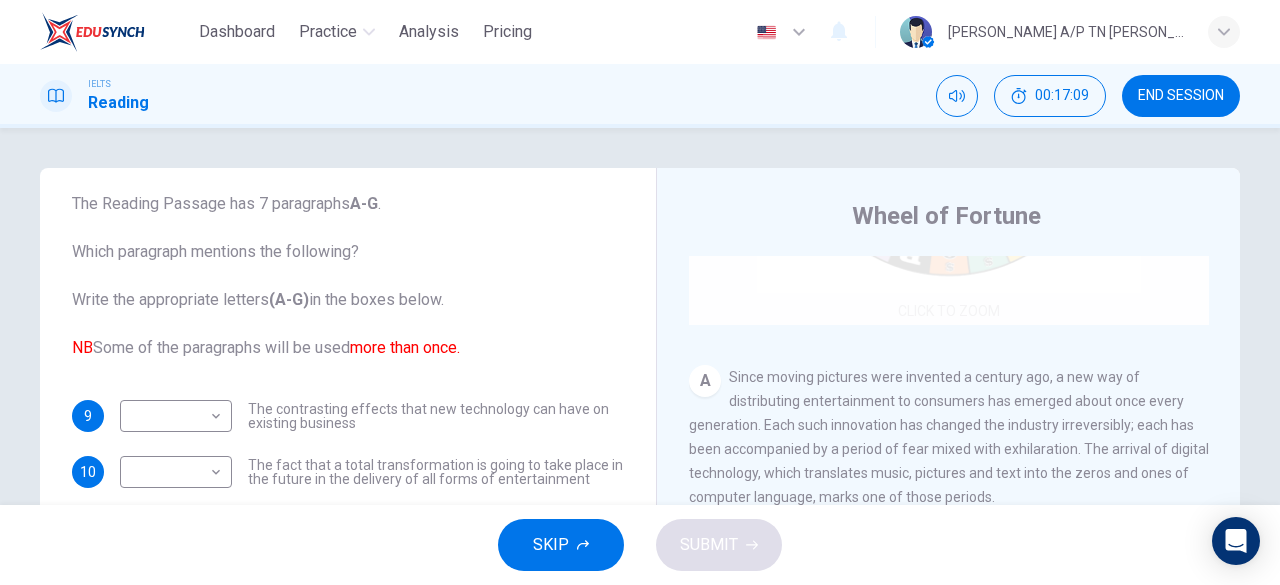 click on "Click to Zoom" at bounding box center (949, 134) 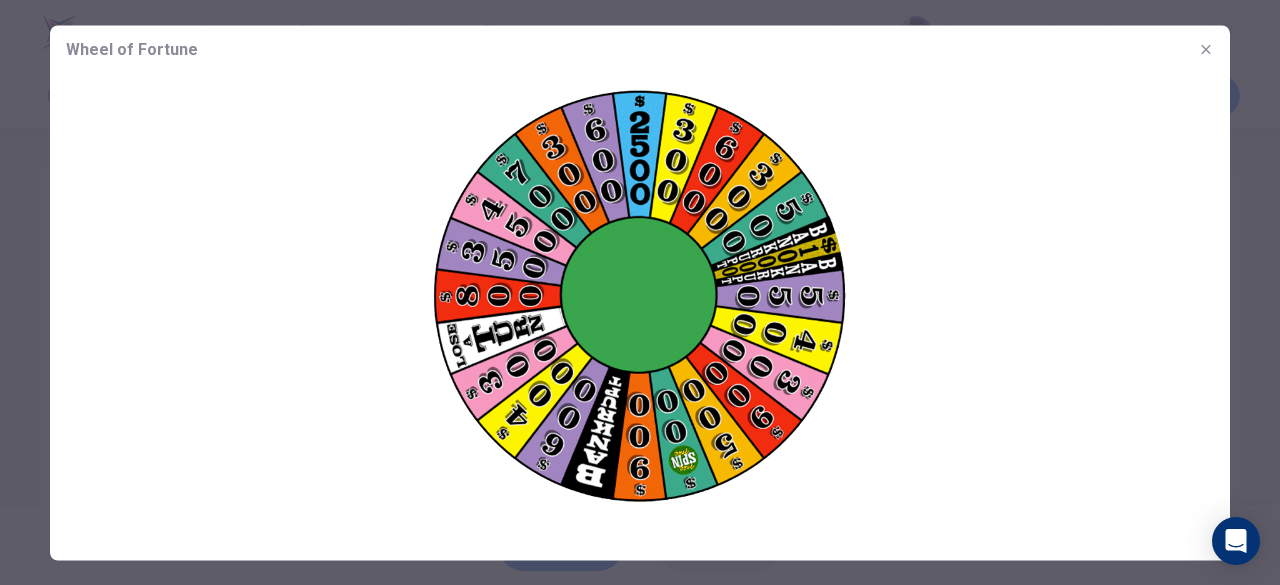 click at bounding box center [640, 292] 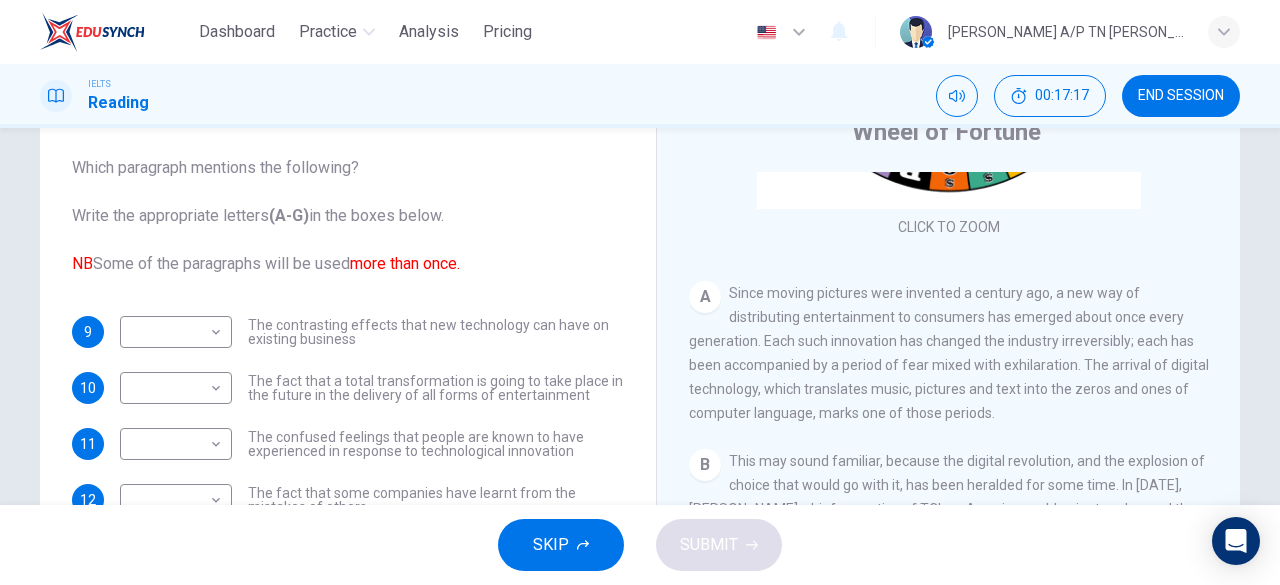 scroll, scrollTop: 118, scrollLeft: 0, axis: vertical 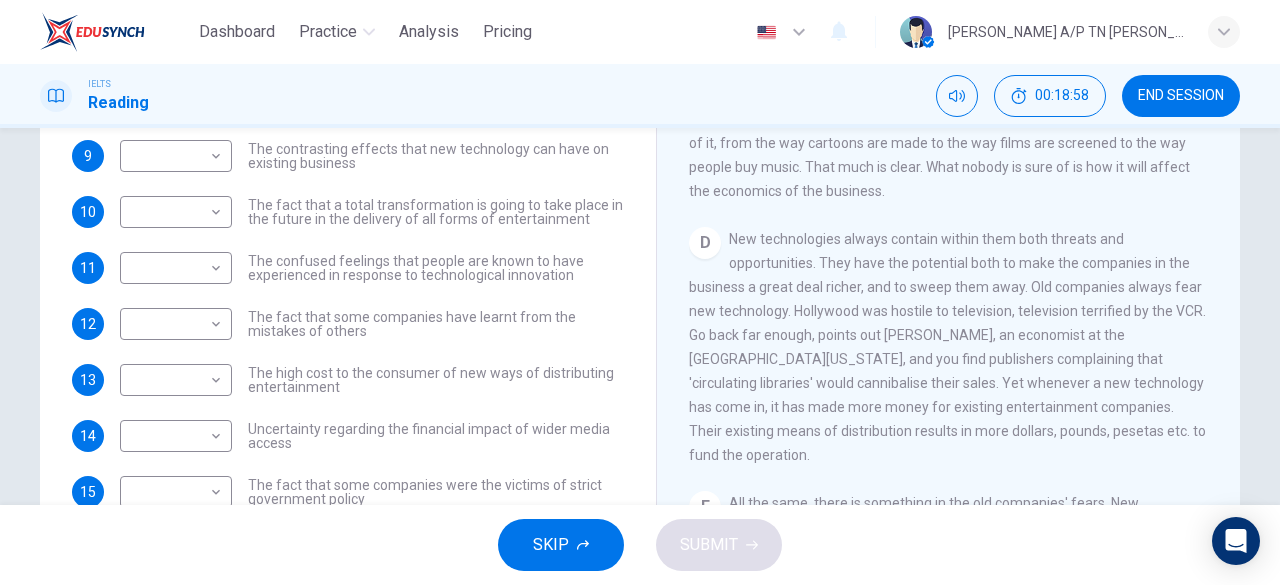 drag, startPoint x: 1229, startPoint y: 269, endPoint x: 1234, endPoint y: 312, distance: 43.289722 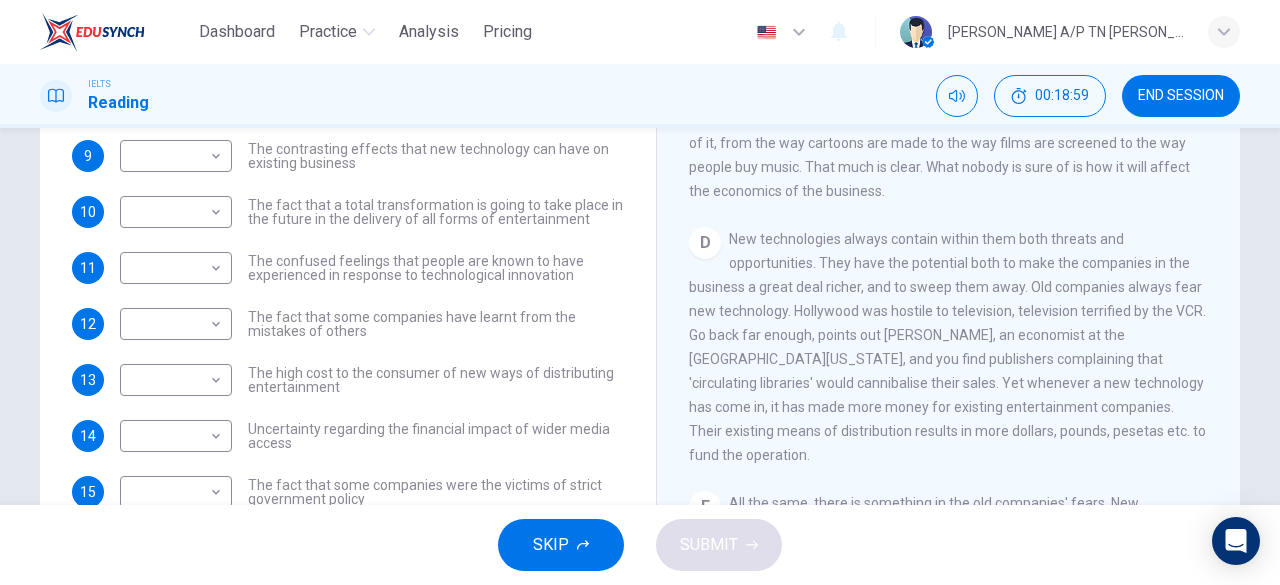 drag, startPoint x: 1234, startPoint y: 312, endPoint x: 1233, endPoint y: 327, distance: 15.033297 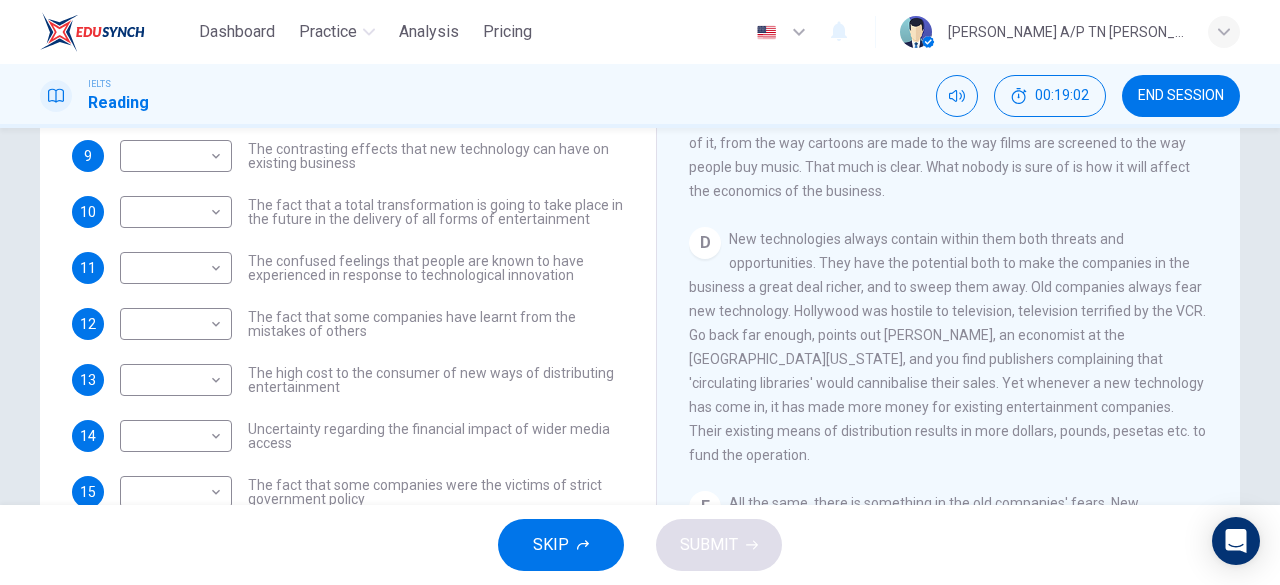 click on "Wheel of Fortune CLICK TO ZOOM Click to Zoom A Since moving pictures were invented a century ago, a new way of distributing entertainment to consumers has emerged about once every generation. Each such innovation has changed the industry irreversibly; each has been accompanied by a period of fear mixed with exhilaration. The arrival of digital technology, which translates music, pictures and text into the zeros and ones of computer language, marks one of those periods. B This may sound familiar, because the digital revolution, and the explosion of choice that would go with it, has been heralded for some time. In 1992, John Malone, chief executive of TCI, an American cable giant, welcomed the '500-channel universe'. Digital television was about to deliver everything except pizzas to people's living rooms. When the entertainment companies tried out the technology, it worked fine - but not at a price that people were prepared to pay. C D E F G" at bounding box center [948, 271] 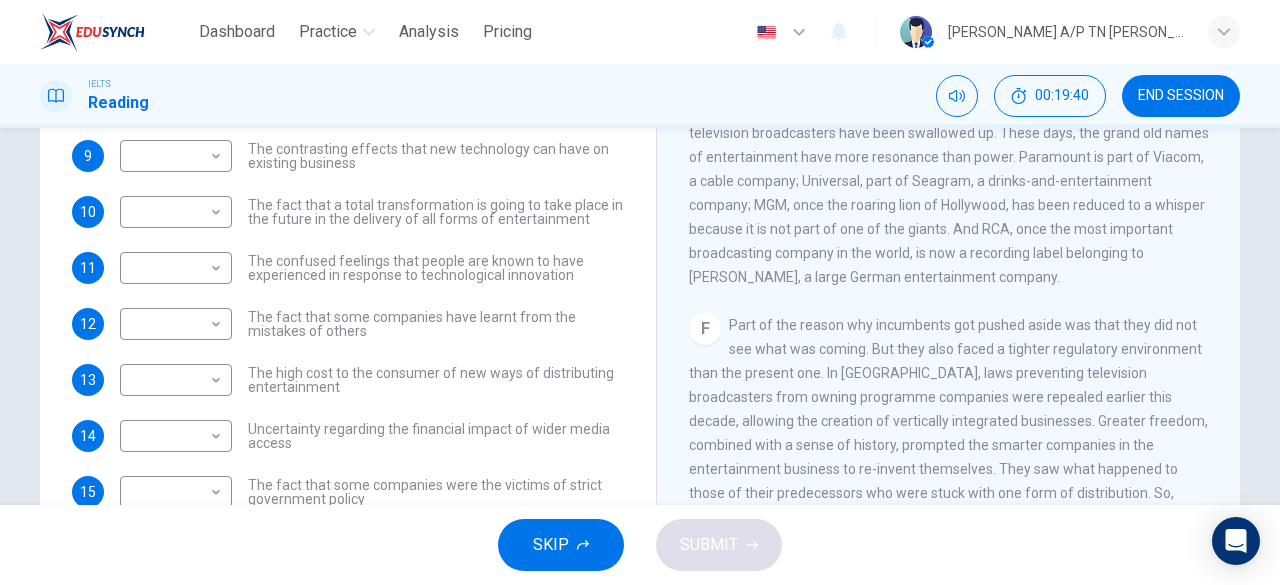 scroll, scrollTop: 1194, scrollLeft: 0, axis: vertical 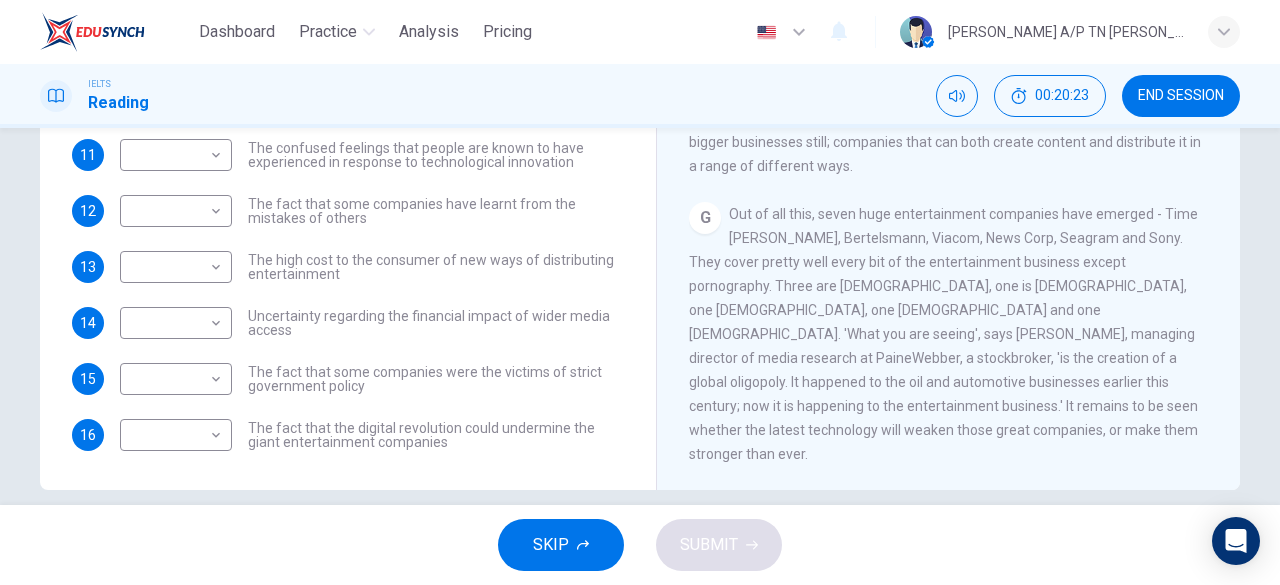 drag, startPoint x: 618, startPoint y: 436, endPoint x: 616, endPoint y: 407, distance: 29.068884 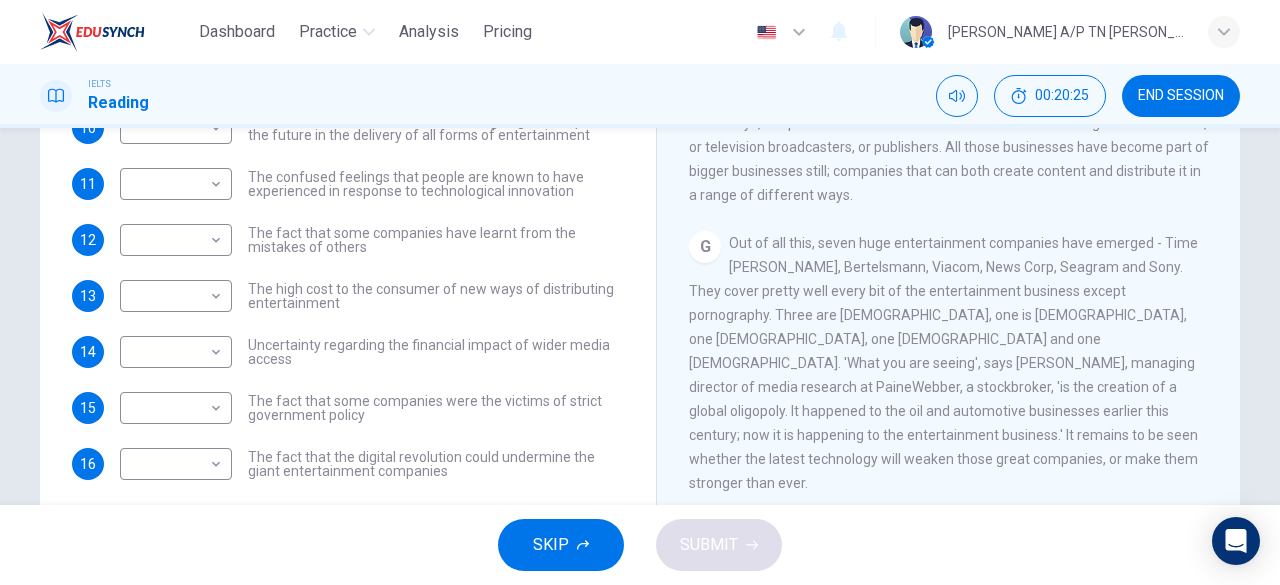 scroll, scrollTop: 343, scrollLeft: 0, axis: vertical 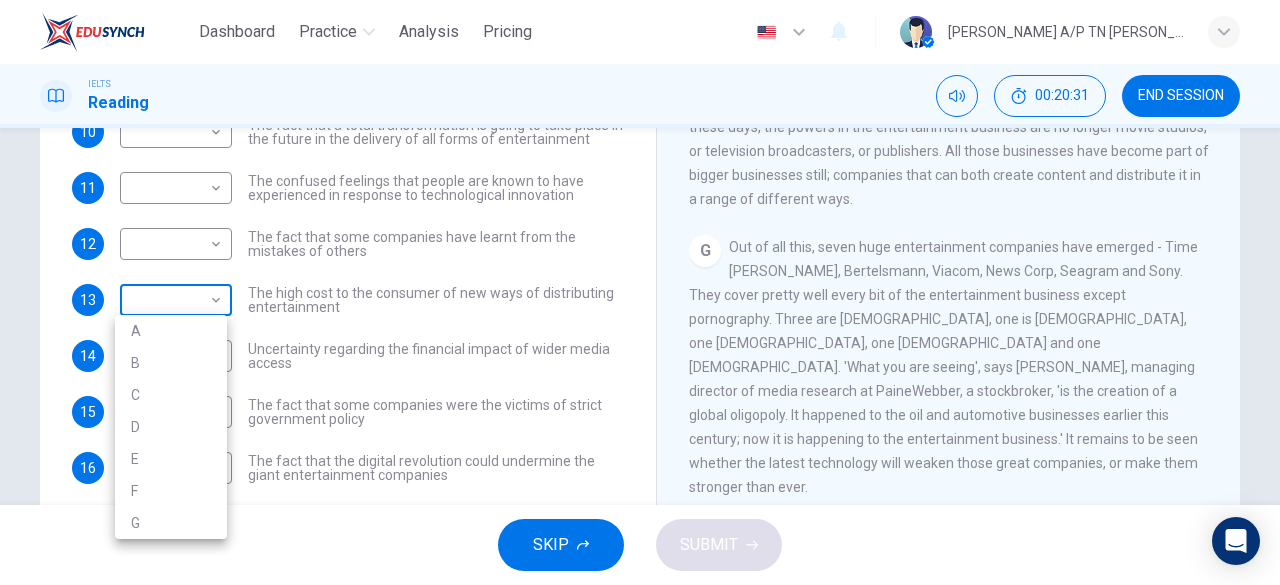click on "Dashboard Practice Analysis Pricing English en ​ DHARSHINI A/P TN BINU KUMAR IELTS Reading 00:20:31 END SESSION Questions 9 - 16 The Reading Passage has 7 paragraphs  A-G .
Which paragraph mentions the following?
Write the appropriate letters  (A-G)  in the boxes below.
NB  Some of the paragraphs will be used  more than once. 9 ​ ​ The contrasting effects that new technology can have on existing business 10 ​ ​ The fact that a total transformation is going to take place in the future in the delivery of all forms of entertainment 11 ​ ​ The confused feelings that people are known to have experienced in response to technological innovation 12 ​ ​ The fact that some companies have learnt from the mistakes of others 13 ​ ​ The high cost to the consumer of new ways of distributing entertainment 14 ​ ​ Uncertainty regarding the financial impact of wider media access 15 ​ ​ The fact that some companies were the victims of strict government policy 16 ​ ​ Wheel of Fortune A B C D" at bounding box center (640, 292) 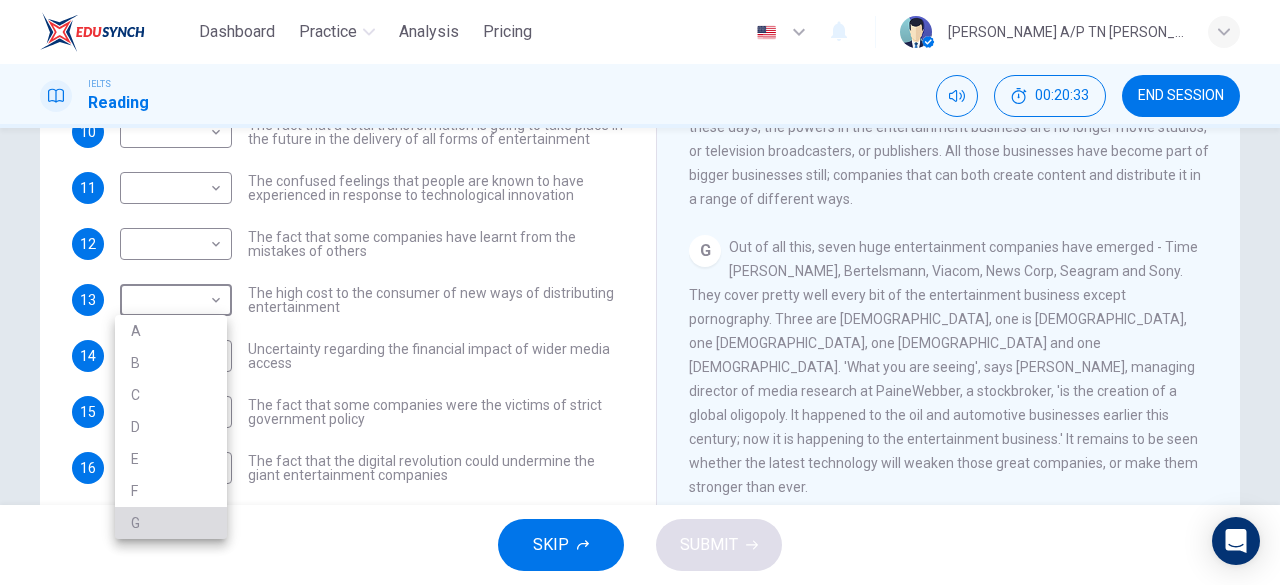click on "G" at bounding box center (171, 523) 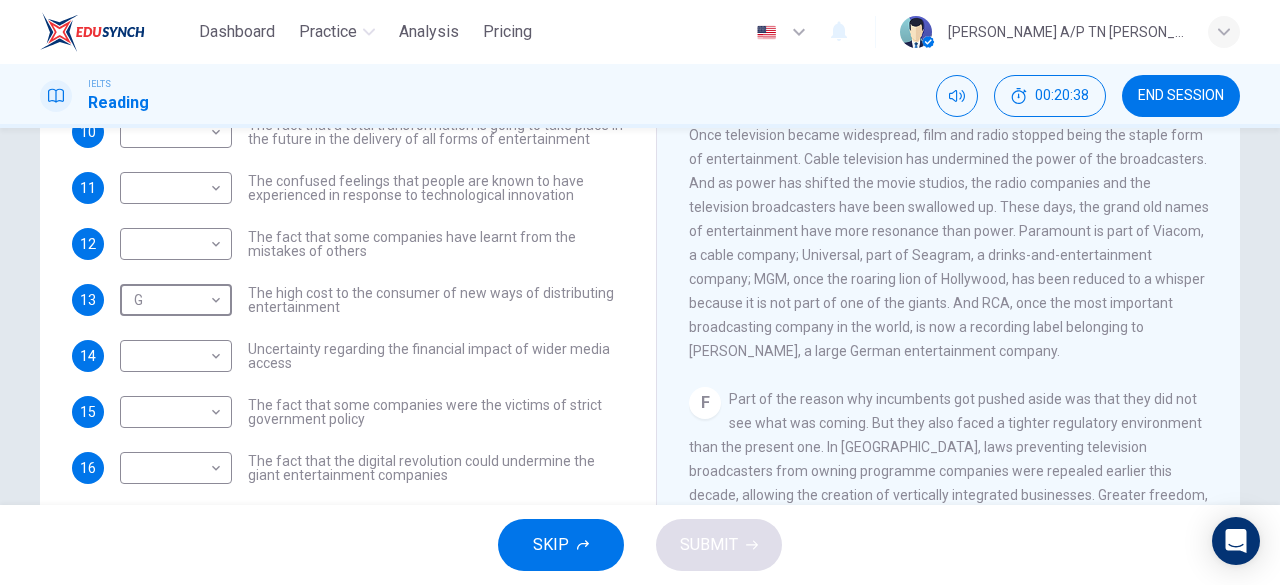 scroll, scrollTop: 1028, scrollLeft: 0, axis: vertical 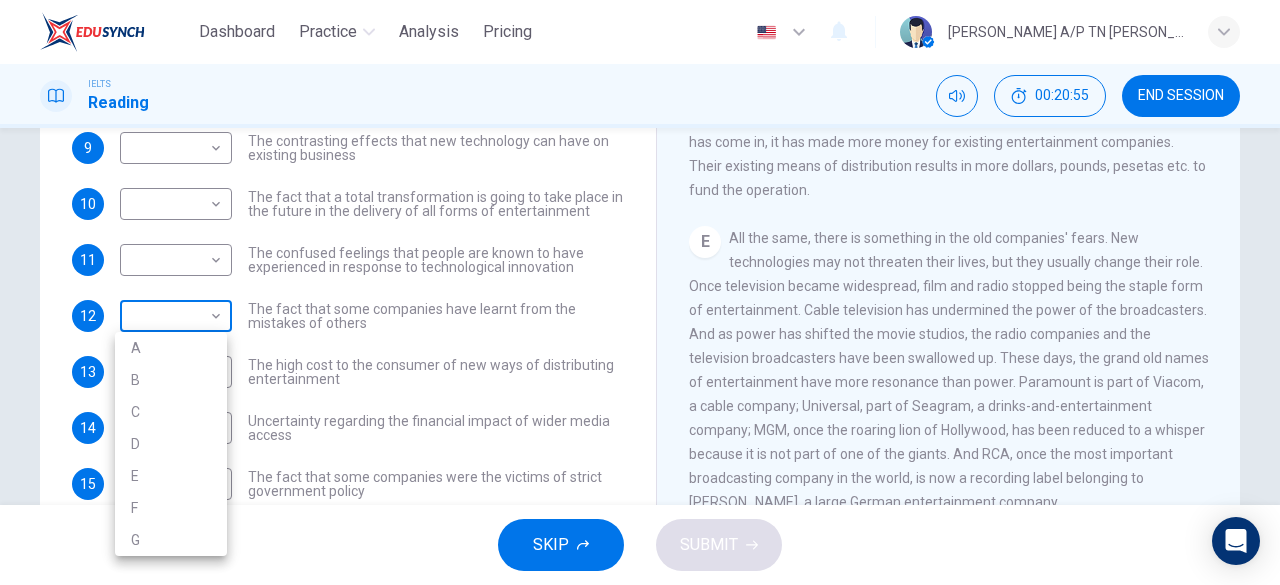 click on "Dashboard Practice Analysis Pricing English en ​ DHARSHINI A/P TN BINU KUMAR IELTS Reading 00:20:55 END SESSION Questions 9 - 16 The Reading Passage has 7 paragraphs  A-G .
Which paragraph mentions the following?
Write the appropriate letters  (A-G)  in the boxes below.
NB  Some of the paragraphs will be used  more than once. 9 ​ ​ The contrasting effects that new technology can have on existing business 10 ​ ​ The fact that a total transformation is going to take place in the future in the delivery of all forms of entertainment 11 ​ ​ The confused feelings that people are known to have experienced in response to technological innovation 12 ​ ​ The fact that some companies have learnt from the mistakes of others 13 G G ​ The high cost to the consumer of new ways of distributing entertainment 14 ​ ​ Uncertainty regarding the financial impact of wider media access 15 ​ ​ The fact that some companies were the victims of strict government policy 16 ​ ​ Wheel of Fortune A B C D" at bounding box center (640, 292) 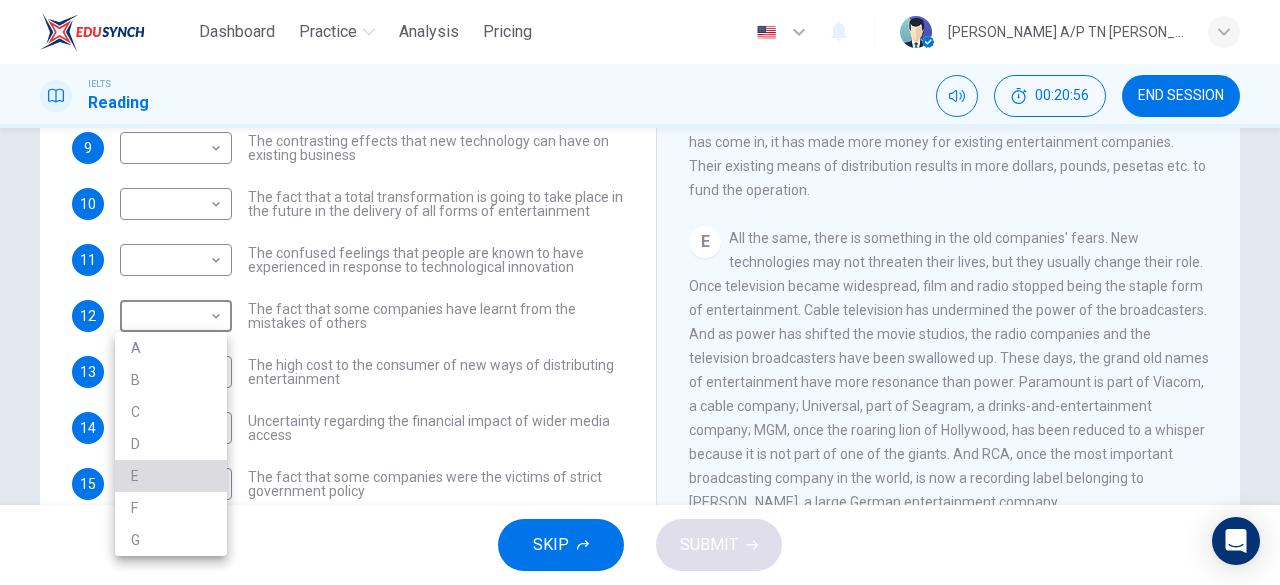 click on "E" at bounding box center (171, 476) 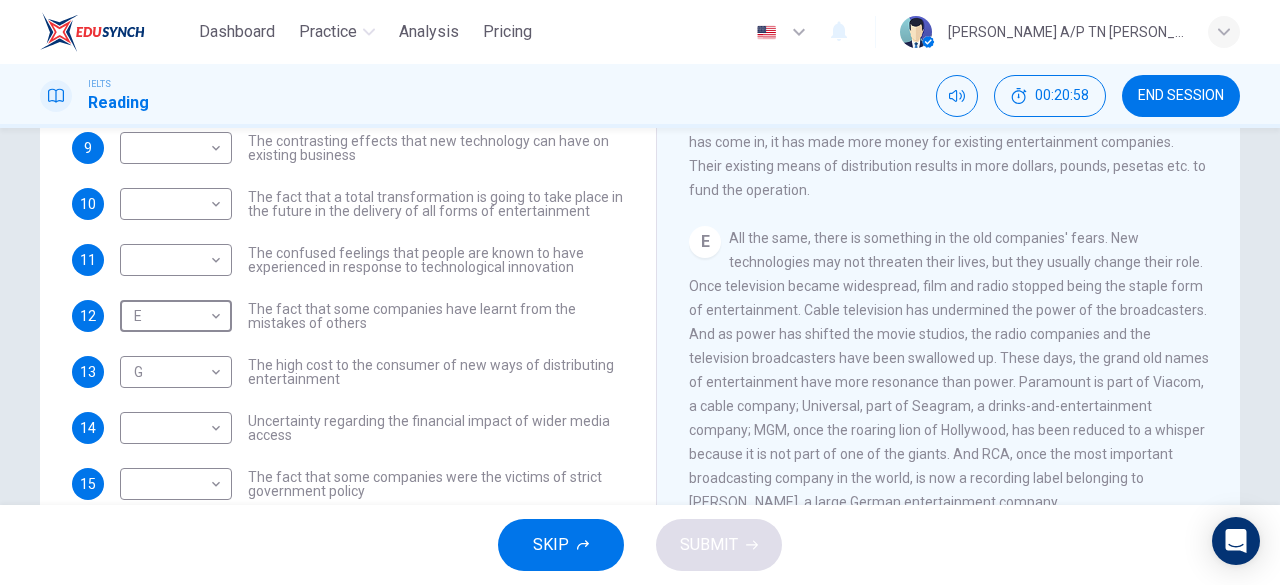 scroll, scrollTop: 10, scrollLeft: 0, axis: vertical 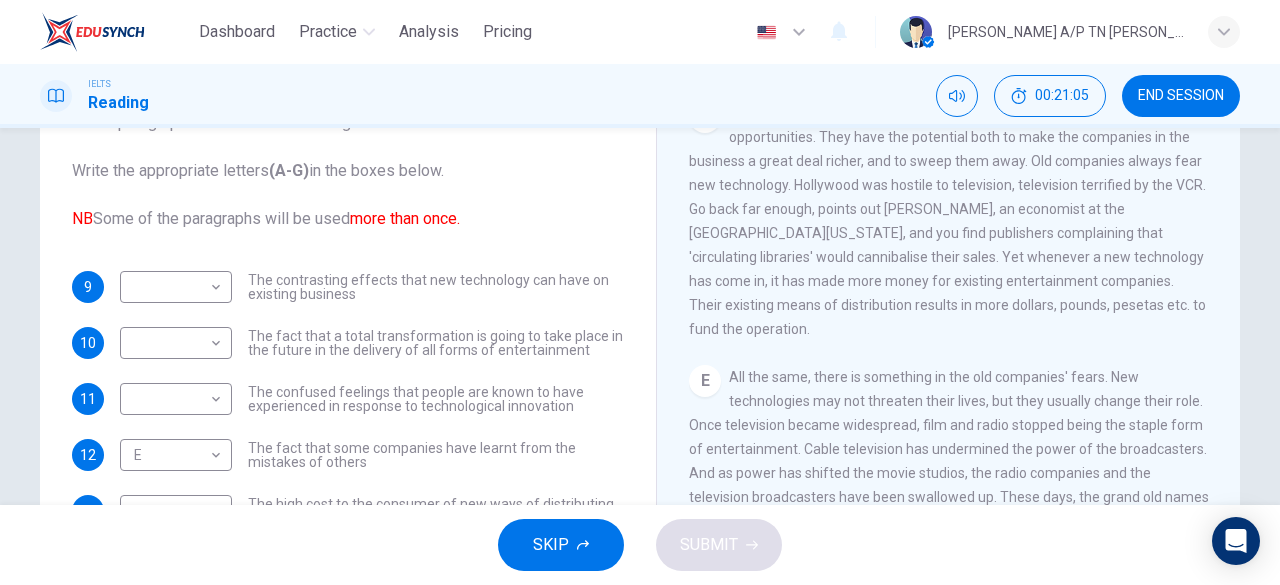 drag, startPoint x: 1212, startPoint y: 364, endPoint x: 1202, endPoint y: 339, distance: 26.925823 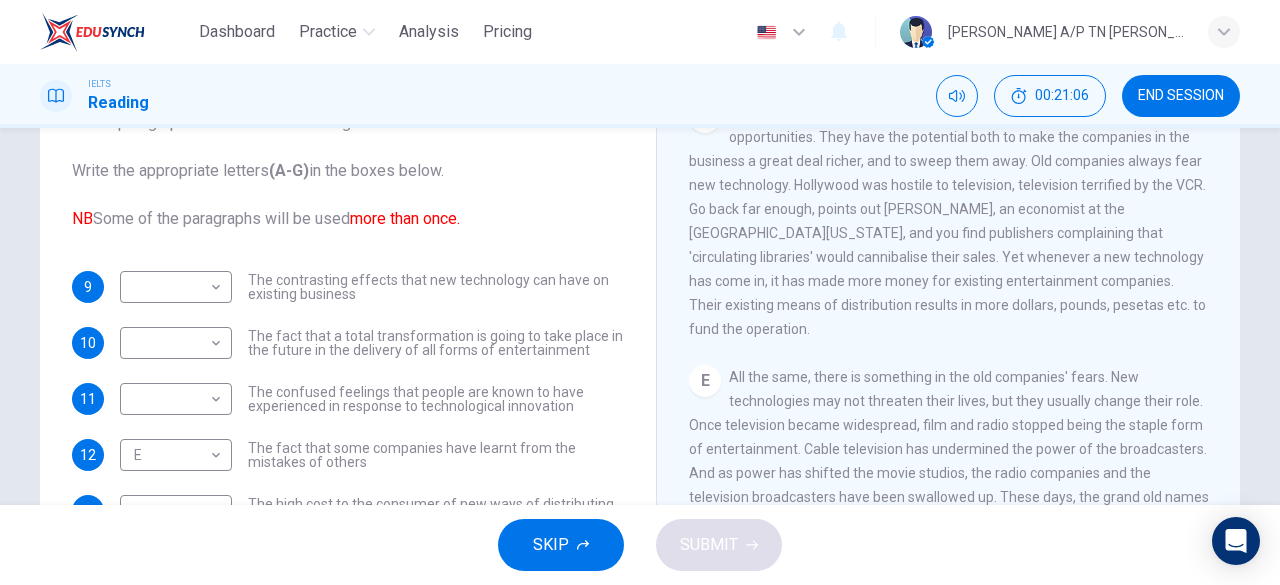 click on "CLICK TO ZOOM Click to Zoom A Since moving pictures were invented a century ago, a new way of distributing entertainment to consumers has emerged about once every generation. Each such innovation has changed the industry irreversibly; each has been accompanied by a period of fear mixed with exhilaration. The arrival of digital technology, which translates music, pictures and text into the zeros and ones of computer language, marks one of those periods. B This may sound familiar, because the digital revolution, and the explosion of choice that would go with it, has been heralded for some time. In 1992, John Malone, chief executive of TCI, an American cable giant, welcomed the '500-channel universe'. Digital television was about to deliver everything except pizzas to people's living rooms. When the entertainment companies tried out the technology, it worked fine - but not at a price that people were prepared to pay. C D E F G" at bounding box center [962, 358] 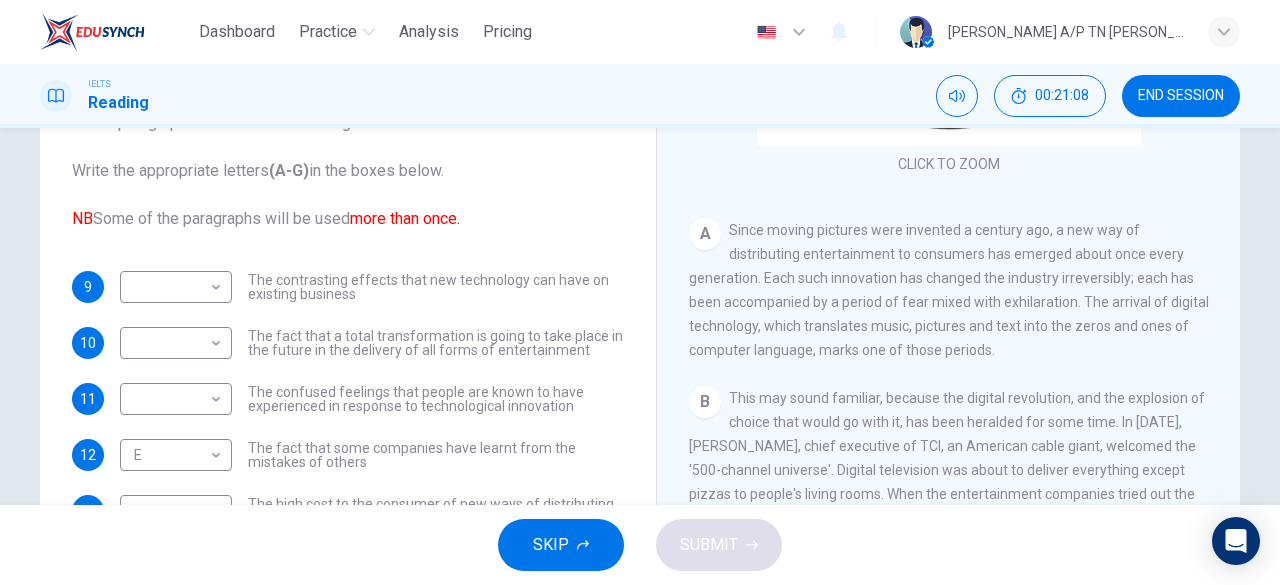 scroll, scrollTop: 248, scrollLeft: 0, axis: vertical 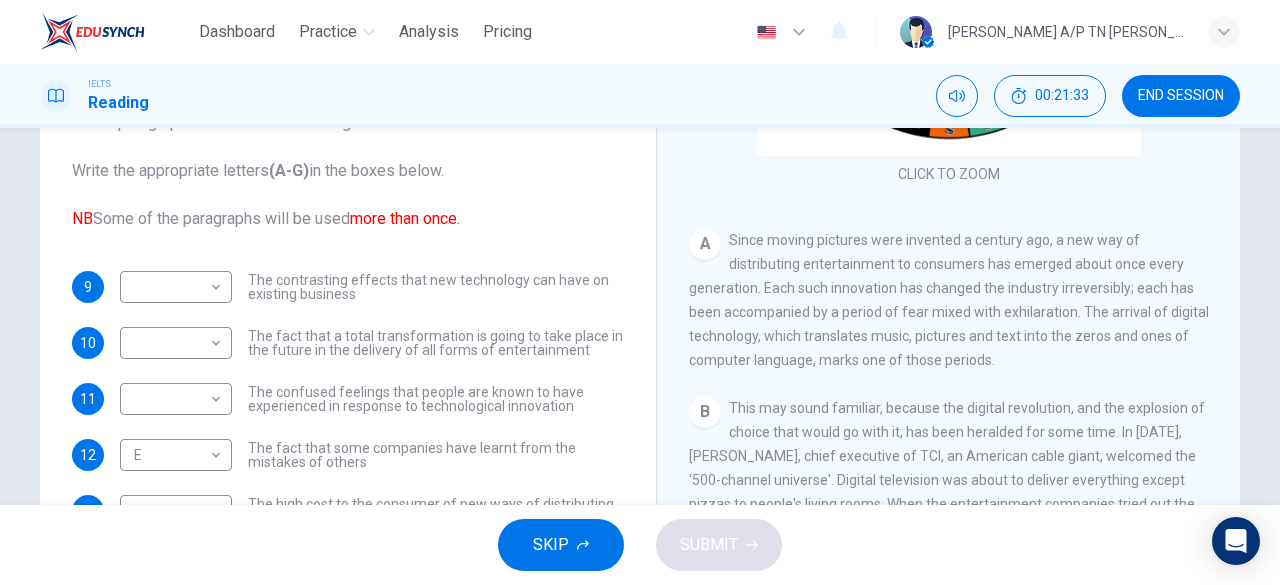 drag, startPoint x: 1218, startPoint y: 268, endPoint x: 1227, endPoint y: 273, distance: 10.29563 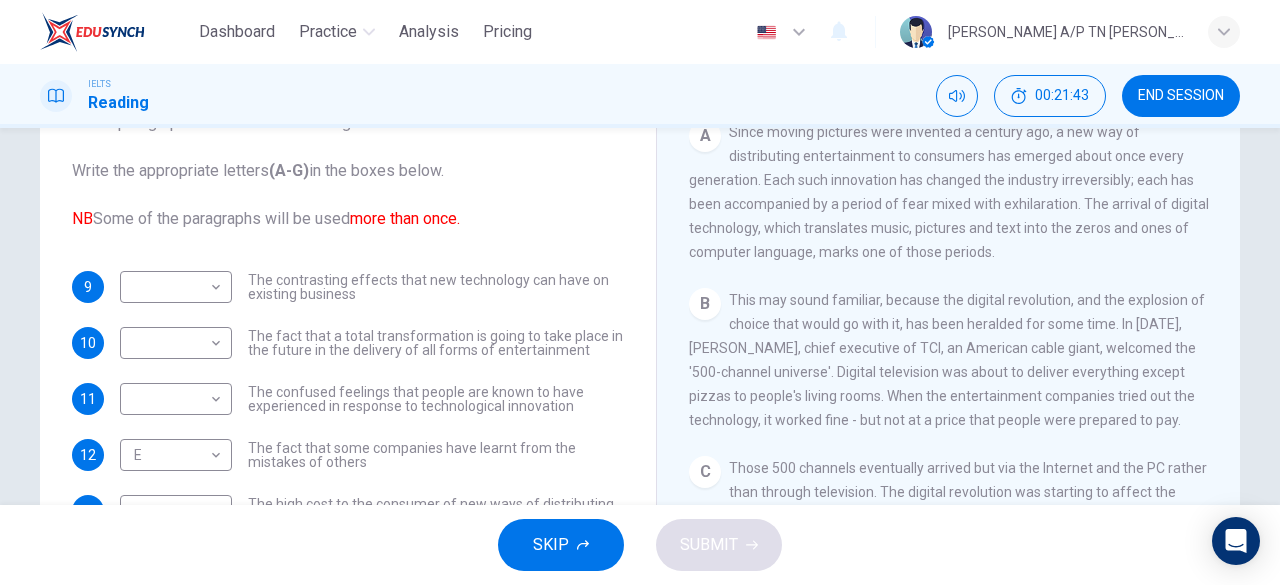 scroll, scrollTop: 370, scrollLeft: 0, axis: vertical 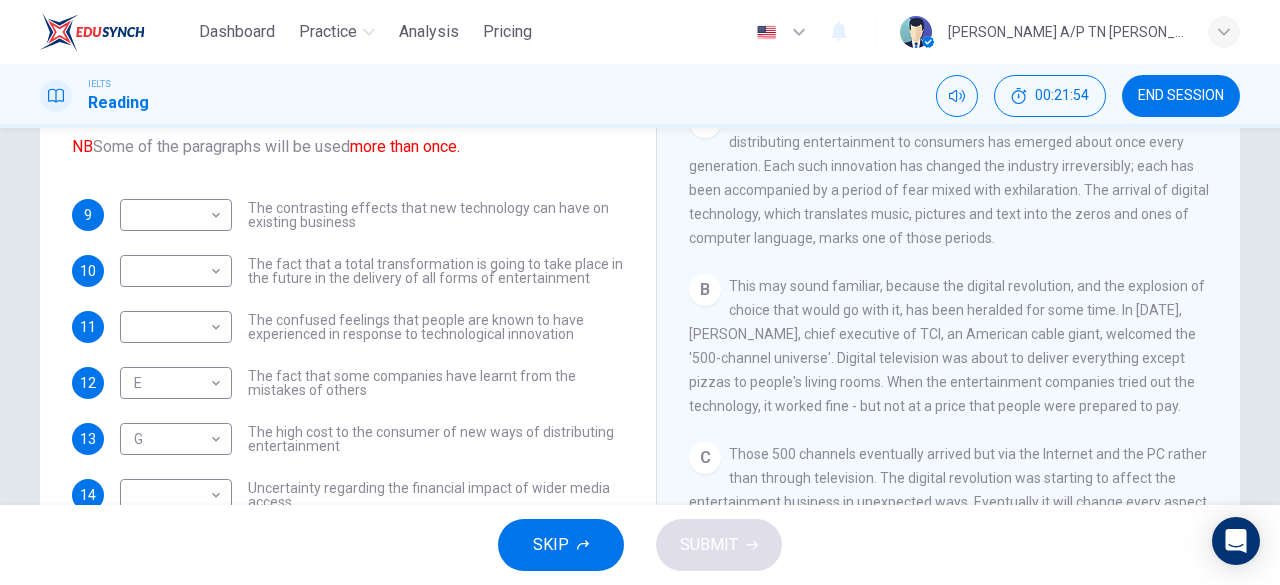 drag, startPoint x: 618, startPoint y: 415, endPoint x: 984, endPoint y: 472, distance: 370.41193 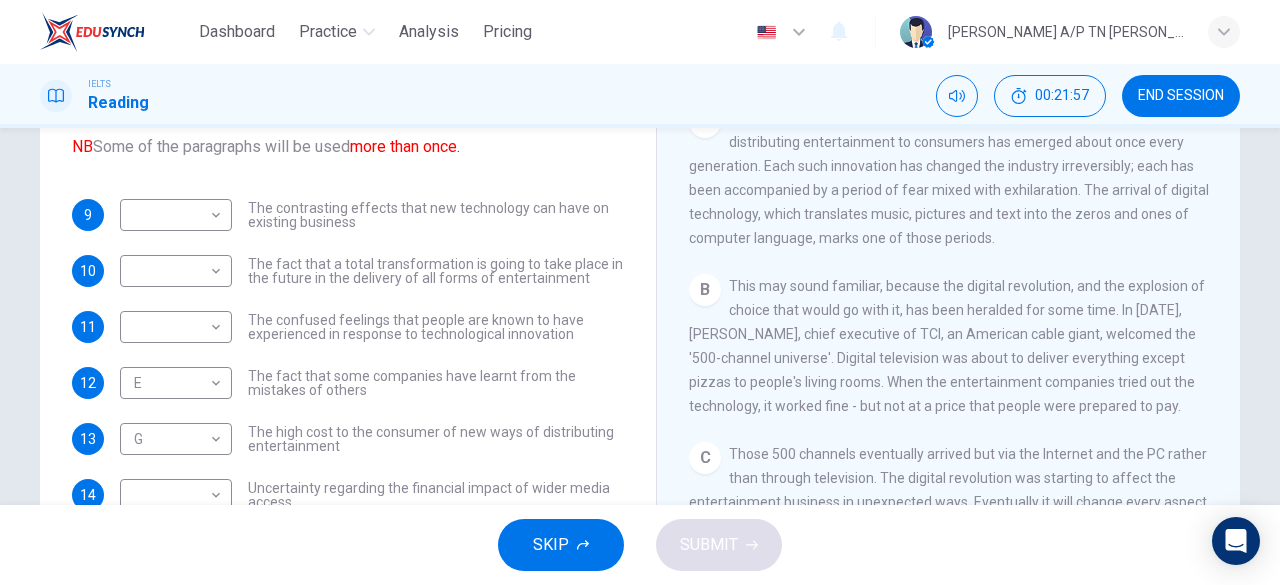 drag, startPoint x: 1230, startPoint y: 293, endPoint x: 1279, endPoint y: 277, distance: 51.546097 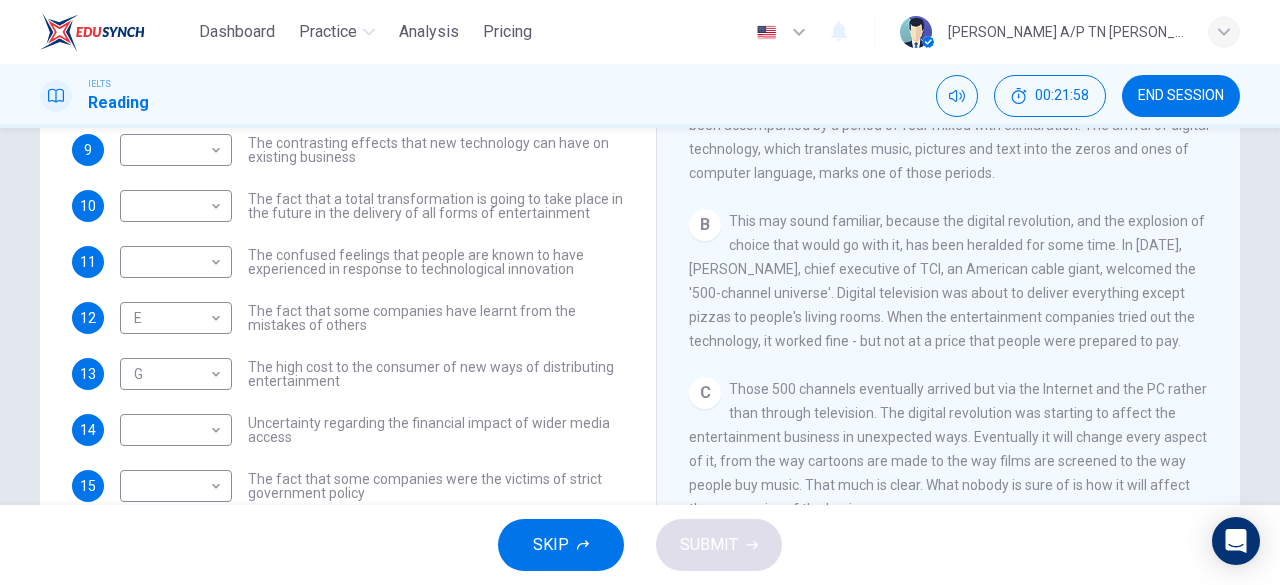 scroll, scrollTop: 275, scrollLeft: 0, axis: vertical 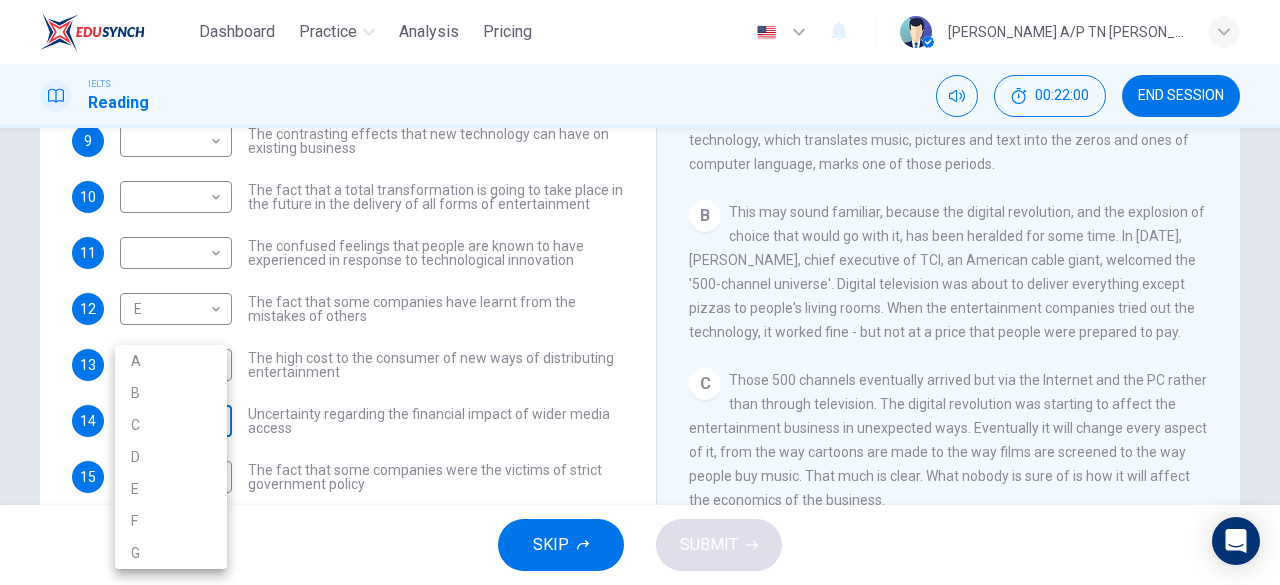 click on "Dashboard Practice Analysis Pricing English en ​ DHARSHINI A/P TN BINU KUMAR IELTS Reading 00:22:00 END SESSION Questions 9 - 16 The Reading Passage has 7 paragraphs  A-G .
Which paragraph mentions the following?
Write the appropriate letters  (A-G)  in the boxes below.
NB  Some of the paragraphs will be used  more than once. 9 ​ ​ The contrasting effects that new technology can have on existing business 10 ​ ​ The fact that a total transformation is going to take place in the future in the delivery of all forms of entertainment 11 ​ ​ The confused feelings that people are known to have experienced in response to technological innovation 12 E E ​ The fact that some companies have learnt from the mistakes of others 13 G G ​ The high cost to the consumer of new ways of distributing entertainment 14 ​ ​ Uncertainty regarding the financial impact of wider media access 15 ​ ​ The fact that some companies were the victims of strict government policy 16 ​ ​ Wheel of Fortune A B C D" at bounding box center (640, 292) 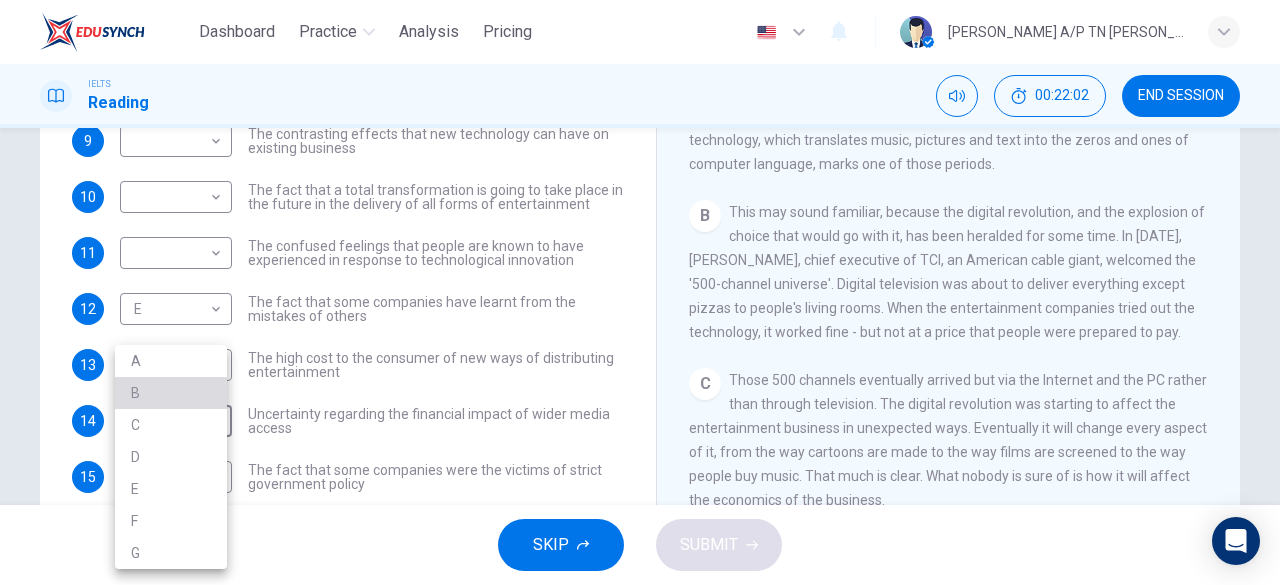click on "B" at bounding box center (171, 393) 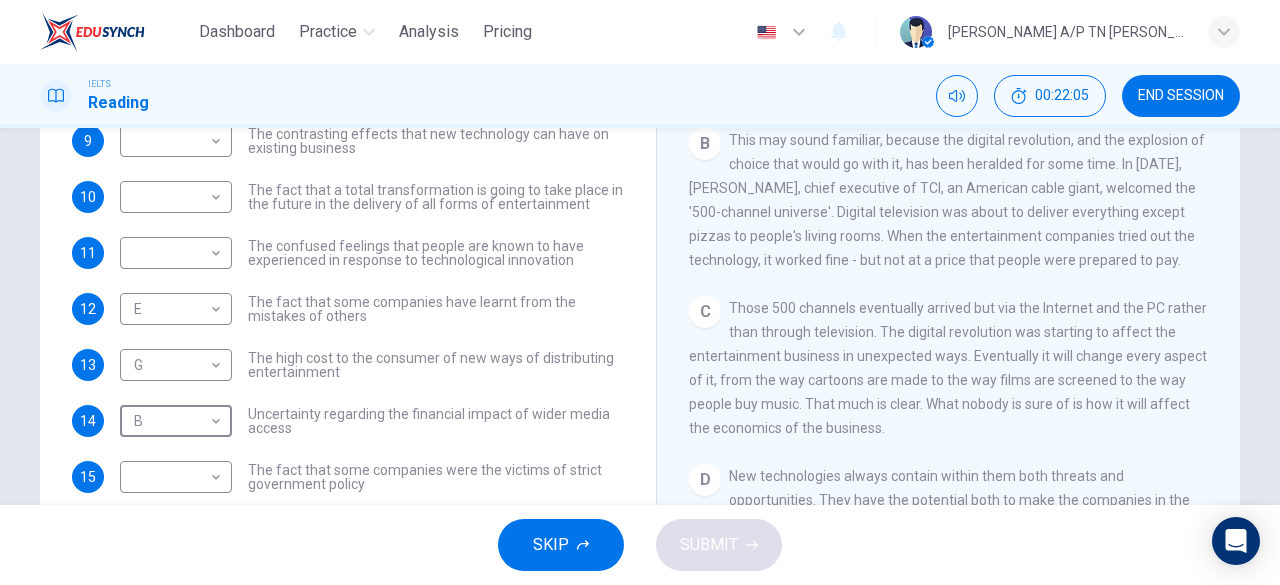 scroll, scrollTop: 444, scrollLeft: 0, axis: vertical 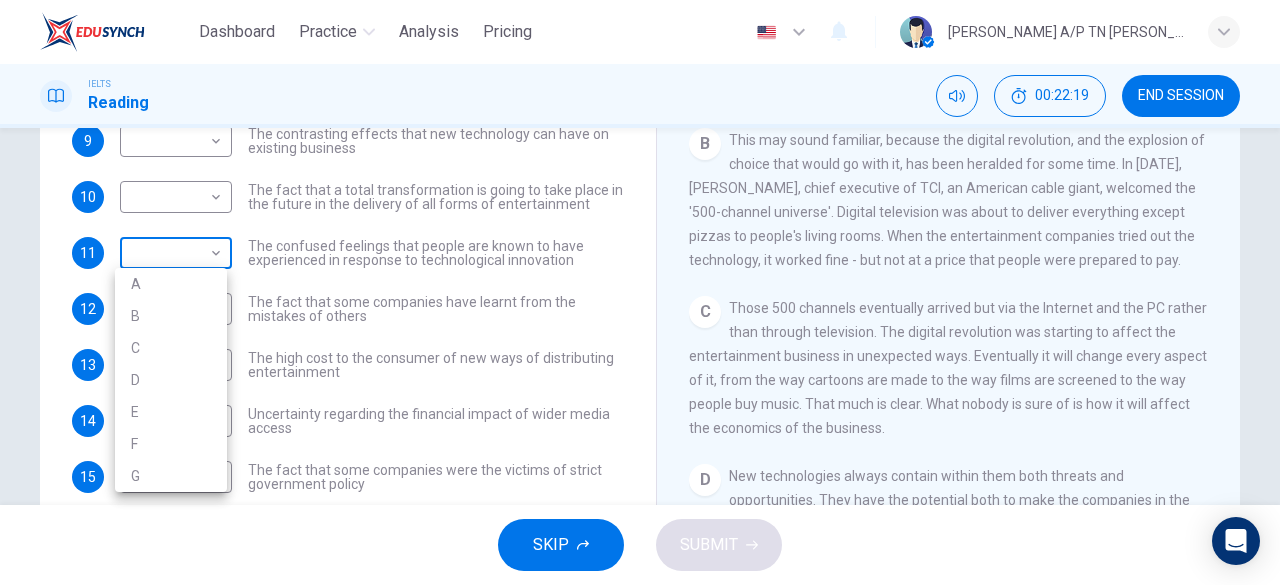 click on "Dashboard Practice Analysis Pricing English en ​ DHARSHINI A/P TN BINU KUMAR IELTS Reading 00:22:19 END SESSION Questions 9 - 16 The Reading Passage has 7 paragraphs  A-G .
Which paragraph mentions the following?
Write the appropriate letters  (A-G)  in the boxes below.
NB  Some of the paragraphs will be used  more than once. 9 ​ ​ The contrasting effects that new technology can have on existing business 10 ​ ​ The fact that a total transformation is going to take place in the future in the delivery of all forms of entertainment 11 ​ ​ The confused feelings that people are known to have experienced in response to technological innovation 12 E E ​ The fact that some companies have learnt from the mistakes of others 13 G G ​ The high cost to the consumer of new ways of distributing entertainment 14 B B ​ Uncertainty regarding the financial impact of wider media access 15 ​ ​ The fact that some companies were the victims of strict government policy 16 ​ ​ Wheel of Fortune A B C D" at bounding box center [640, 292] 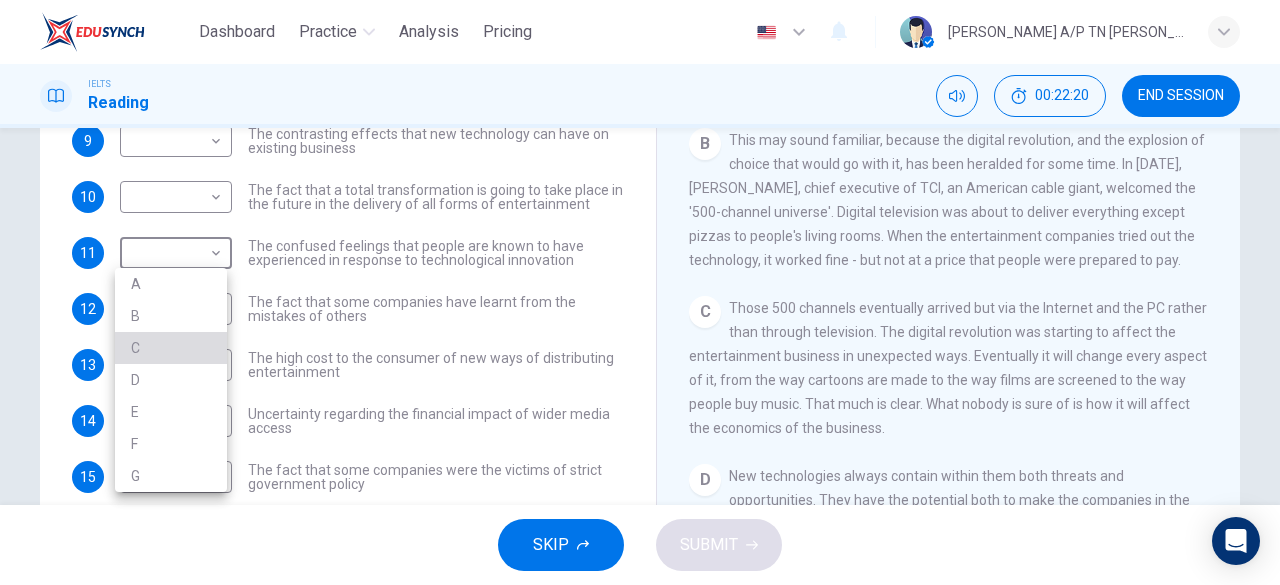 click on "C" at bounding box center (171, 348) 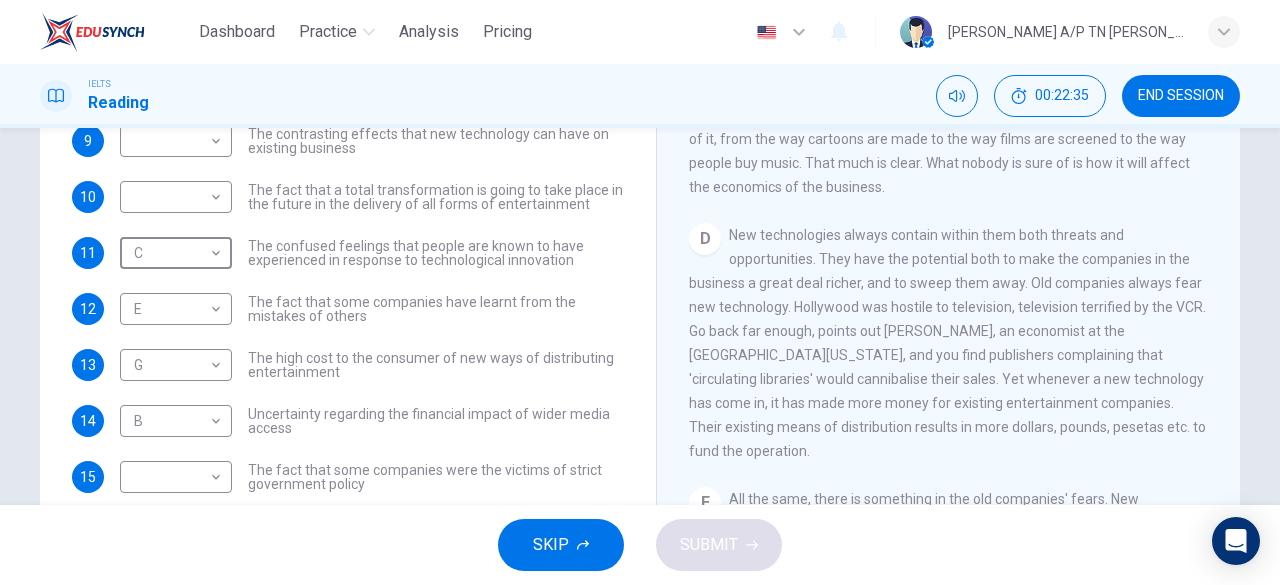 scroll, scrollTop: 685, scrollLeft: 0, axis: vertical 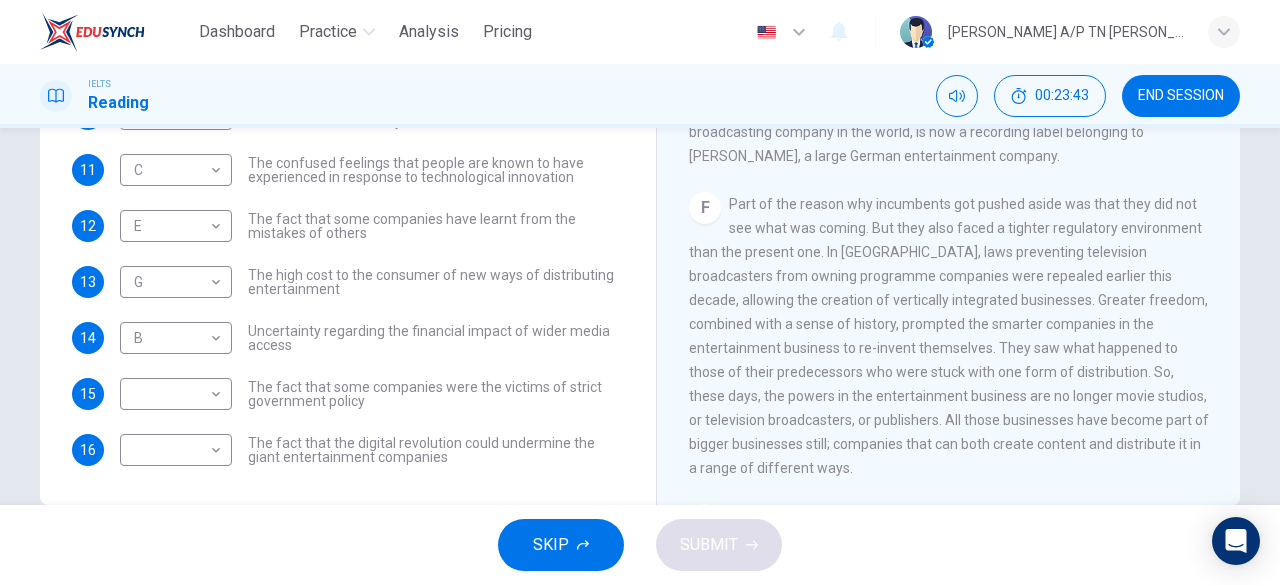 click on "The fact that some companies were the victims of strict government policy" at bounding box center [436, 394] 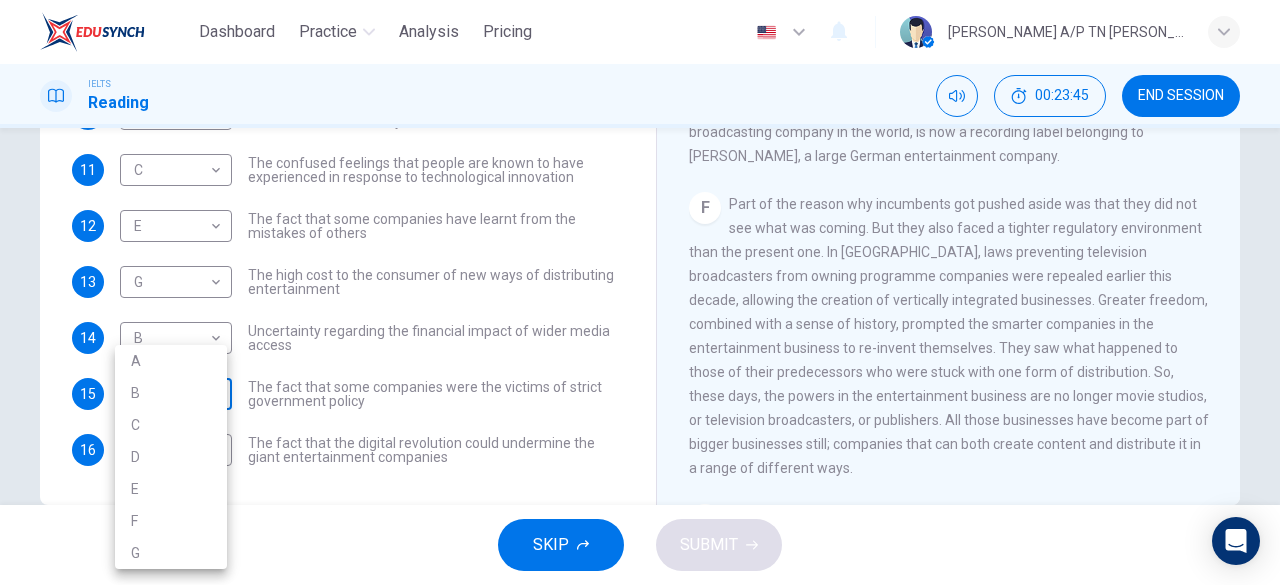 click on "Dashboard Practice Analysis Pricing English en ​ DHARSHINI A/P TN BINU KUMAR IELTS Reading 00:23:45 END SESSION Questions 9 - 16 The Reading Passage has 7 paragraphs  A-G .
Which paragraph mentions the following?
Write the appropriate letters  (A-G)  in the boxes below.
NB  Some of the paragraphs will be used  more than once. 9 ​ ​ The contrasting effects that new technology can have on existing business 10 ​ ​ The fact that a total transformation is going to take place in the future in the delivery of all forms of entertainment 11 C C ​ The confused feelings that people are known to have experienced in response to technological innovation 12 E E ​ The fact that some companies have learnt from the mistakes of others 13 G G ​ The high cost to the consumer of new ways of distributing entertainment 14 B B ​ Uncertainty regarding the financial impact of wider media access 15 ​ ​ The fact that some companies were the victims of strict government policy 16 ​ ​ Wheel of Fortune A B C D" at bounding box center (640, 292) 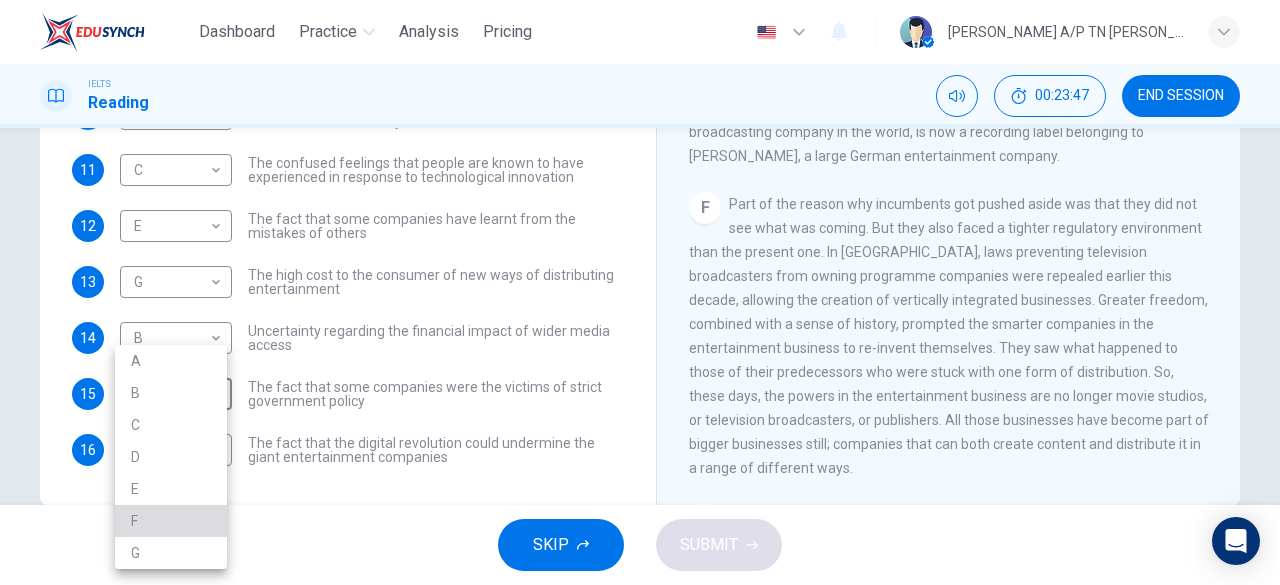 click on "F" at bounding box center (171, 521) 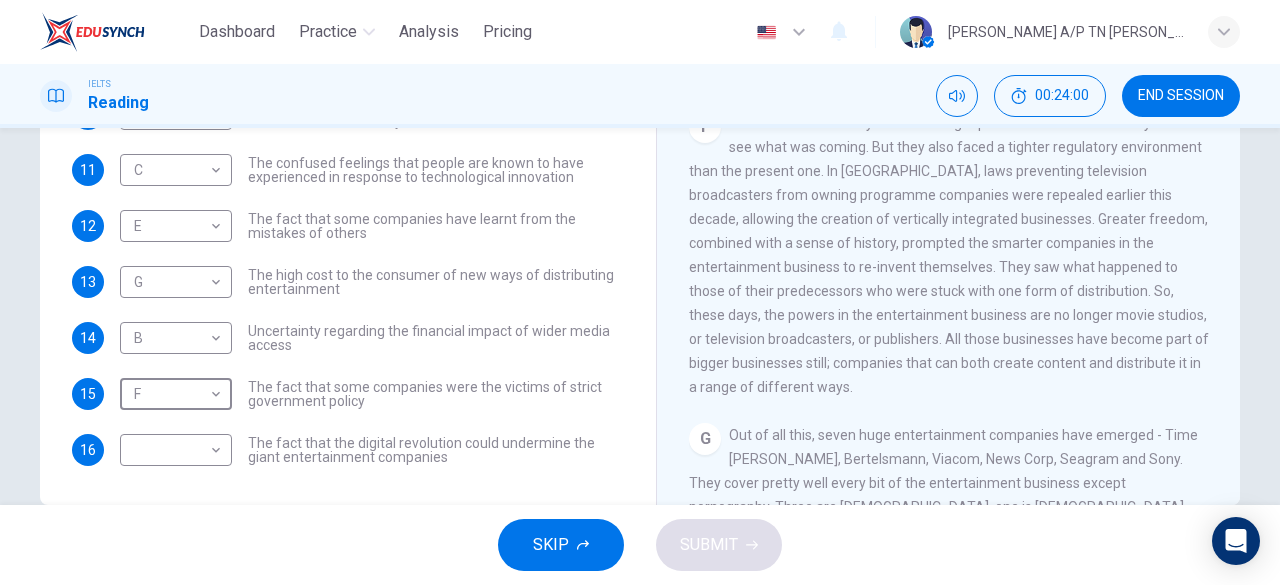scroll, scrollTop: 1293, scrollLeft: 0, axis: vertical 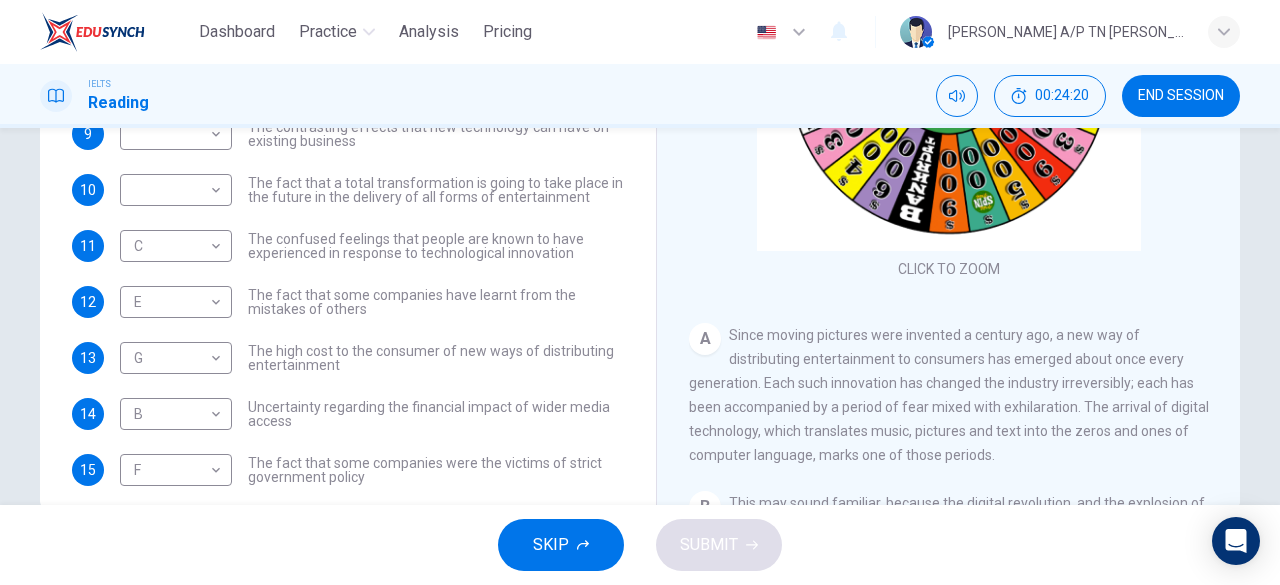 click on "The fact that a total transformation is going to take place in the future in the delivery of all forms of entertainment" at bounding box center (436, 190) 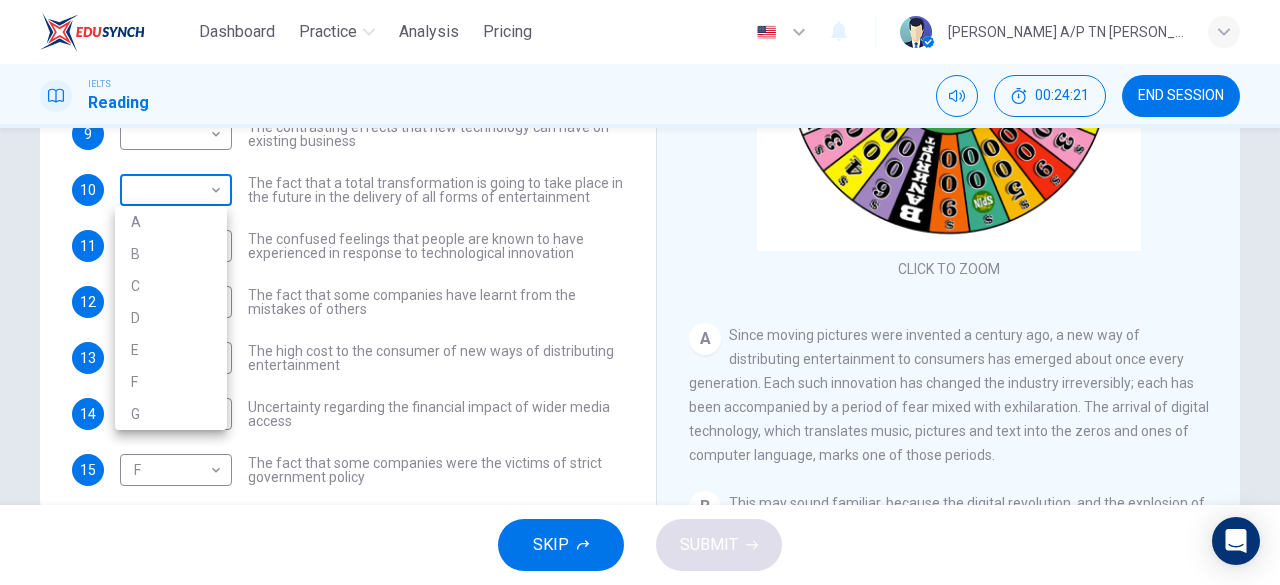 click on "Dashboard Practice Analysis Pricing English en ​ DHARSHINI A/P TN BINU KUMAR IELTS Reading 00:24:21 END SESSION Questions 9 - 16 The Reading Passage has 7 paragraphs  A-G .
Which paragraph mentions the following?
Write the appropriate letters  (A-G)  in the boxes below.
NB  Some of the paragraphs will be used  more than once. 9 ​ ​ The contrasting effects that new technology can have on existing business 10 ​ ​ The fact that a total transformation is going to take place in the future in the delivery of all forms of entertainment 11 C C ​ The confused feelings that people are known to have experienced in response to technological innovation 12 E E ​ The fact that some companies have learnt from the mistakes of others 13 G G ​ The high cost to the consumer of new ways of distributing entertainment 14 B B ​ Uncertainty regarding the financial impact of wider media access 15 F F ​ The fact that some companies were the victims of strict government policy 16 ​ ​ Wheel of Fortune A B C D" at bounding box center [640, 292] 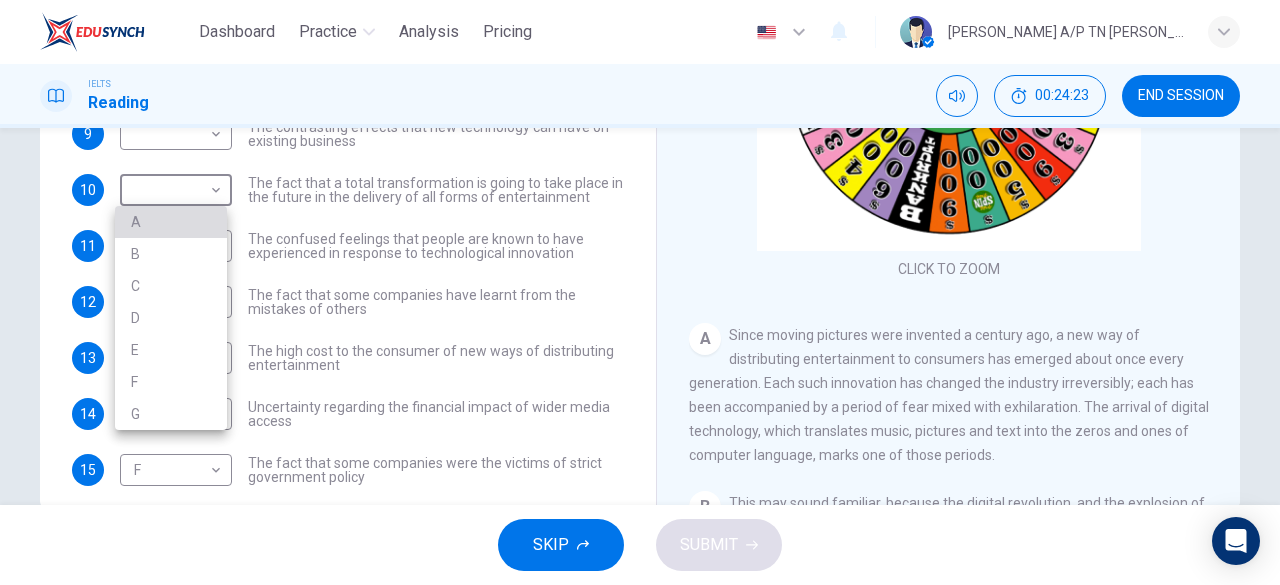 click on "A" at bounding box center [171, 222] 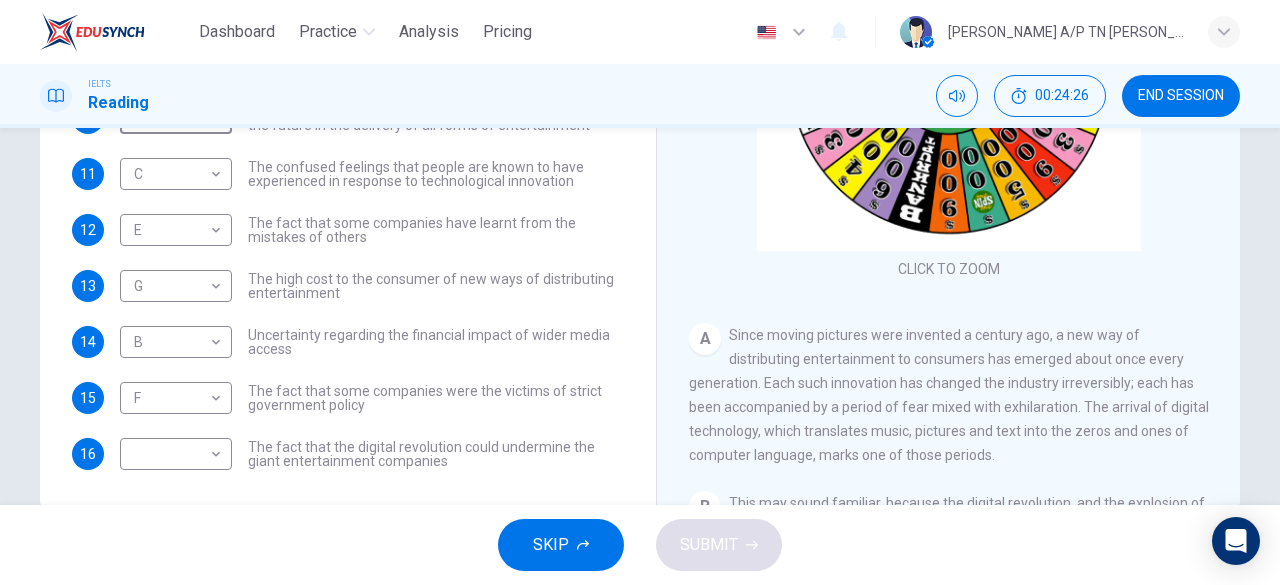 scroll, scrollTop: 0, scrollLeft: 0, axis: both 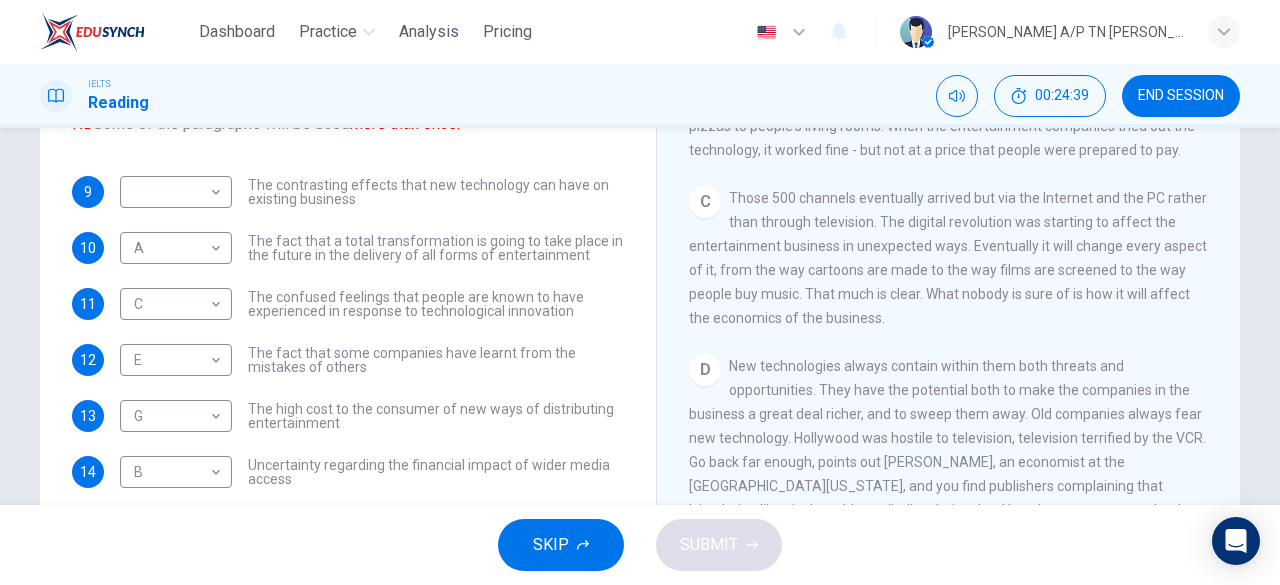 click on "CLICK TO ZOOM Click to Zoom A Since moving pictures were invented a century ago, a new way of distributing entertainment to consumers has emerged about once every generation. Each such innovation has changed the industry irreversibly; each has been accompanied by a period of fear mixed with exhilaration. The arrival of digital technology, which translates music, pictures and text into the zeros and ones of computer language, marks one of those periods. B This may sound familiar, because the digital revolution, and the explosion of choice that would go with it, has been heralded for some time. In 1992, John Malone, chief executive of TCI, an American cable giant, welcomed the '500-channel universe'. Digital television was about to deliver everything except pizzas to people's living rooms. When the entertainment companies tried out the technology, it worked fine - but not at a price that people were prepared to pay. C D E F G" at bounding box center [962, 263] 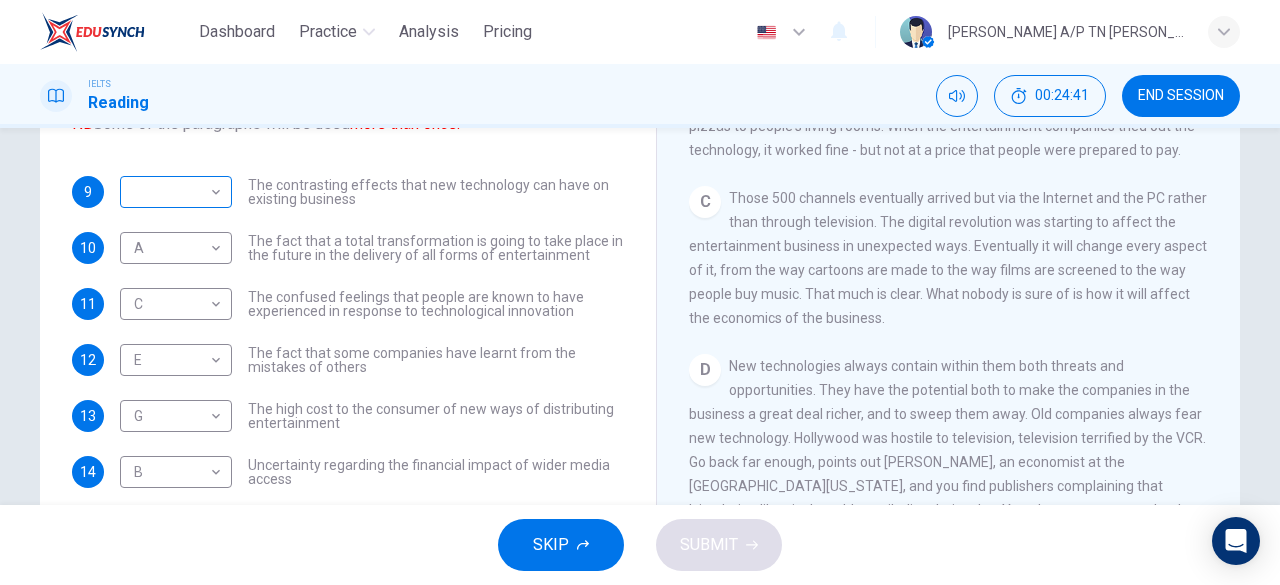 click on "Dashboard Practice Analysis Pricing English en ​ DHARSHINI A/P TN BINU KUMAR IELTS Reading 00:24:41 END SESSION Questions 9 - 16 The Reading Passage has 7 paragraphs  A-G .
Which paragraph mentions the following?
Write the appropriate letters  (A-G)  in the boxes below.
NB  Some of the paragraphs will be used  more than once. 9 ​ ​ The contrasting effects that new technology can have on existing business 10 A A ​ The fact that a total transformation is going to take place in the future in the delivery of all forms of entertainment 11 C C ​ The confused feelings that people are known to have experienced in response to technological innovation 12 E E ​ The fact that some companies have learnt from the mistakes of others 13 G G ​ The high cost to the consumer of new ways of distributing entertainment 14 B B ​ Uncertainty regarding the financial impact of wider media access 15 F F ​ The fact that some companies were the victims of strict government policy 16 ​ ​ Wheel of Fortune A B C D" at bounding box center [640, 292] 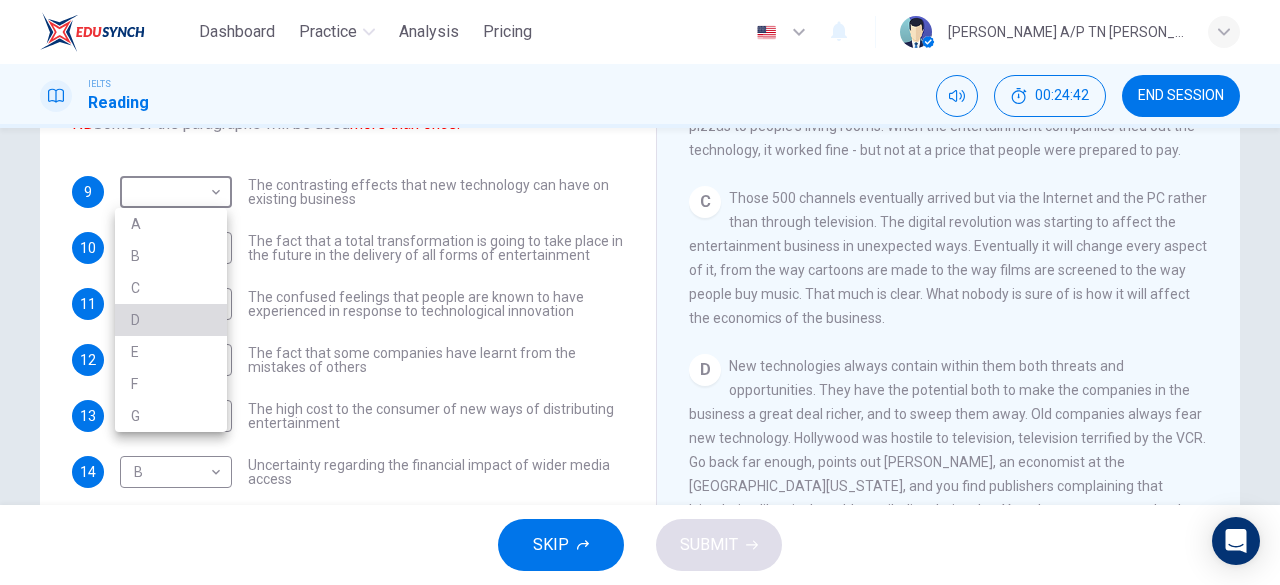 click on "D" at bounding box center (171, 320) 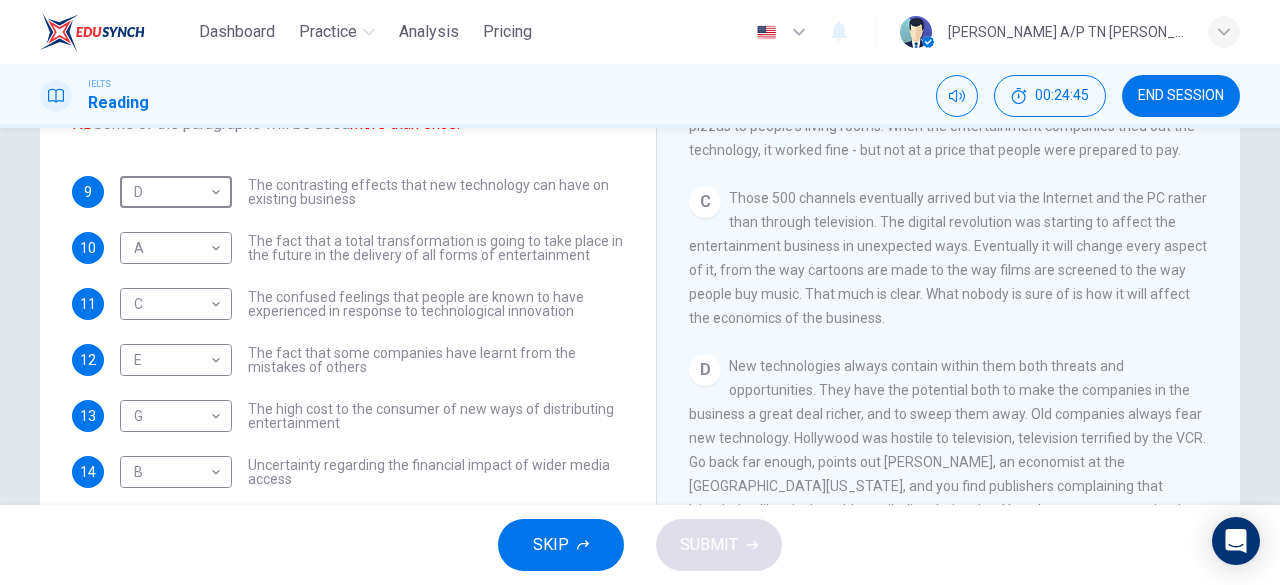 scroll, scrollTop: 72, scrollLeft: 0, axis: vertical 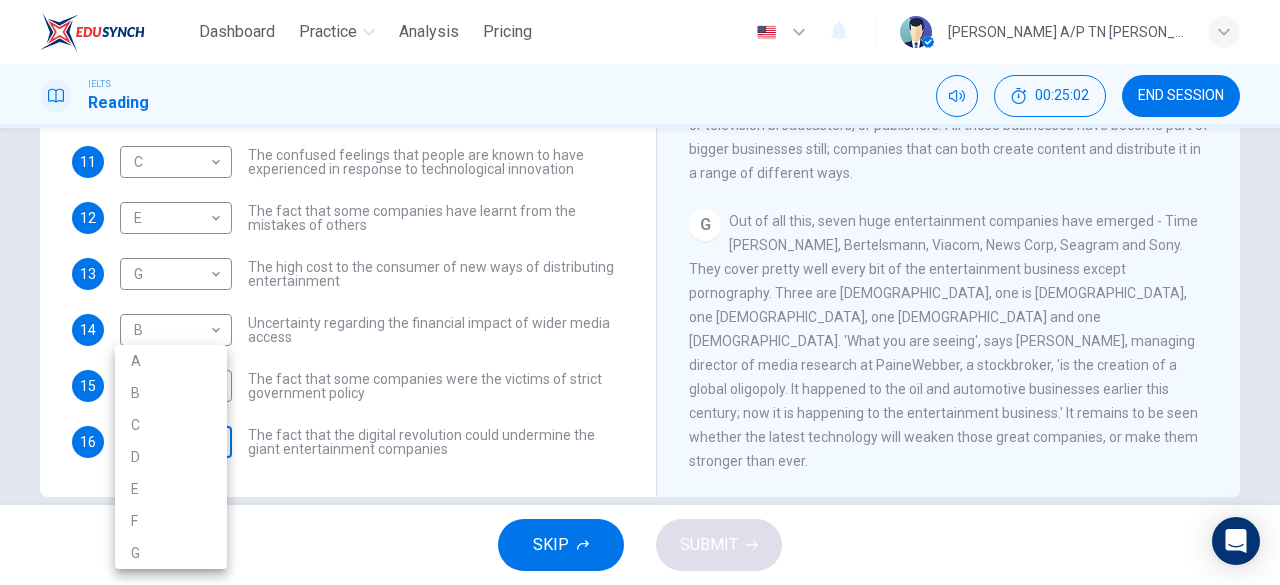 click on "Dashboard Practice Analysis Pricing English en ​ DHARSHINI A/P TN BINU KUMAR IELTS Reading 00:25:02 END SESSION Questions 9 - 16 The Reading Passage has 7 paragraphs  A-G .
Which paragraph mentions the following?
Write the appropriate letters  (A-G)  in the boxes below.
NB  Some of the paragraphs will be used  more than once. 9 D D ​ The contrasting effects that new technology can have on existing business 10 A A ​ The fact that a total transformation is going to take place in the future in the delivery of all forms of entertainment 11 C C ​ The confused feelings that people are known to have experienced in response to technological innovation 12 E E ​ The fact that some companies have learnt from the mistakes of others 13 G G ​ The high cost to the consumer of new ways of distributing entertainment 14 B B ​ Uncertainty regarding the financial impact of wider media access 15 F F ​ The fact that some companies were the victims of strict government policy 16 ​ ​ Wheel of Fortune A B C D" at bounding box center (640, 292) 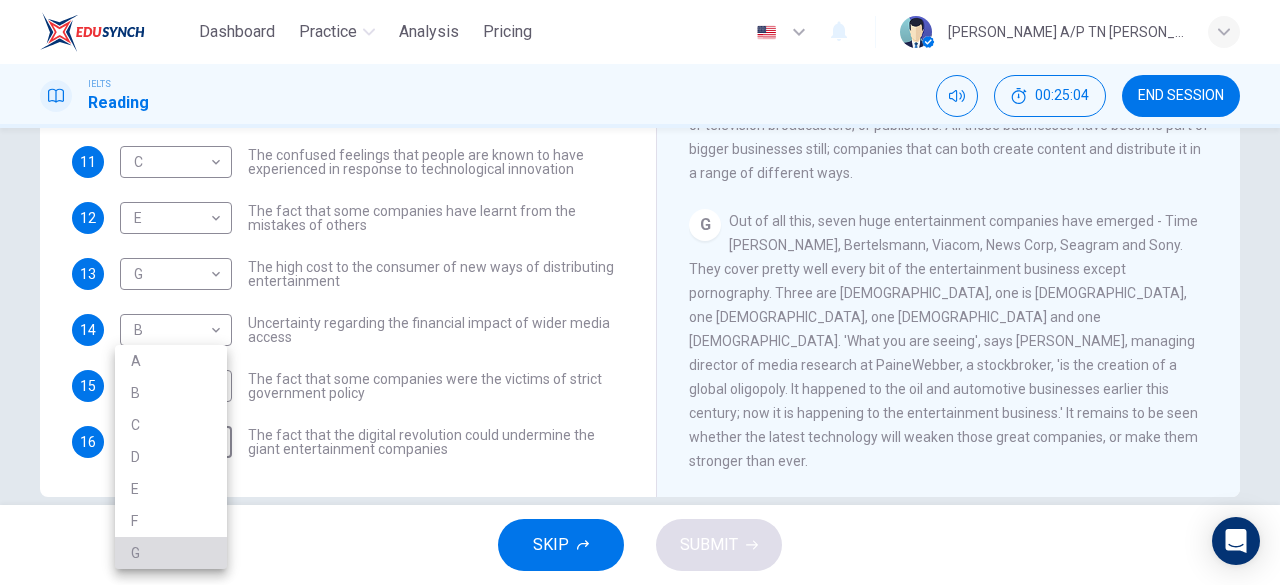 click on "G" at bounding box center (171, 553) 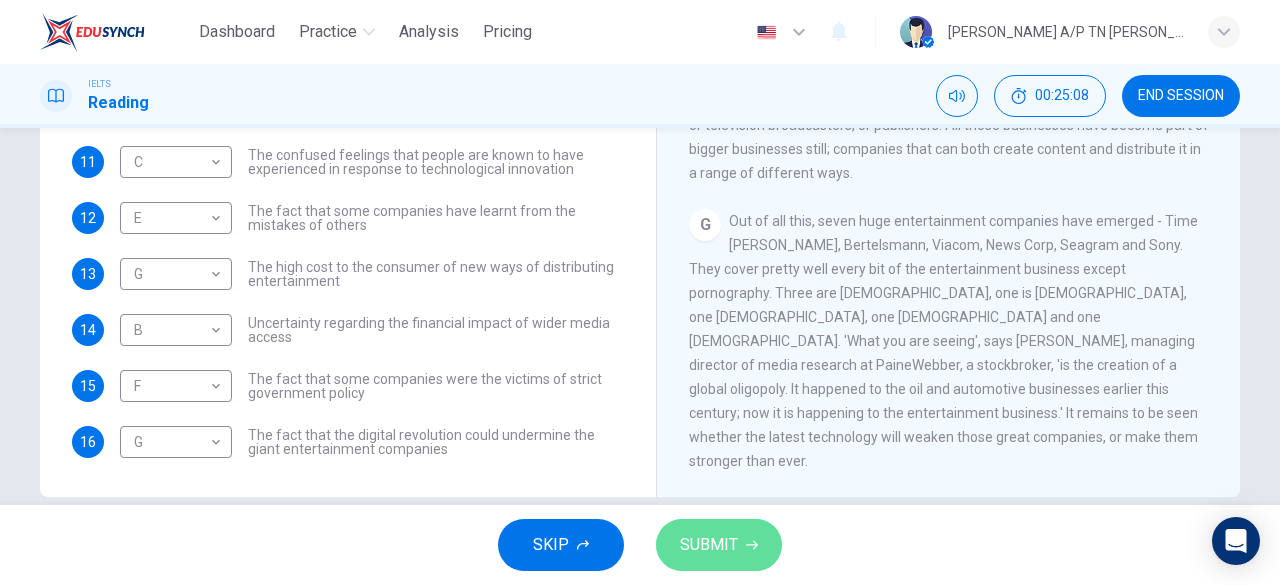 click on "SUBMIT" at bounding box center (719, 545) 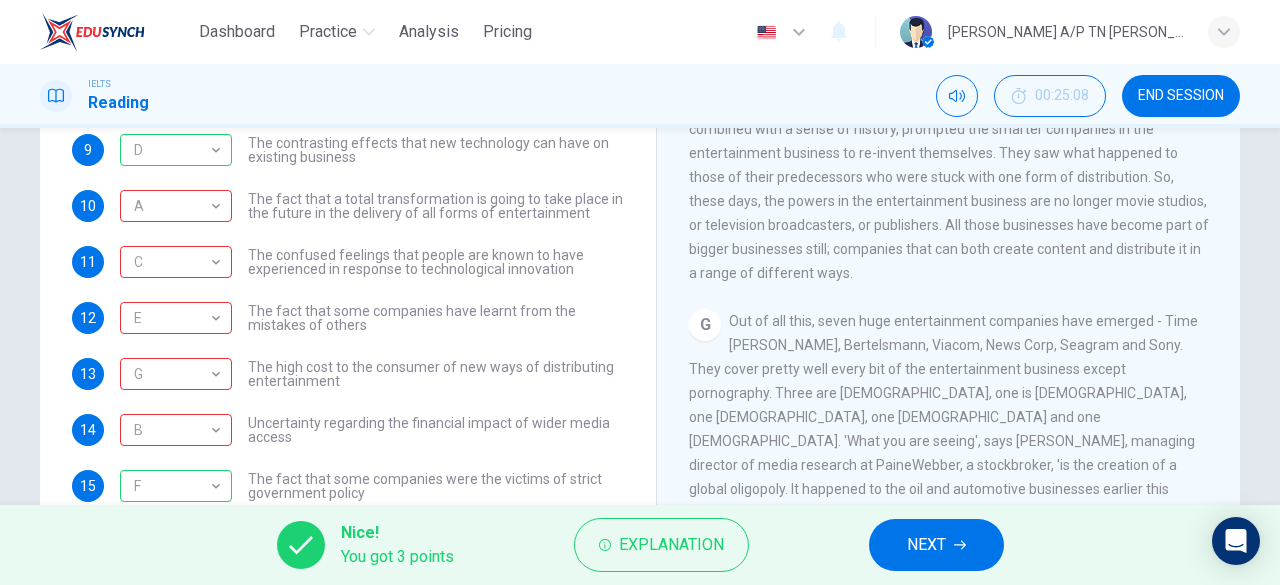 scroll, scrollTop: 266, scrollLeft: 0, axis: vertical 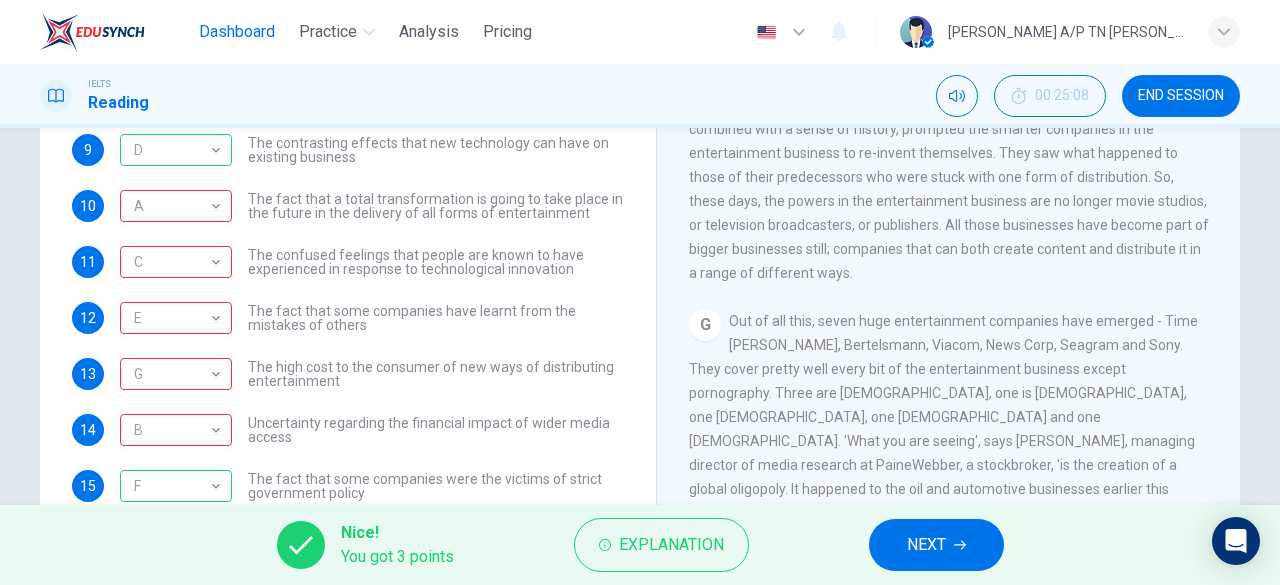 click on "Dashboard" at bounding box center (237, 32) 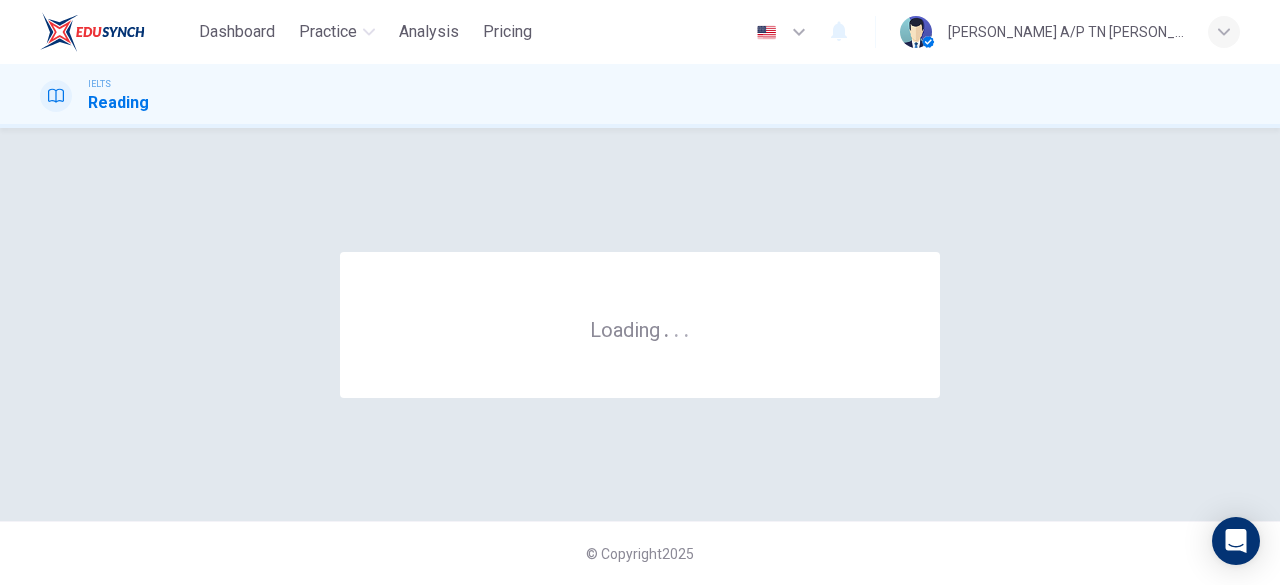scroll, scrollTop: 0, scrollLeft: 0, axis: both 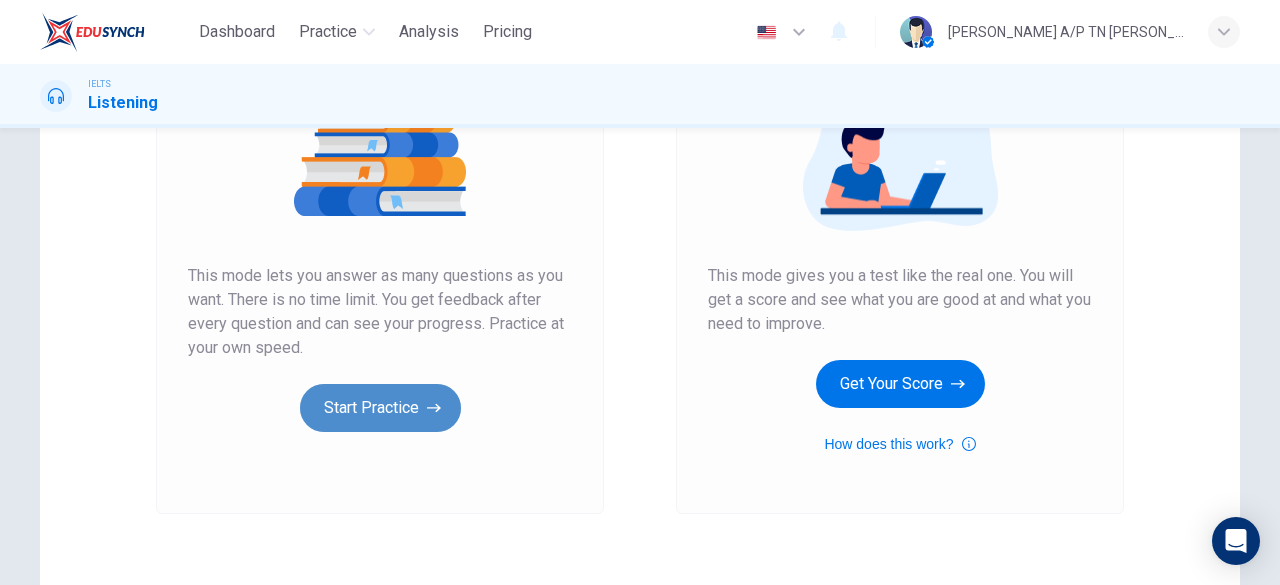 click on "Start Practice" at bounding box center (380, 408) 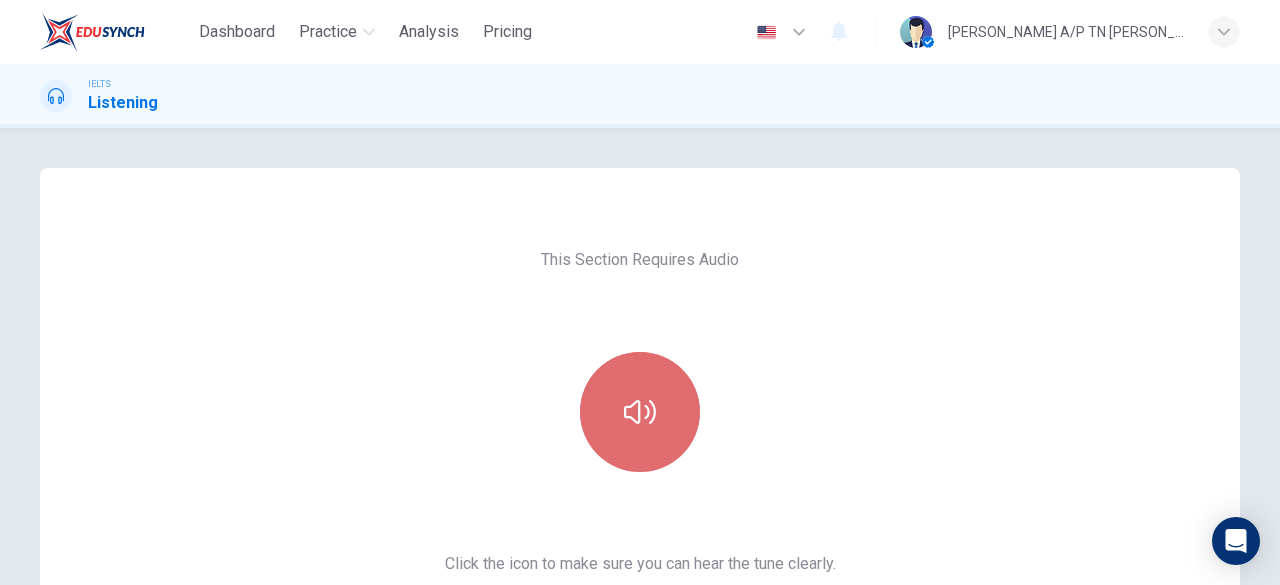click at bounding box center [640, 412] 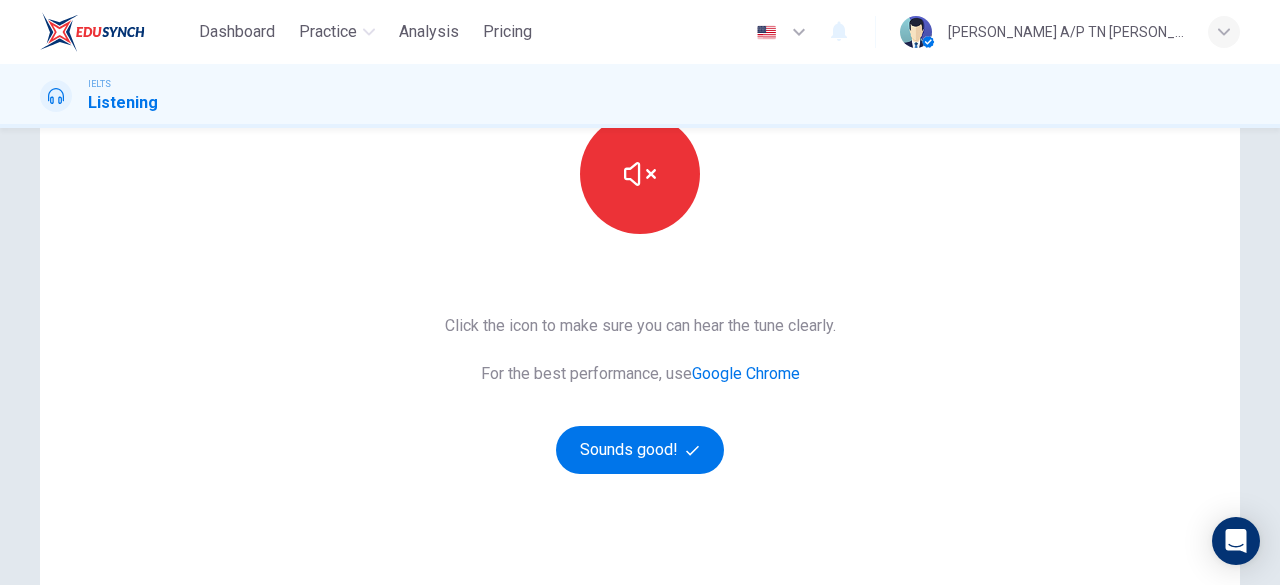 scroll, scrollTop: 260, scrollLeft: 0, axis: vertical 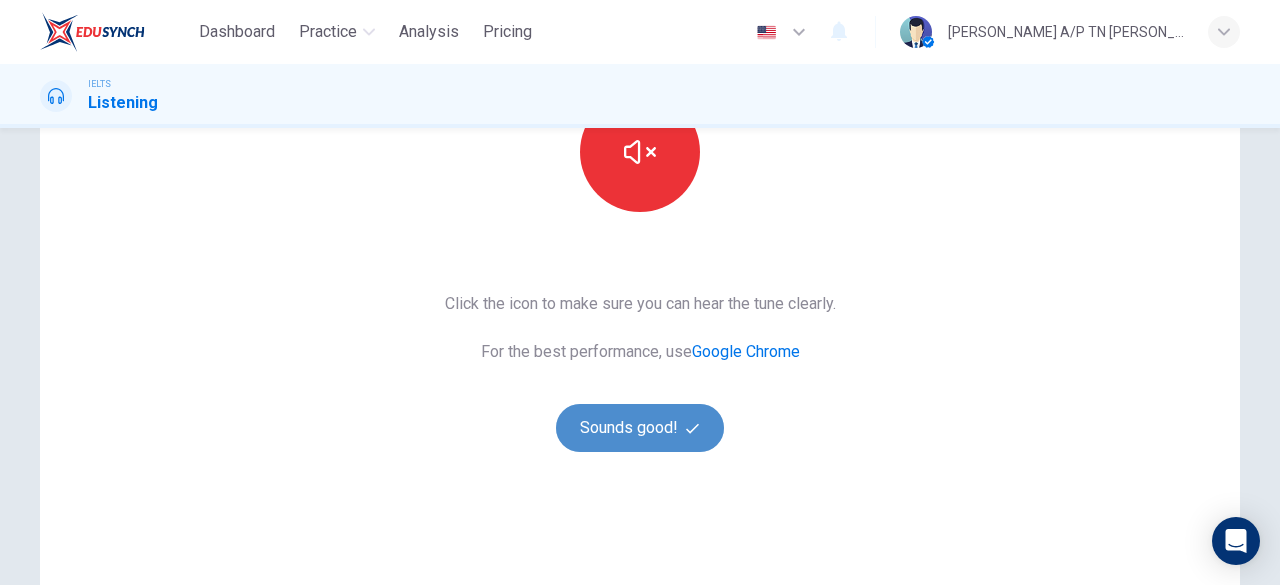 click on "Sounds good!" at bounding box center [640, 428] 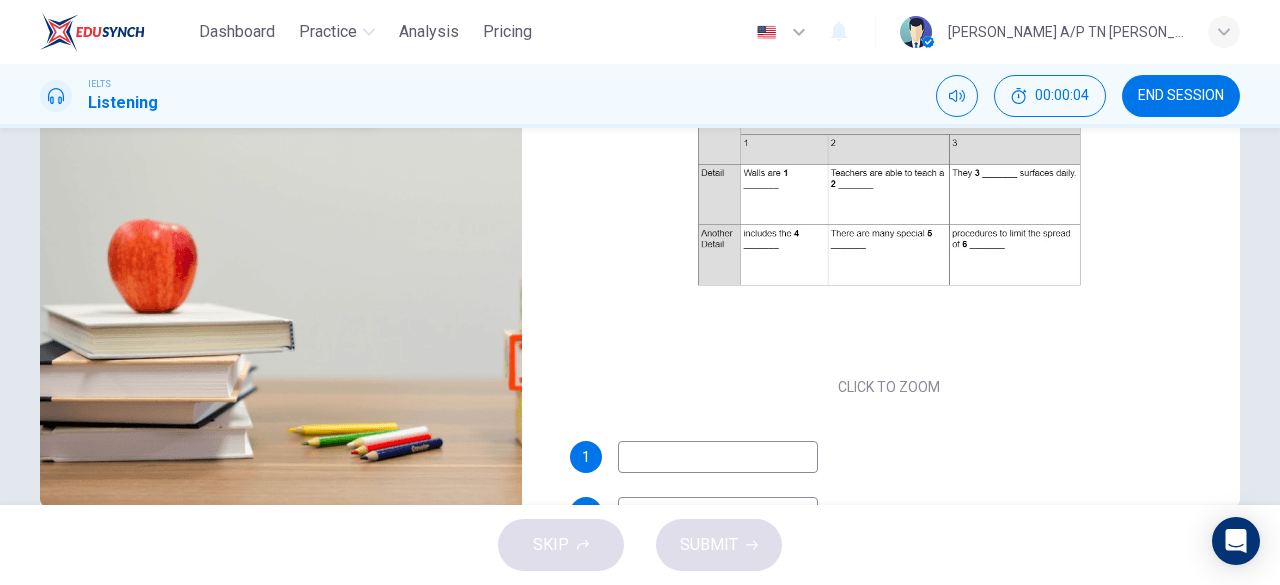 scroll, scrollTop: 398, scrollLeft: 0, axis: vertical 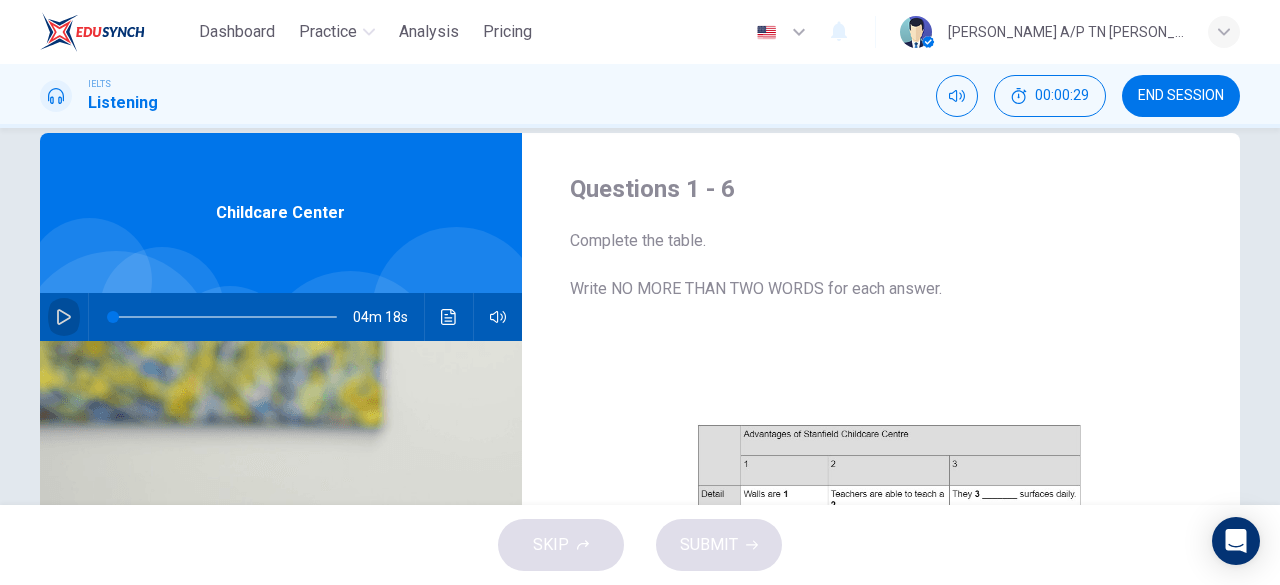click at bounding box center (64, 317) 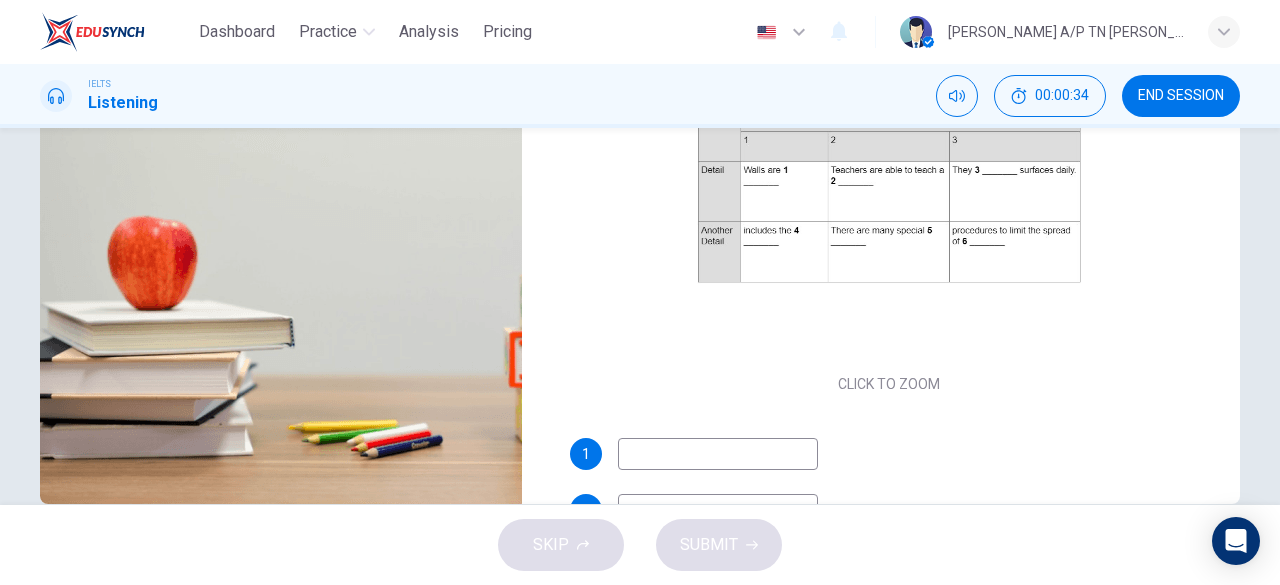 scroll, scrollTop: 365, scrollLeft: 0, axis: vertical 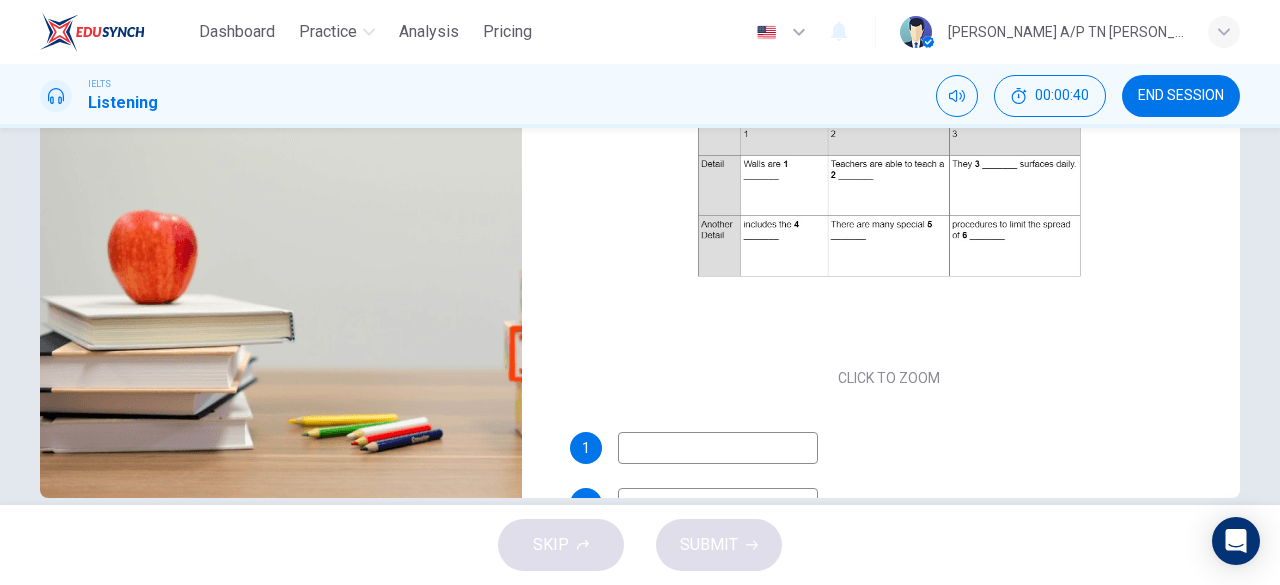 click at bounding box center [718, 448] 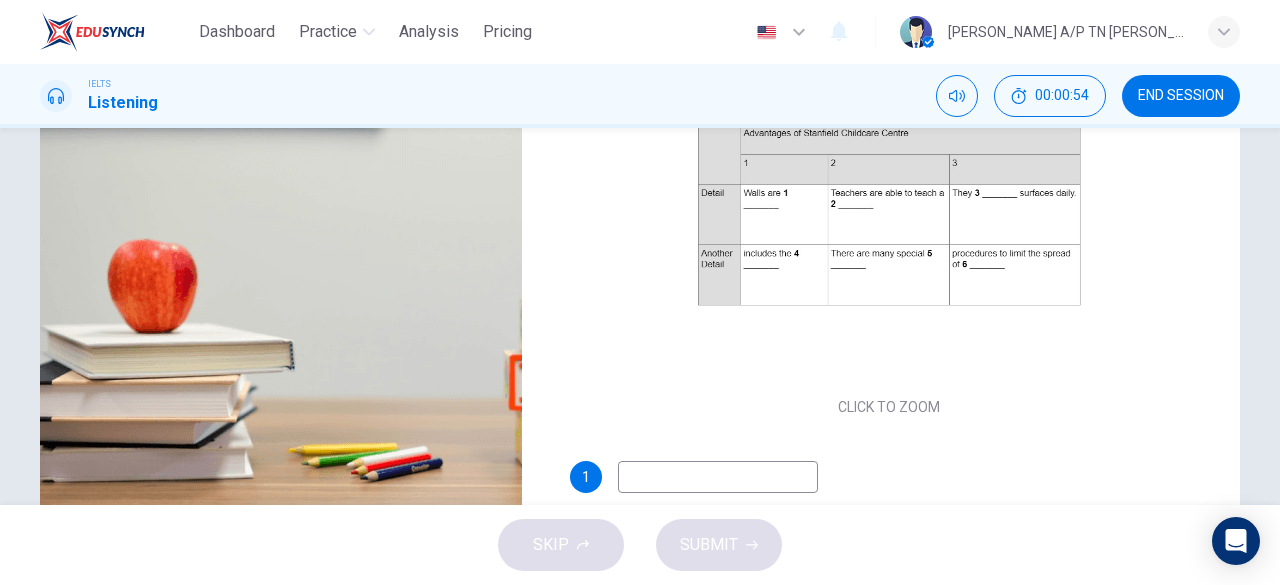 scroll, scrollTop: 332, scrollLeft: 0, axis: vertical 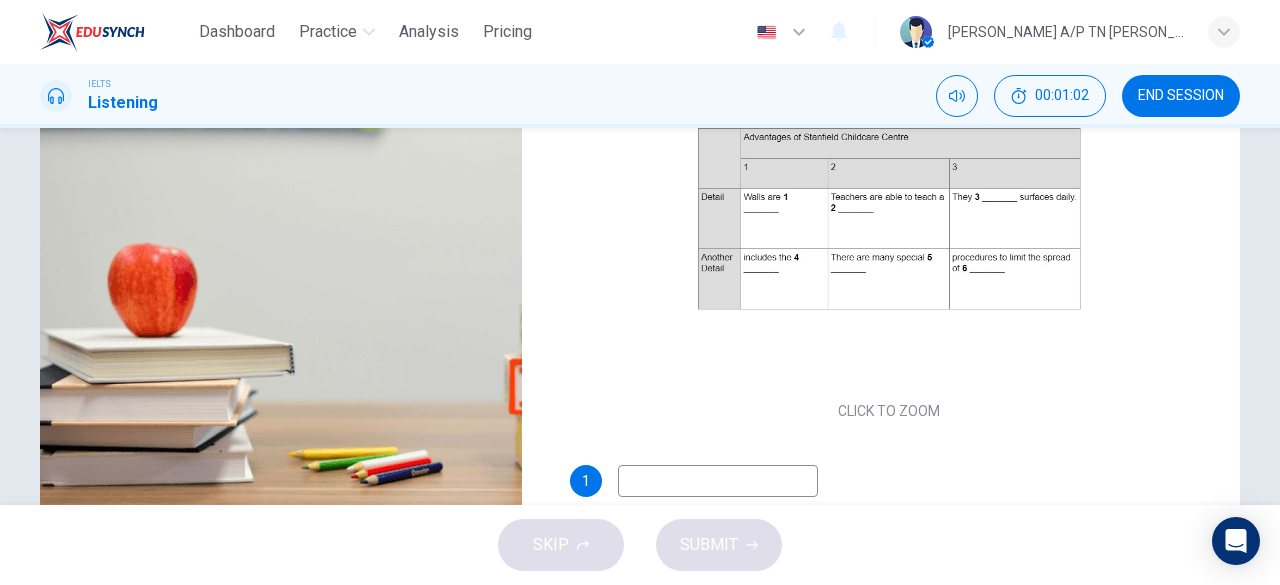 type on "13" 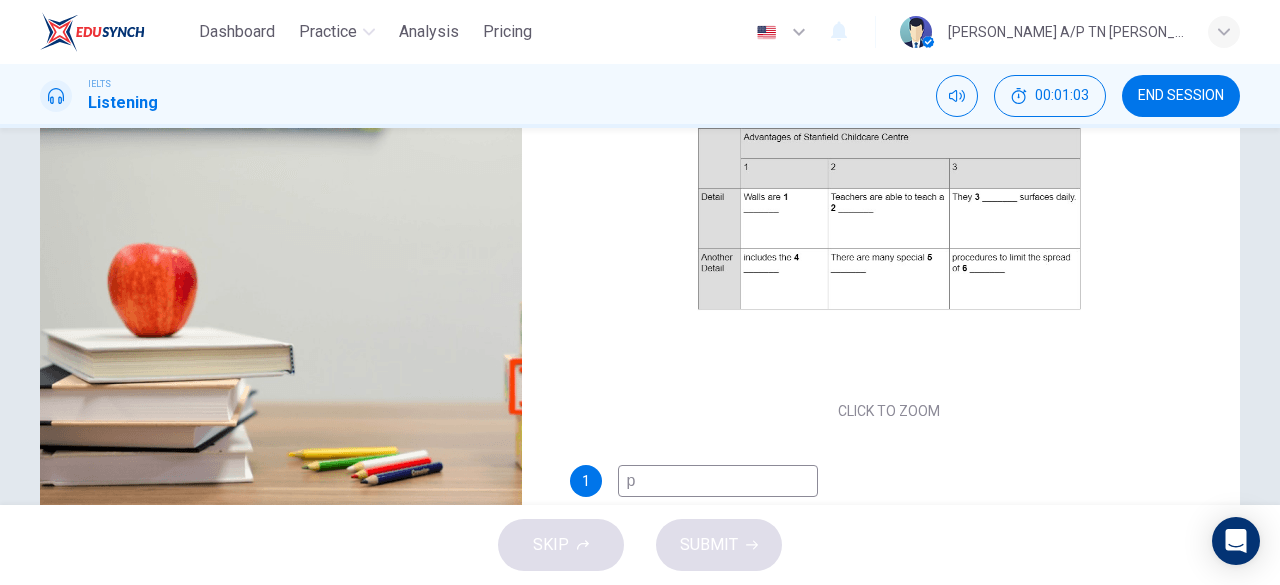 type on "pa" 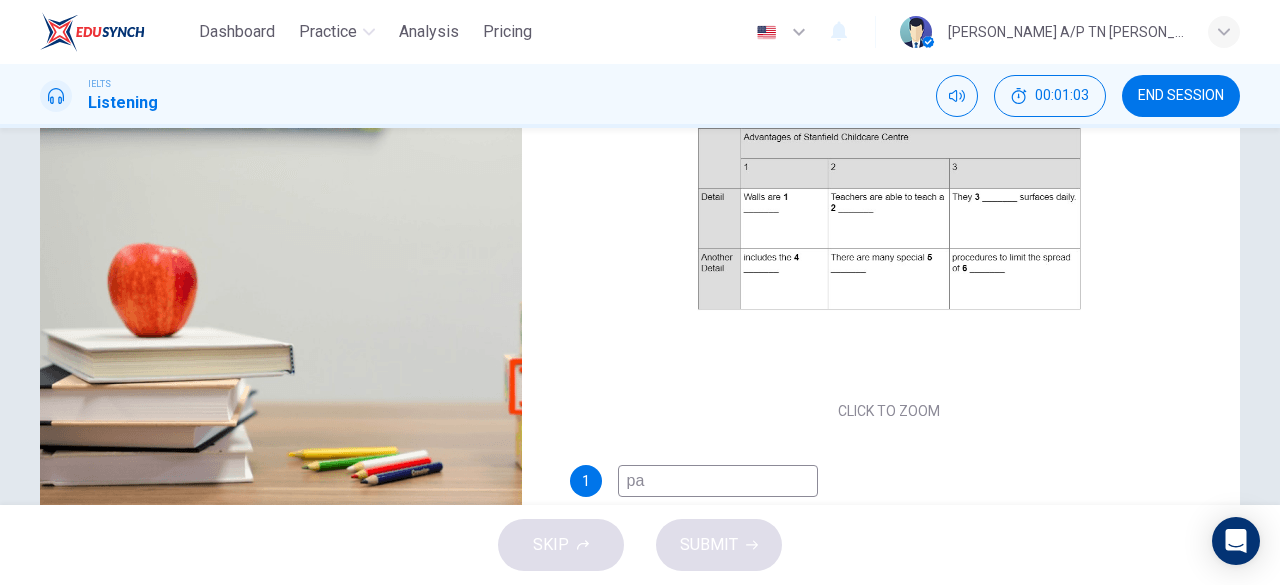type on "13" 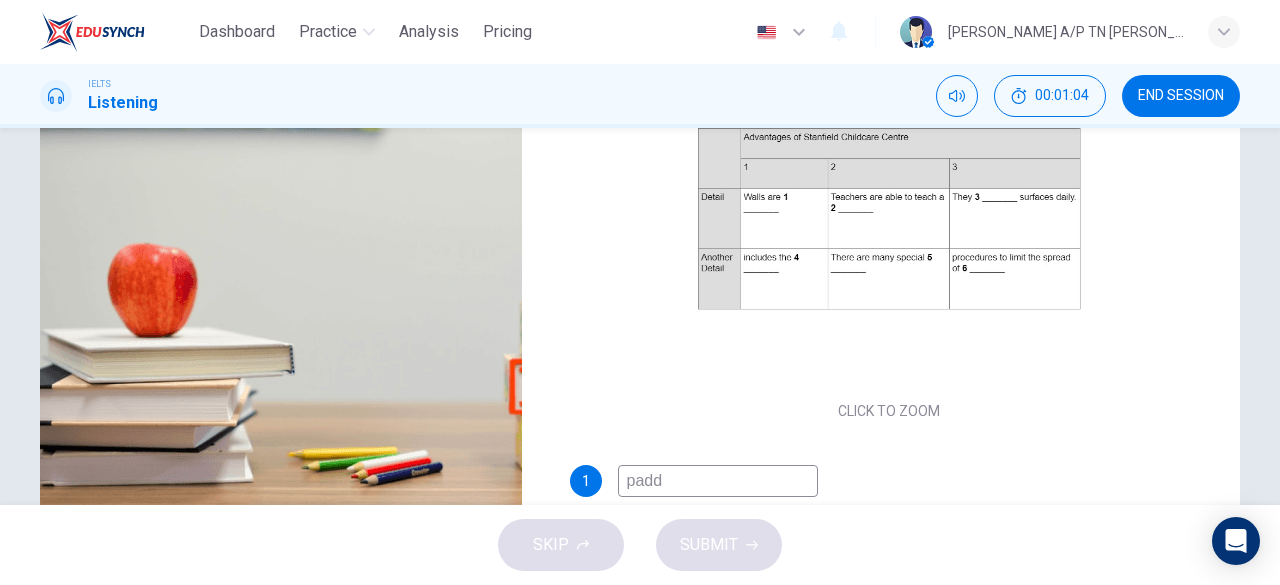 type on "padde" 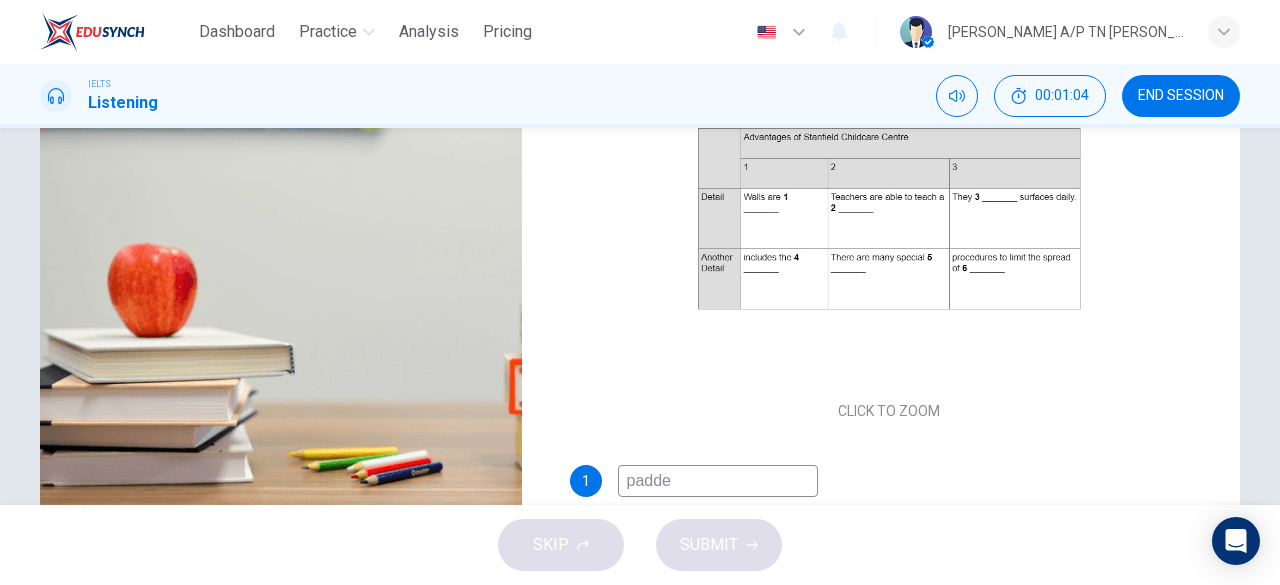 type on "13" 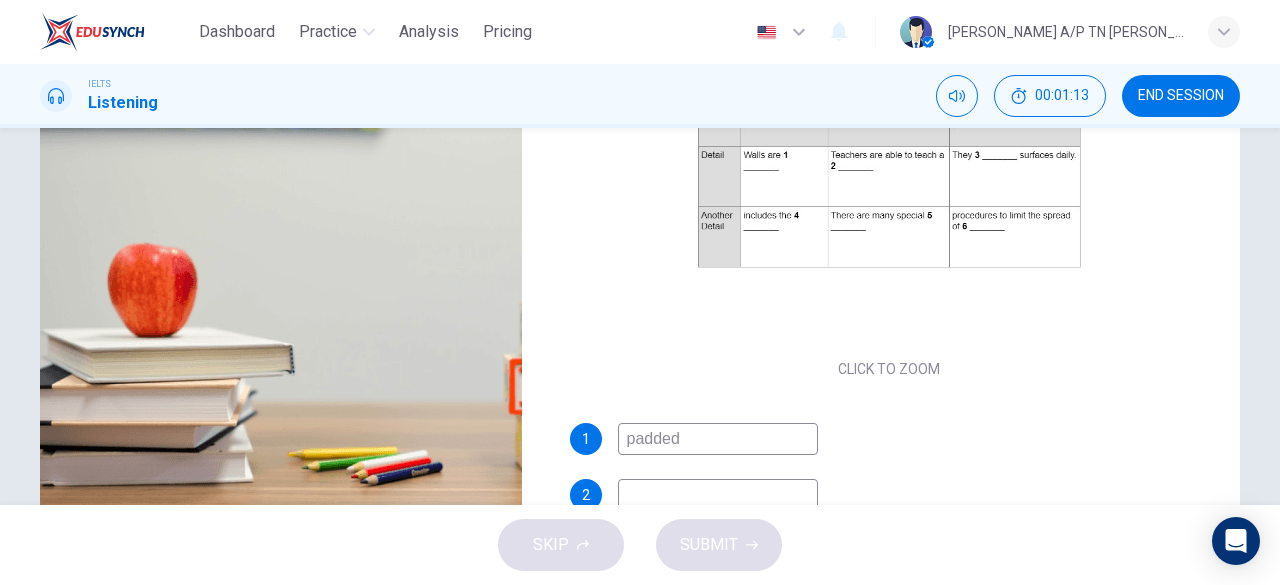 scroll, scrollTop: 52, scrollLeft: 0, axis: vertical 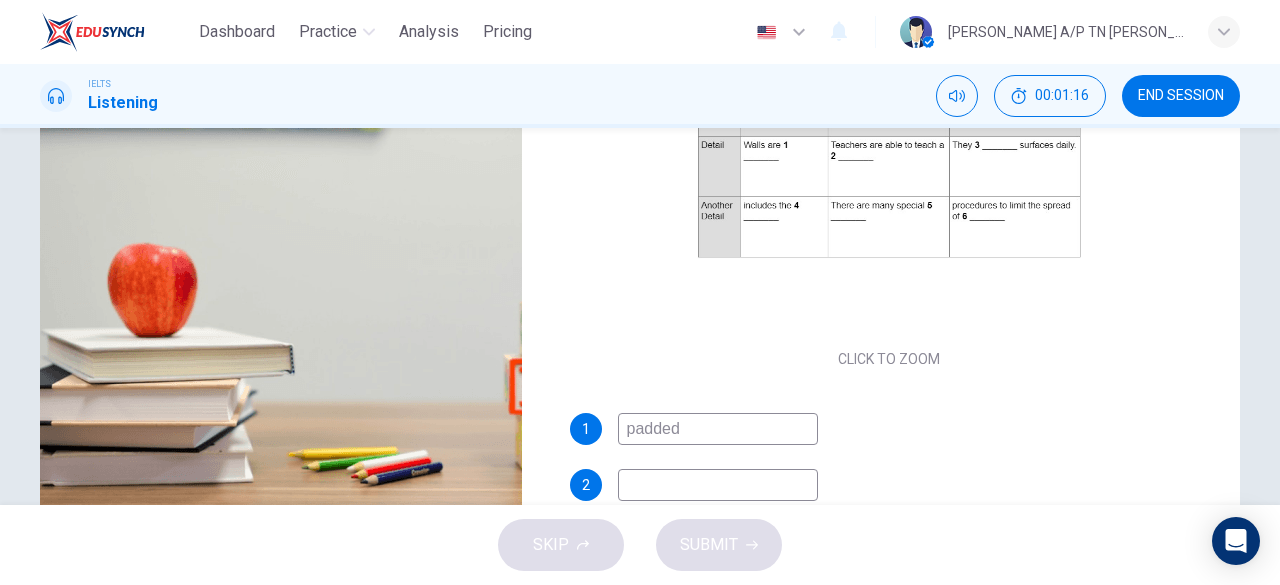 type on "18" 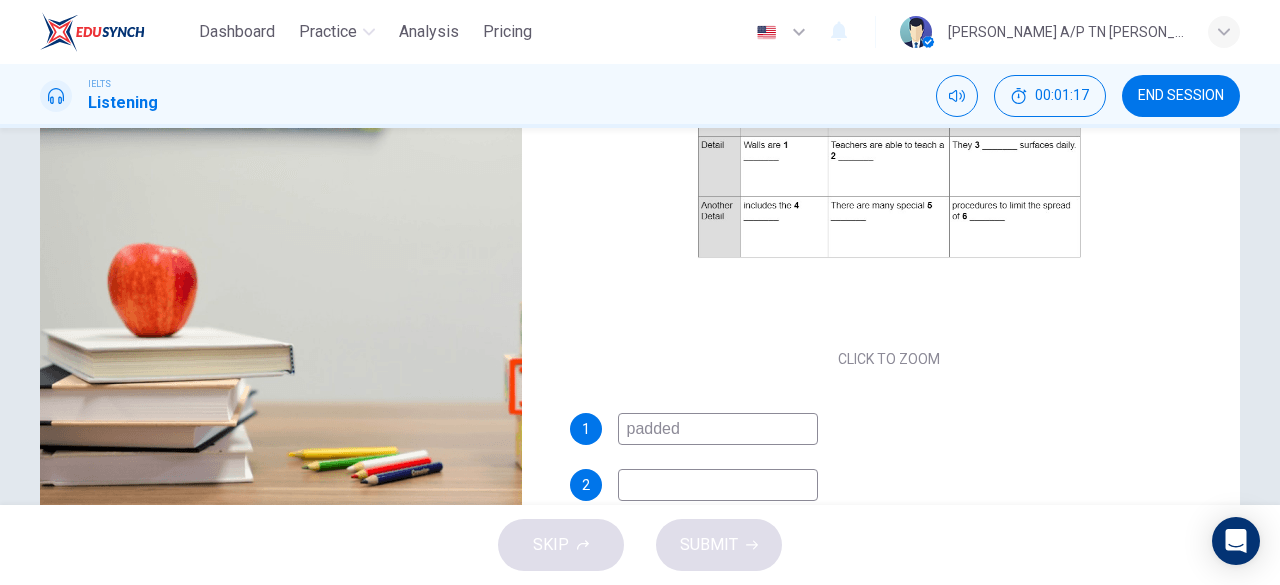 type on "padde" 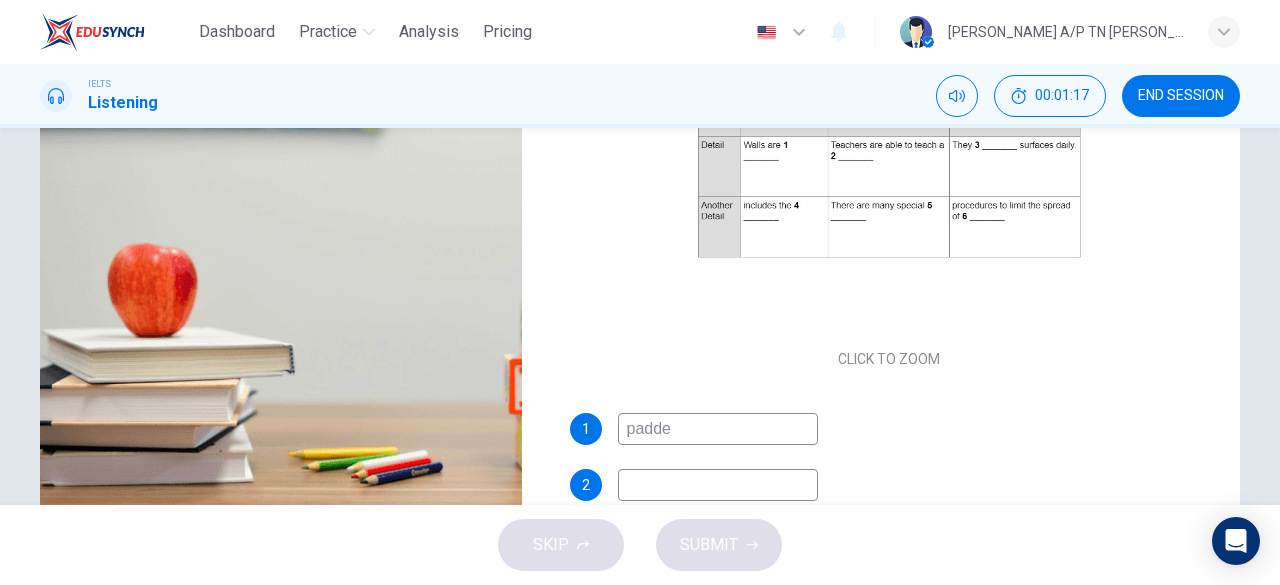 type on "19" 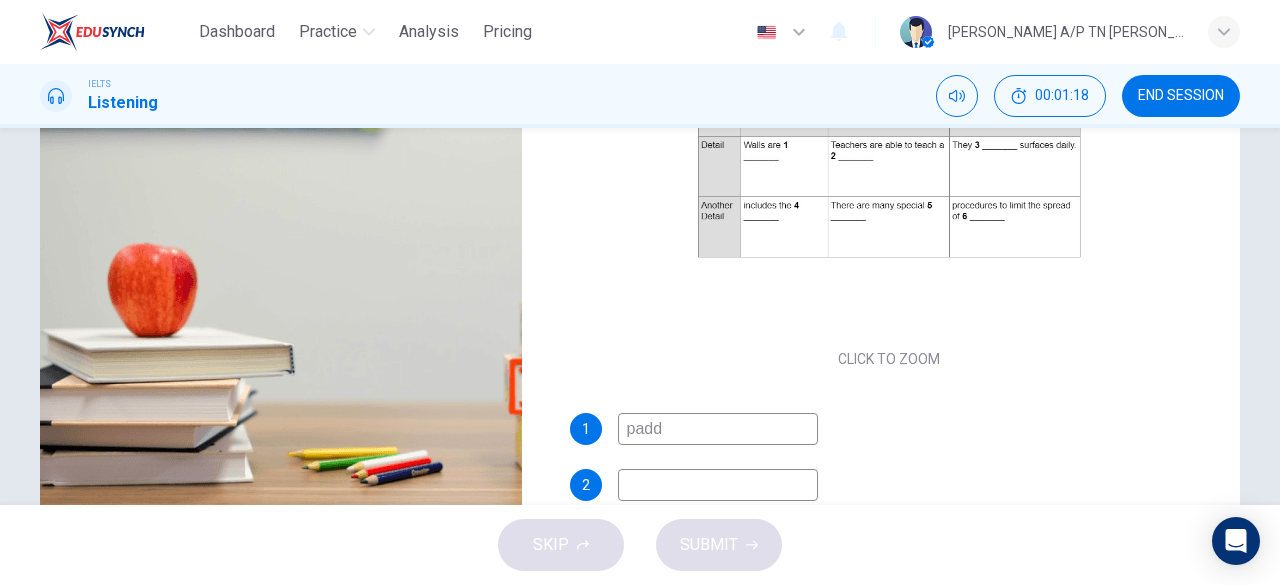type on "pad" 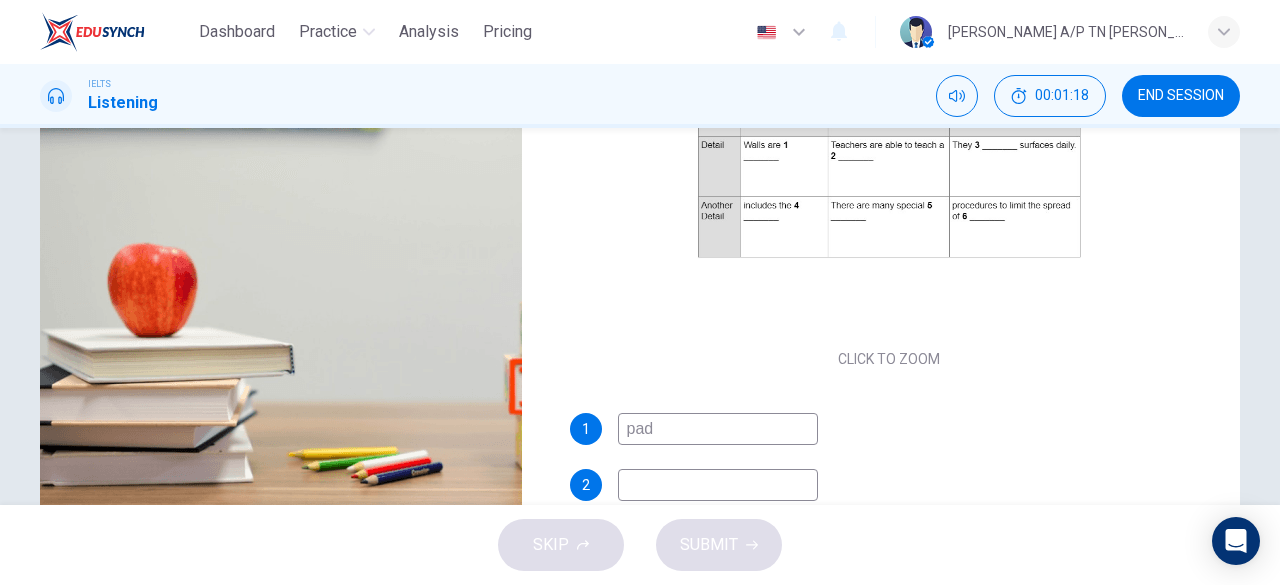 type on "19" 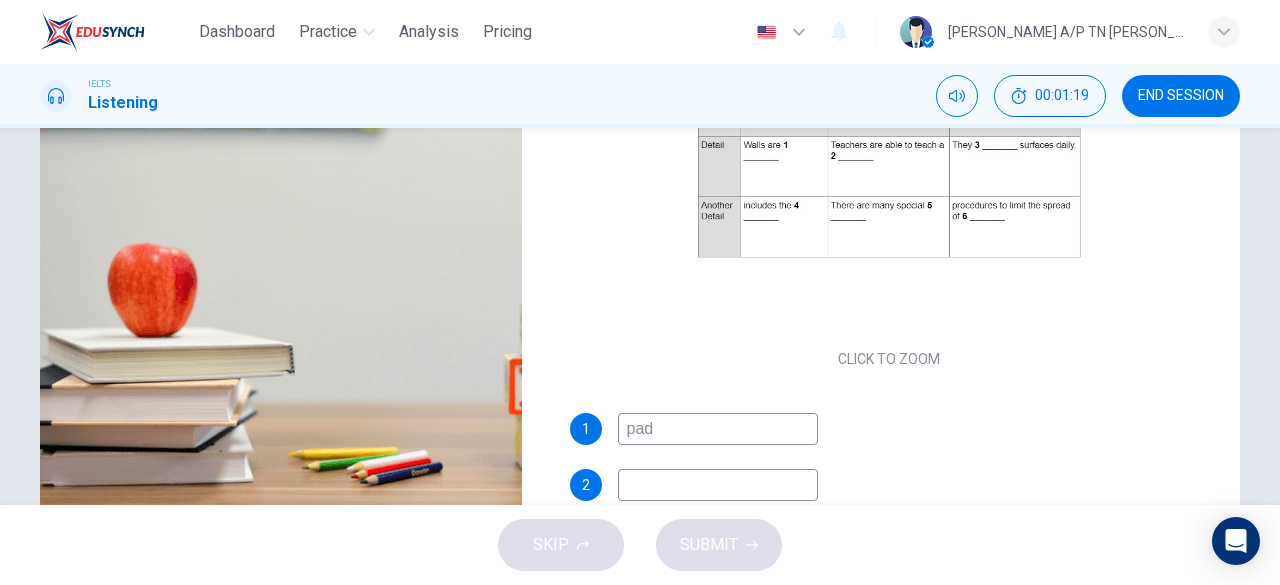 type on "padd" 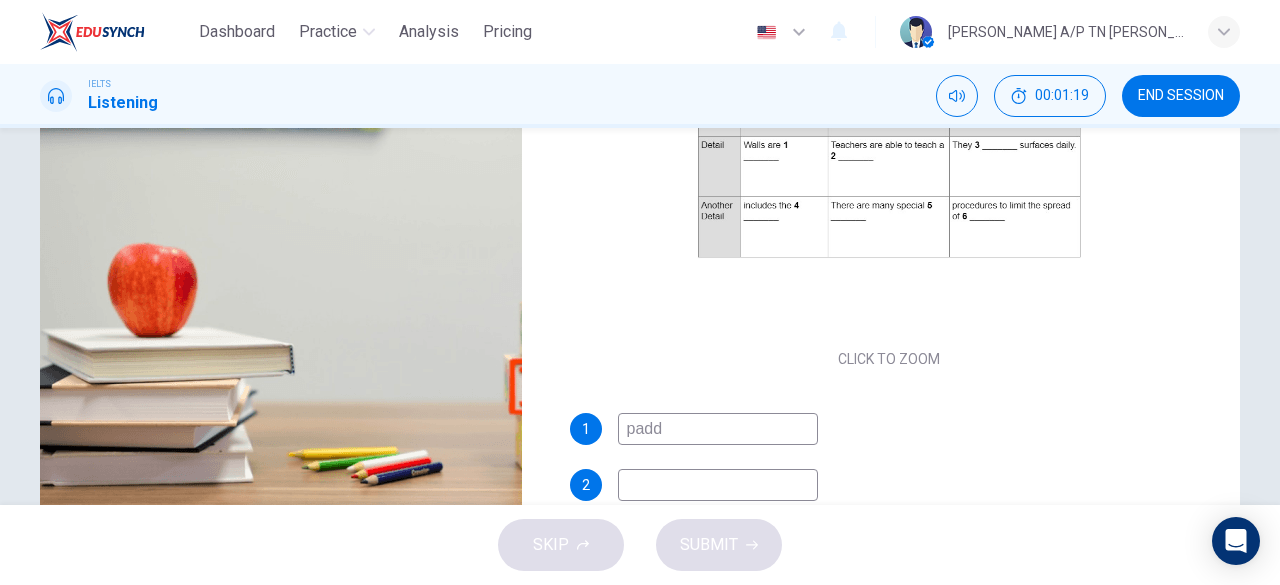 type on "19" 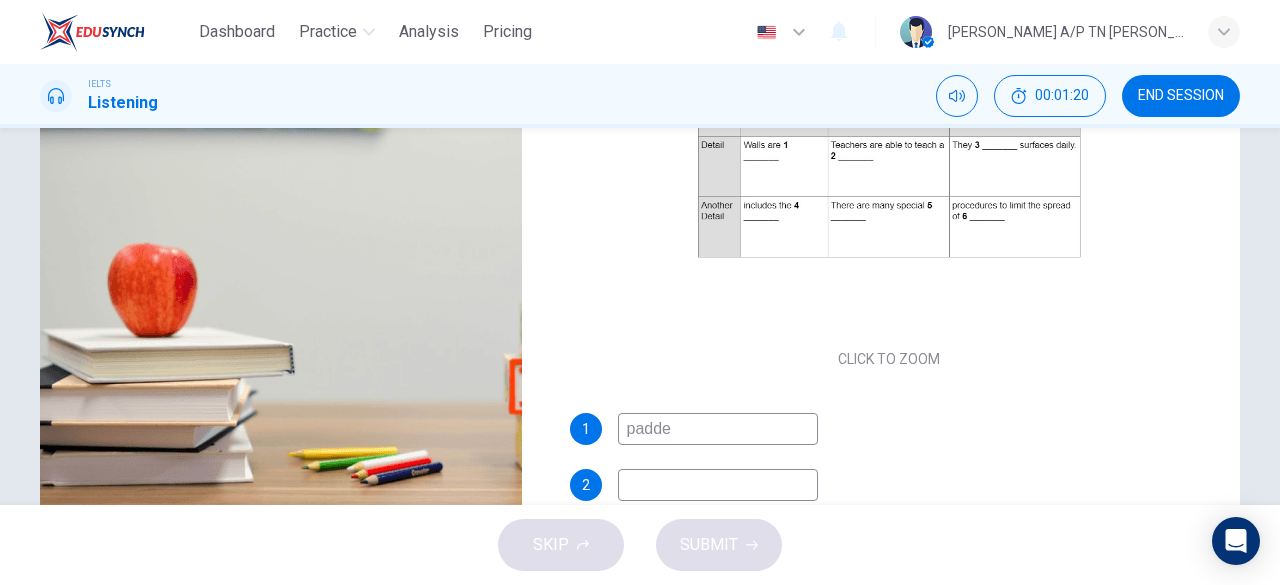 type on "padded" 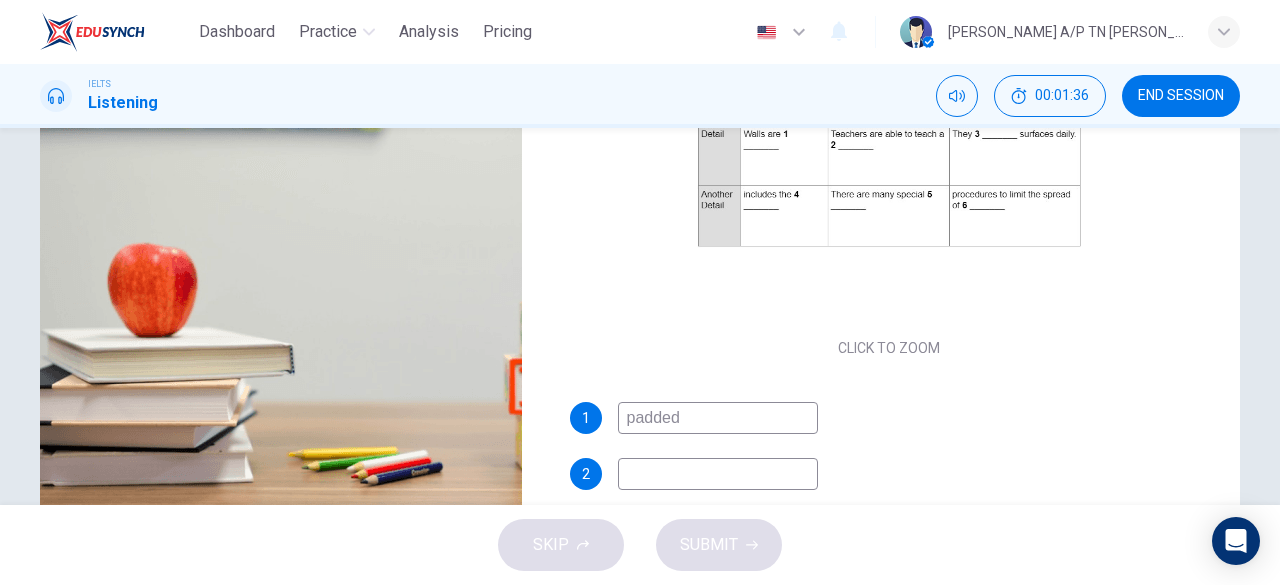 scroll, scrollTop: 66, scrollLeft: 0, axis: vertical 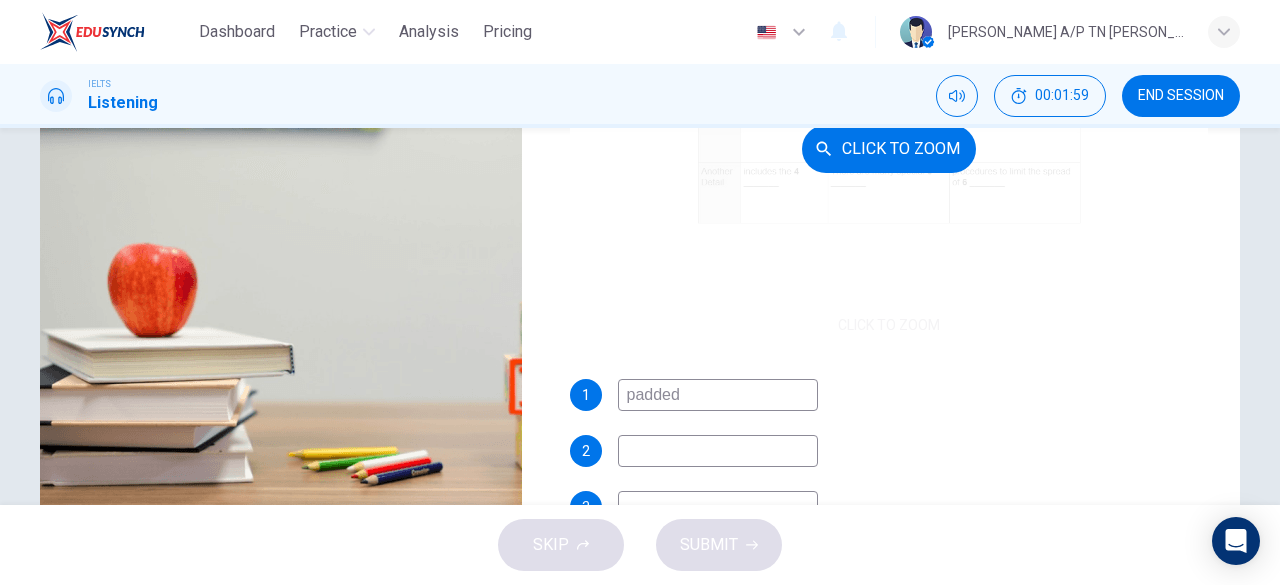 type on "35" 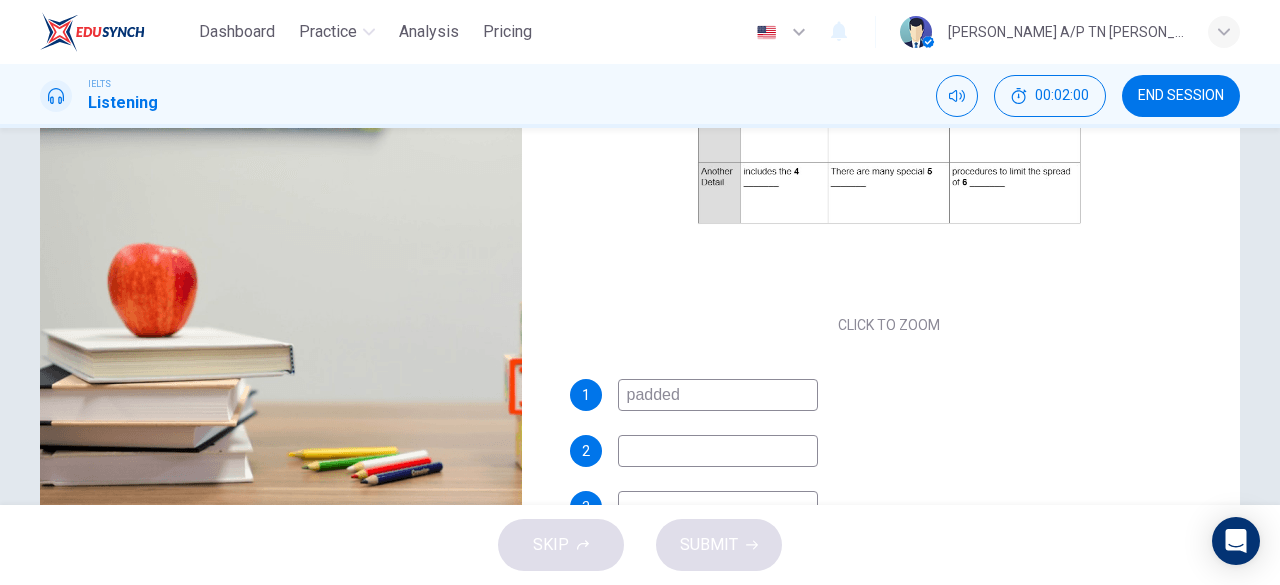 type on "padded" 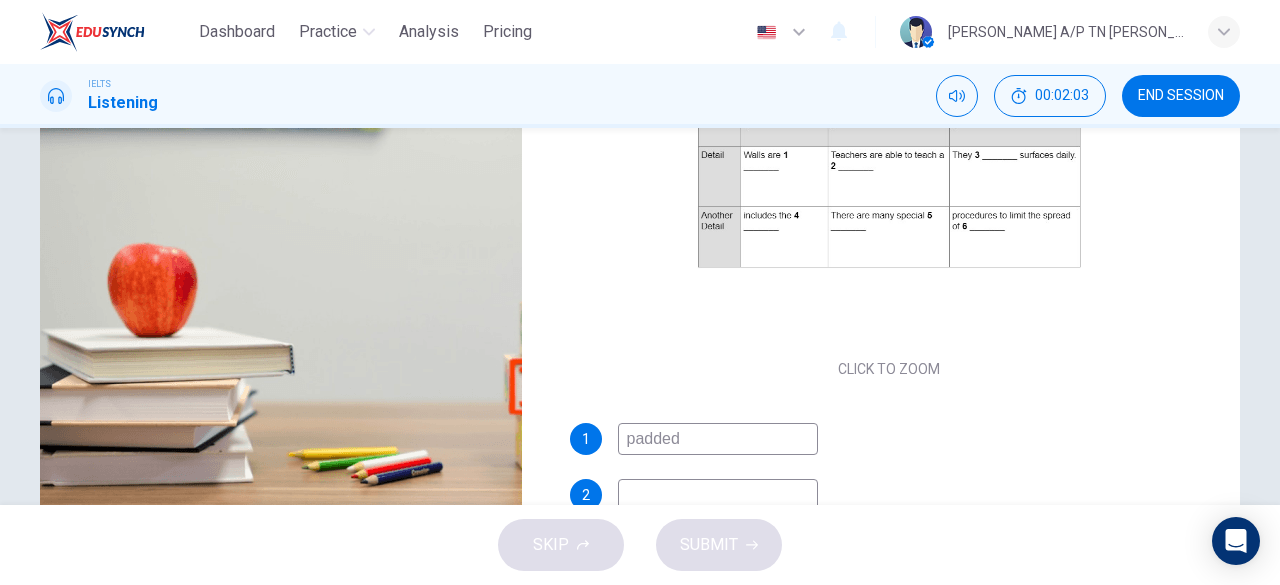 type on "36" 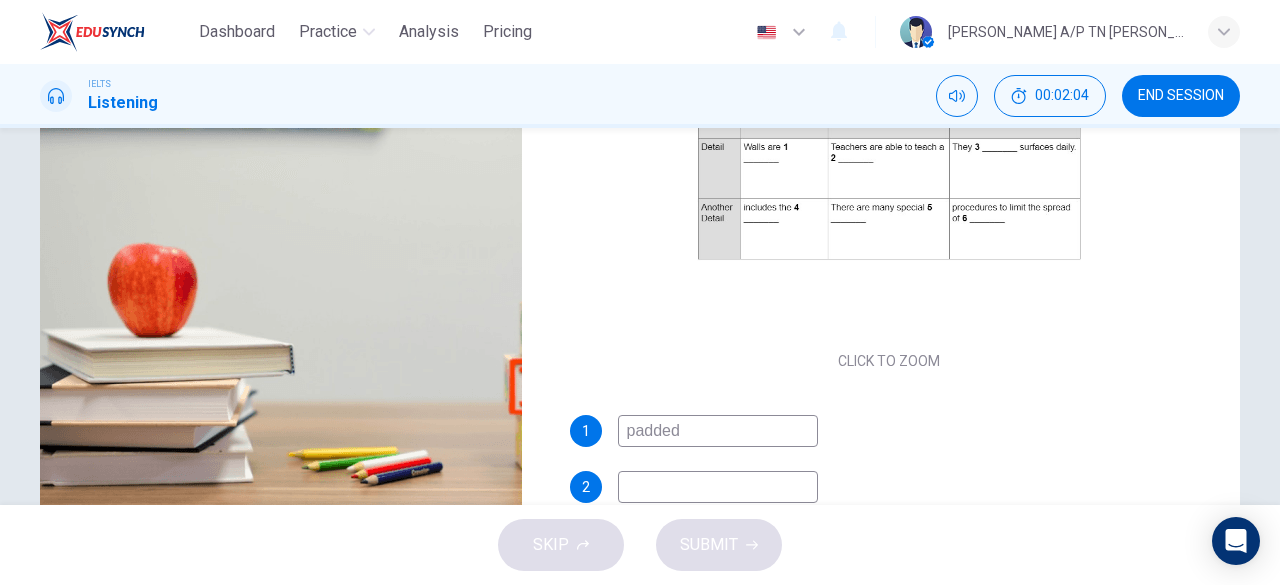 scroll, scrollTop: 60, scrollLeft: 0, axis: vertical 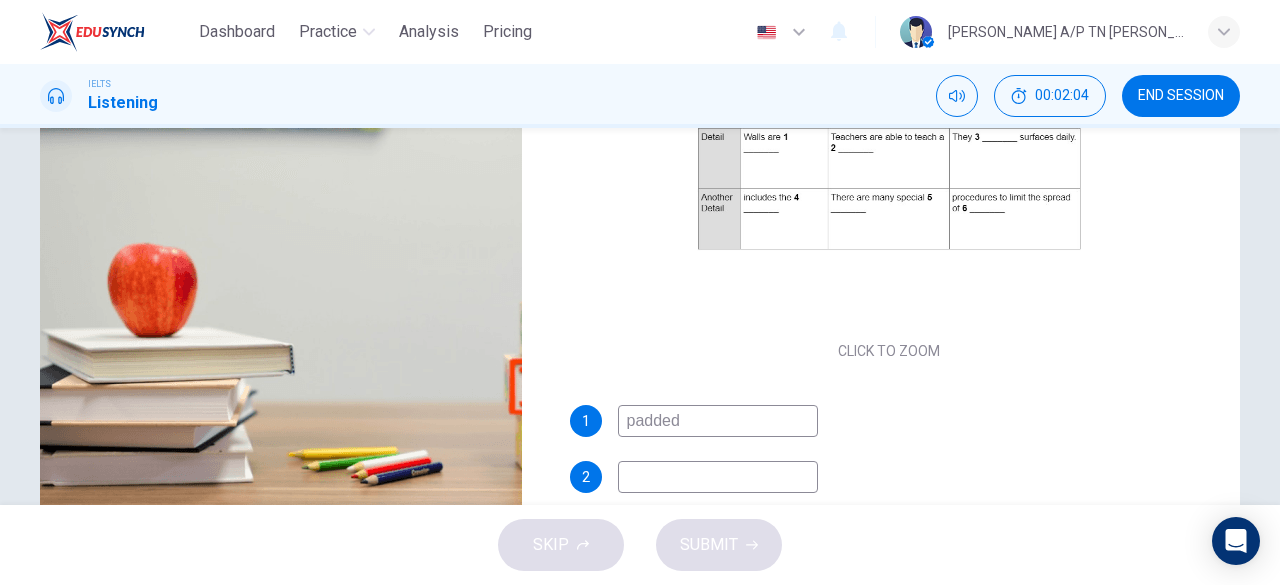 type on "l" 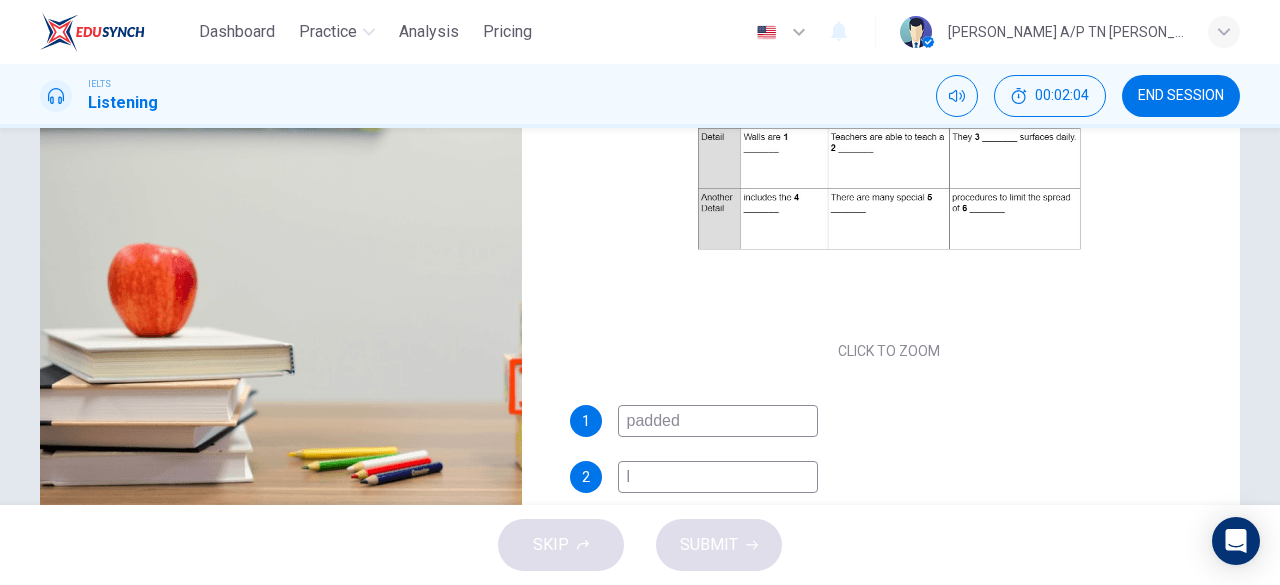 type on "37" 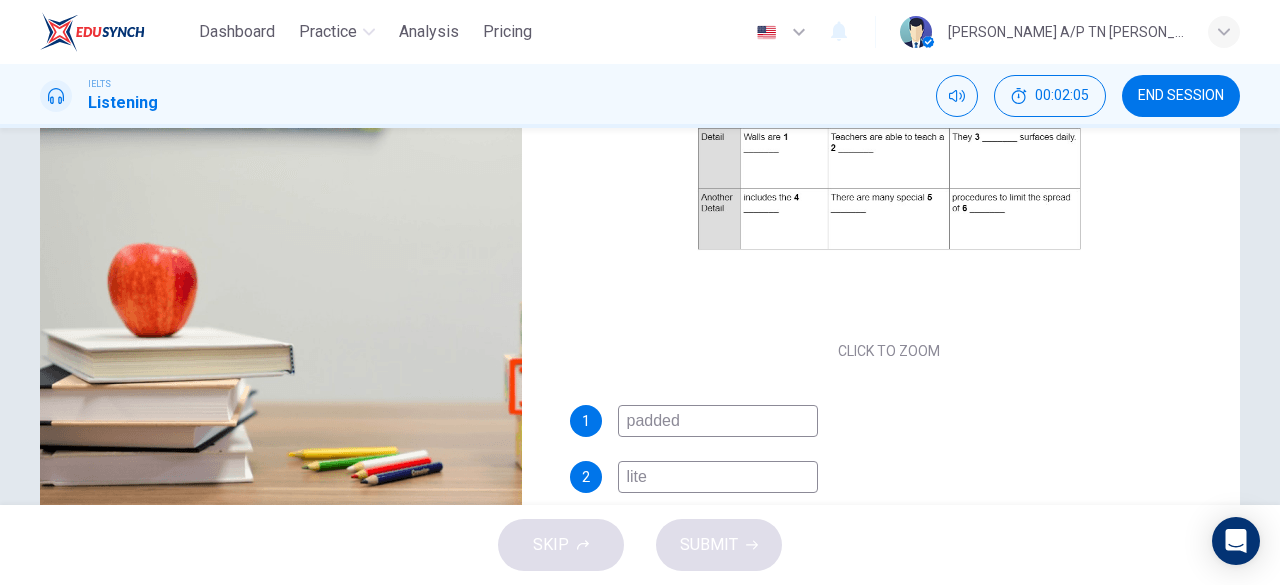 type on "liter" 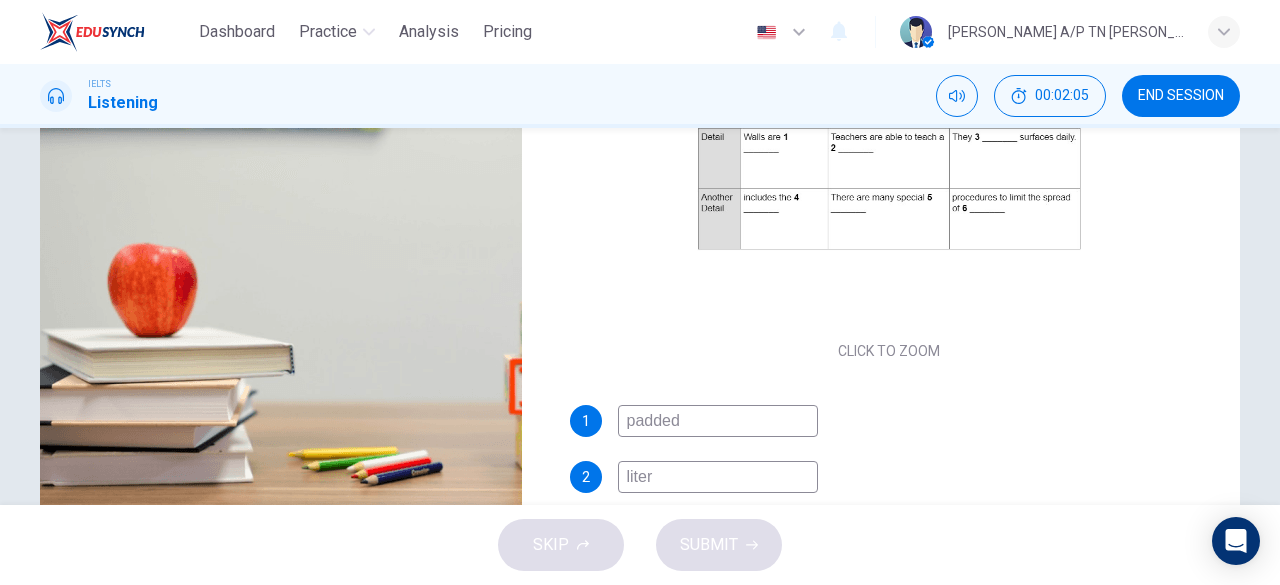 type on "37" 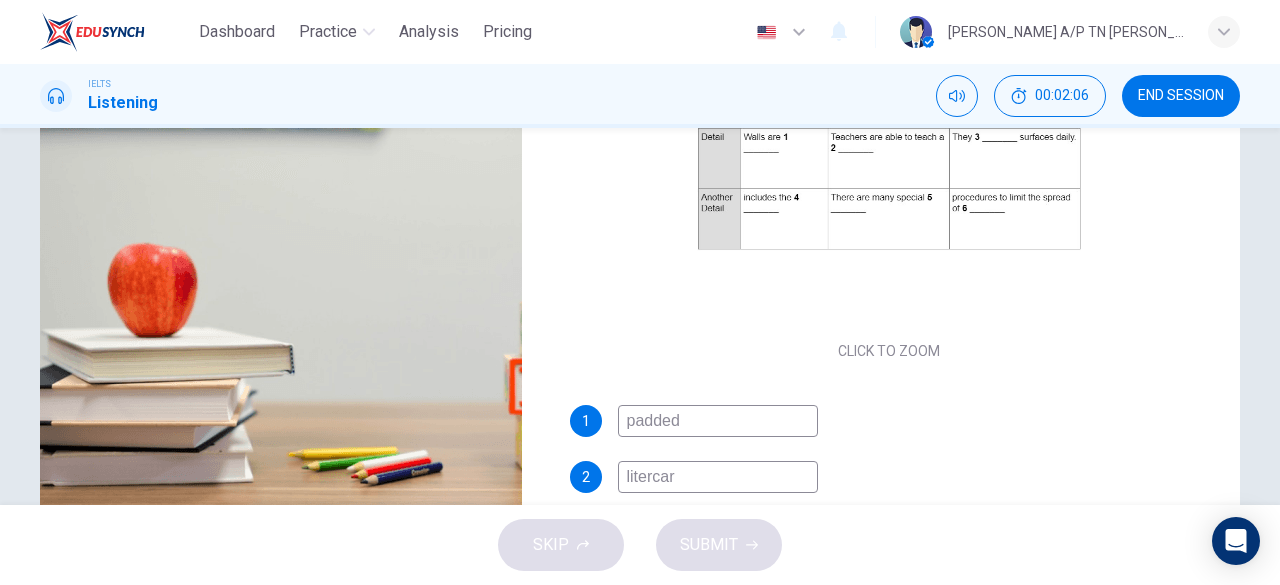 type on "litercary" 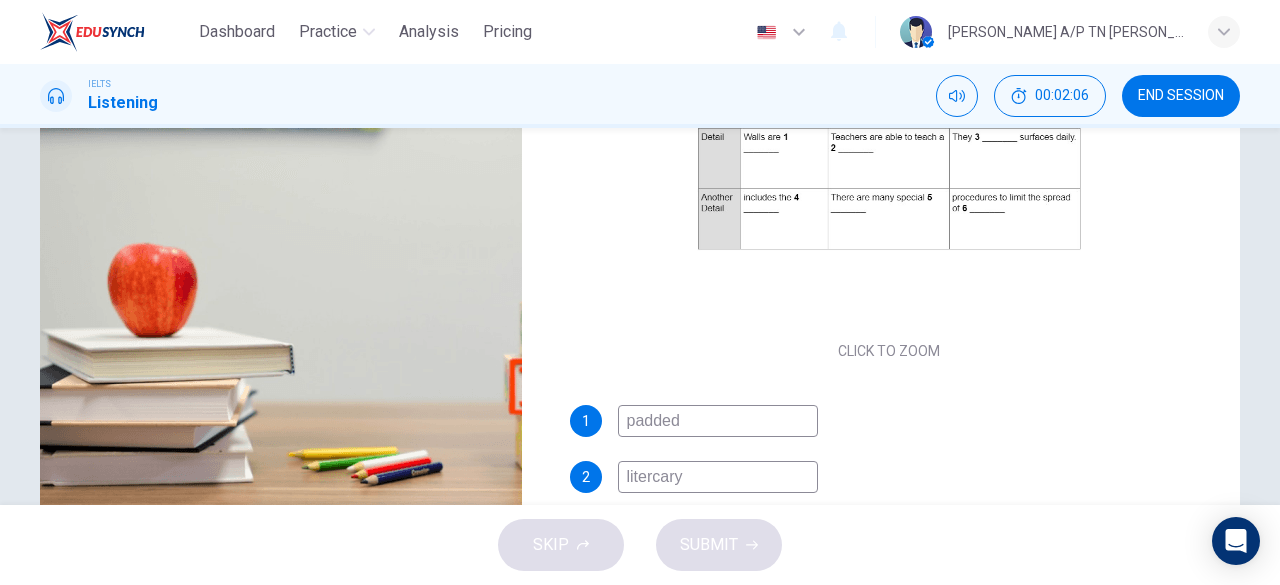 type on "37" 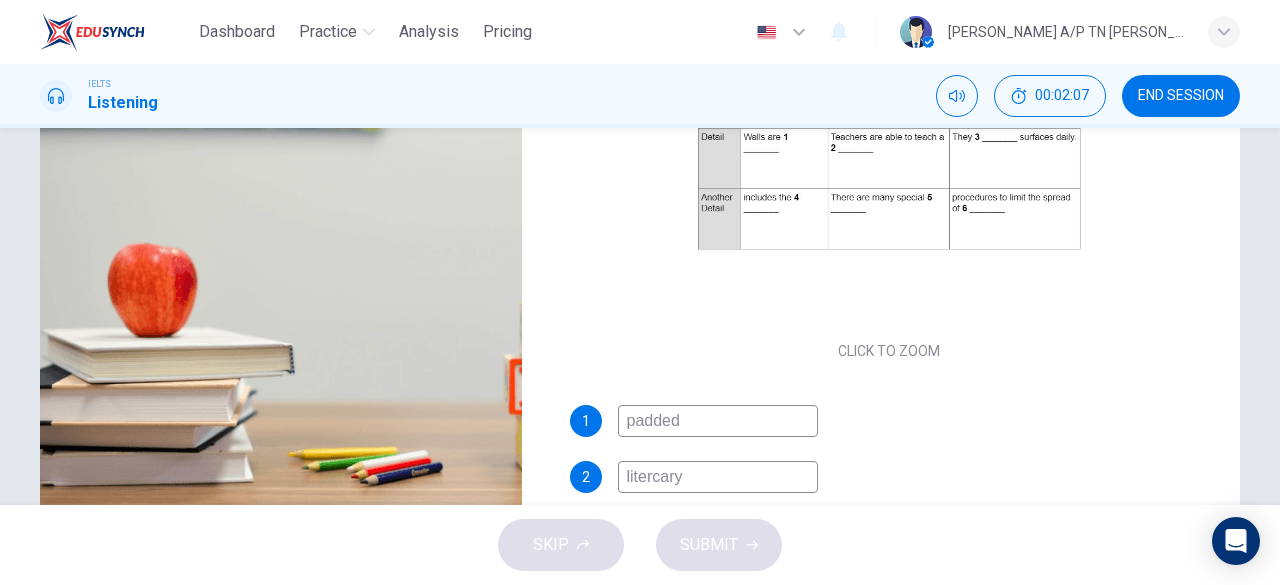 type on "litercar" 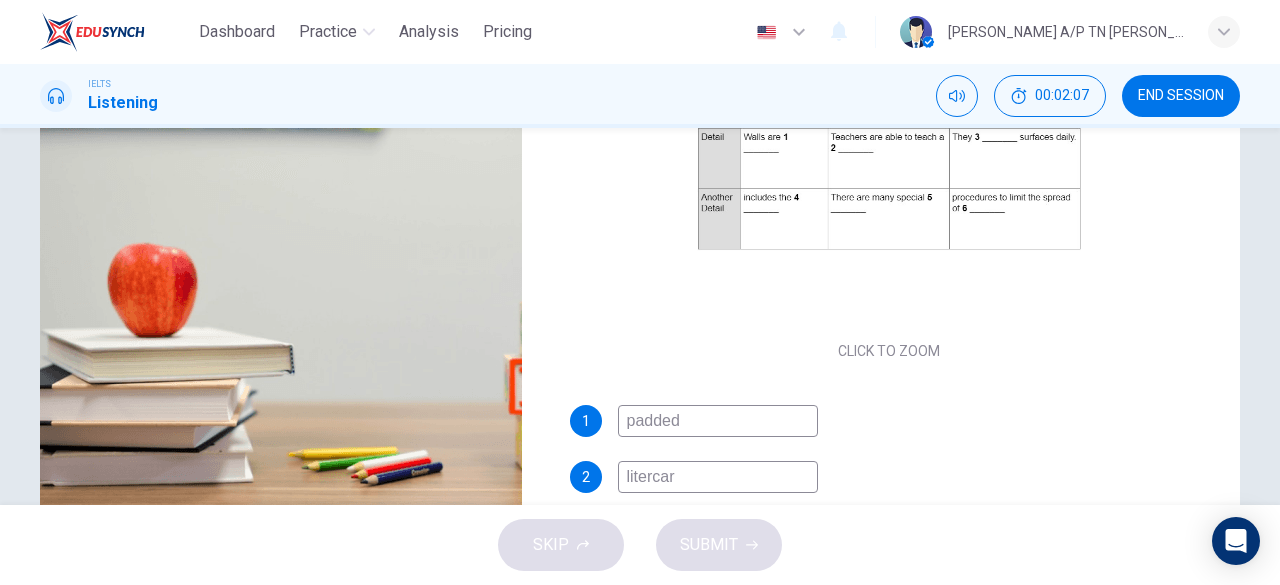 type on "38" 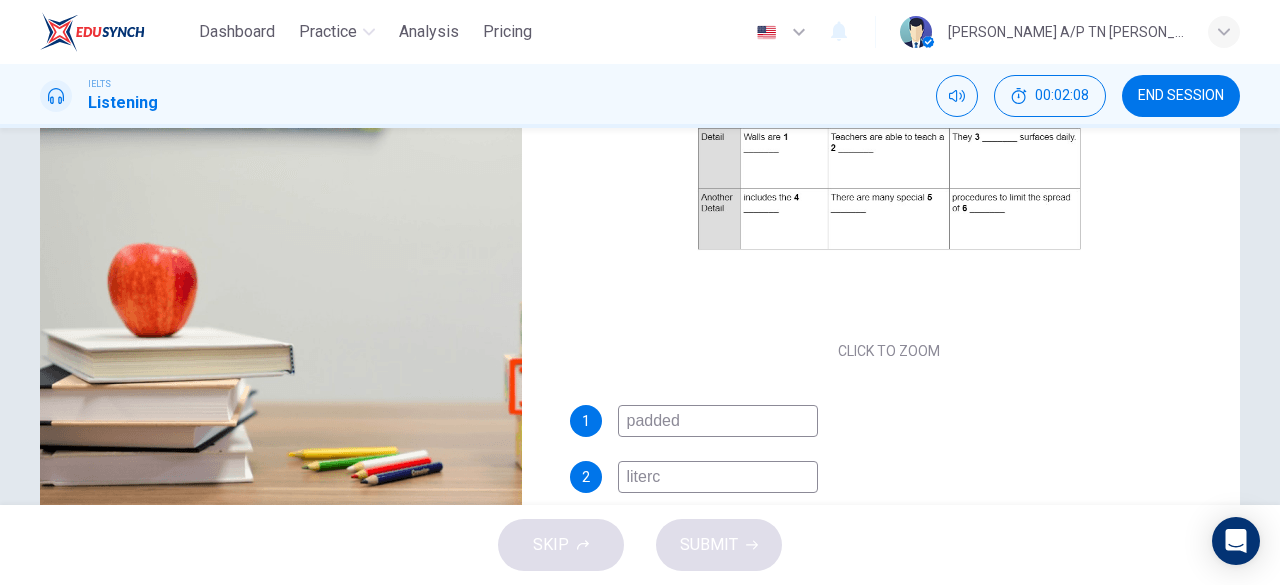type on "liter" 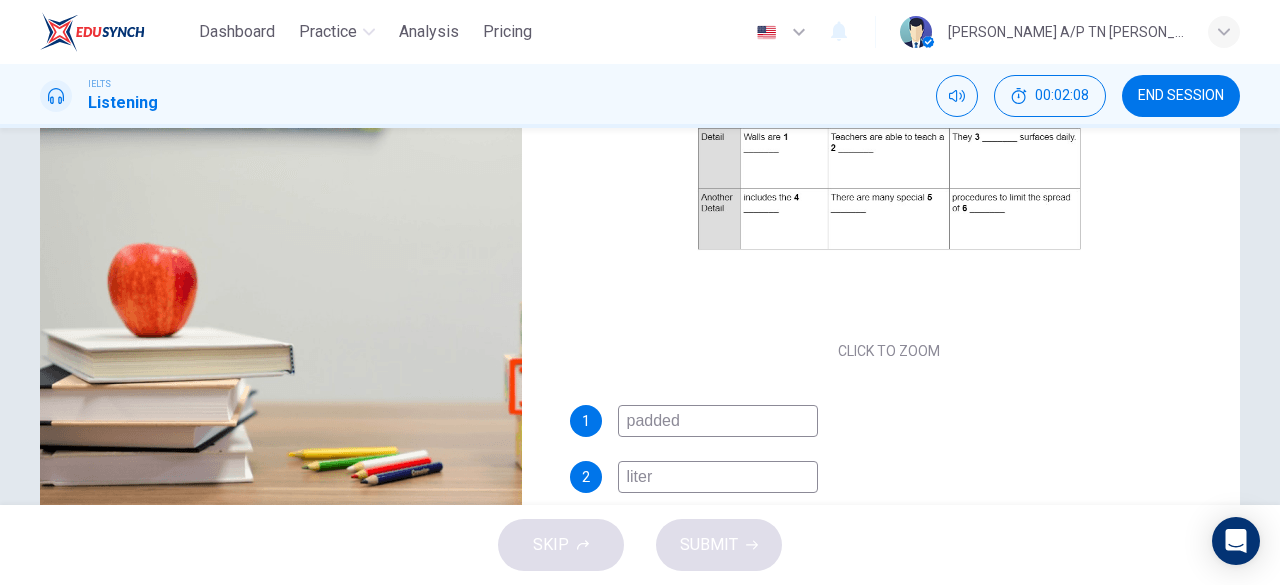 type on "38" 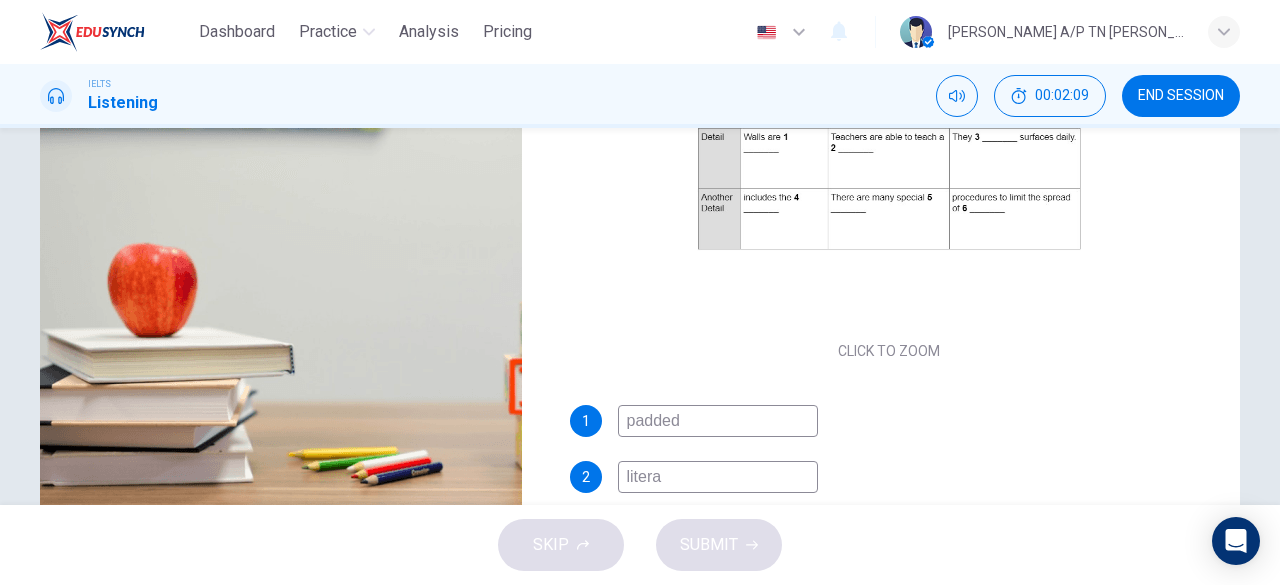 type on "literac" 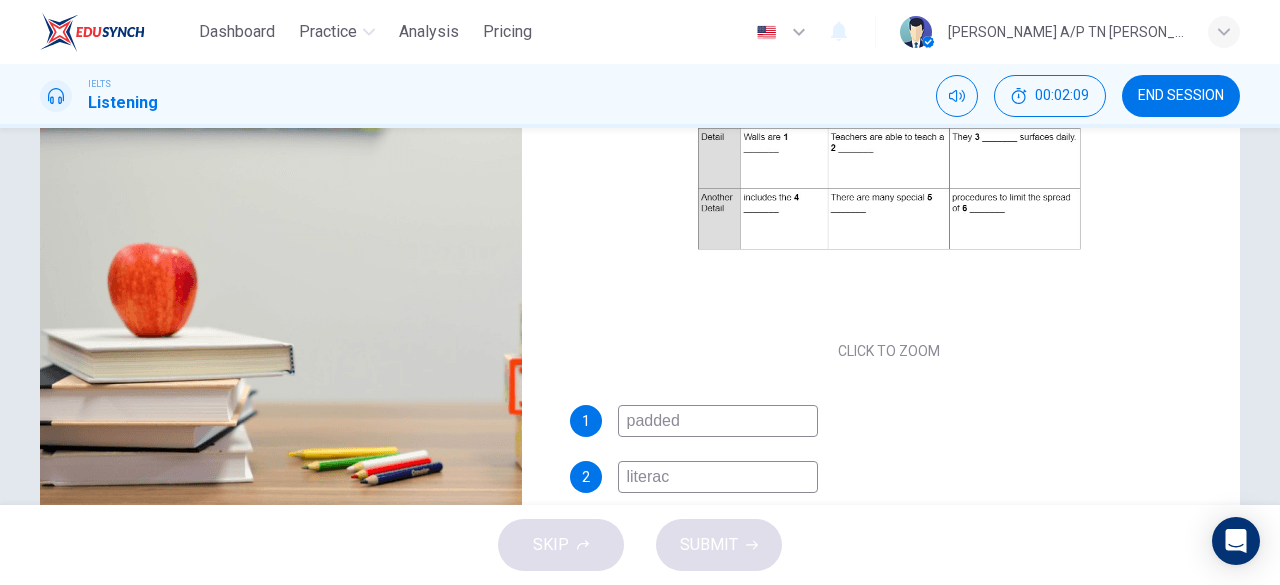 type on "39" 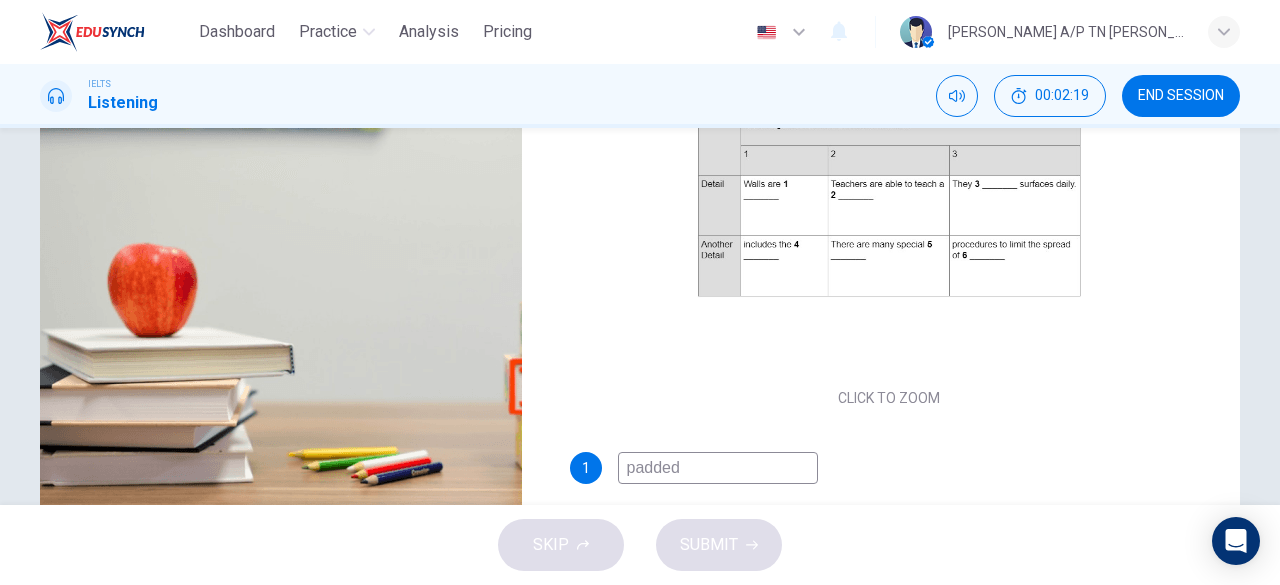 scroll, scrollTop: 12, scrollLeft: 0, axis: vertical 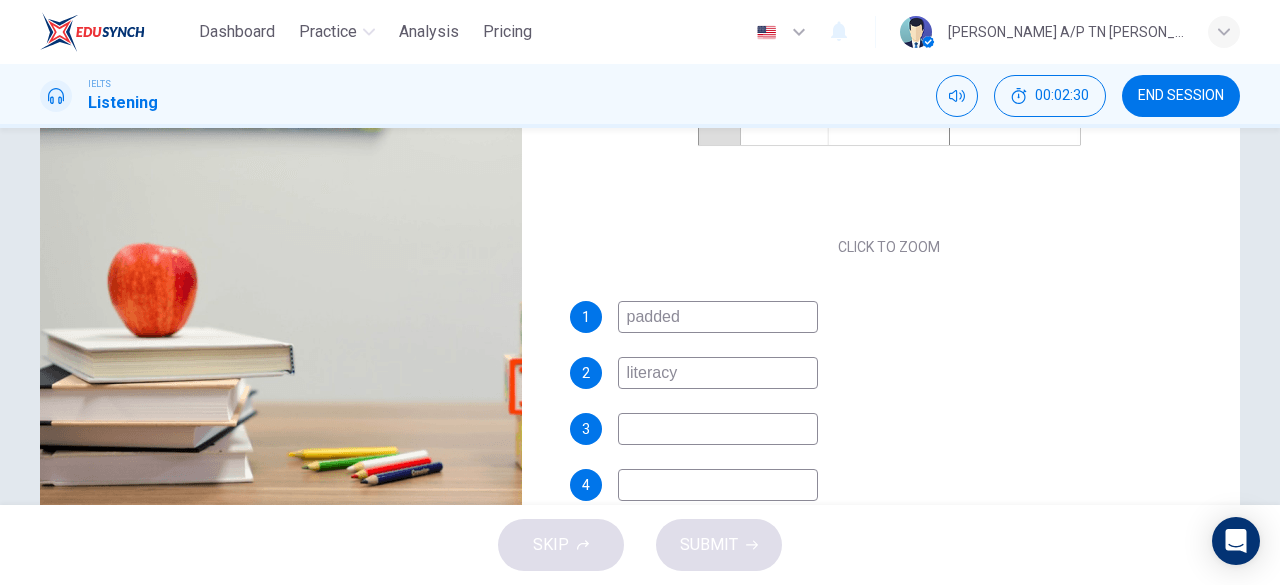 type on "47" 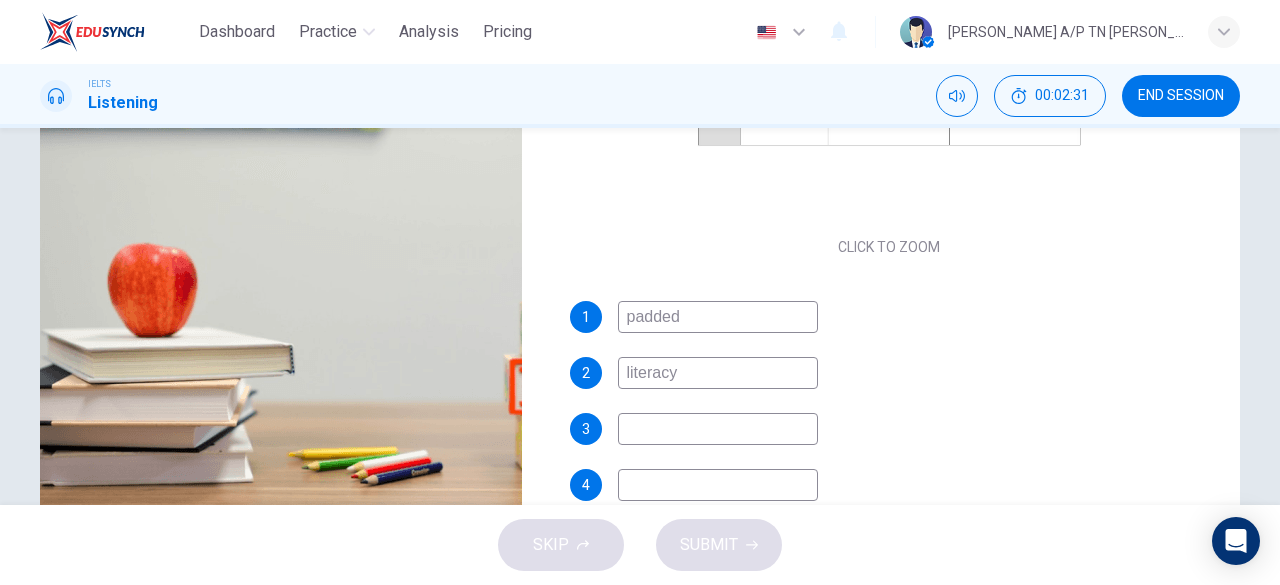 type on "literacy" 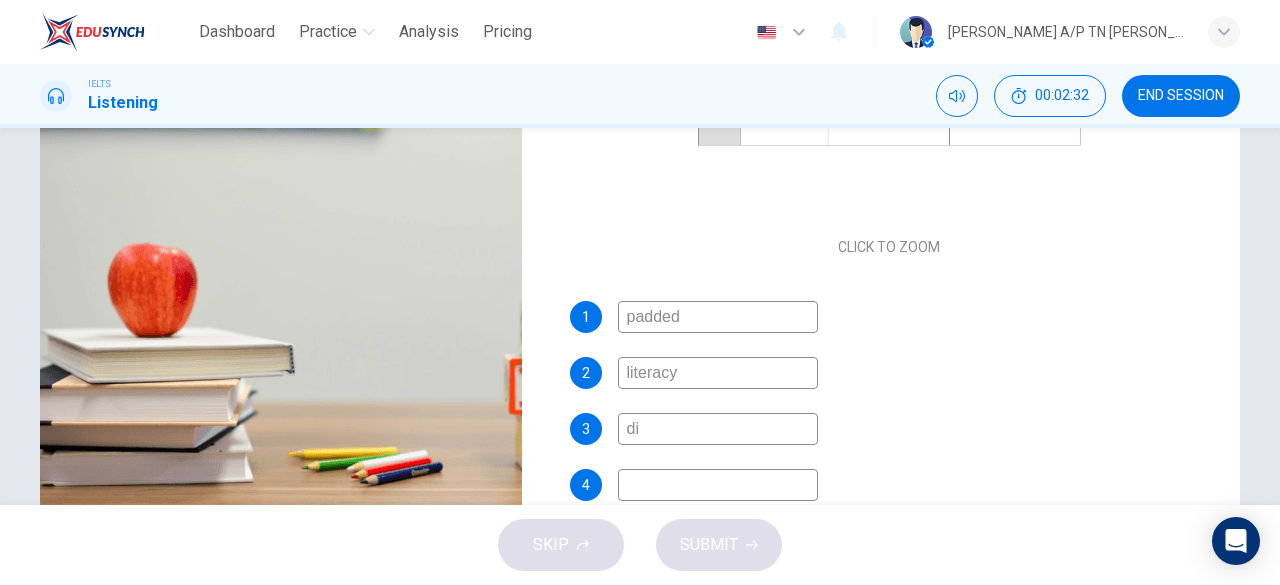 type on "dis" 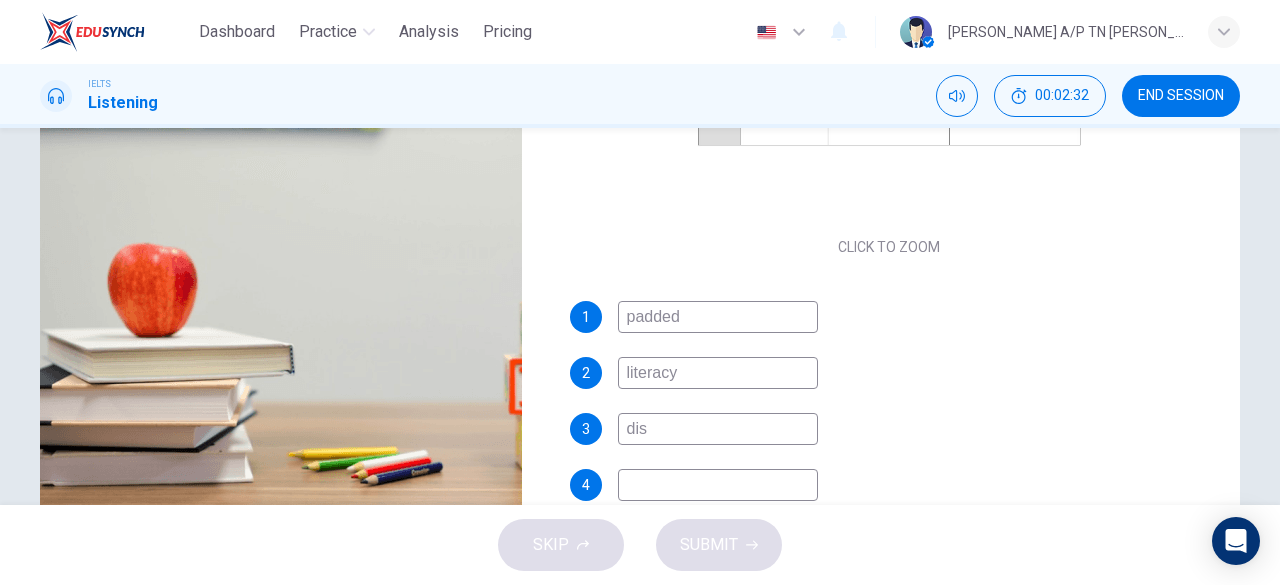 type on "48" 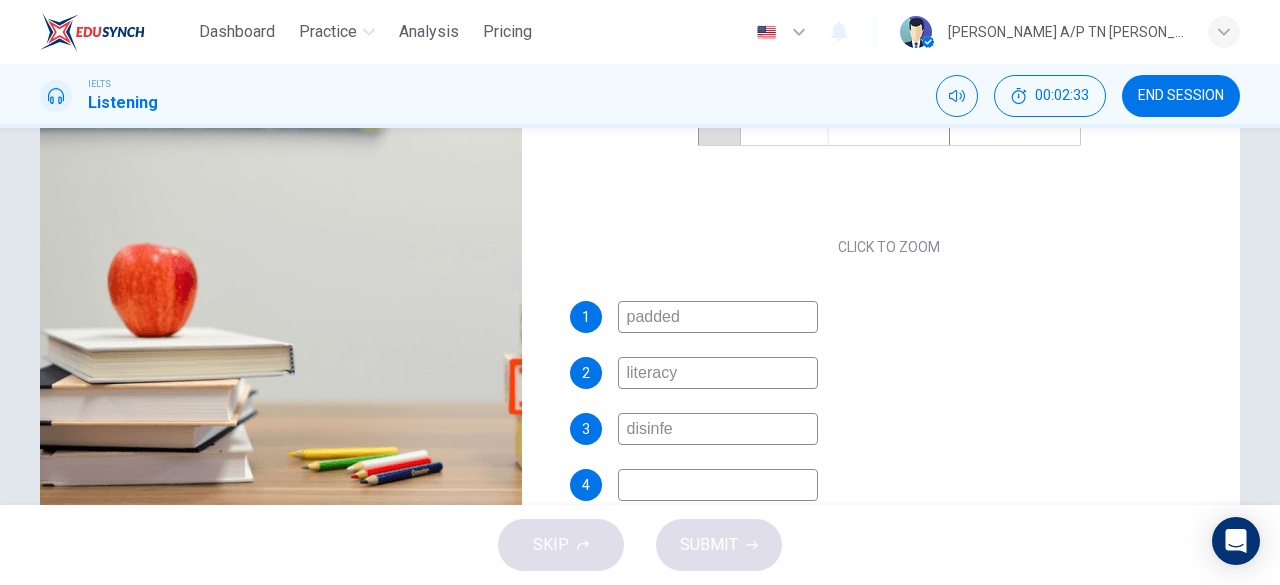 type on "disinfec" 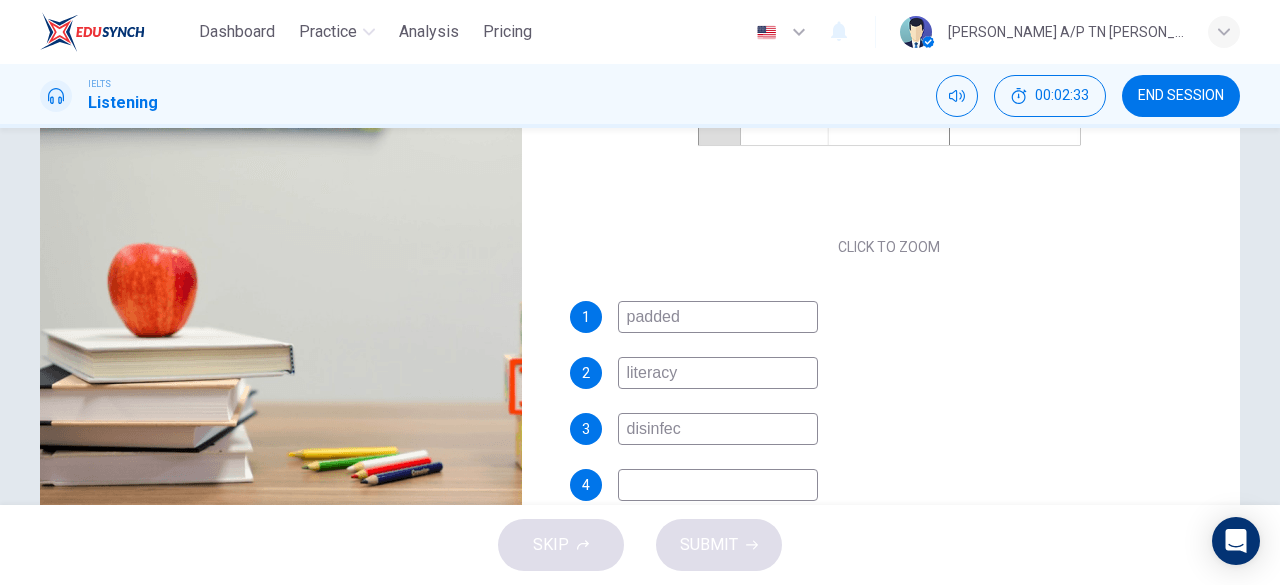 type on "48" 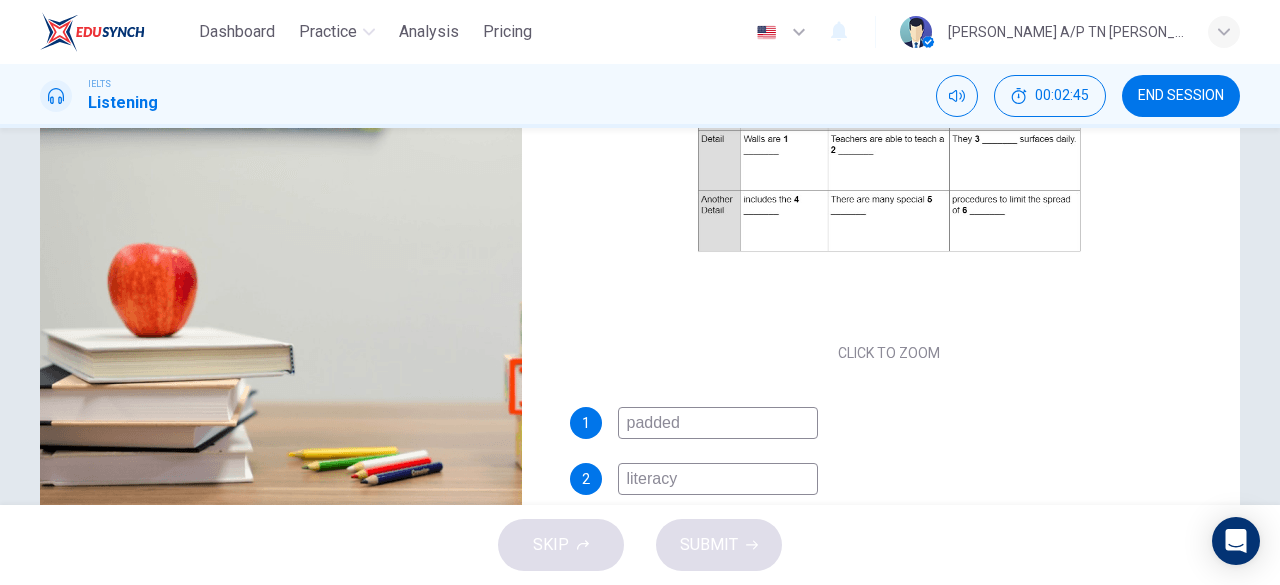scroll, scrollTop: 61, scrollLeft: 0, axis: vertical 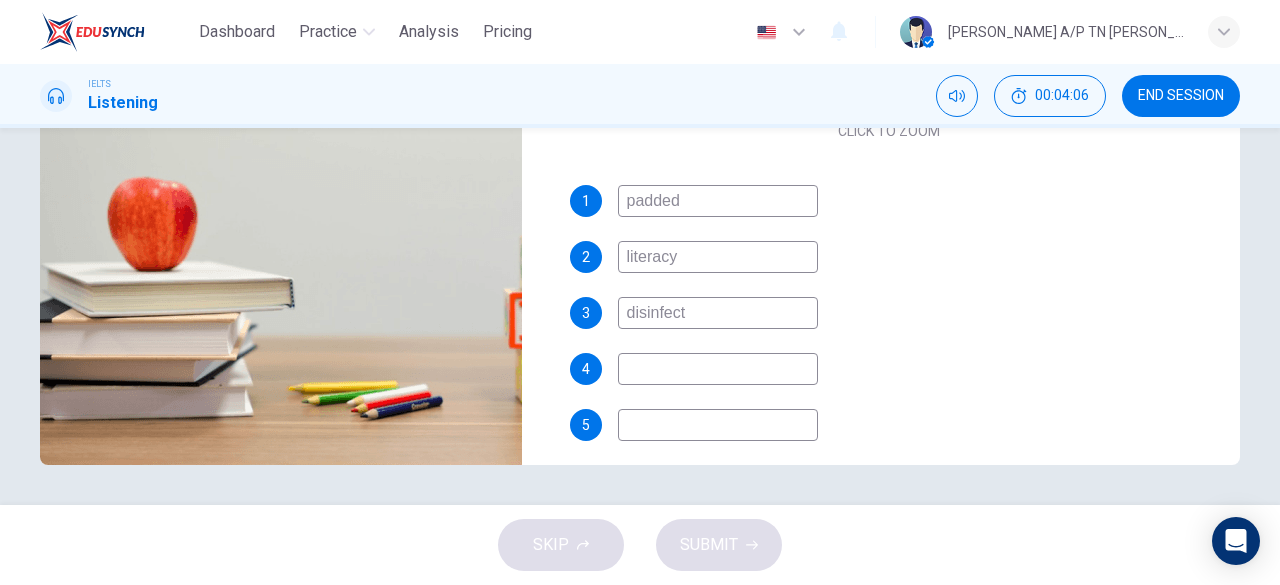type on "84" 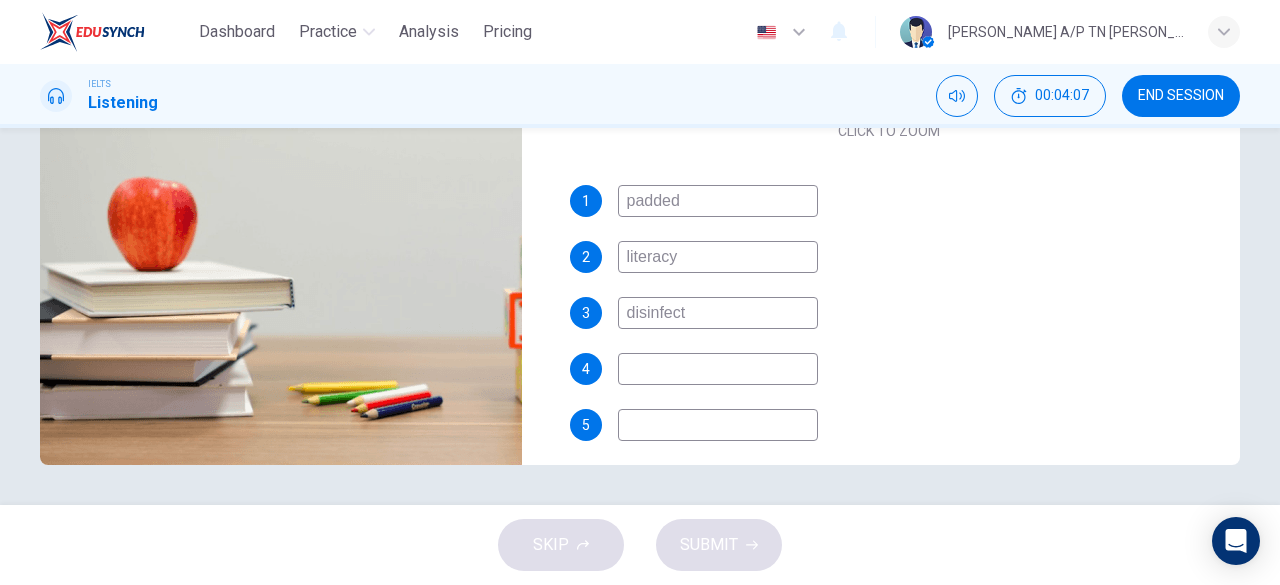 type on "disinfect" 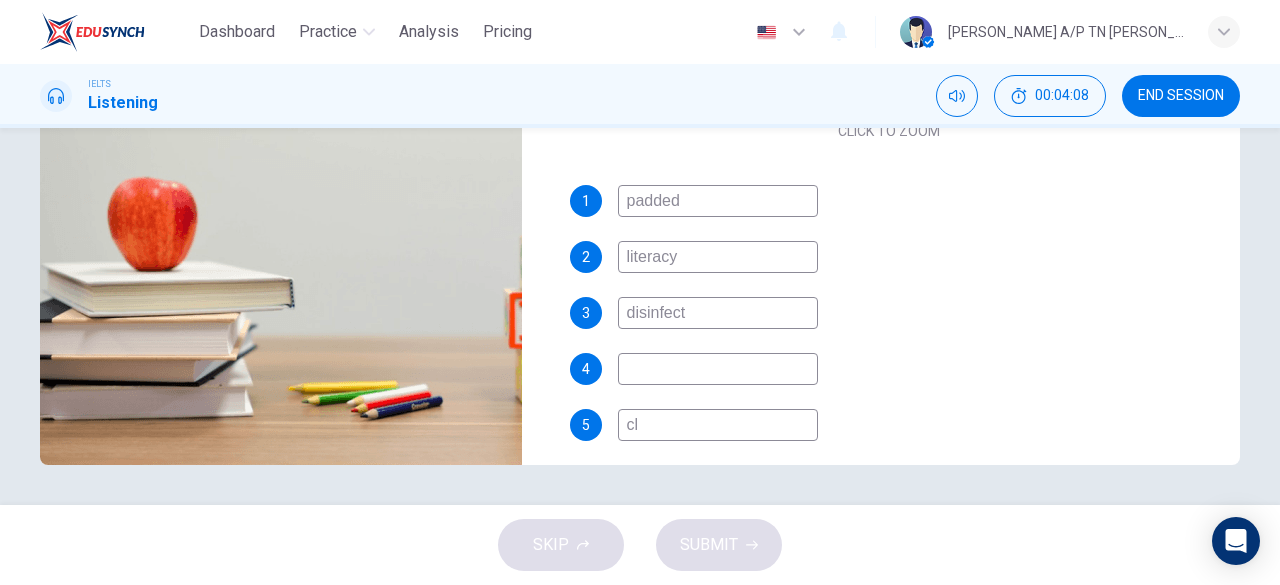 type on "cla" 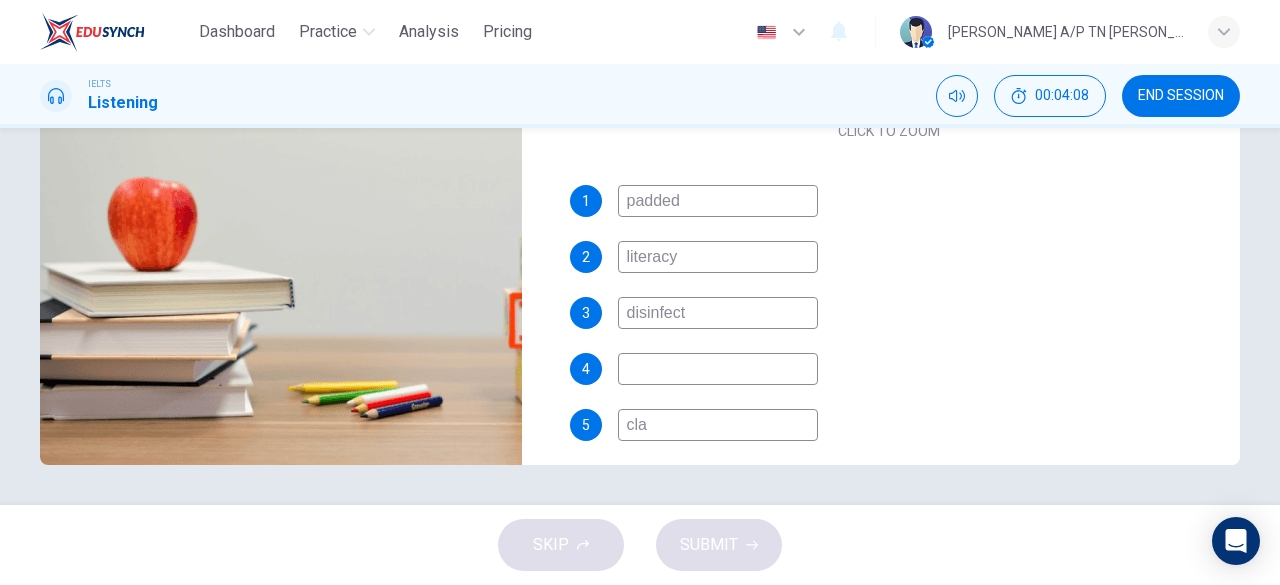 type on "85" 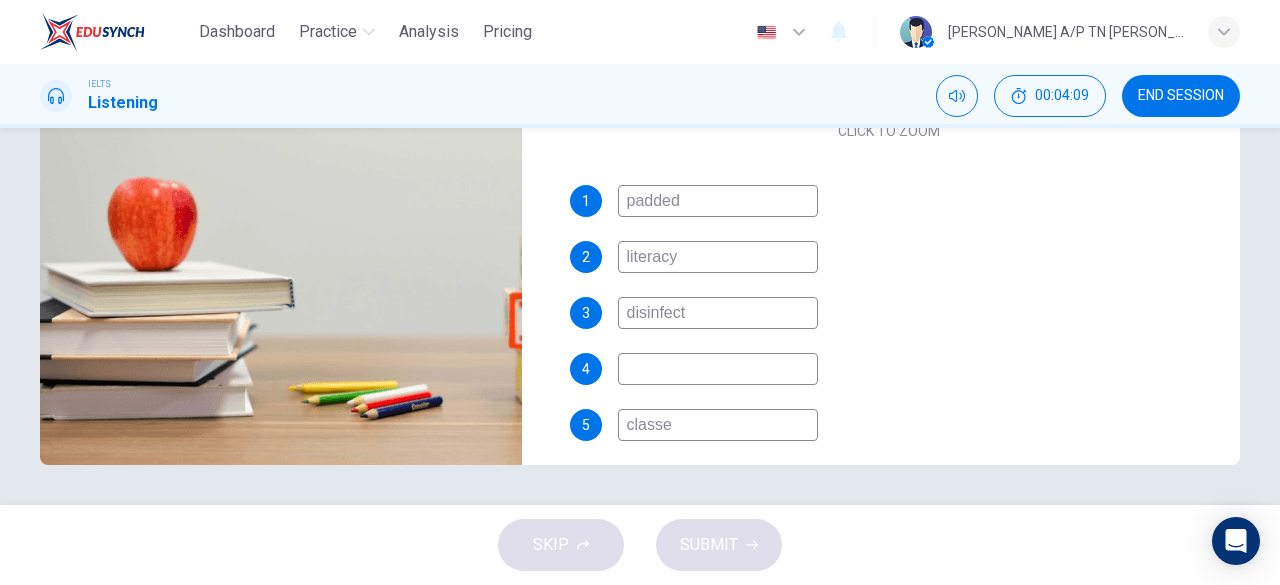 type on "classes" 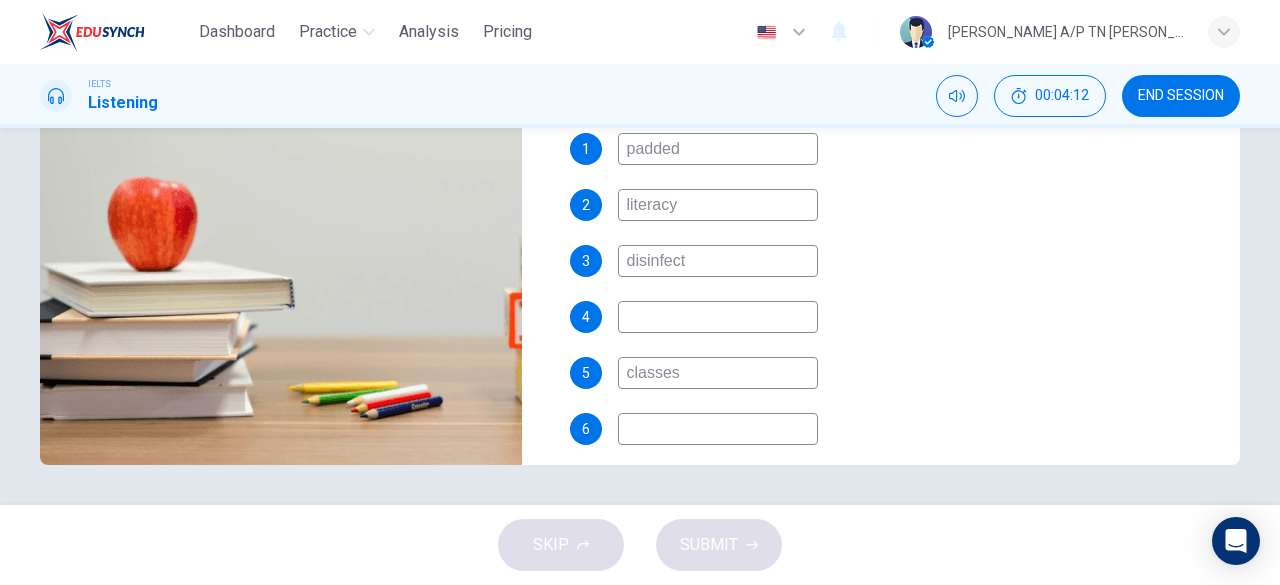 scroll, scrollTop: 286, scrollLeft: 0, axis: vertical 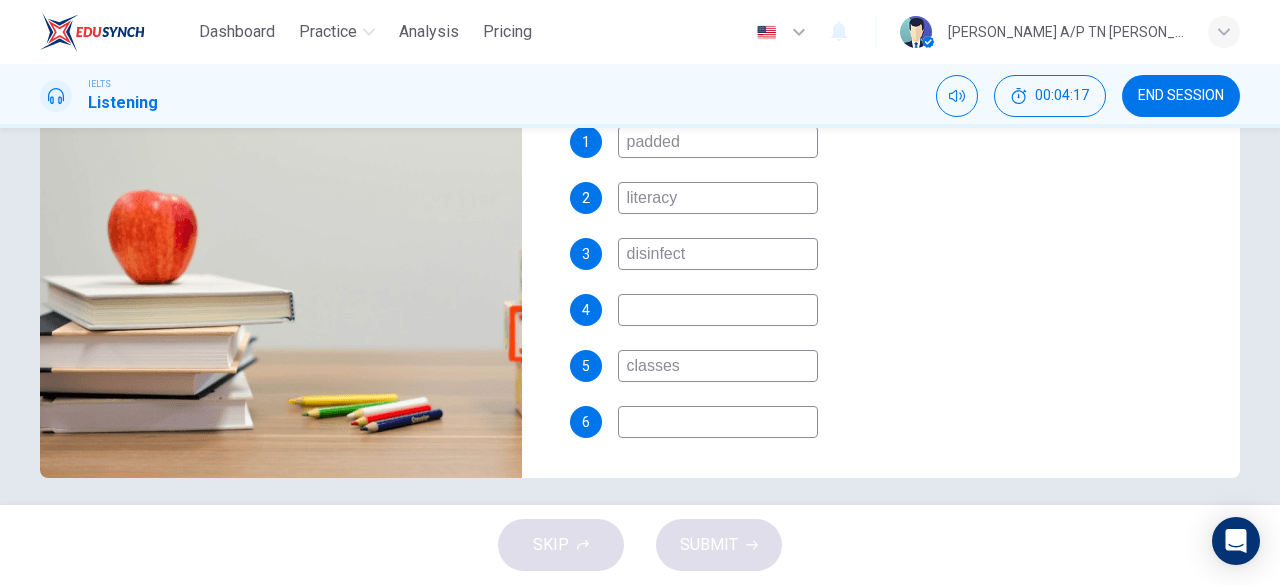 type on "88" 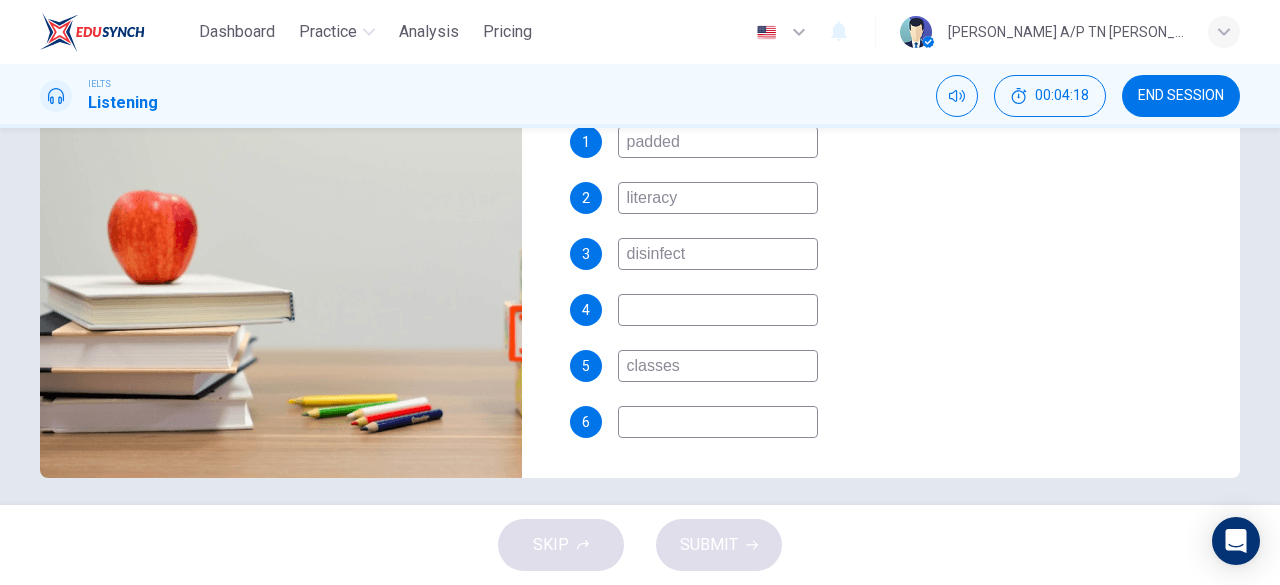type on "classes" 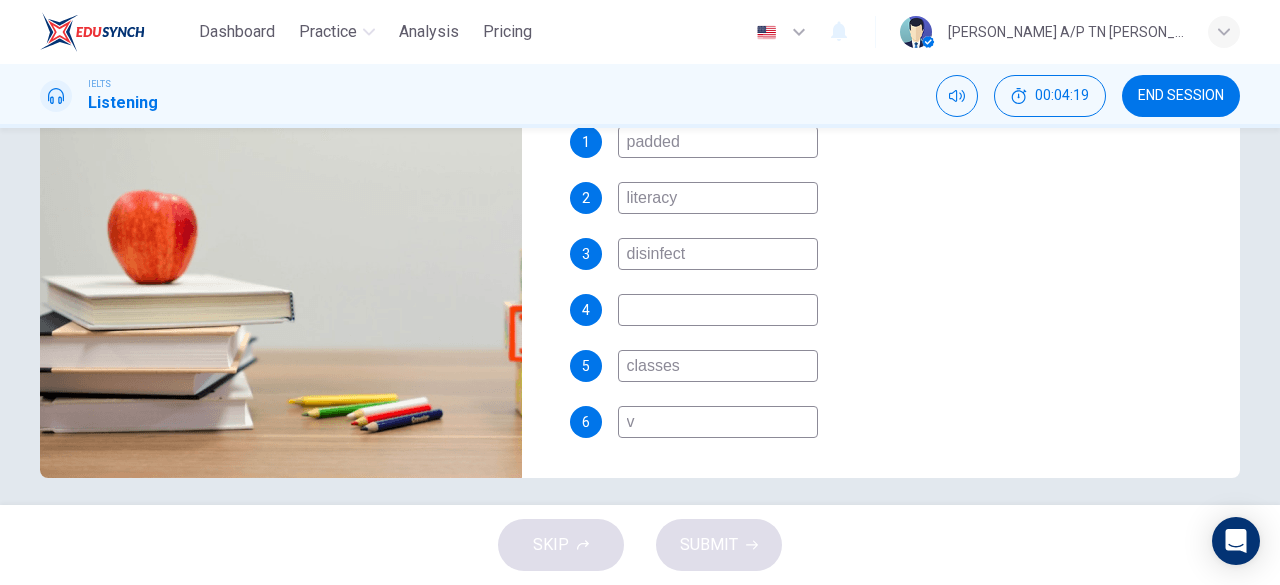 type on "vi" 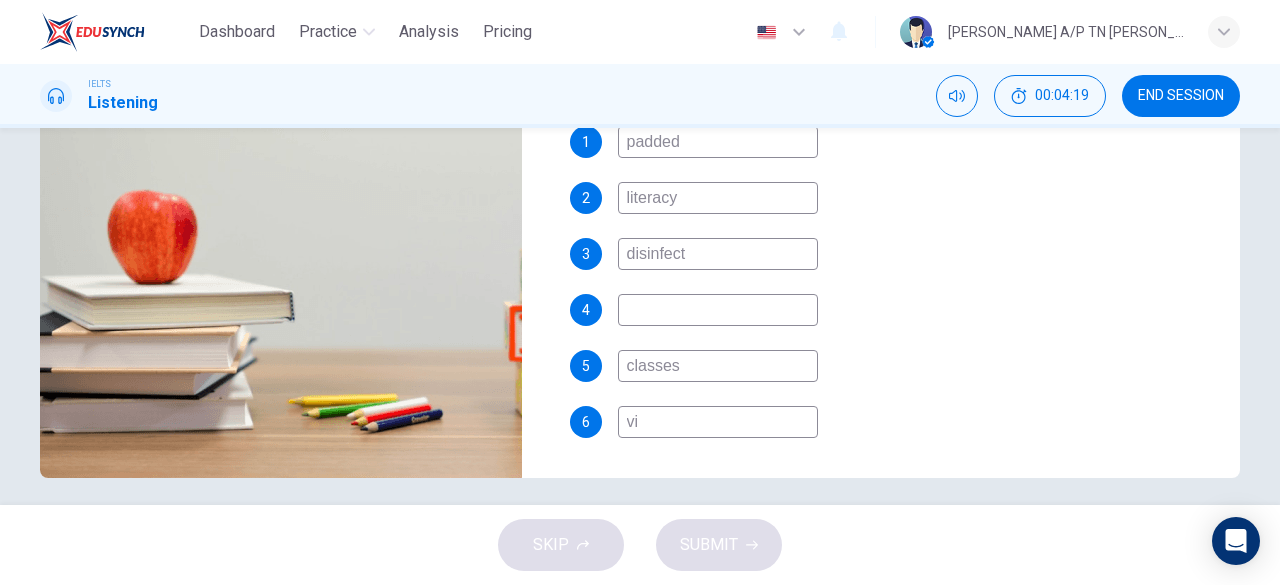 type on "89" 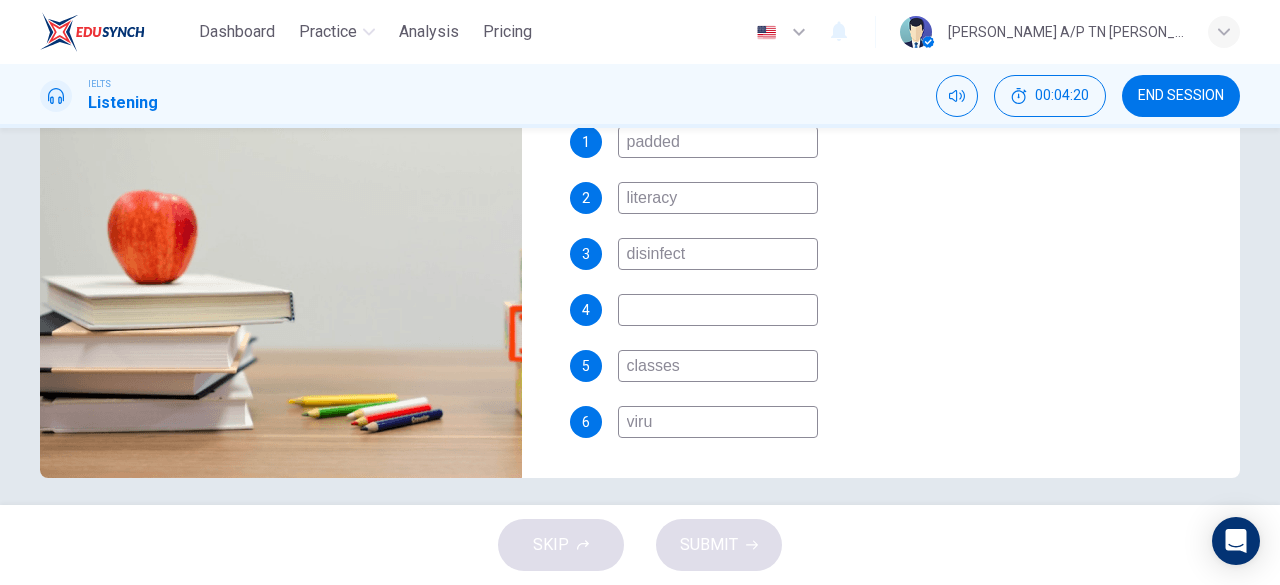 type on "virus" 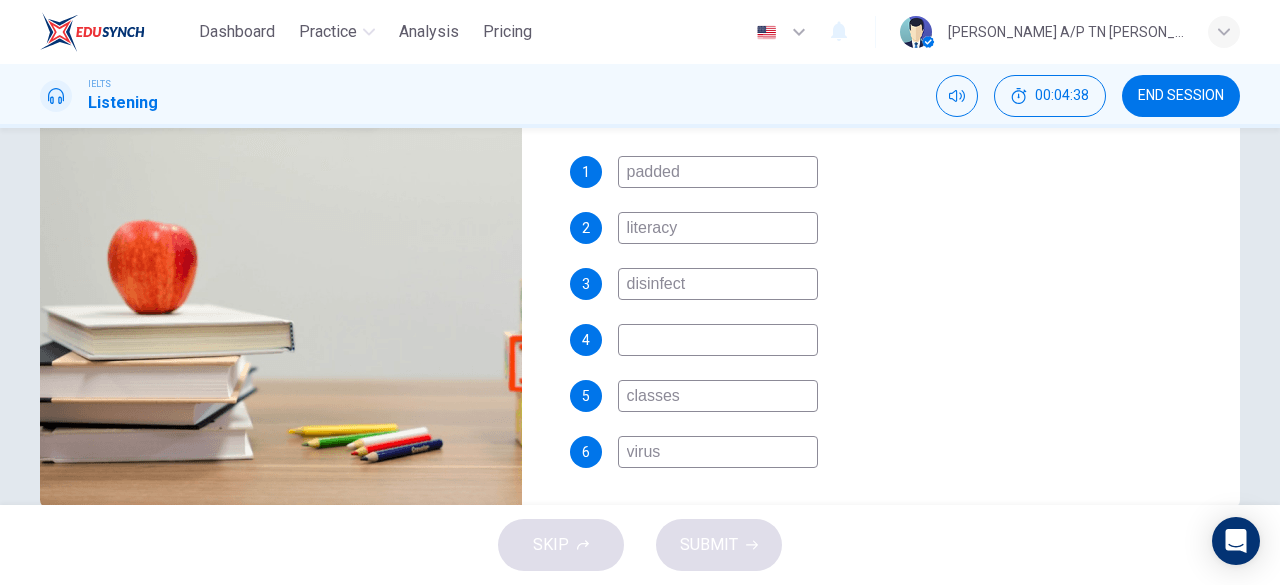 scroll, scrollTop: 367, scrollLeft: 0, axis: vertical 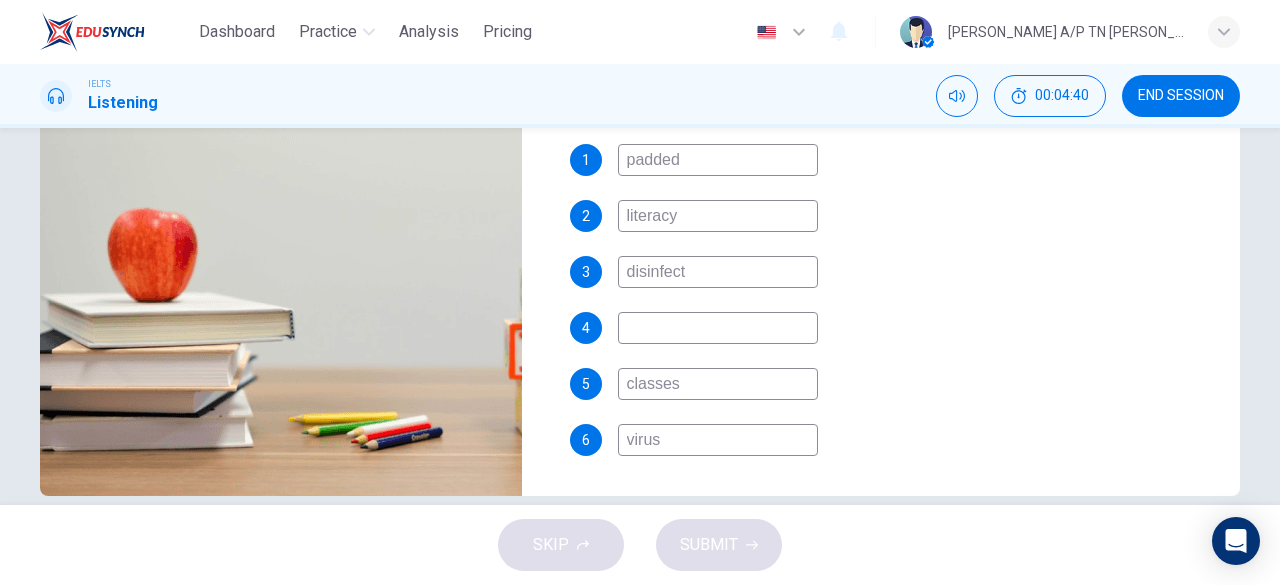 type on "97" 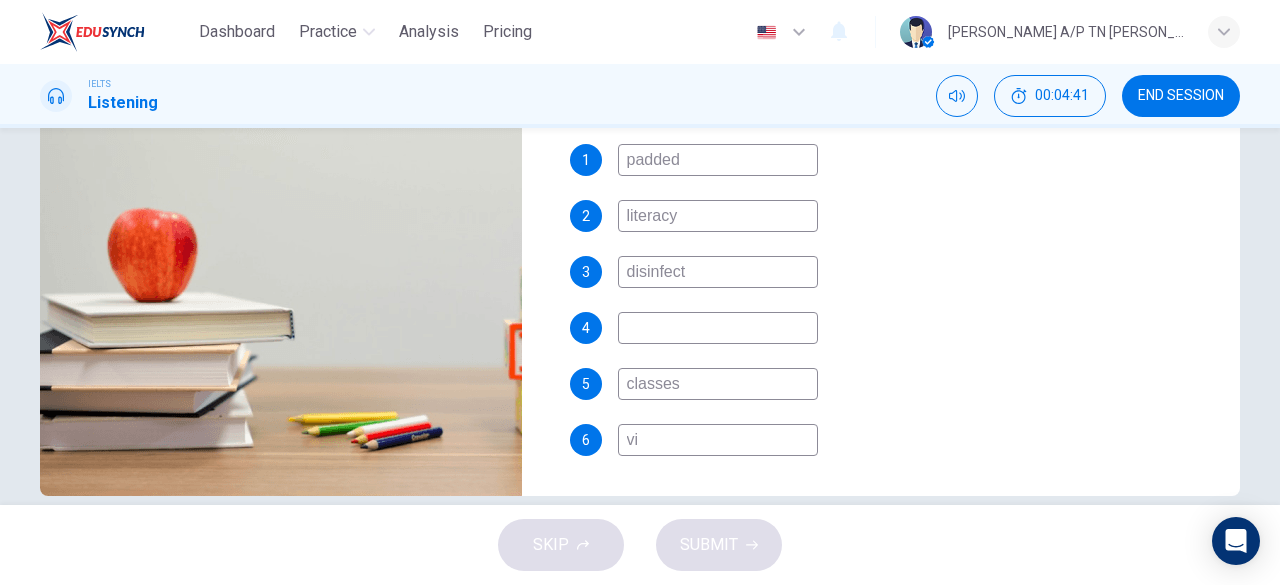 type on "v" 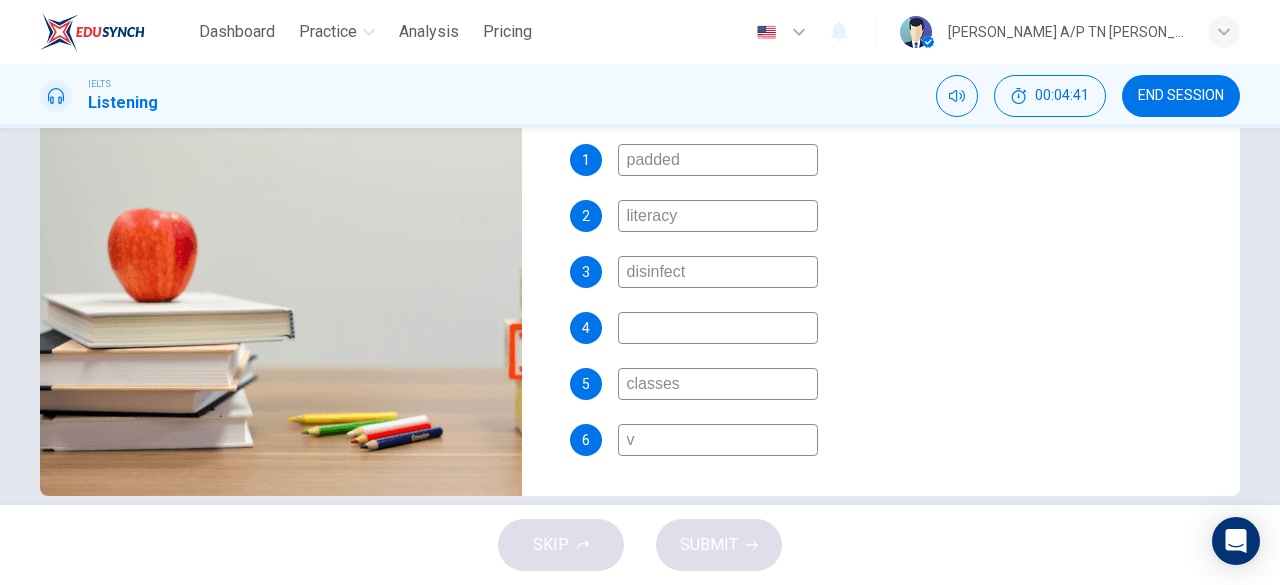type on "97" 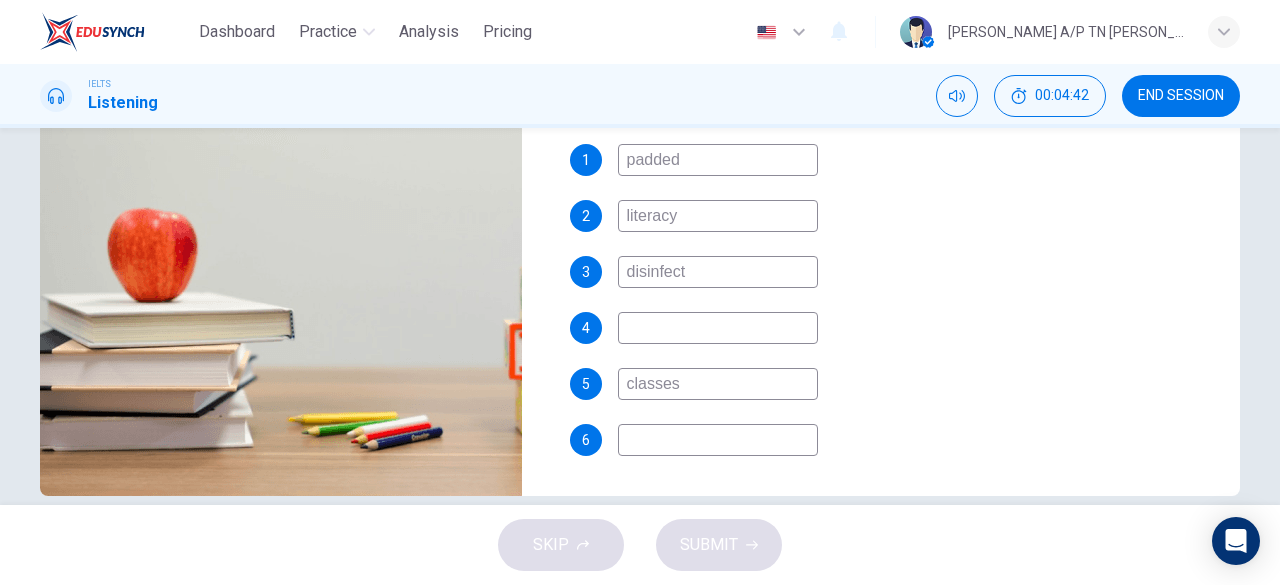 type on "98" 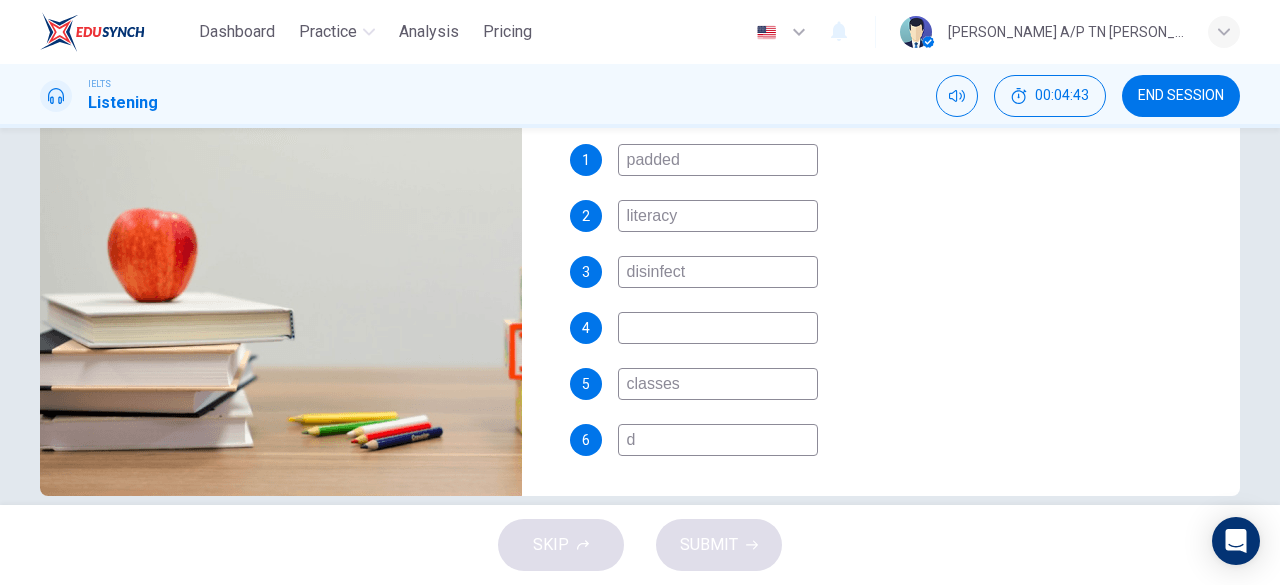 type on "de" 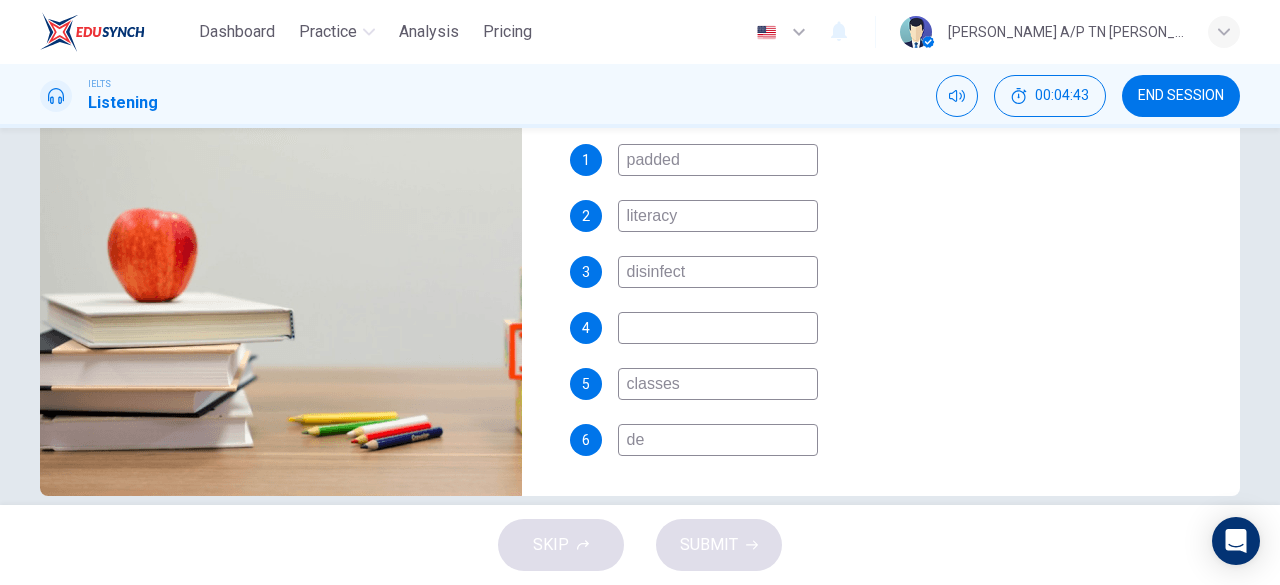 type on "98" 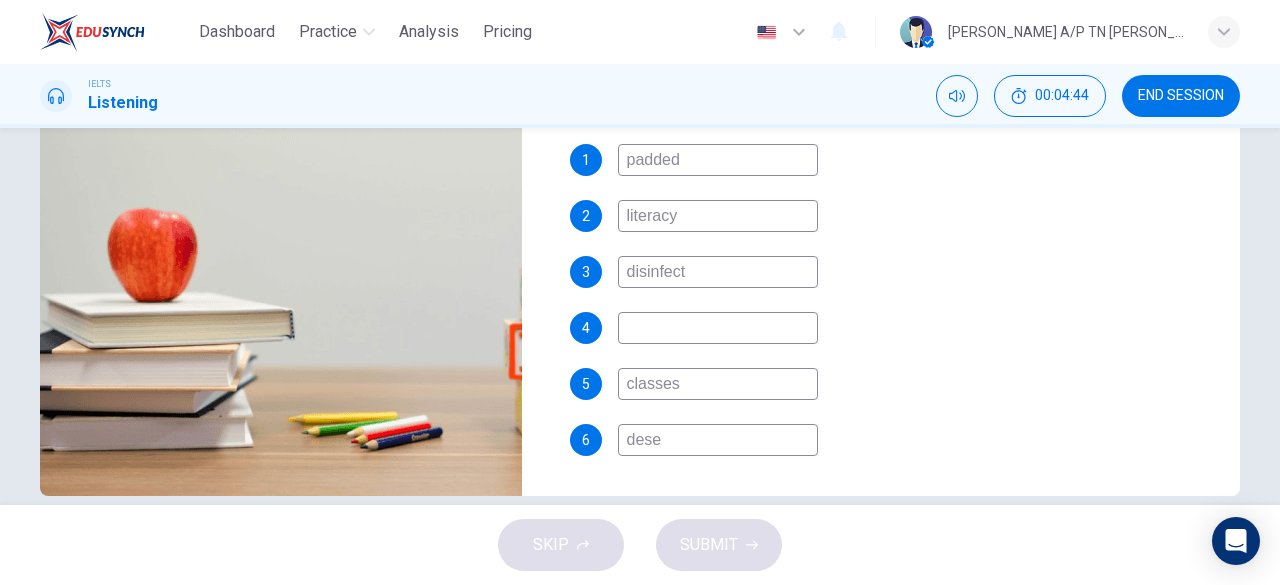 type on "desea" 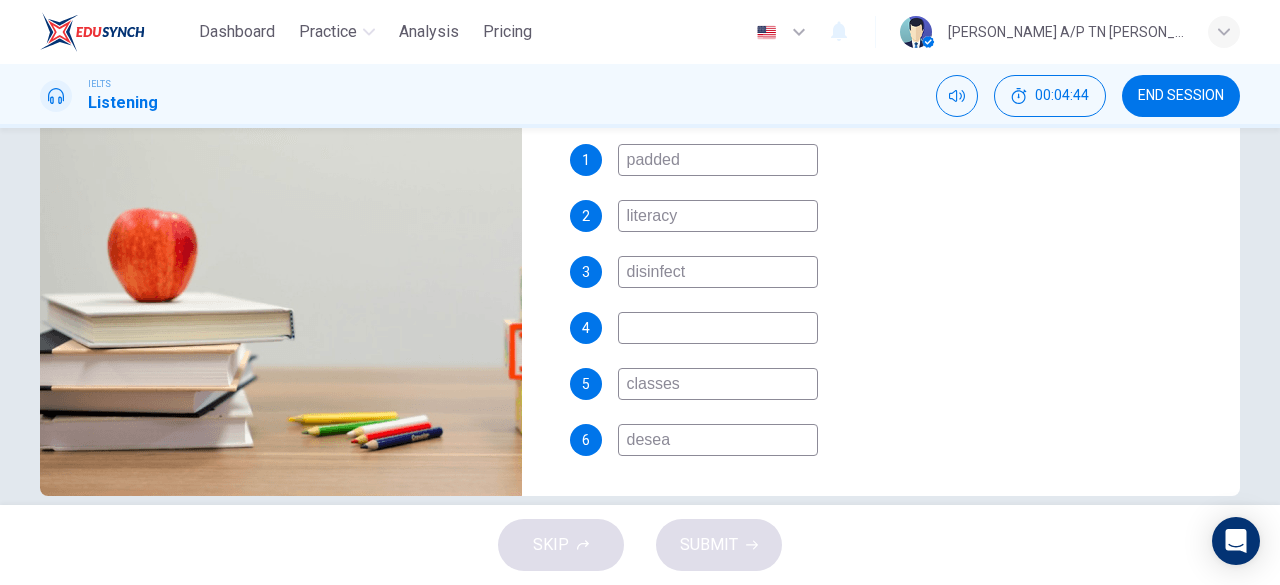 type on "99" 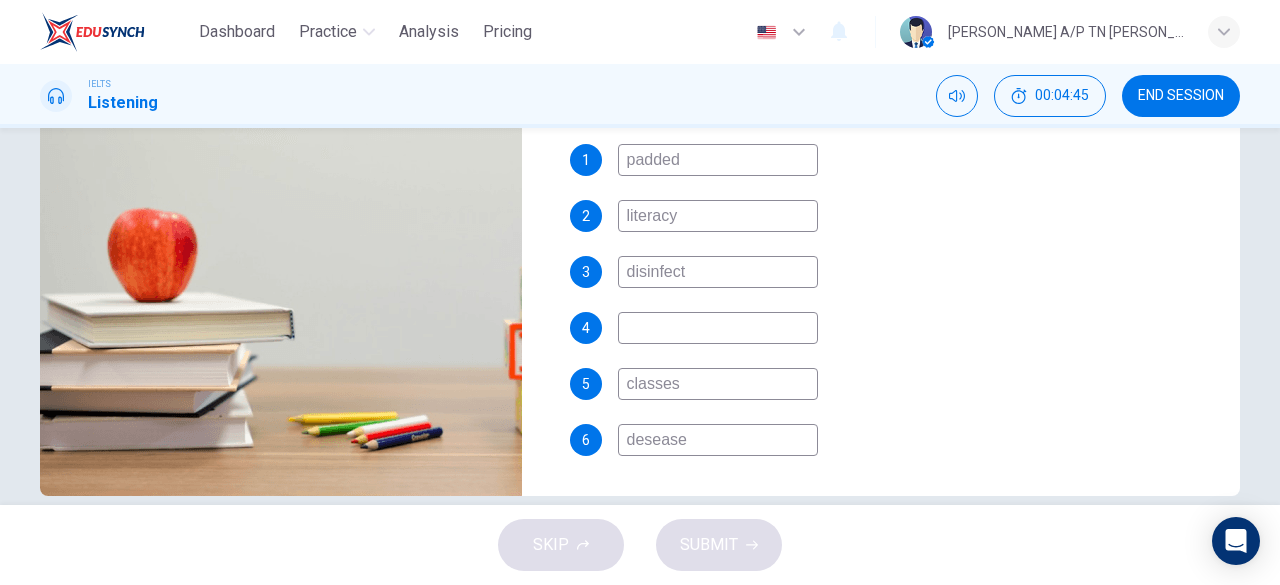 type on "deseases" 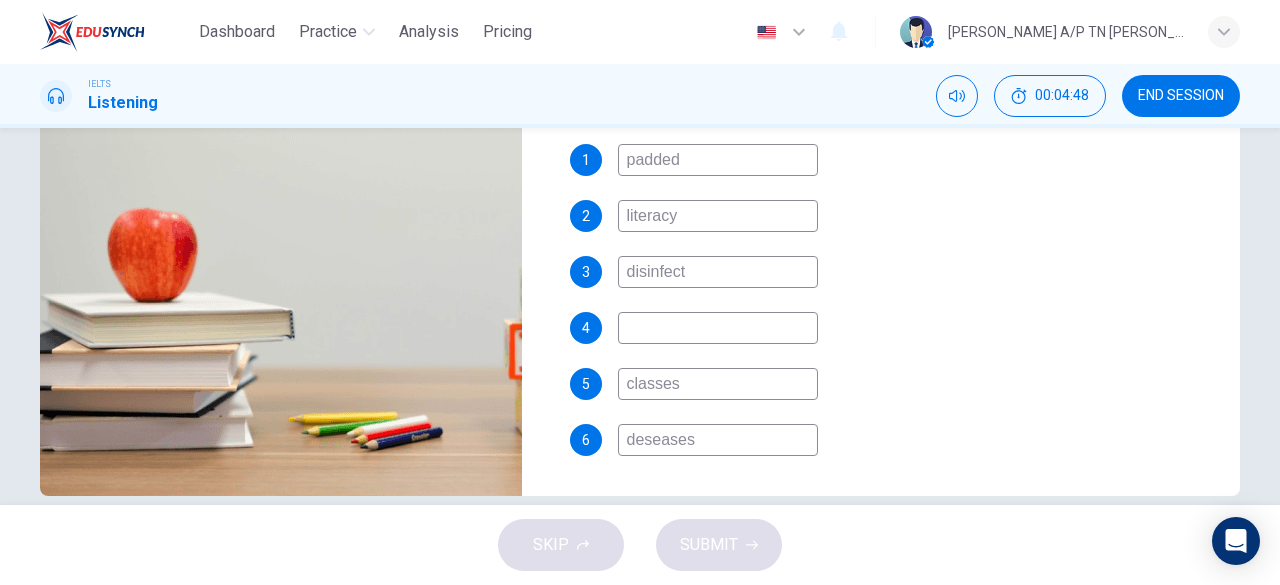 type on "0" 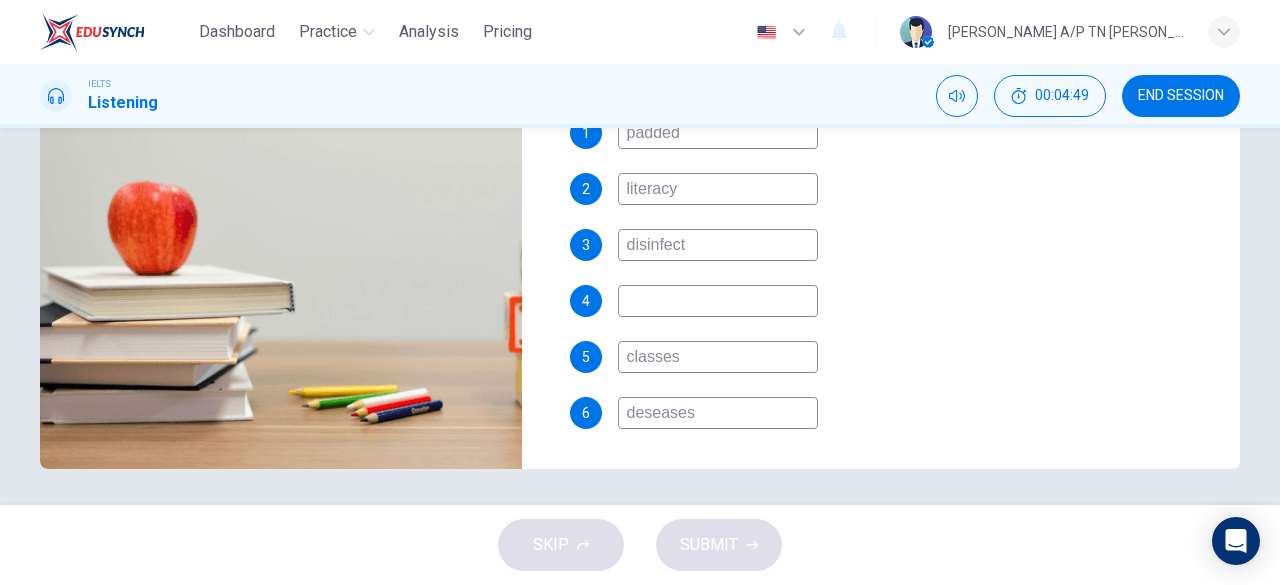 scroll, scrollTop: 398, scrollLeft: 0, axis: vertical 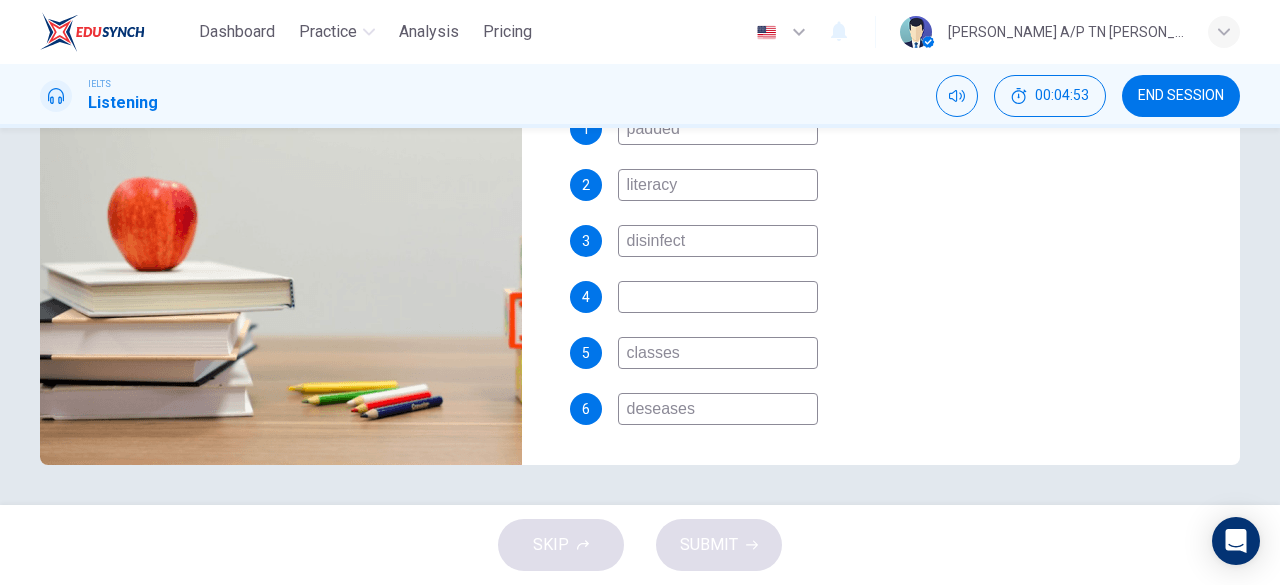 click on "deseases" at bounding box center [718, 409] 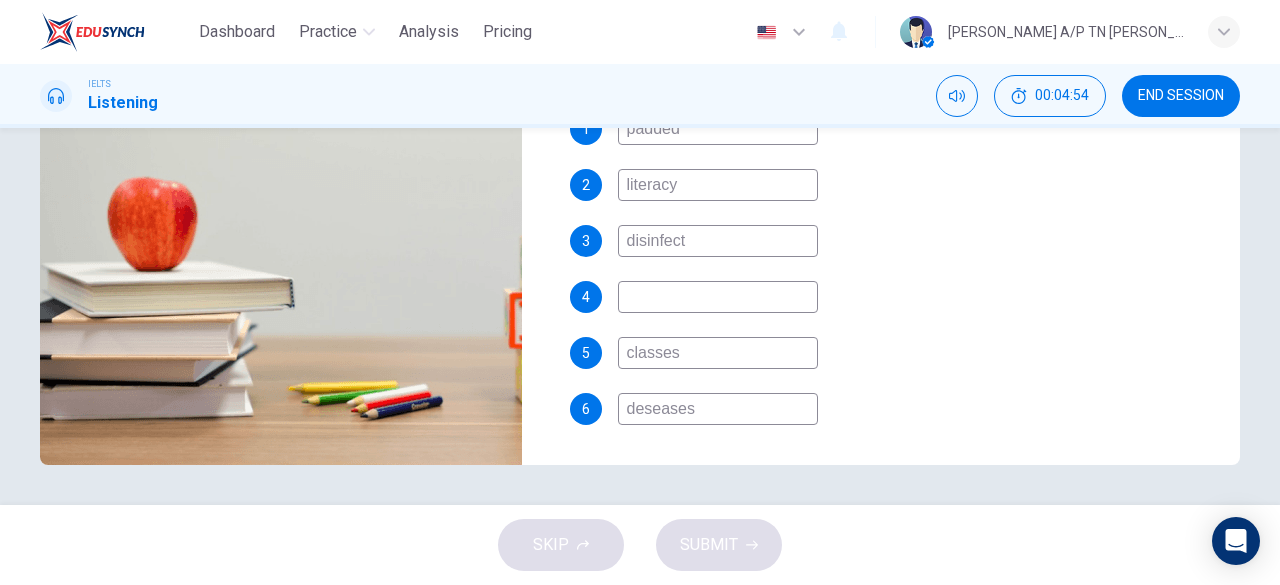 drag, startPoint x: 756, startPoint y: 417, endPoint x: 344, endPoint y: 414, distance: 412.01093 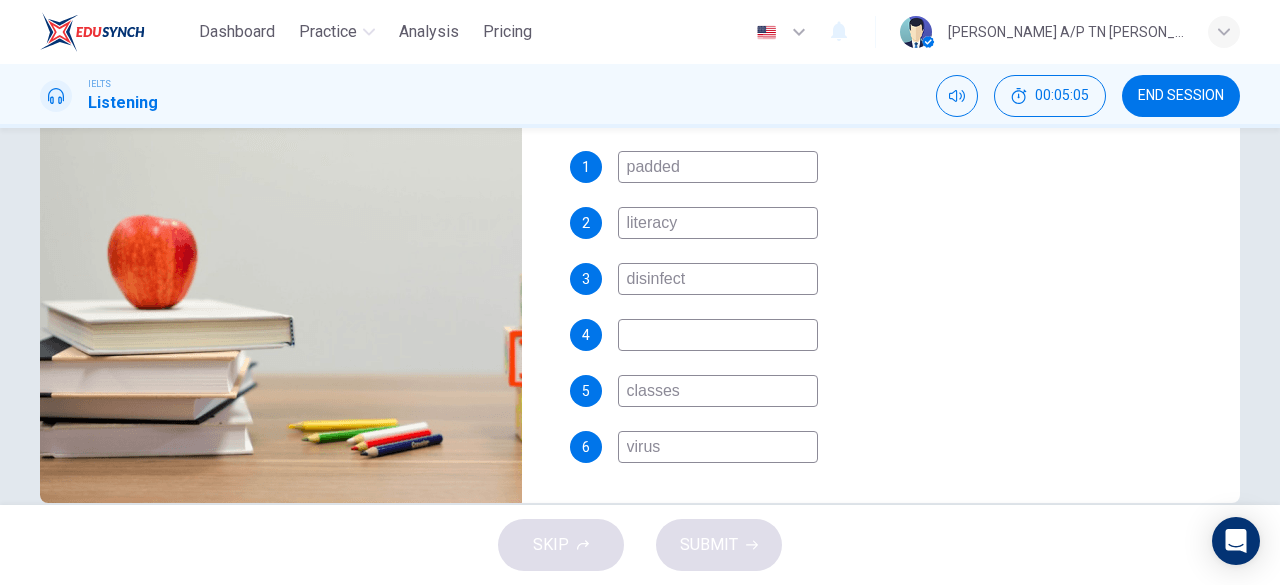 scroll, scrollTop: 370, scrollLeft: 0, axis: vertical 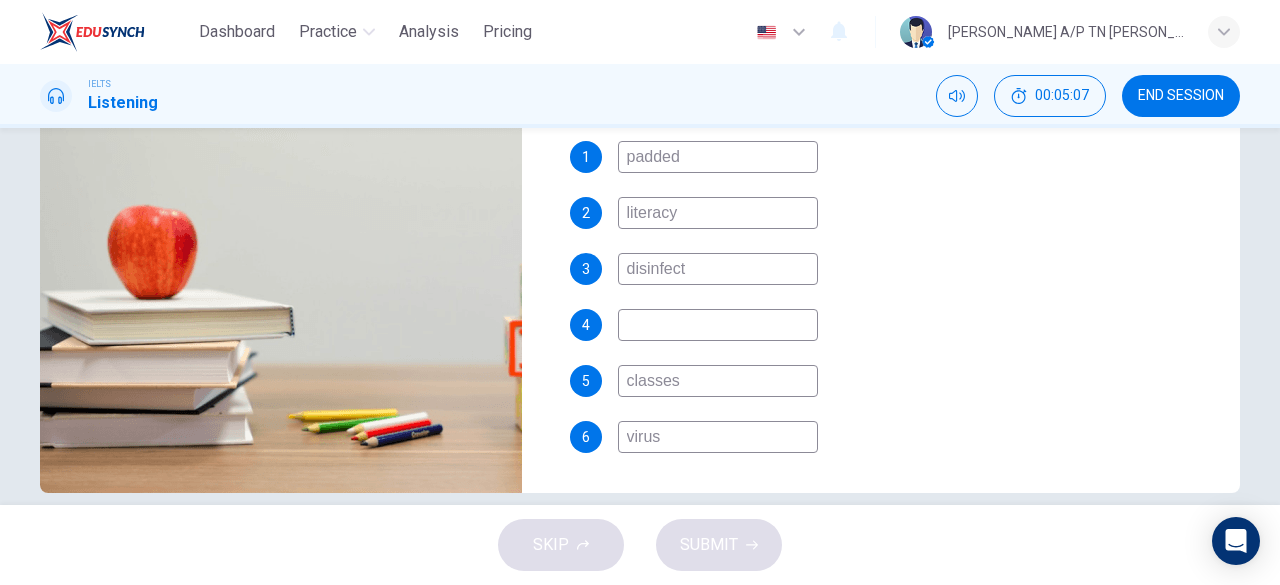 type on "virus" 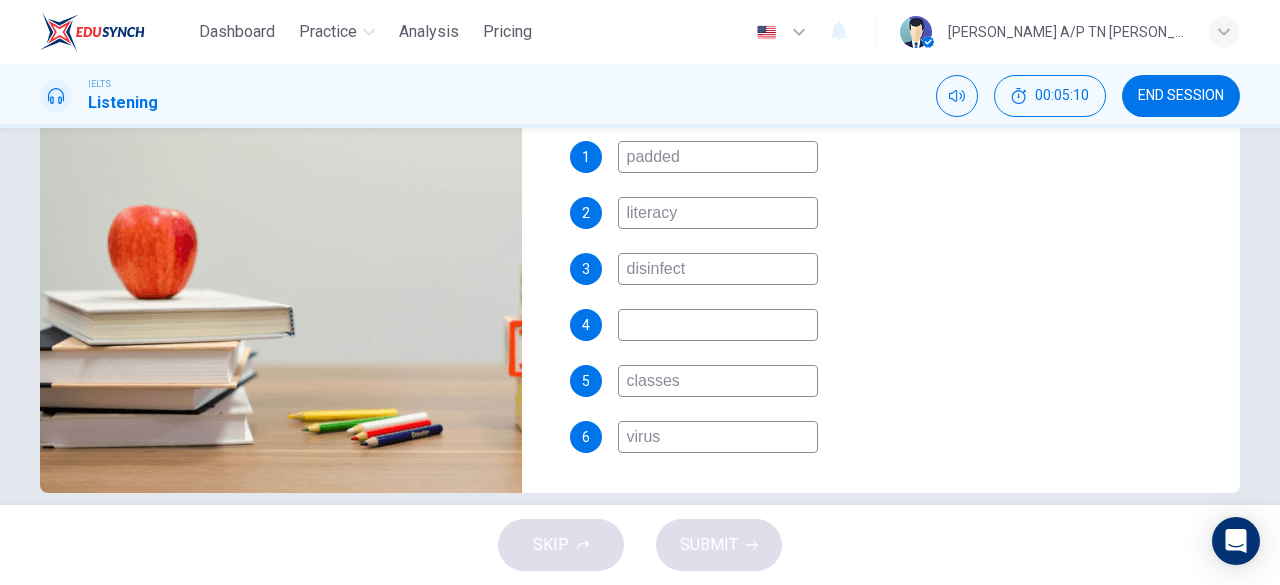 click on "1 padded 2 literacy 3 disinfect 4 5 classes 6 virus" at bounding box center [889, 317] 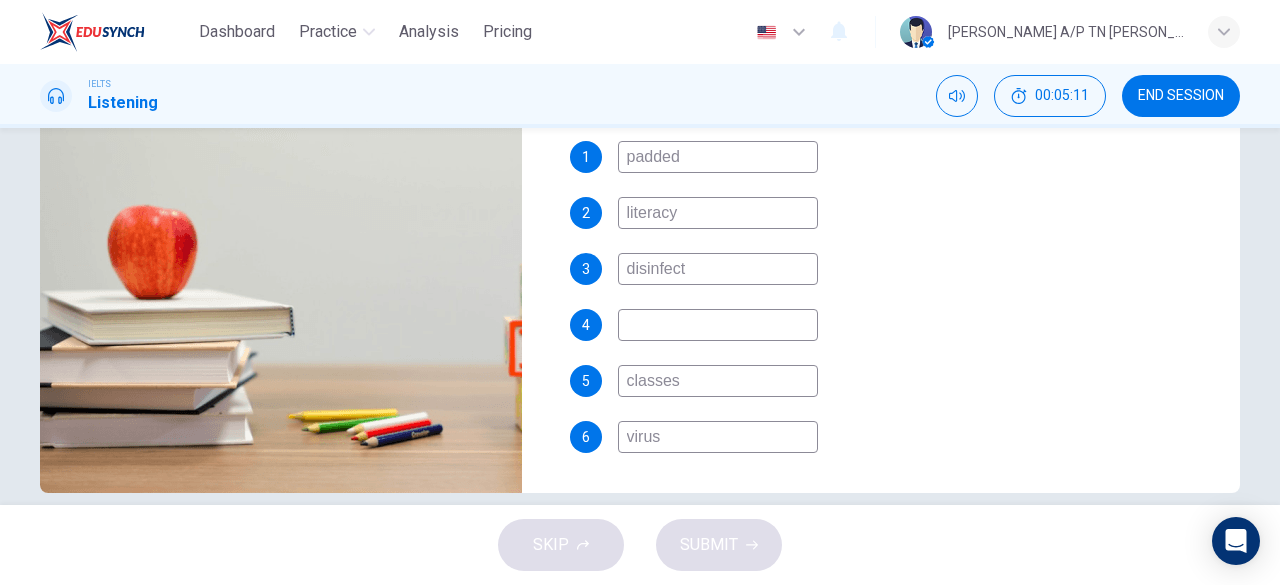 click at bounding box center [718, 325] 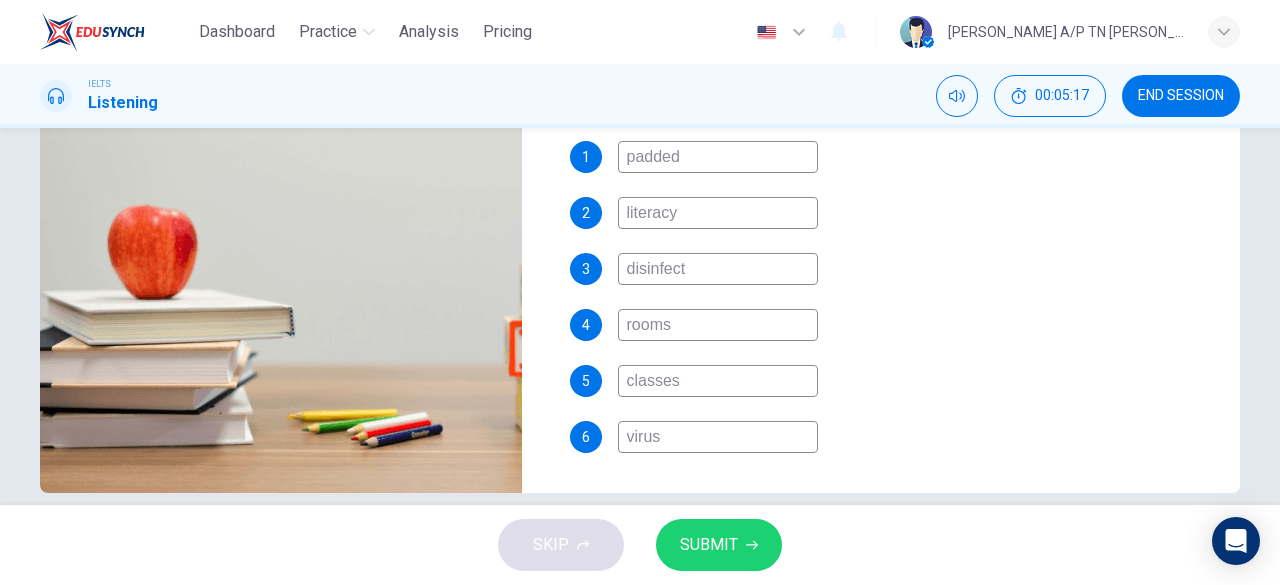 type on "rooms" 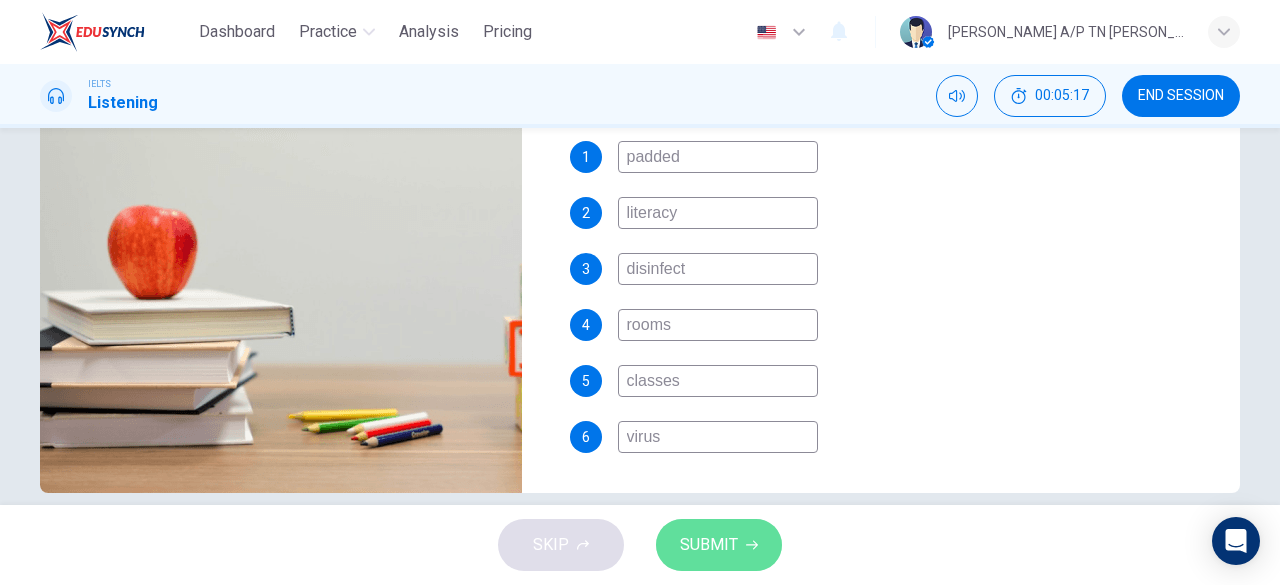 click on "SUBMIT" at bounding box center [719, 545] 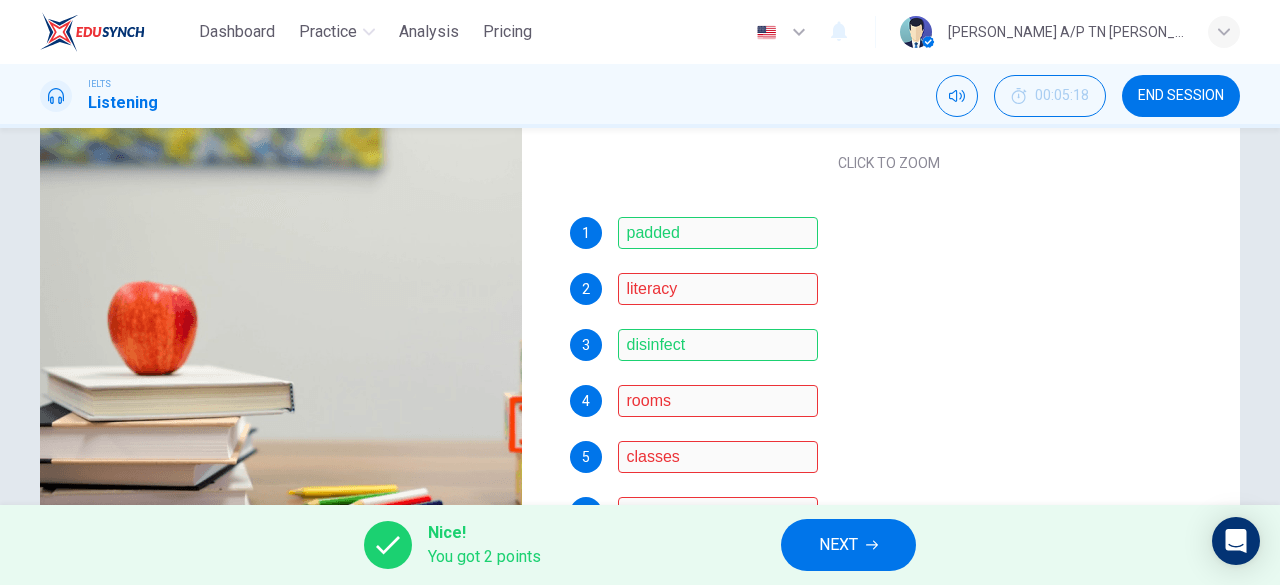 scroll, scrollTop: 292, scrollLeft: 0, axis: vertical 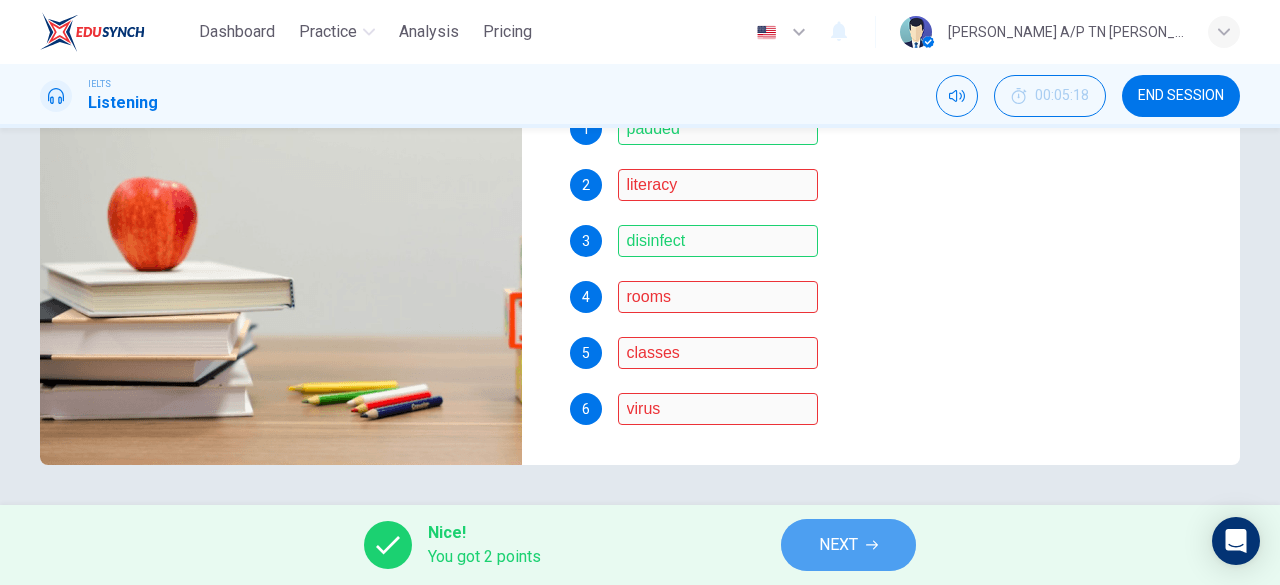 click on "NEXT" at bounding box center (838, 545) 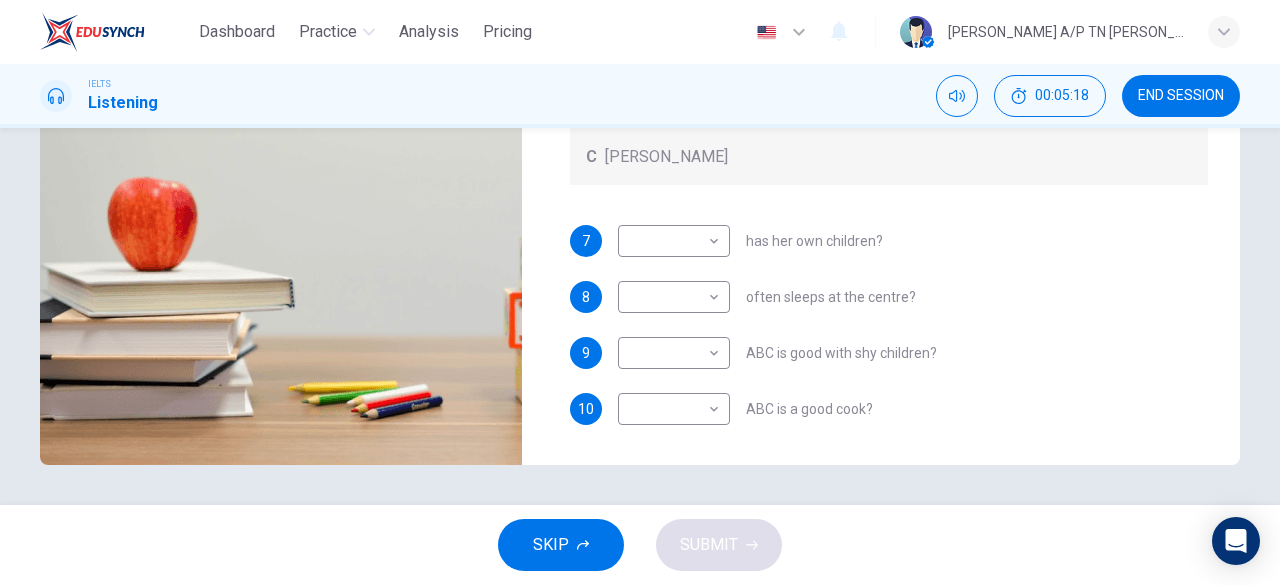 scroll, scrollTop: 16, scrollLeft: 0, axis: vertical 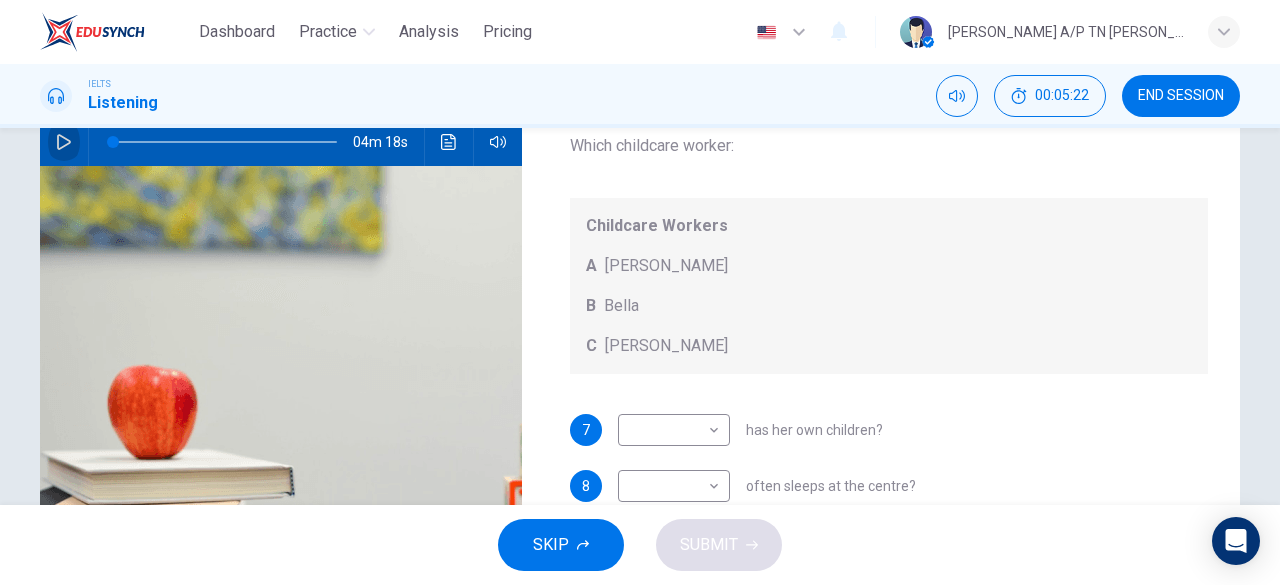 click at bounding box center (64, 142) 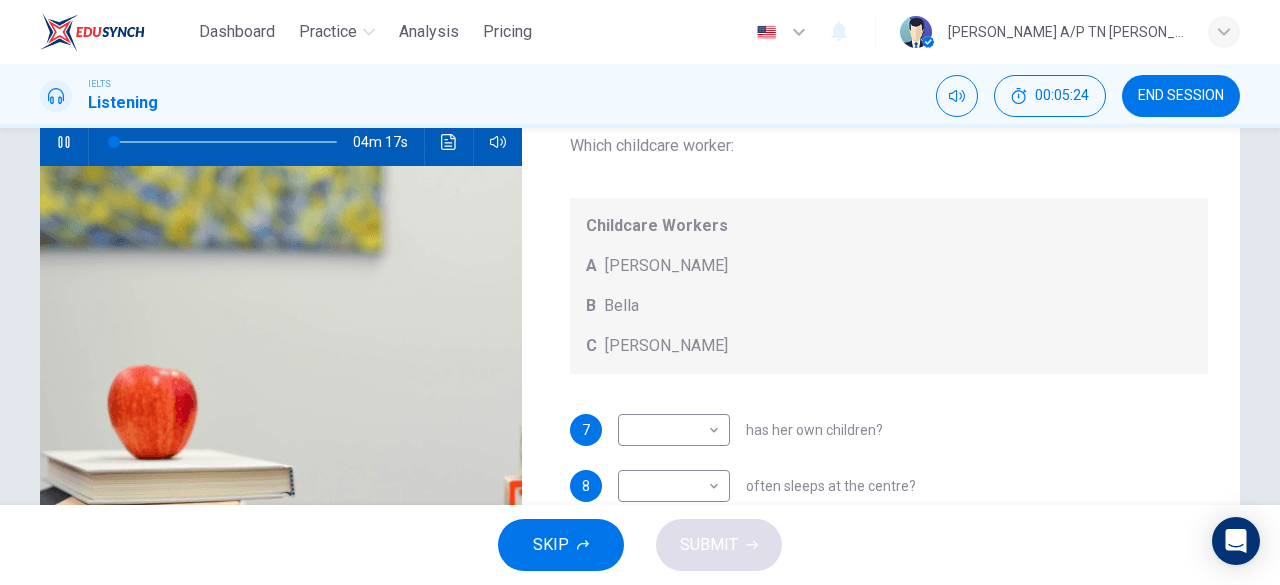 click at bounding box center (225, 142) 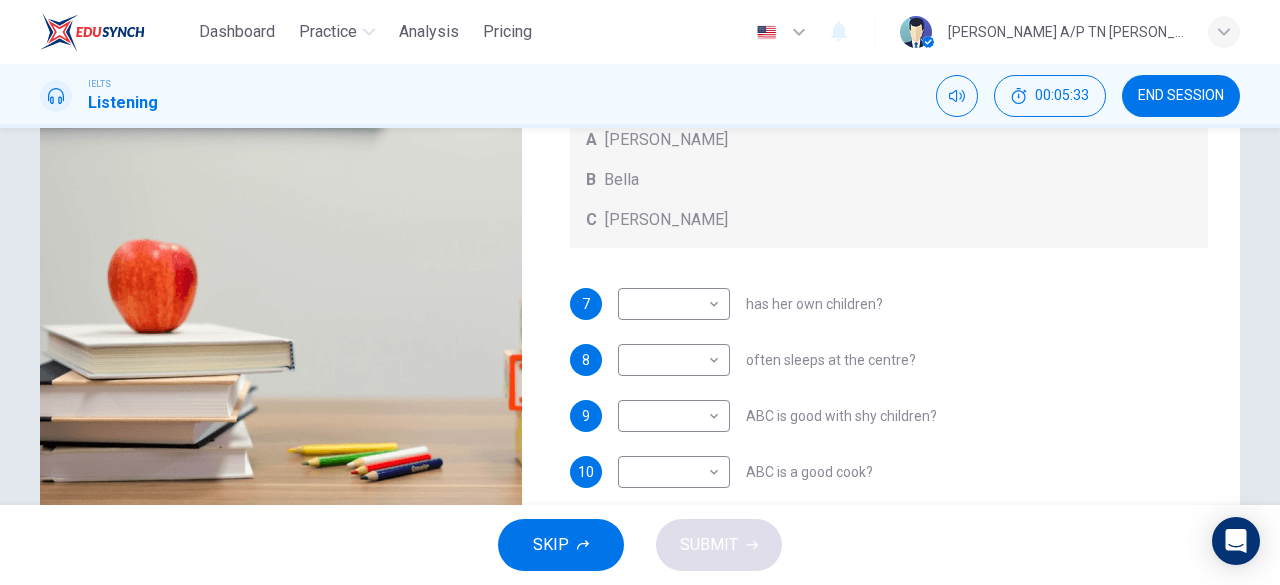 scroll, scrollTop: 344, scrollLeft: 0, axis: vertical 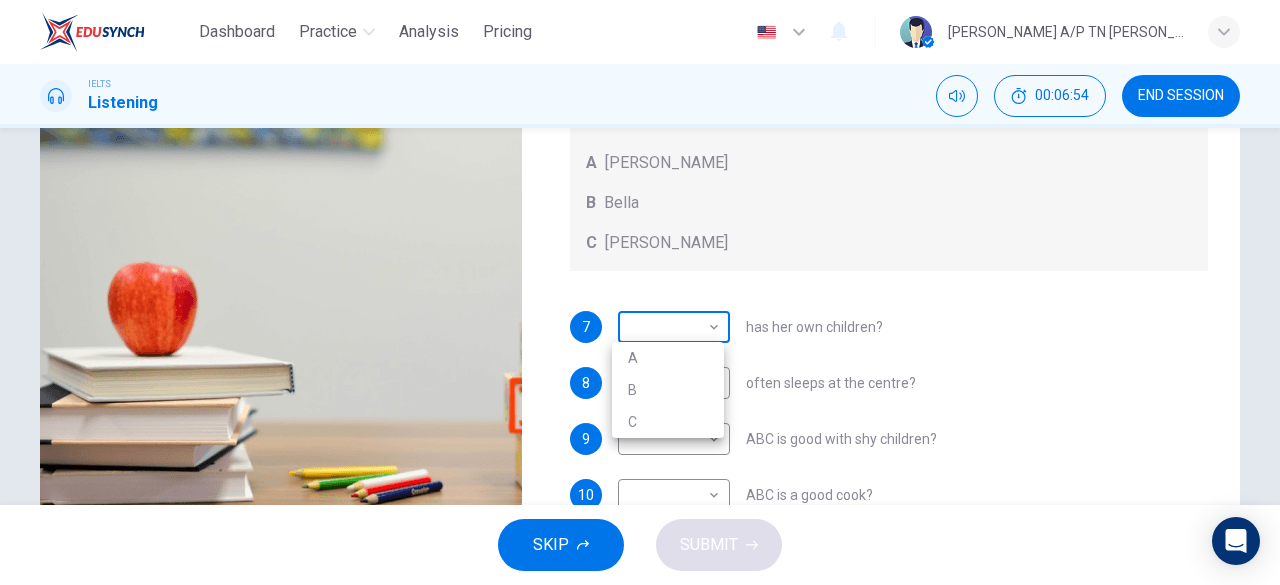 click on "Dashboard Practice Analysis Pricing English en ​ [PERSON_NAME] A/P TN [PERSON_NAME] IELTS Listening 00:06:54 END SESSION Questions 7 - 10 Choose the correct letter, A, B, or C. You may use a letter more than once. Which childcare worker:
Childcare Workers A [PERSON_NAME] B Bella C [PERSON_NAME] 7 ​ ​ has her own children? 8 ​ ​ often sleeps at the centre? 9 ​ ​ ABC is good with shy children? 10 ​ ​ ABC is a good cook?
Childcare Center 01m 10s SKIP SUBMIT EduSynch - Online Language Proficiency Testing
Dashboard Practice Analysis Pricing   Notifications © Copyright  2025 A B C" at bounding box center [640, 292] 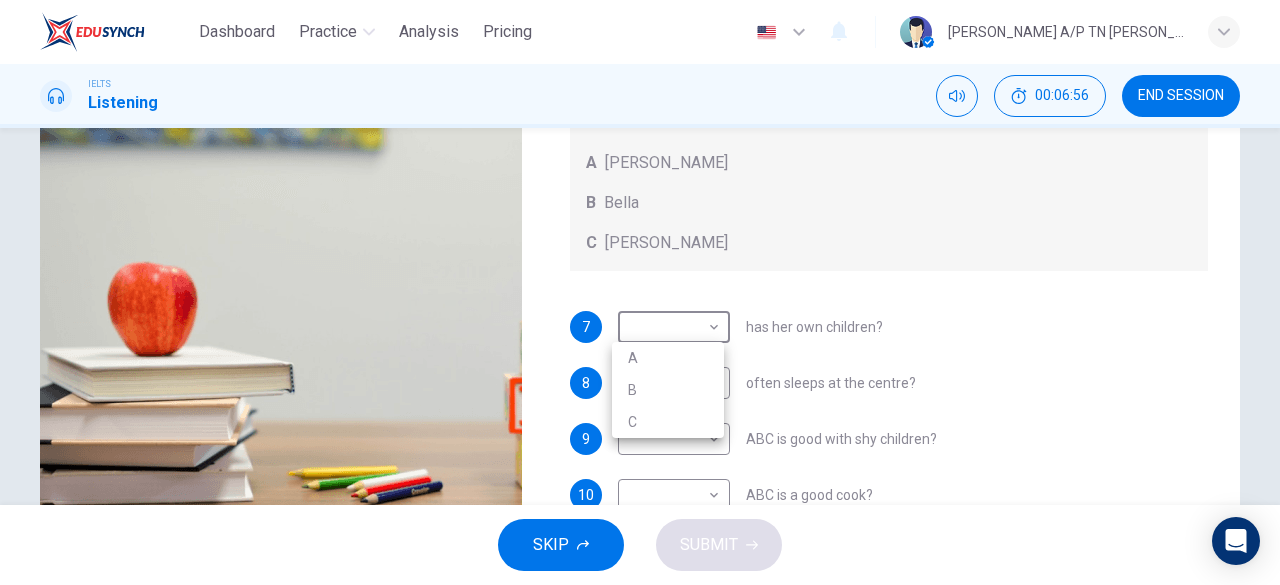 click on "C" at bounding box center (668, 422) 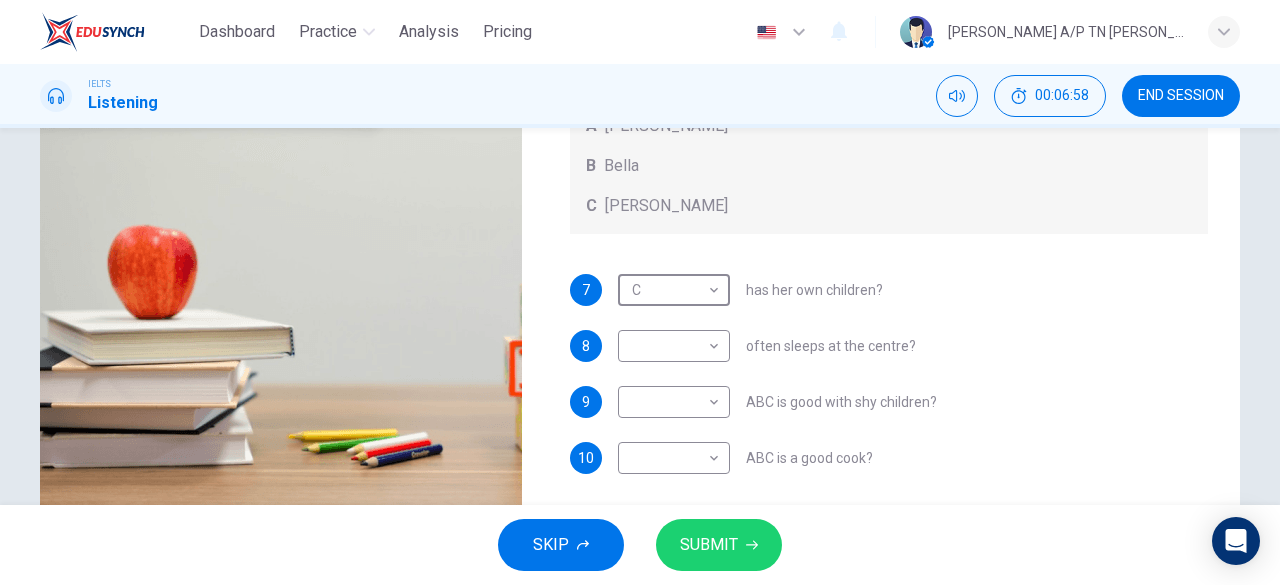 scroll, scrollTop: 352, scrollLeft: 0, axis: vertical 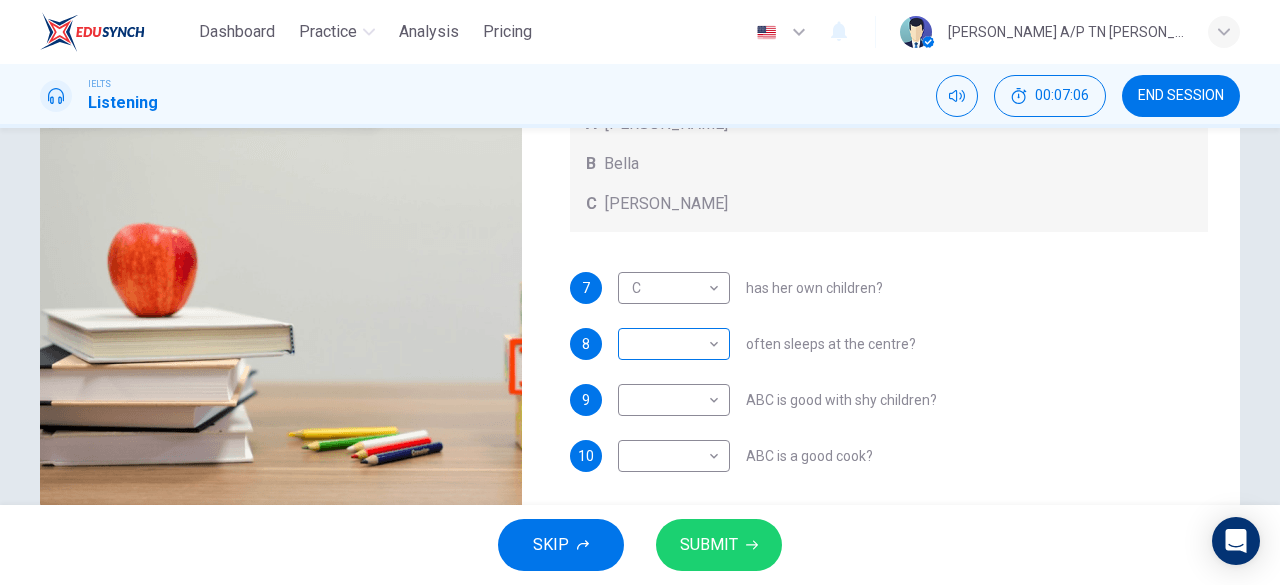 click on "​ ​" at bounding box center [674, 344] 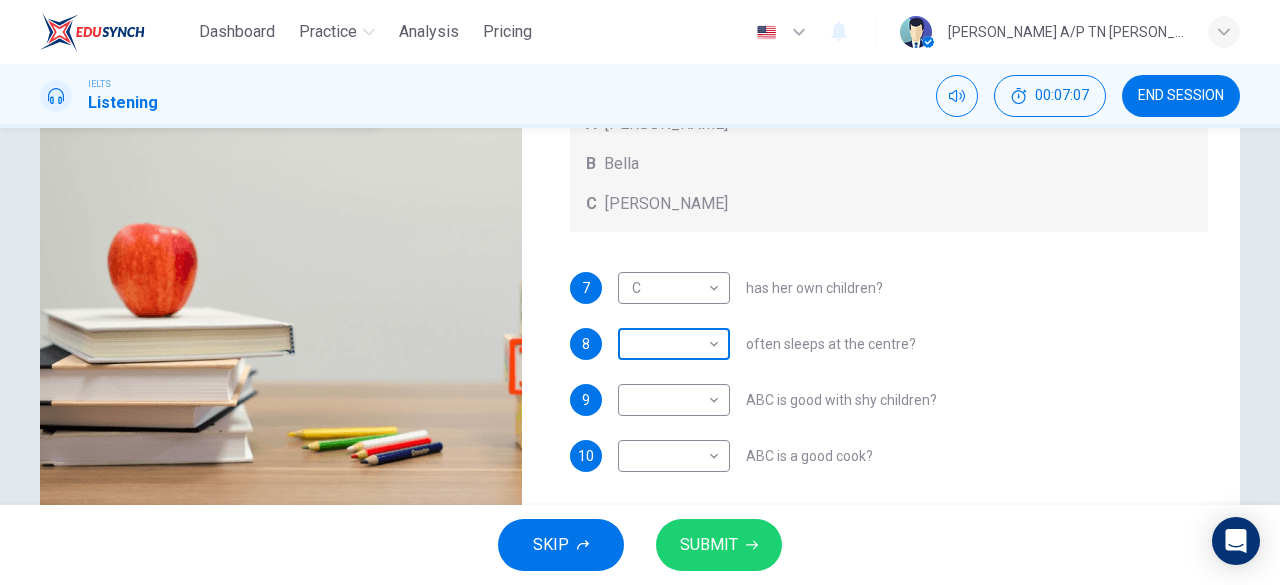 click on "Dashboard Practice Analysis Pricing English en ​ [PERSON_NAME] A/P TN [PERSON_NAME] IELTS Listening 00:07:07 END SESSION Questions 7 - 10 Choose the correct letter, A, B, or C. You may use a letter more than once. Which childcare worker:
Childcare Workers A [PERSON_NAME] C [PERSON_NAME] 7 C C ​ has her own children? 8 ​ ​ often sleeps at the centre? 9 ​ ​ ABC is good with shy children? 10 ​ ​ ABC is a good cook?
Childcare Center 00m 58s SKIP SUBMIT EduSynch - Online Language Proficiency Testing
Dashboard Practice Analysis Pricing   Notifications © Copyright  2025" at bounding box center [640, 292] 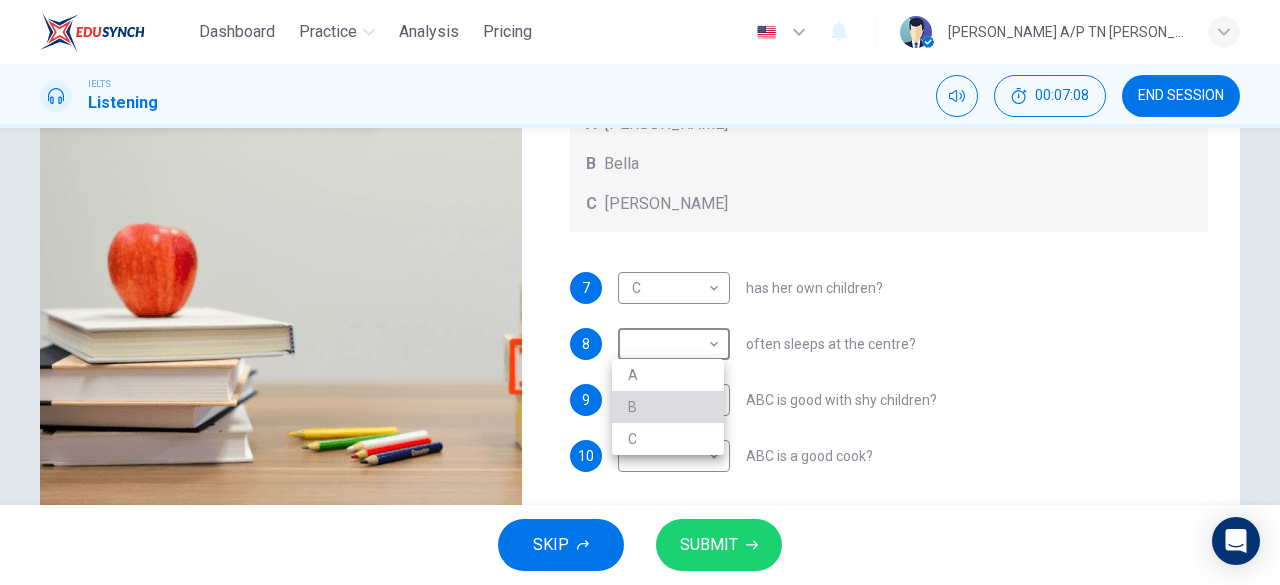 click on "B" at bounding box center (668, 407) 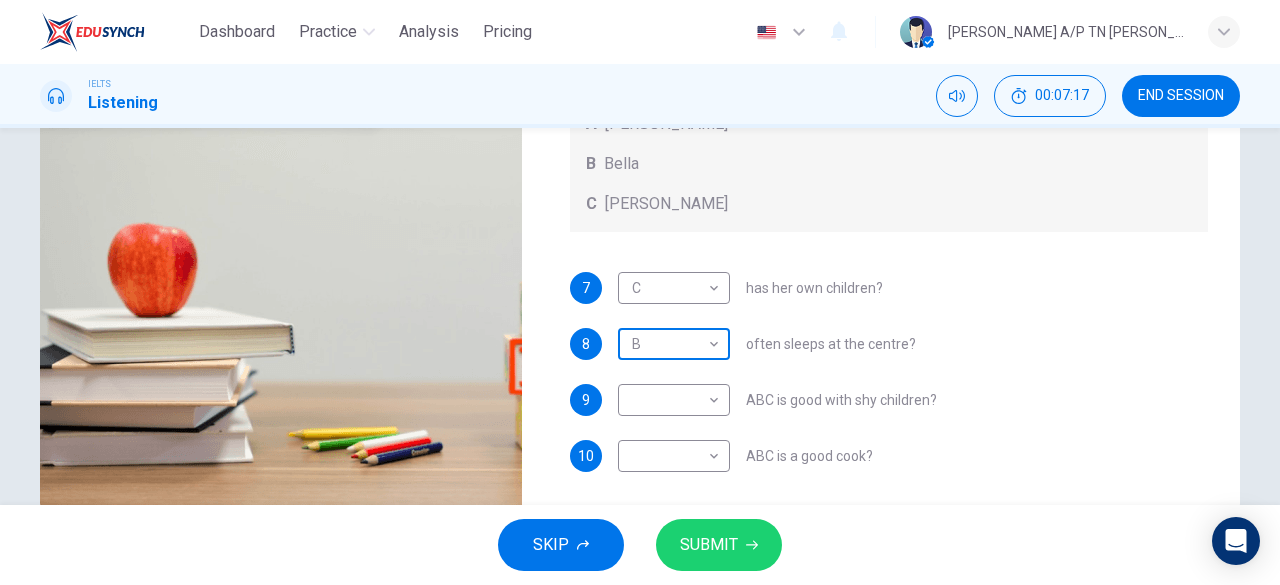 click on "Dashboard Practice Analysis Pricing English en ​ [PERSON_NAME] A/P TN [PERSON_NAME] IELTS Listening 00:07:17 END SESSION Questions 7 - 10 Choose the correct letter, A, B, or C. You may use a letter more than once. Which childcare worker:
Childcare Workers A [PERSON_NAME] C [PERSON_NAME] 7 C C ​ has her own children? 8 B B ​ often sleeps at the centre? 9 ​ ​ ABC is good with shy children? 10 ​ ​ ABC is a good cook?
Childcare Center 00m 48s SKIP SUBMIT EduSynch - Online Language Proficiency Testing
Dashboard Practice Analysis Pricing   Notifications © Copyright  2025" at bounding box center (640, 292) 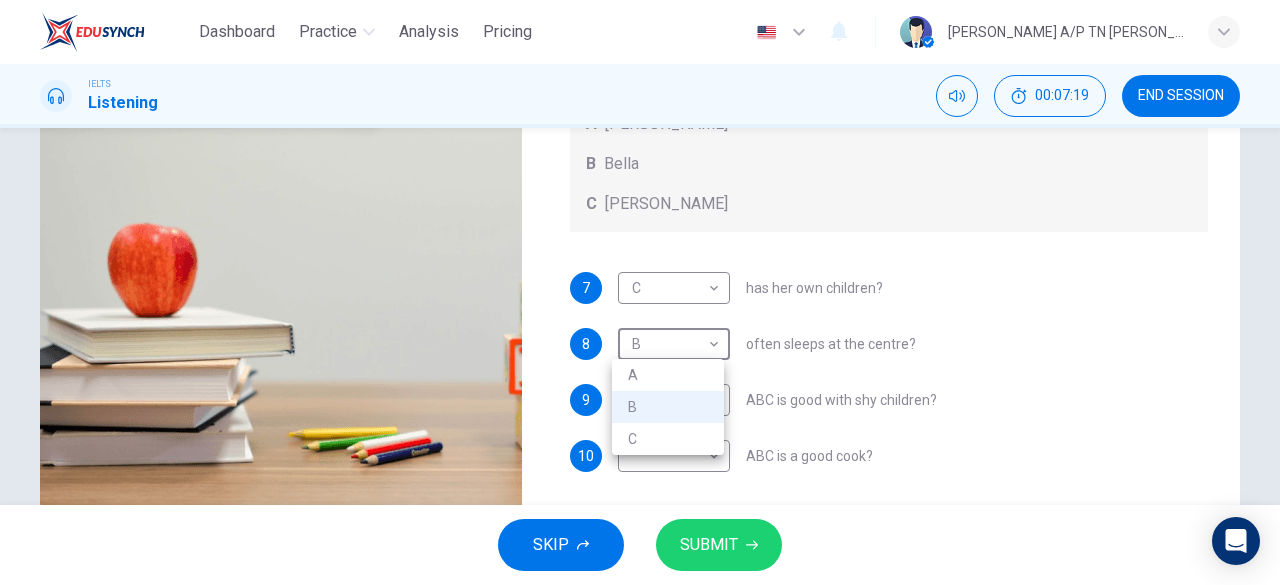 click on "A" at bounding box center (668, 375) 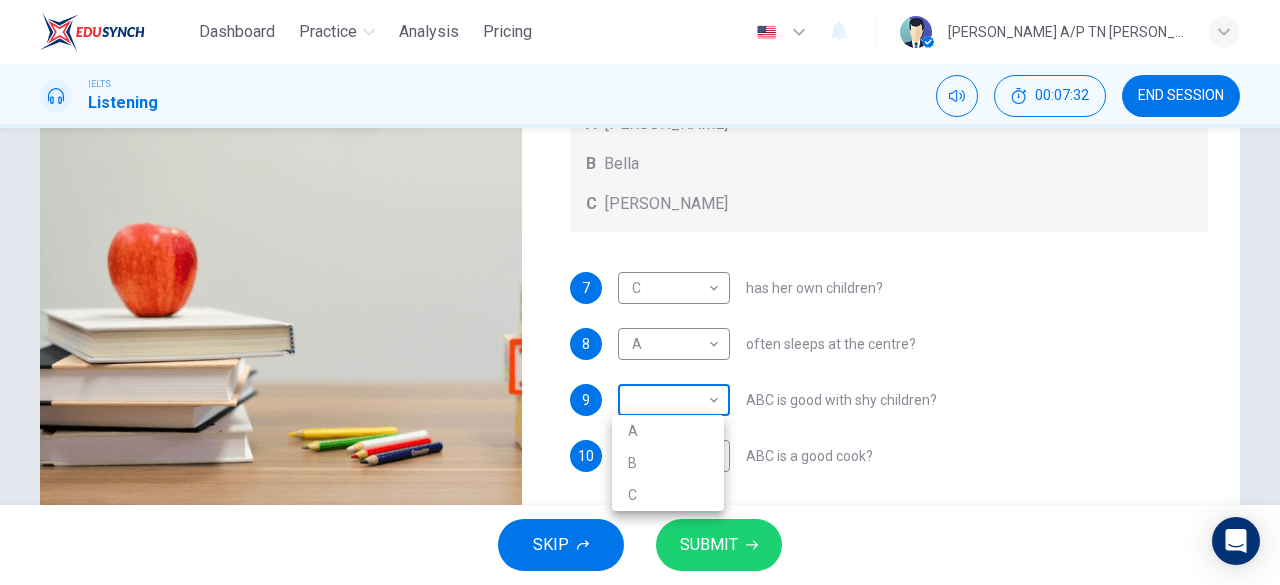 click on "Dashboard Practice Analysis Pricing English en ​ [PERSON_NAME] A/P TN [PERSON_NAME] IELTS Listening 00:07:32 END SESSION Questions 7 - 10 Choose the correct letter, A, B, or C. You may use a letter more than once. Which childcare worker:
Childcare Workers A [PERSON_NAME] C [PERSON_NAME] 7 C C ​ has her own children? 8 A A ​ often sleeps at the centre? 9 ​ ​ ABC is good with shy children? 10 ​ ​ ABC is a good cook?
Childcare Center 00m 33s SKIP SUBMIT EduSynch - Online Language Proficiency Testing
Dashboard Practice Analysis Pricing   Notifications © Copyright  2025 A B C" at bounding box center [640, 292] 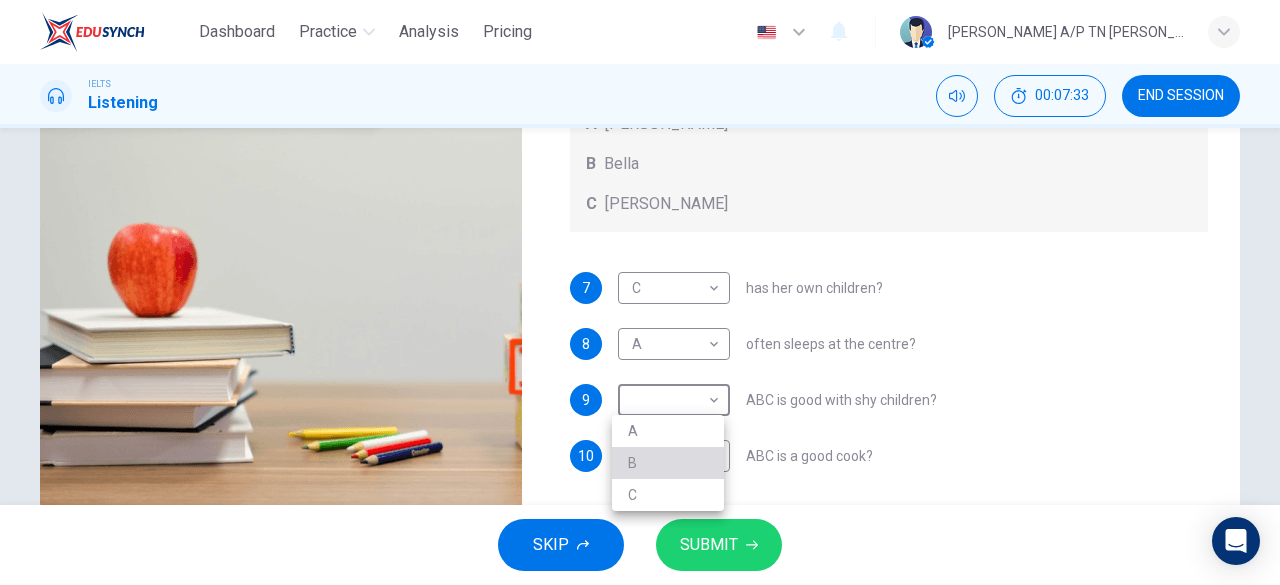 click on "B" at bounding box center [668, 463] 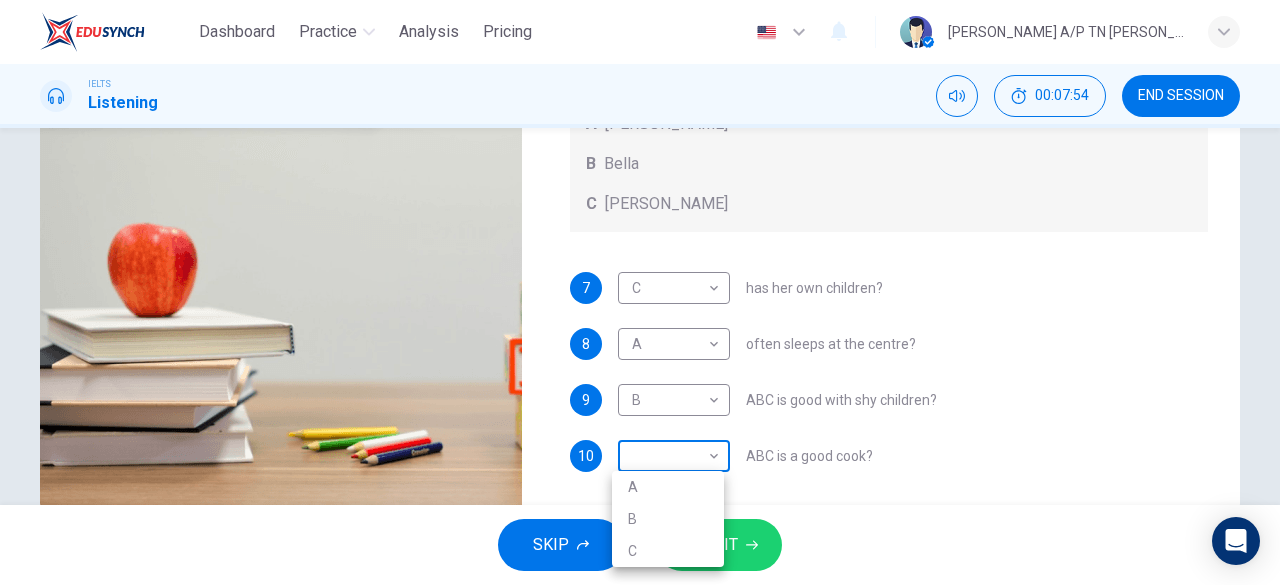 click on "Dashboard Practice Analysis Pricing English en ​ [PERSON_NAME] A/P TN [PERSON_NAME] IELTS Listening 00:07:54 END SESSION Questions 7 - 10 Choose the correct letter, A, B, or C. You may use a letter more than once. Which childcare worker:
Childcare Workers A [PERSON_NAME] C [PERSON_NAME] 7 C C ​ has her own children? 8 A A ​ often sleeps at the centre? 9 B B ​ ABC is good with shy children? 10 ​ ​ ABC is a good cook?
Childcare Center 00m 11s SKIP SUBMIT EduSynch - Online Language Proficiency Testing
Dashboard Practice Analysis Pricing   Notifications © Copyright  2025 A B C" at bounding box center (640, 292) 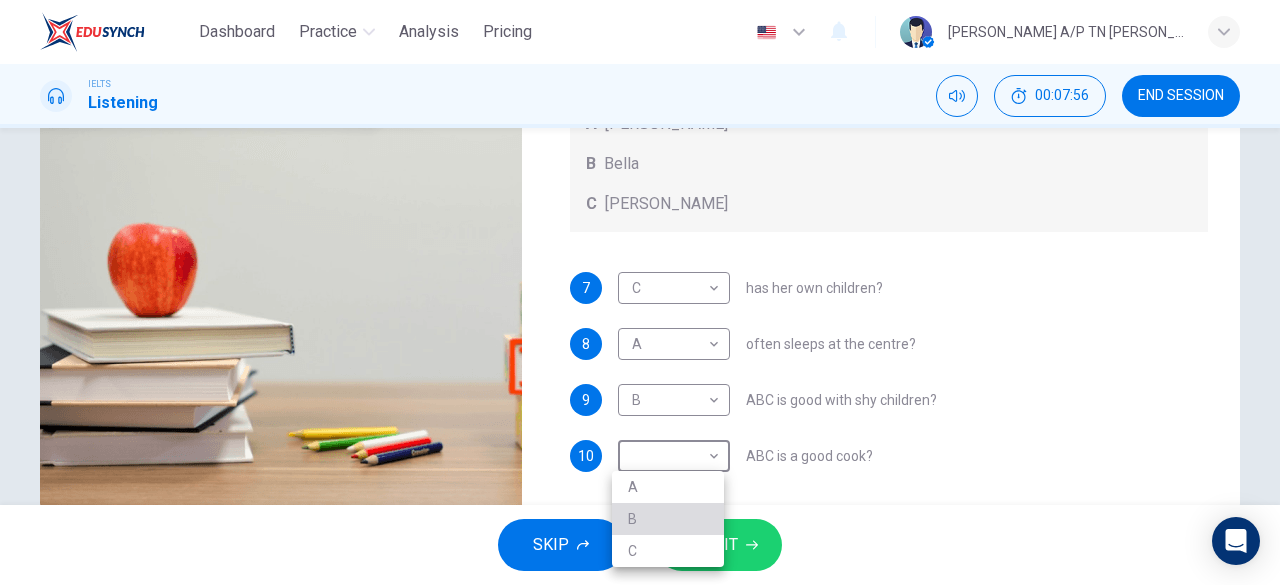 click on "B" at bounding box center [668, 519] 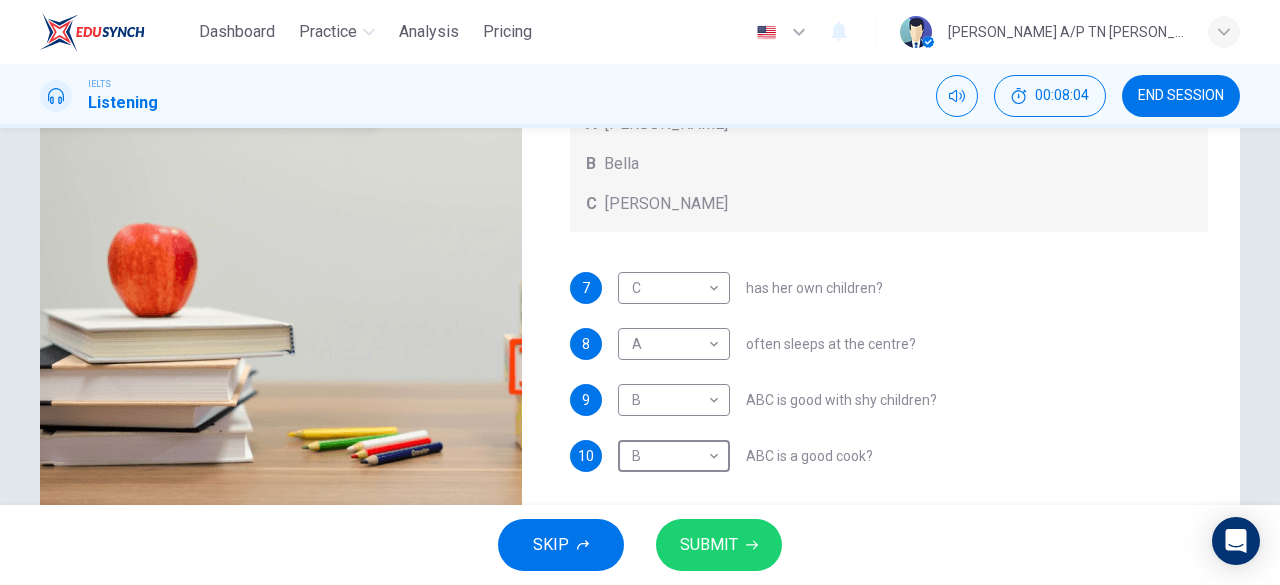 type on "0" 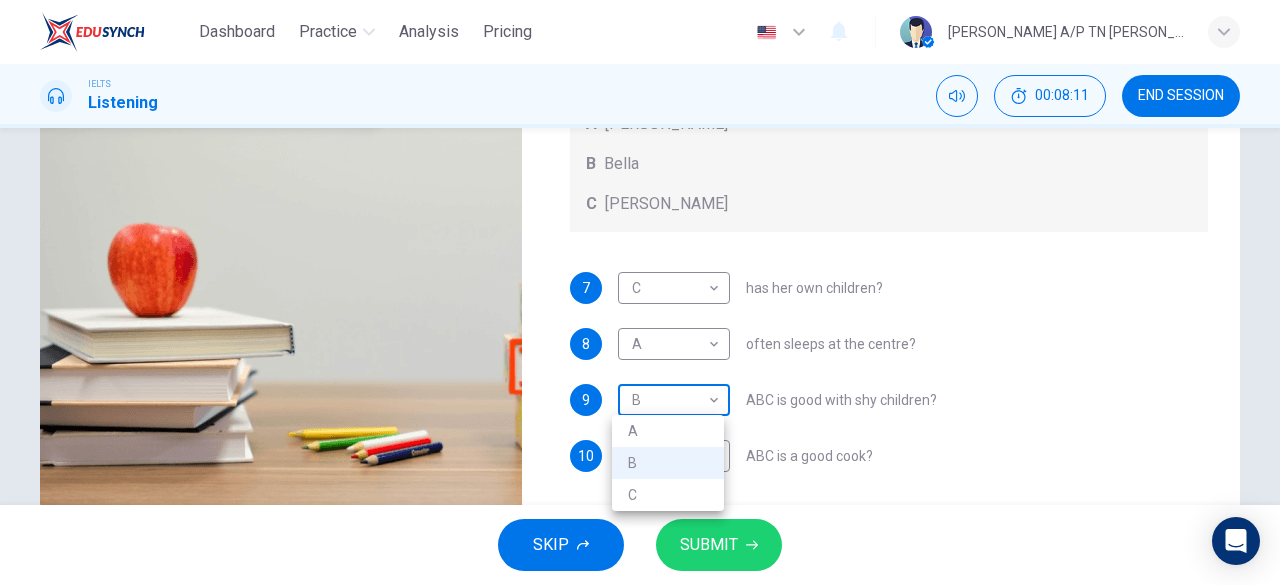 click on "Dashboard Practice Analysis Pricing English en ​ [PERSON_NAME] A/P TN [PERSON_NAME] IELTS Listening 00:08:11 END SESSION Questions 7 - 10 Choose the correct letter, A, B, or C. You may use a letter more than once. Which childcare worker:
Childcare Workers A [PERSON_NAME] C [PERSON_NAME] 7 C C ​ has her own children? 8 A A ​ often sleeps at the centre? 9 B B ​ ABC is good with shy children? 10 B B ​ ABC is a good cook?
Childcare Center 04m 18s SKIP SUBMIT EduSynch - Online Language Proficiency Testing
Dashboard Practice Analysis Pricing   Notifications © Copyright  2025 A B C" at bounding box center (640, 292) 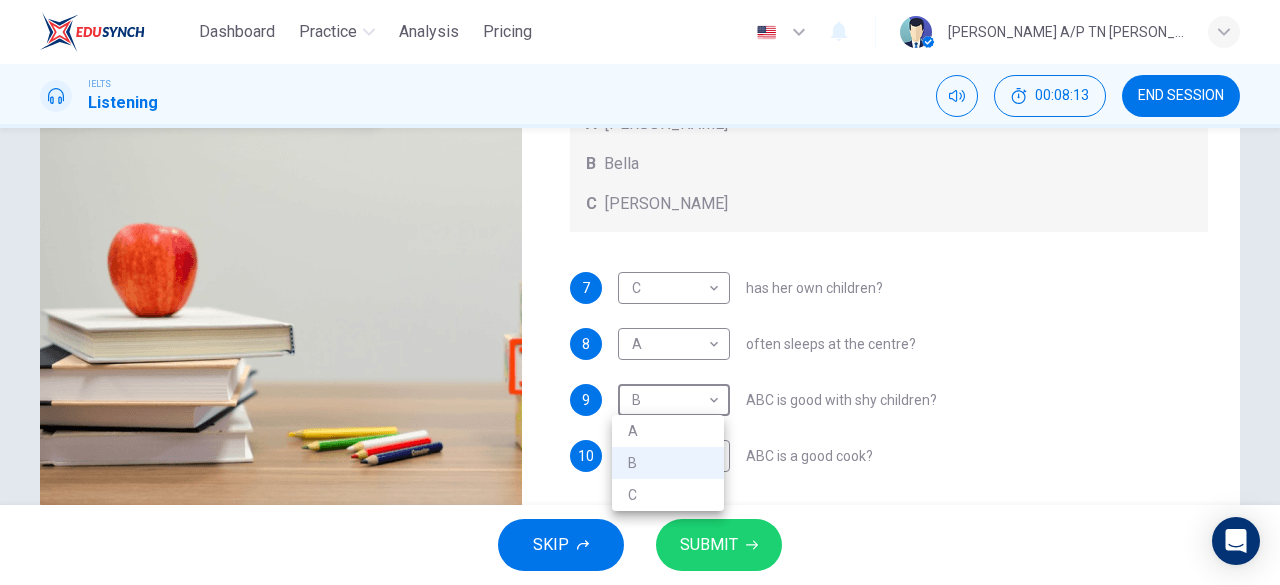 click at bounding box center [640, 292] 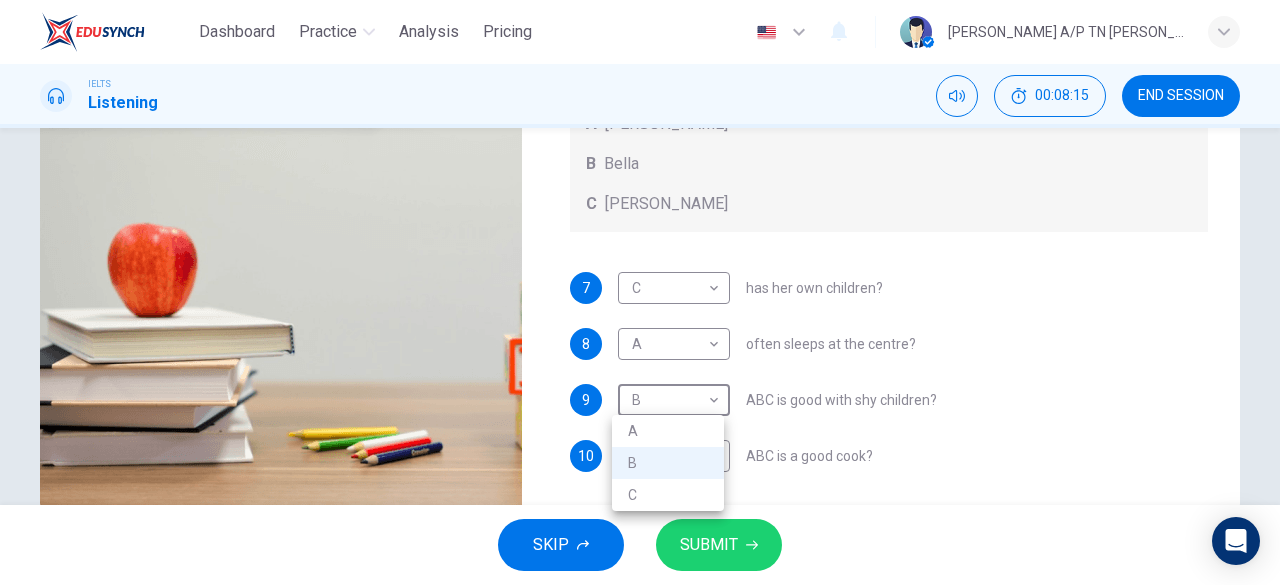 drag, startPoint x: 688, startPoint y: 408, endPoint x: 678, endPoint y: 491, distance: 83.60024 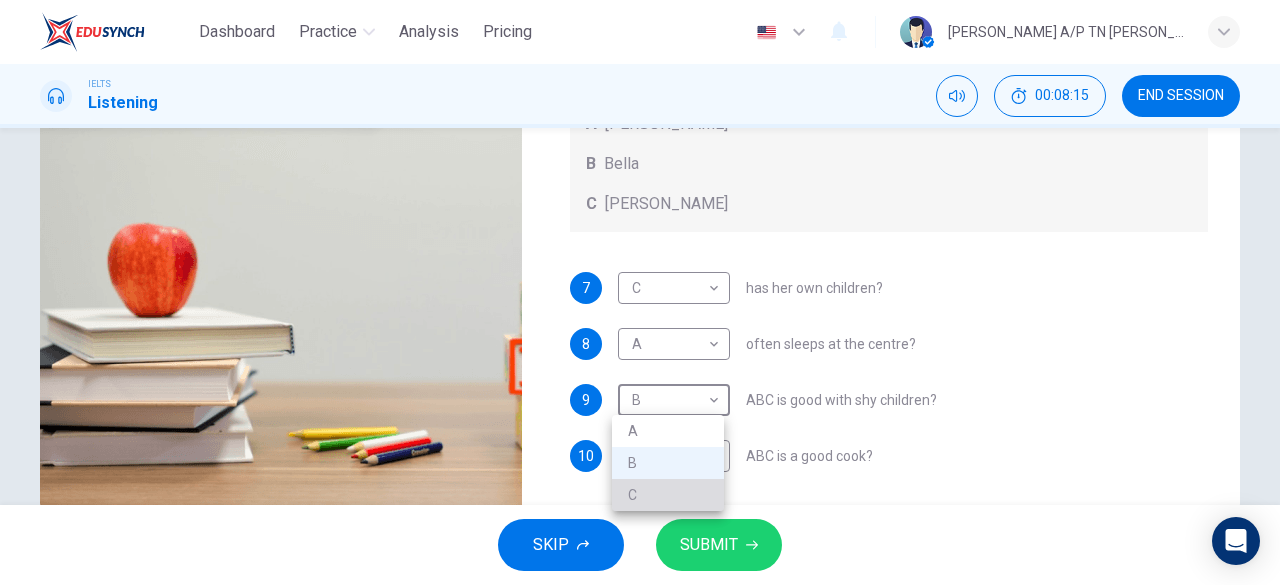 click on "C" at bounding box center (668, 495) 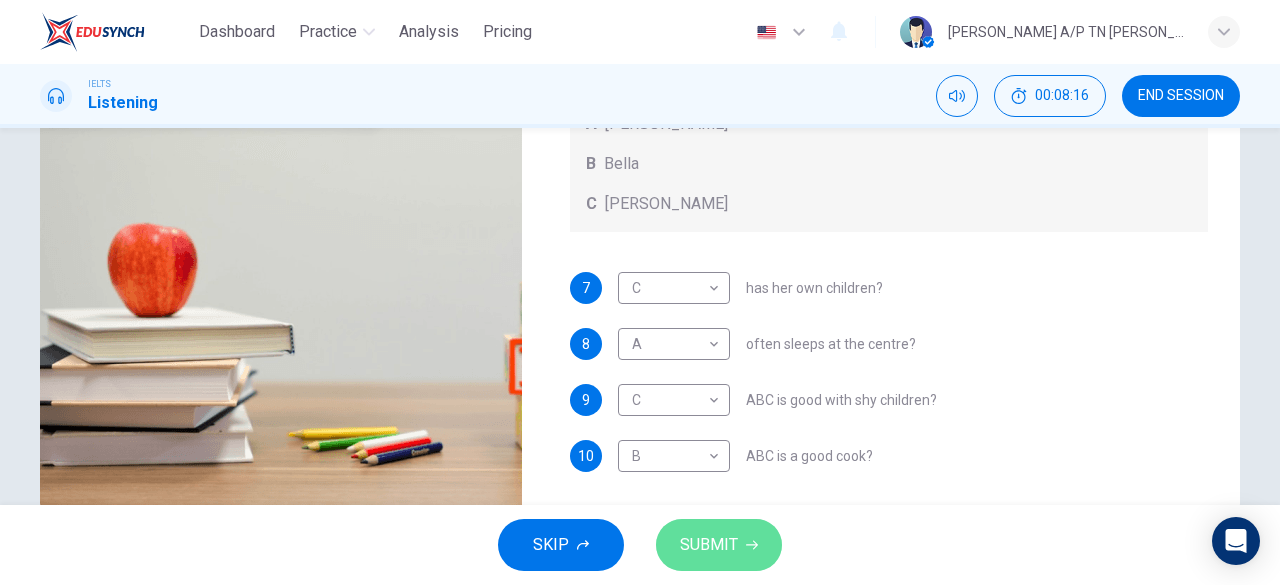 click on "SUBMIT" at bounding box center [709, 545] 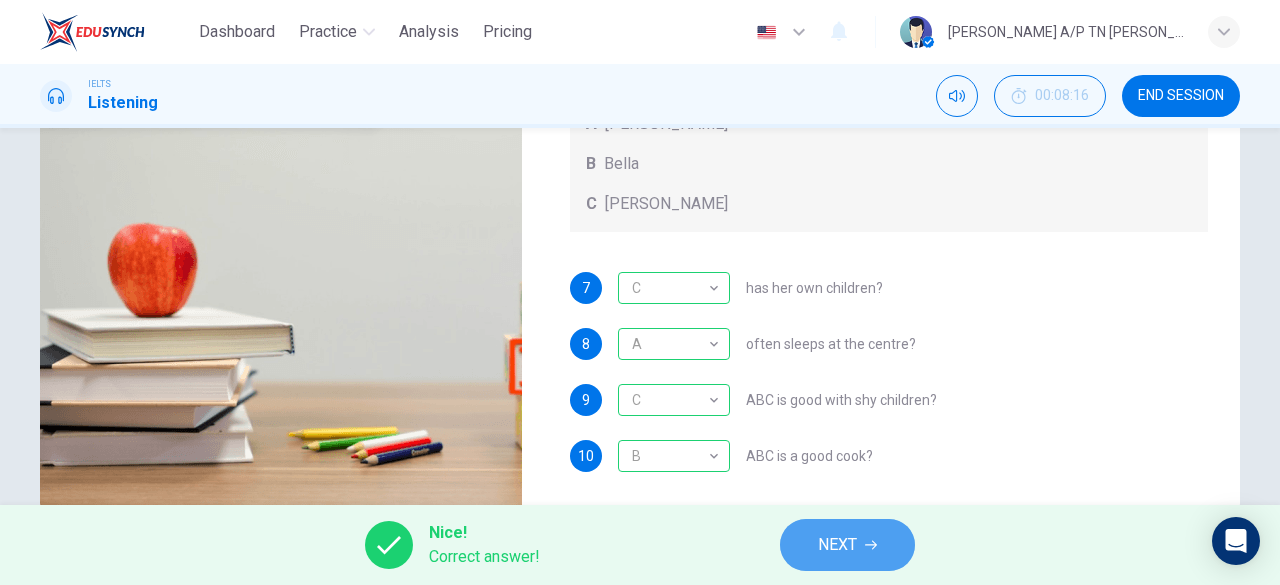 click on "NEXT" at bounding box center (847, 545) 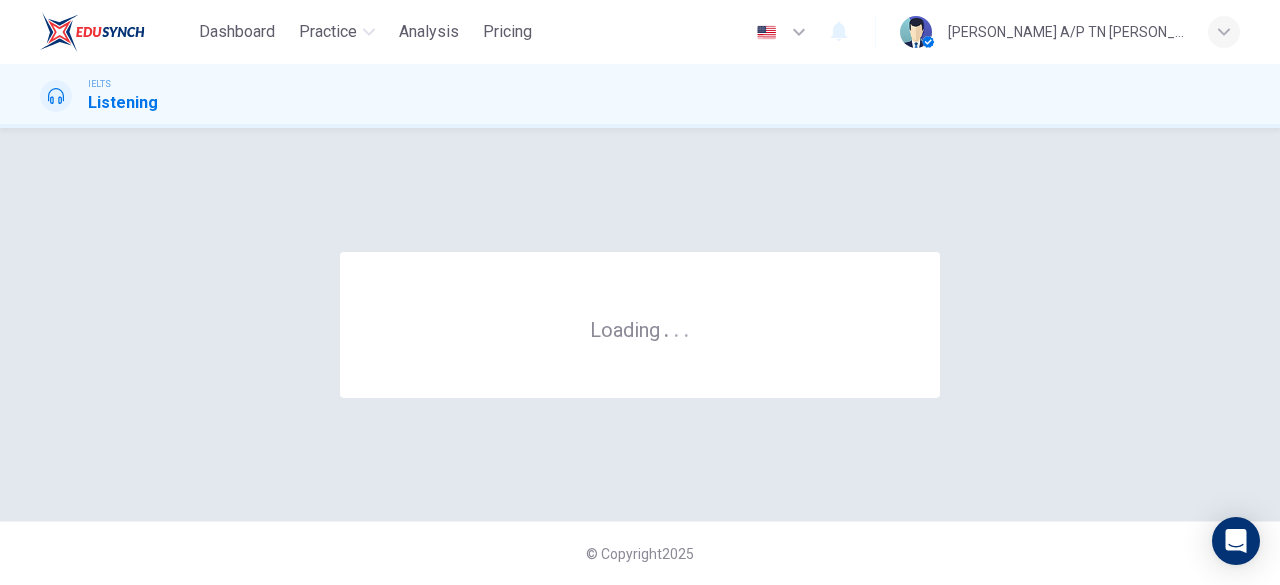 scroll, scrollTop: 0, scrollLeft: 0, axis: both 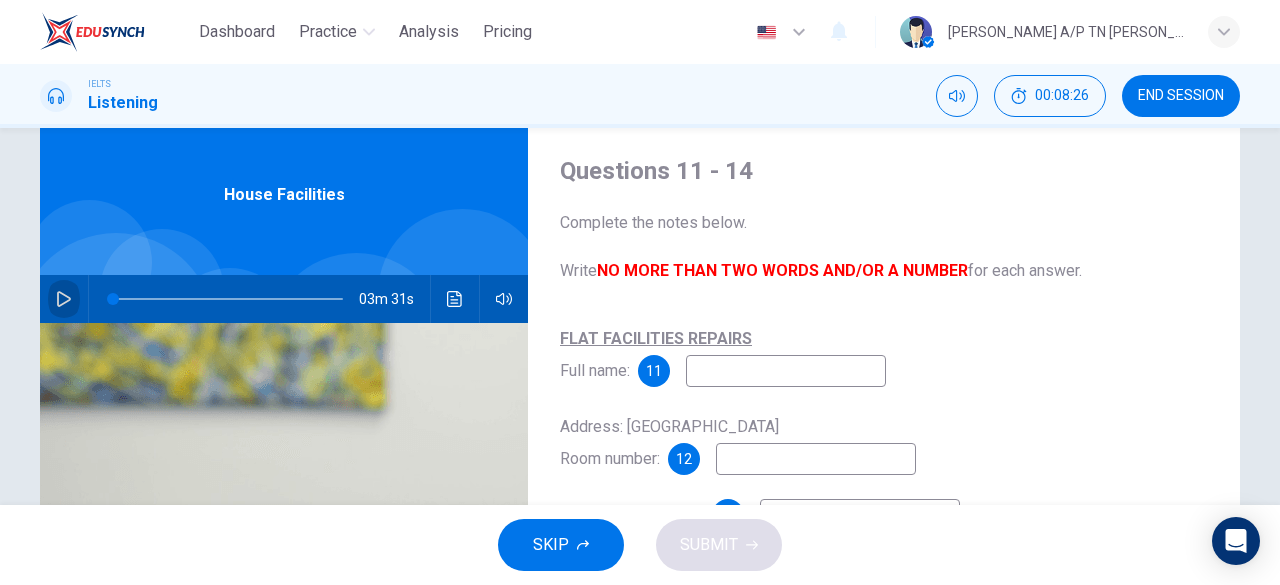 click 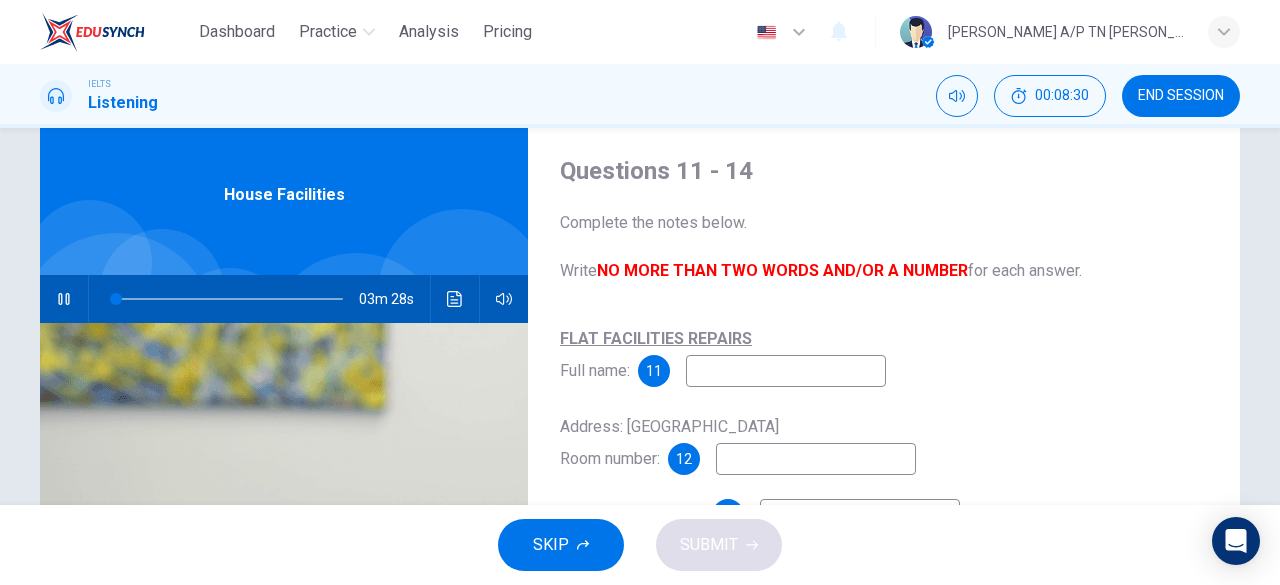 click at bounding box center (786, 371) 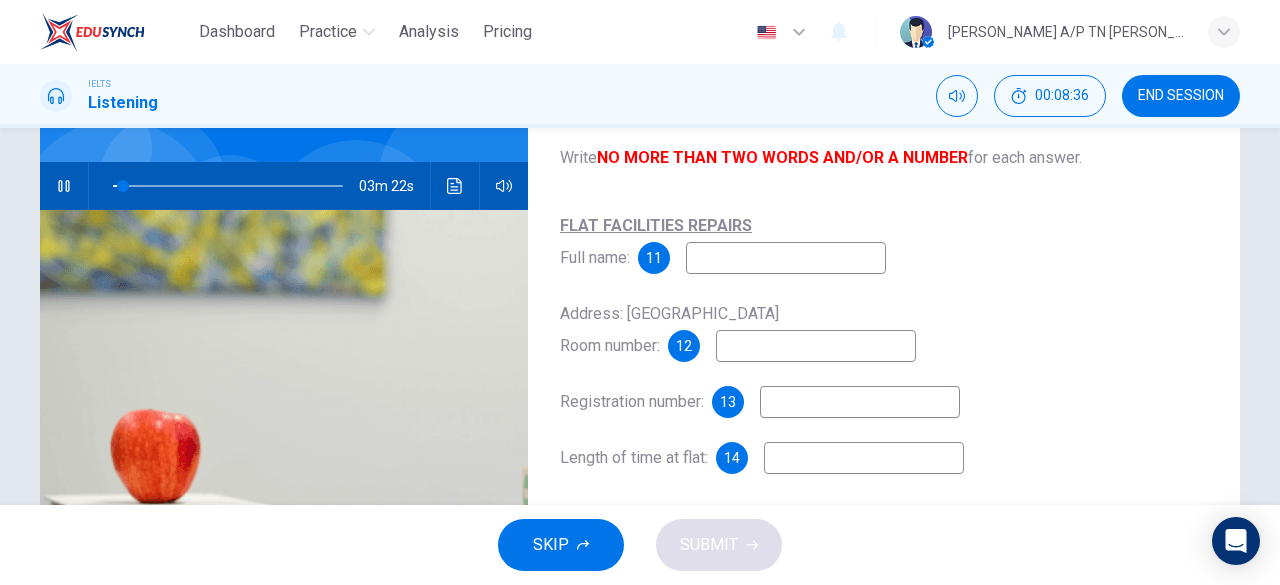 scroll, scrollTop: 172, scrollLeft: 0, axis: vertical 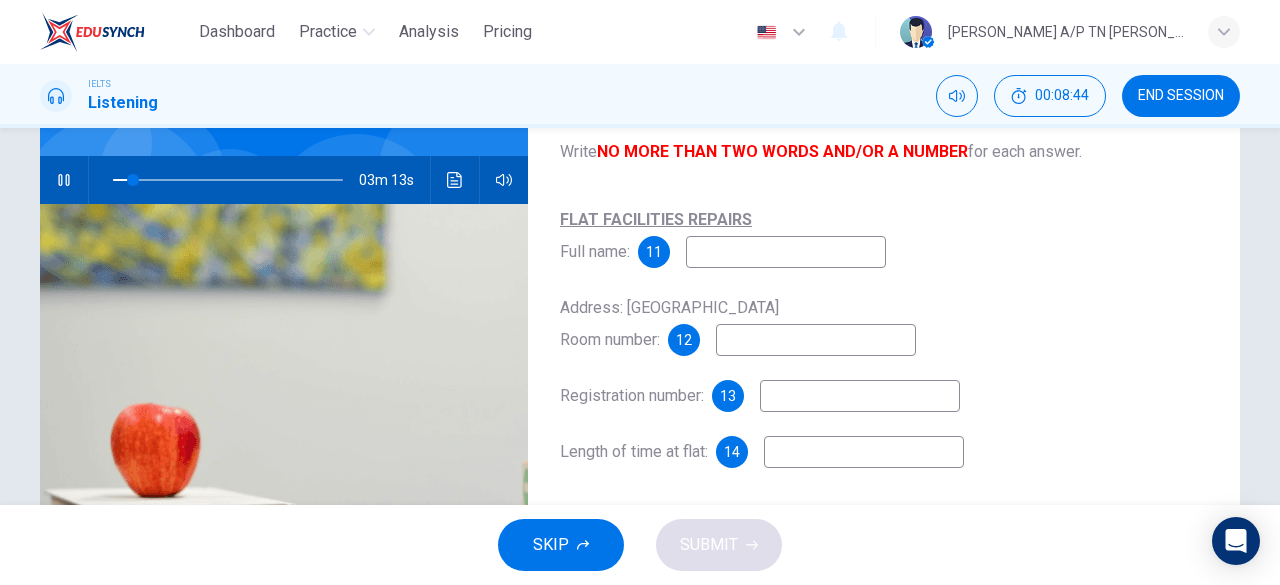 click on "FLAT FACILITIES REPAIRS Full name:  11" at bounding box center (884, 236) 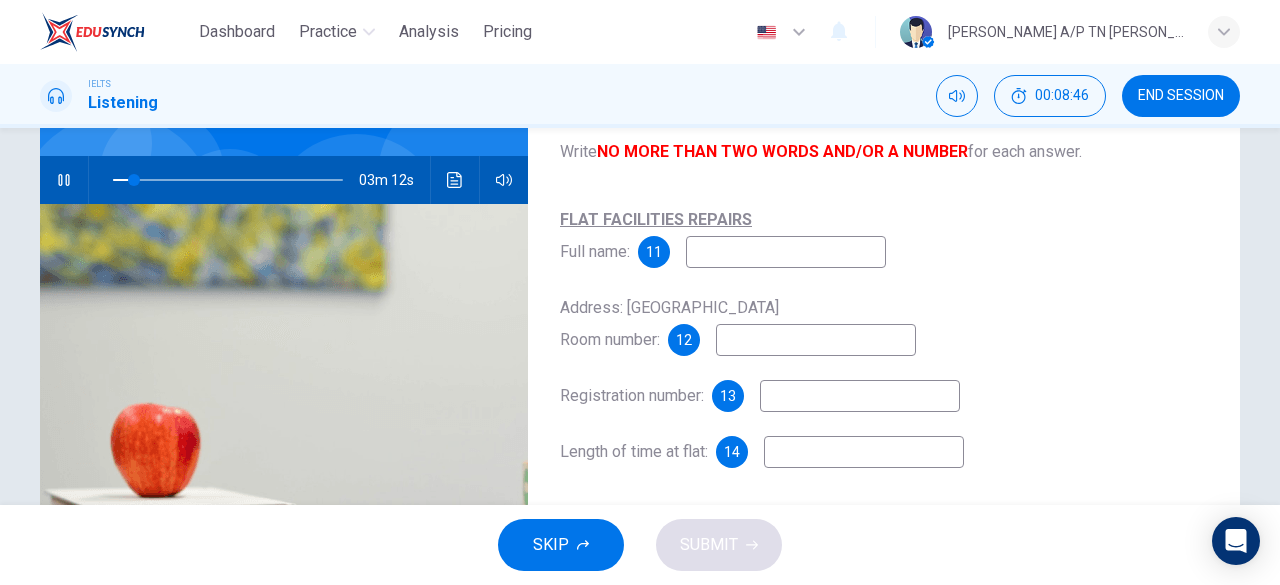 click at bounding box center [786, 252] 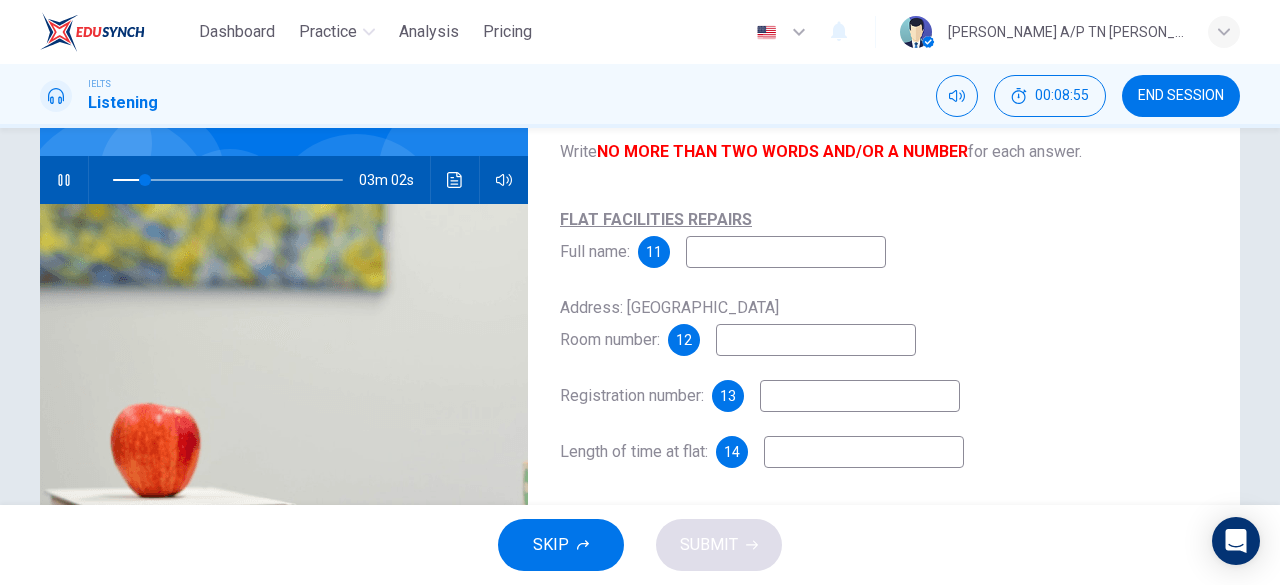 type on "14" 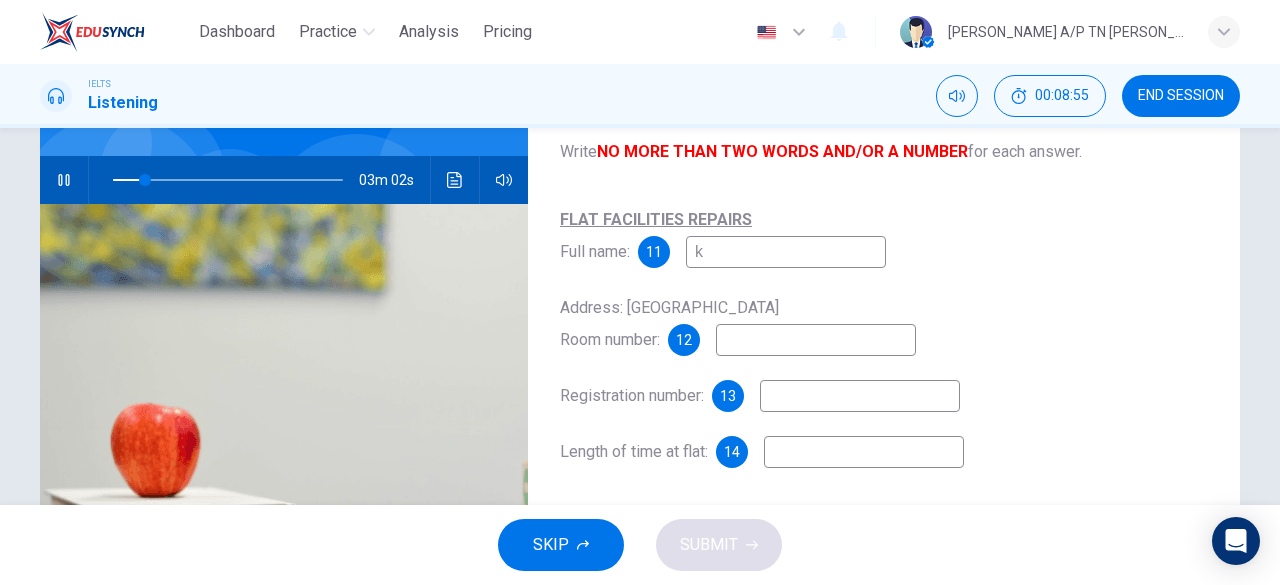 type on "ke" 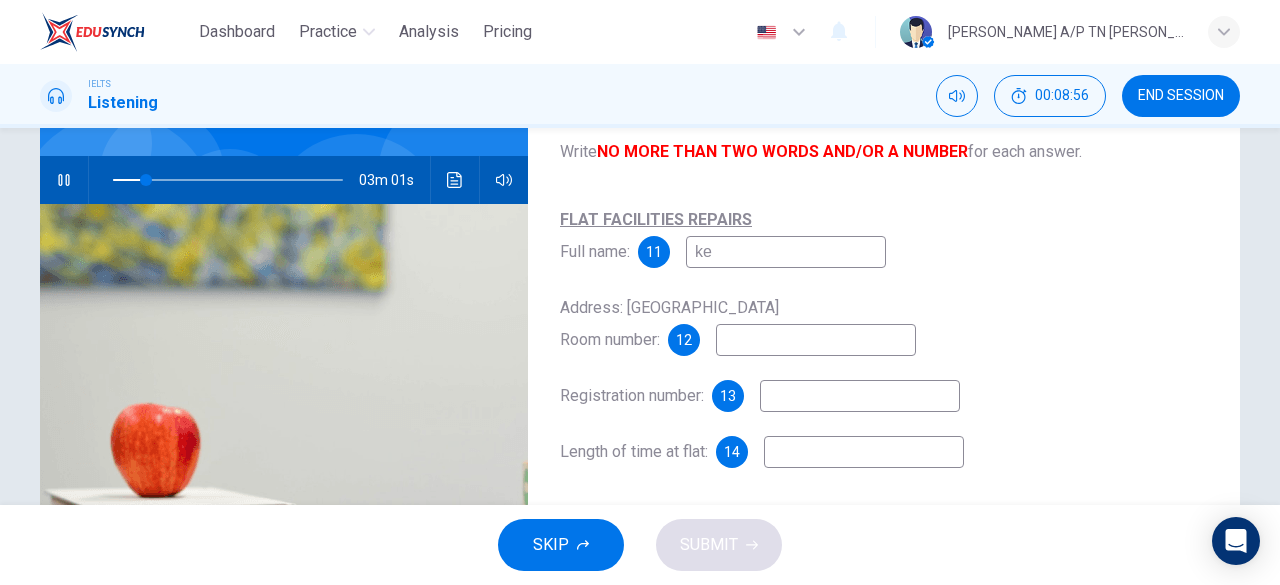 type on "14" 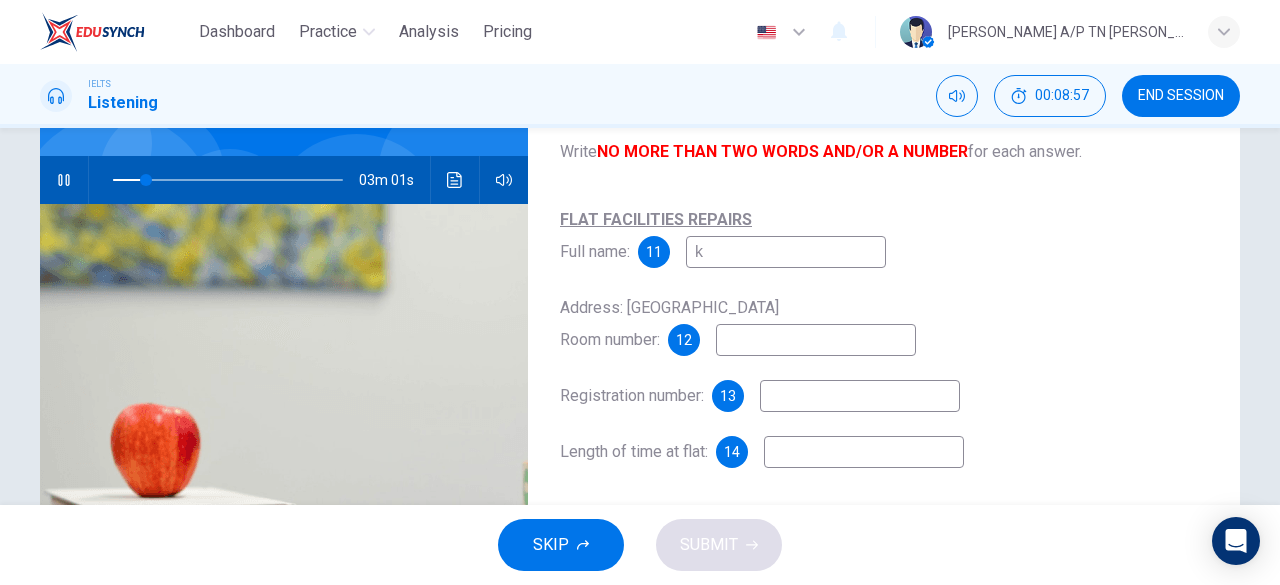 type 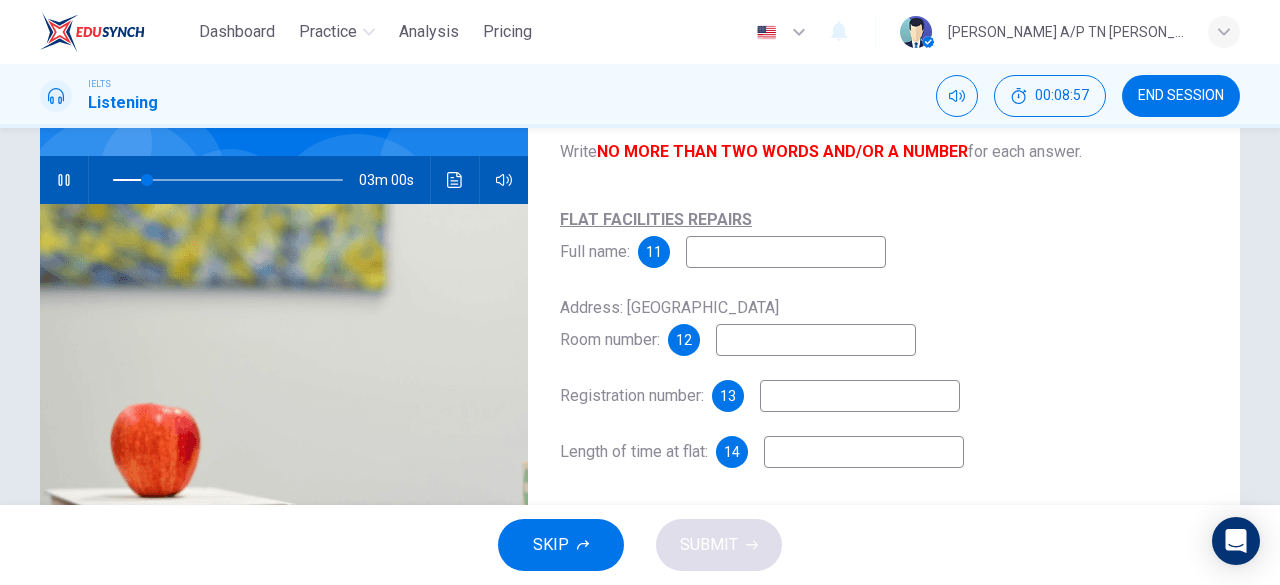 type on "15" 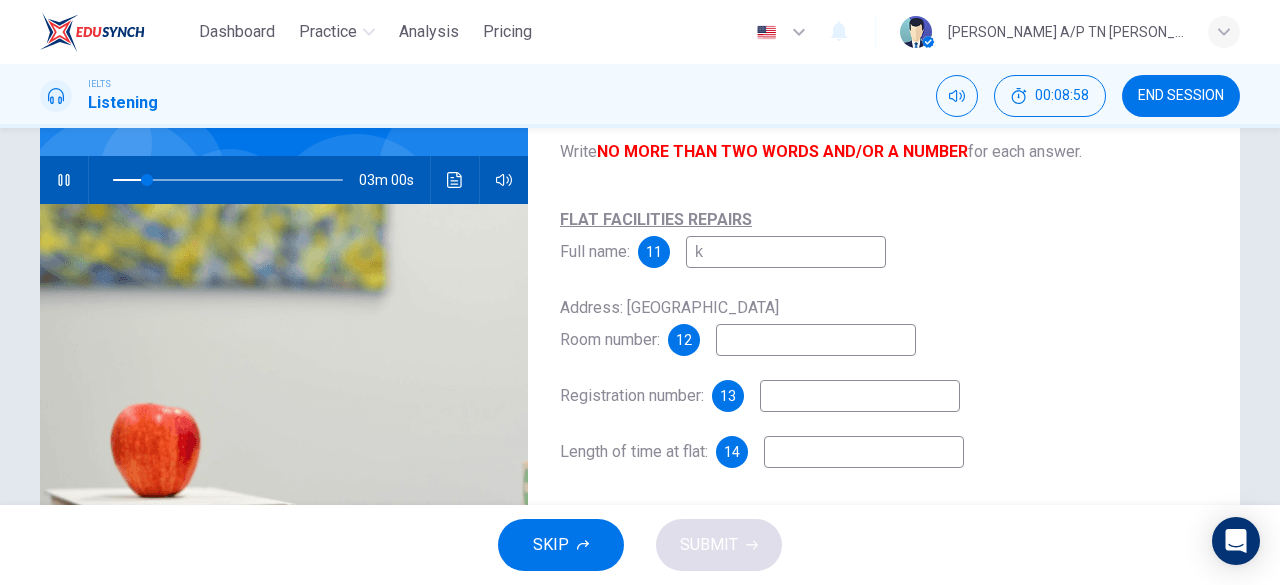 type on "ke" 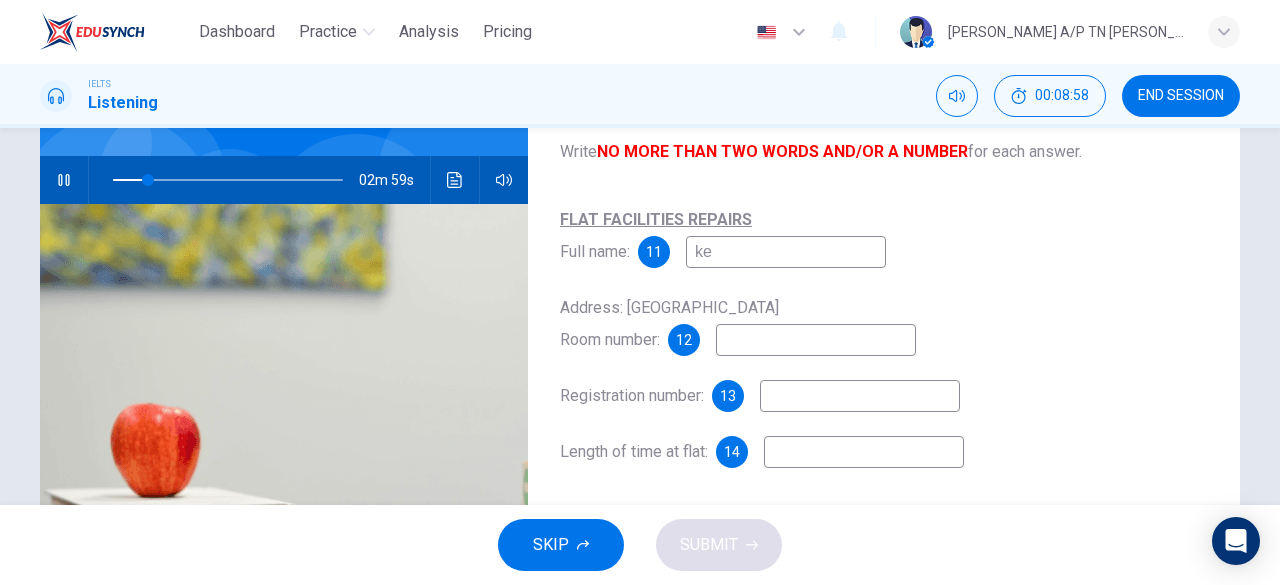 type on "15" 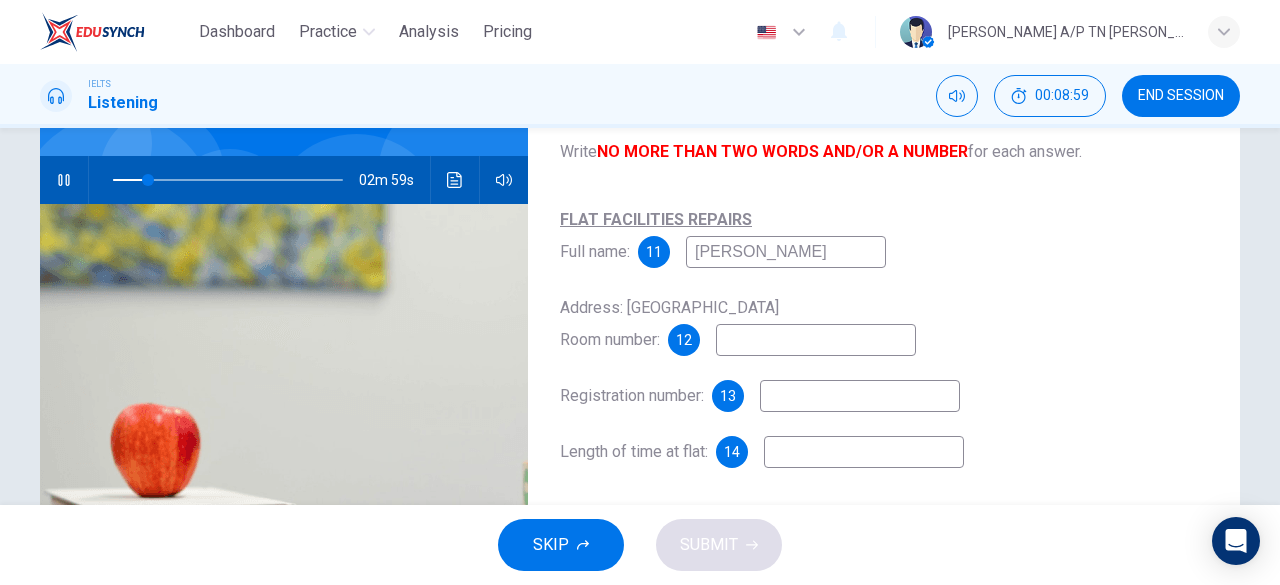type on "[PERSON_NAME]" 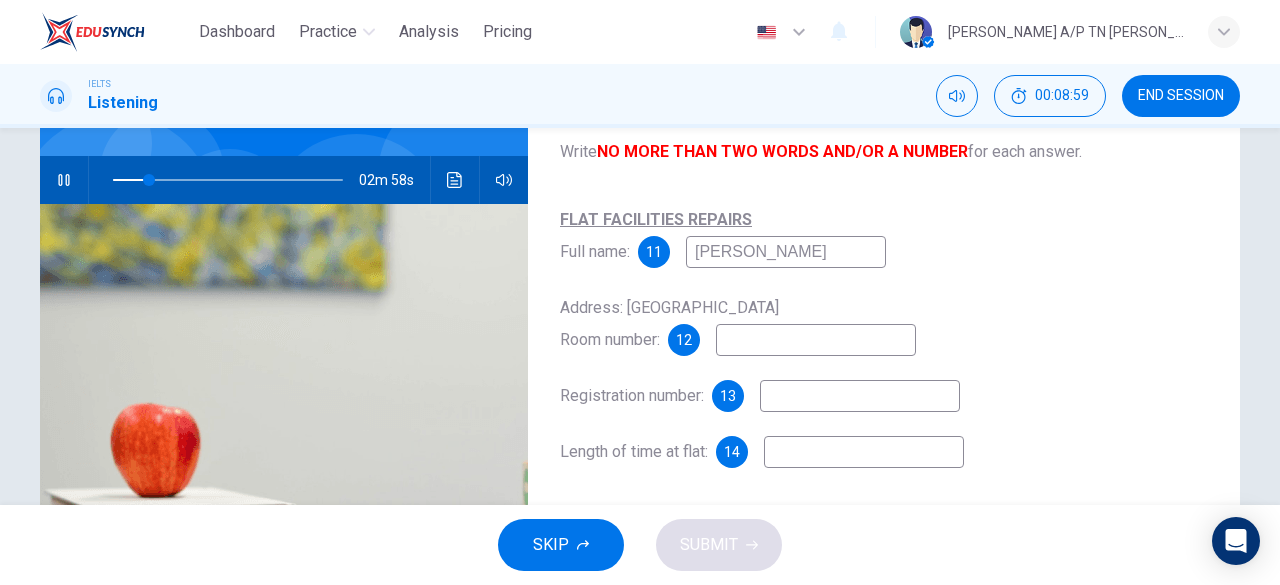 type on "16" 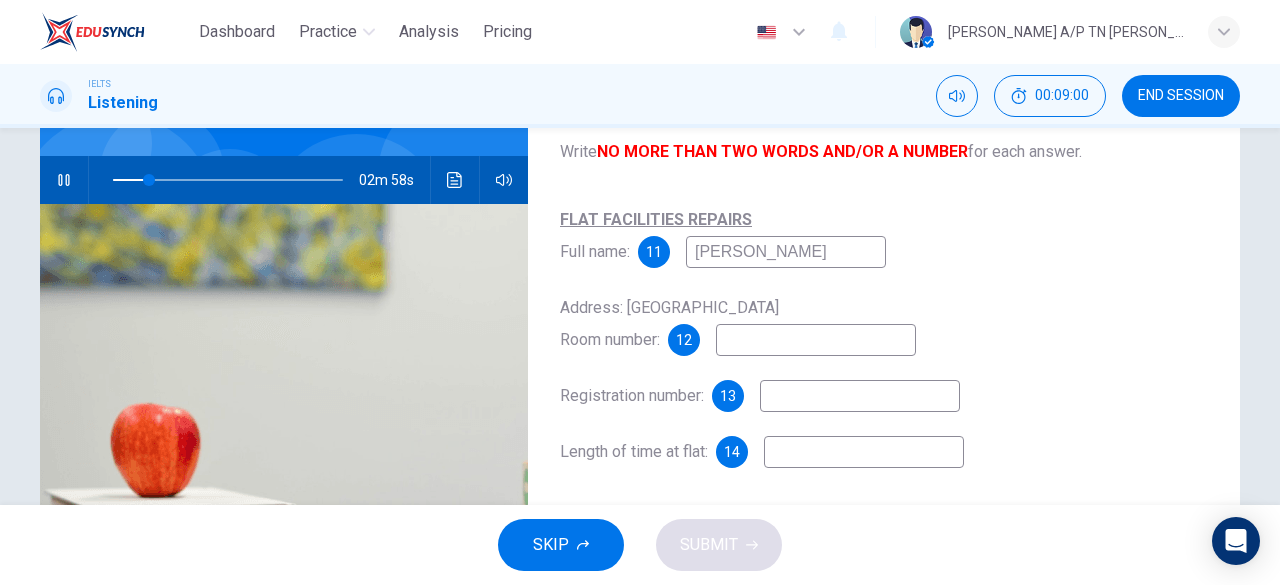 type on "[PERSON_NAME]" 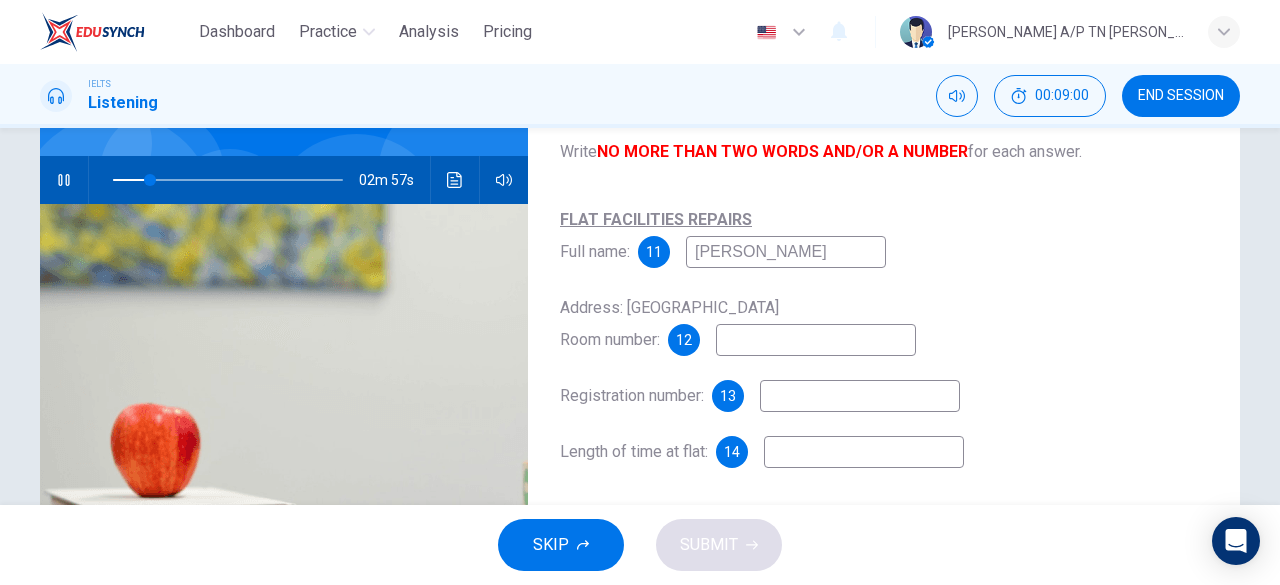 type on "[PERSON_NAME]" 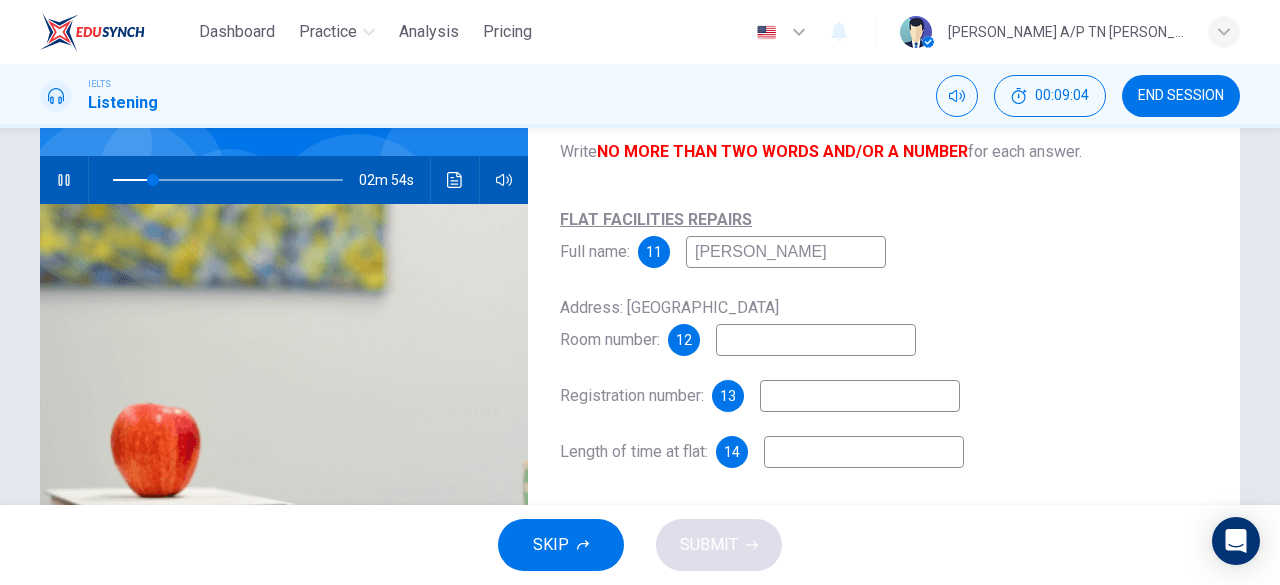 type on "18" 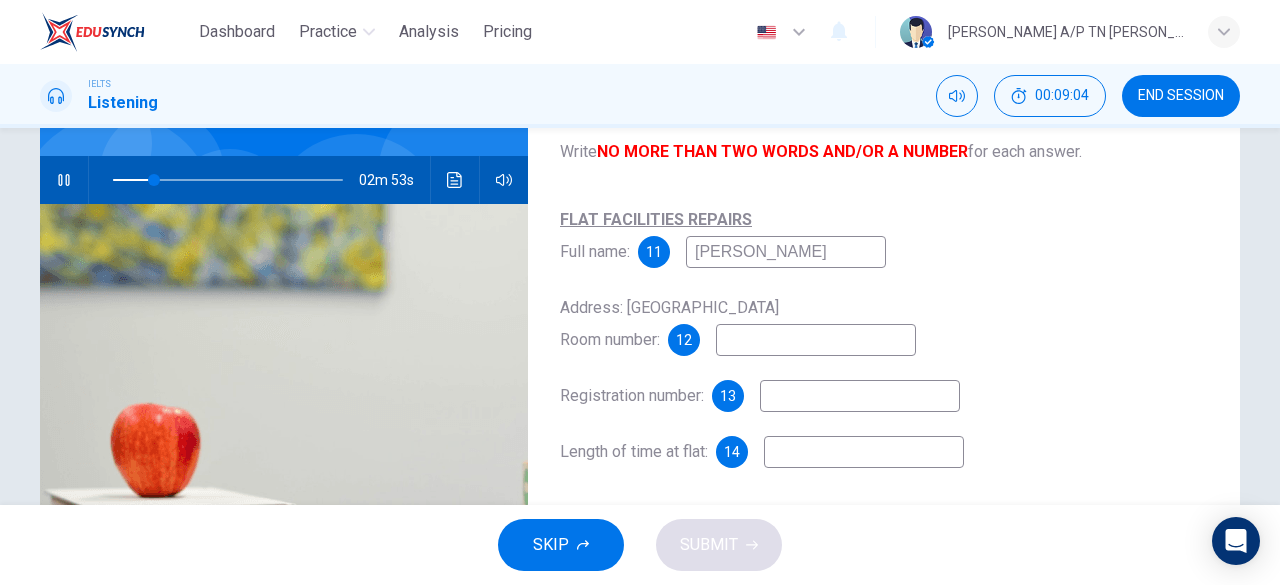type on "[PERSON_NAME]" 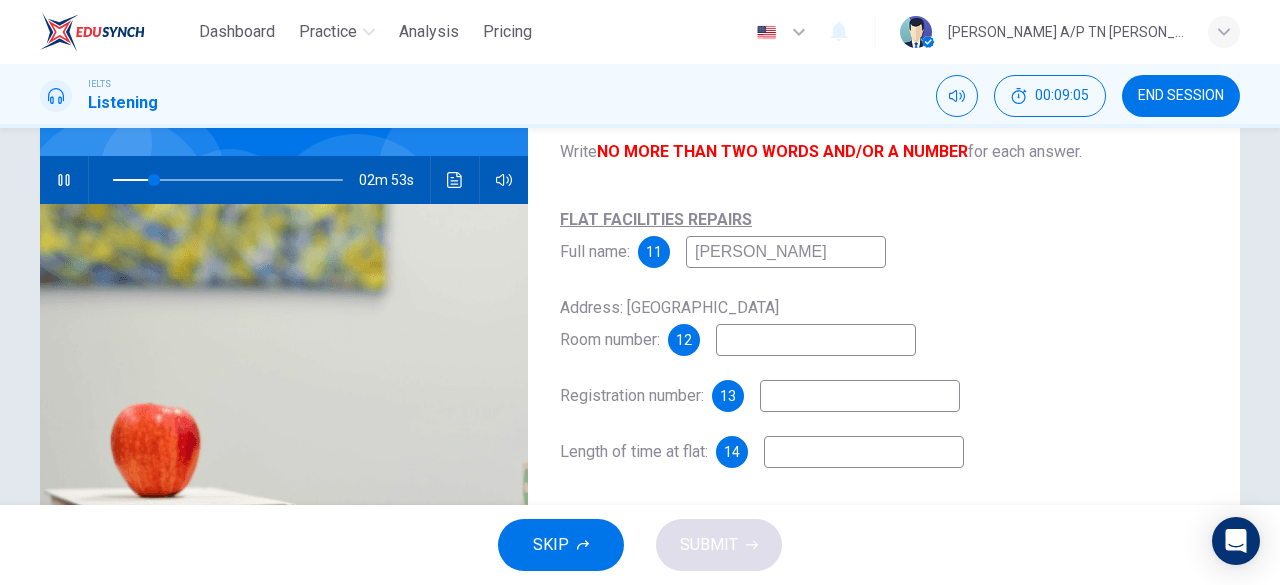 click at bounding box center (816, 340) 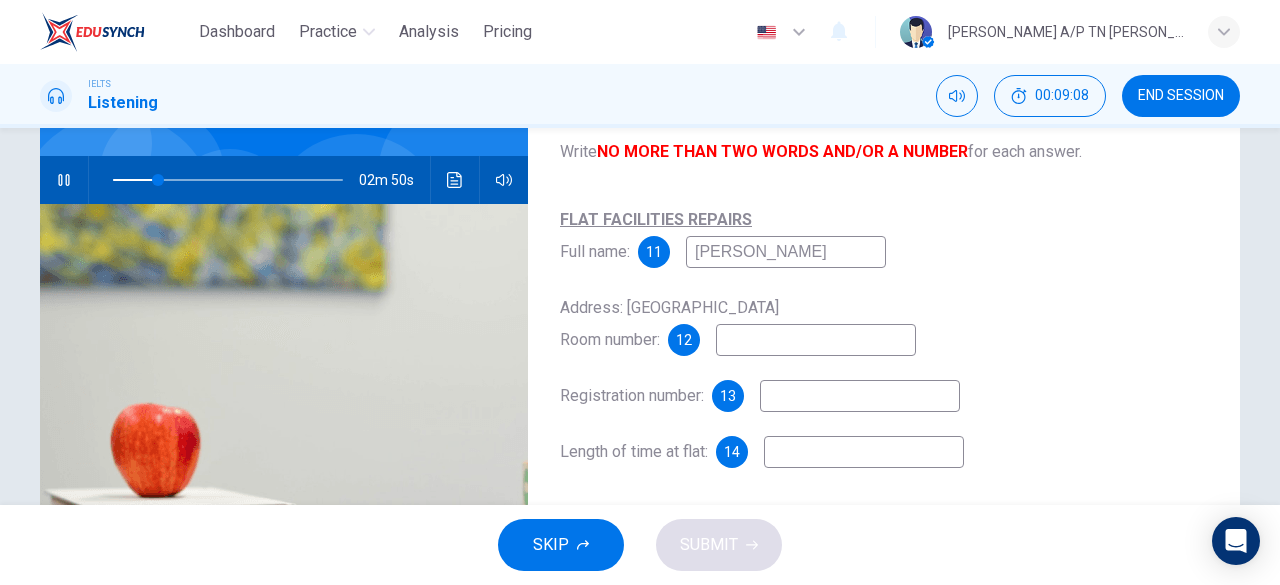 type on "20" 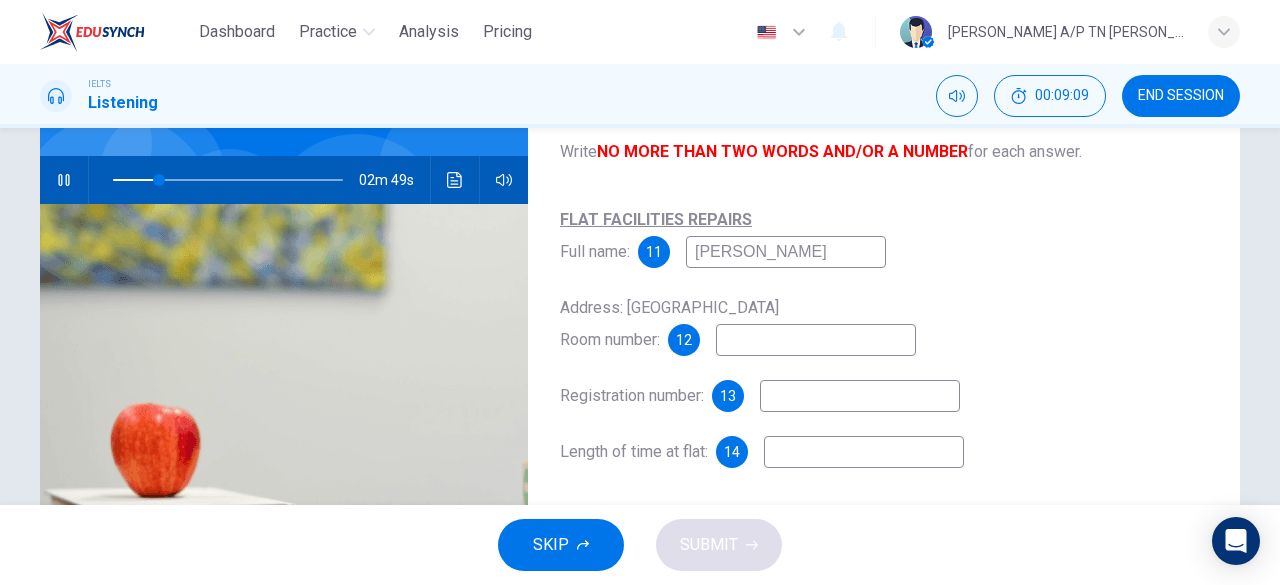 type on "6" 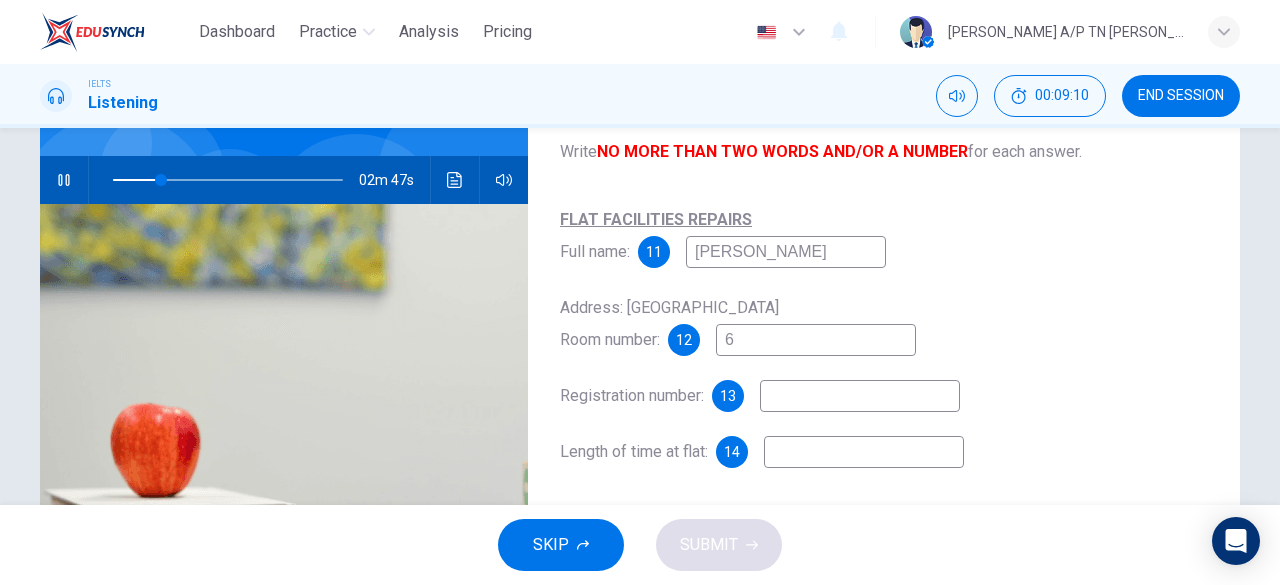 type on "21" 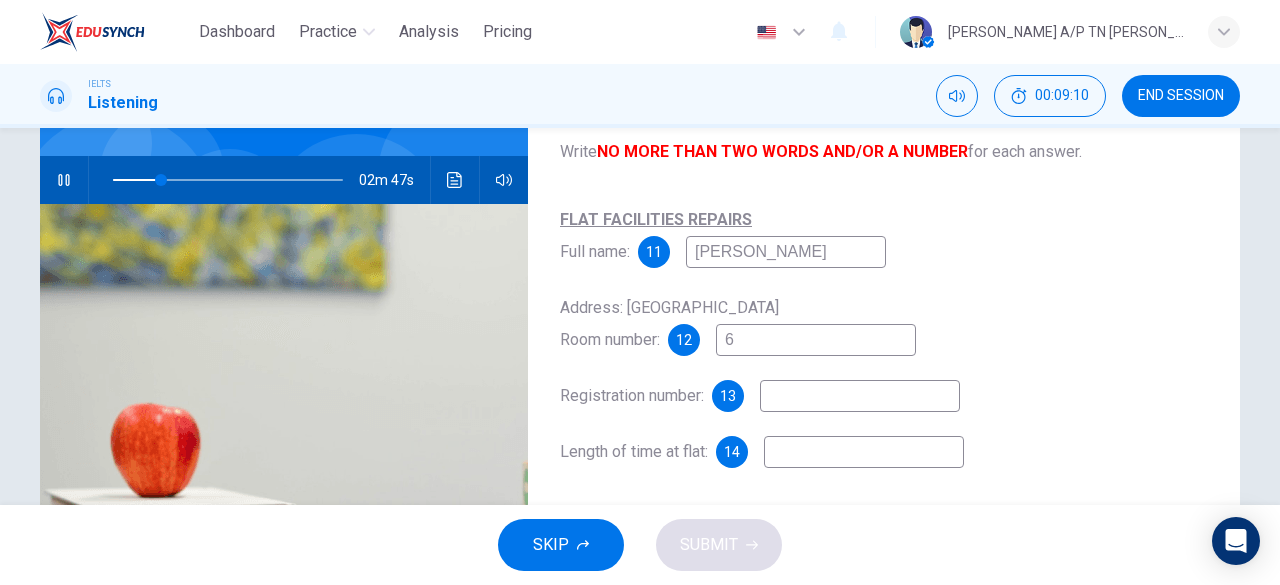 type on "6c" 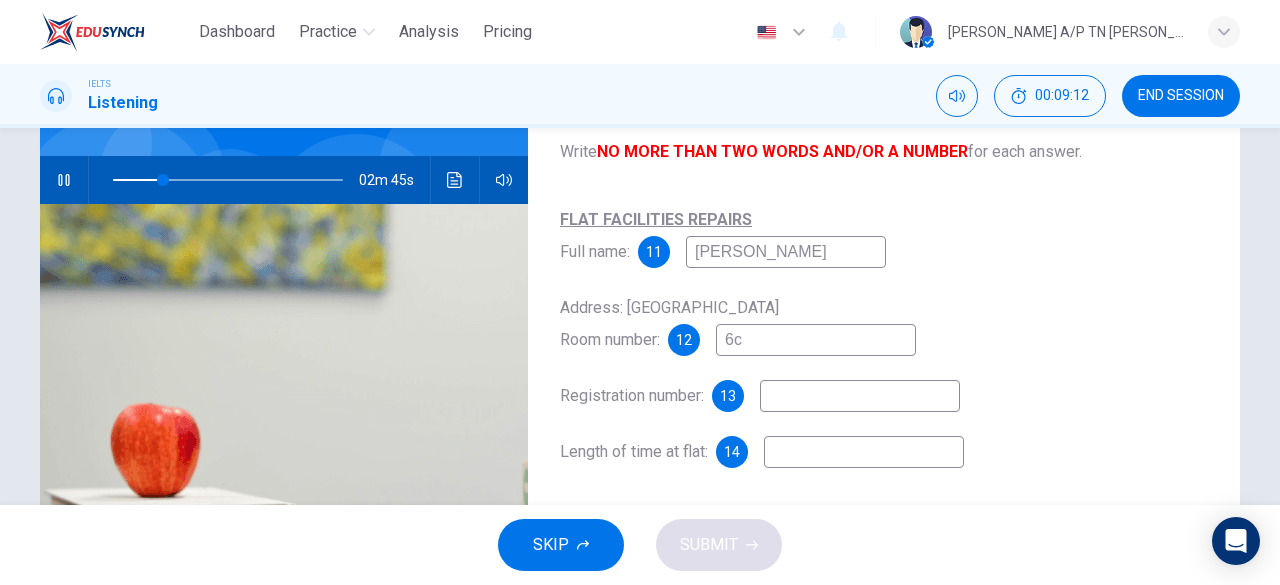 click on "6c" at bounding box center (816, 340) 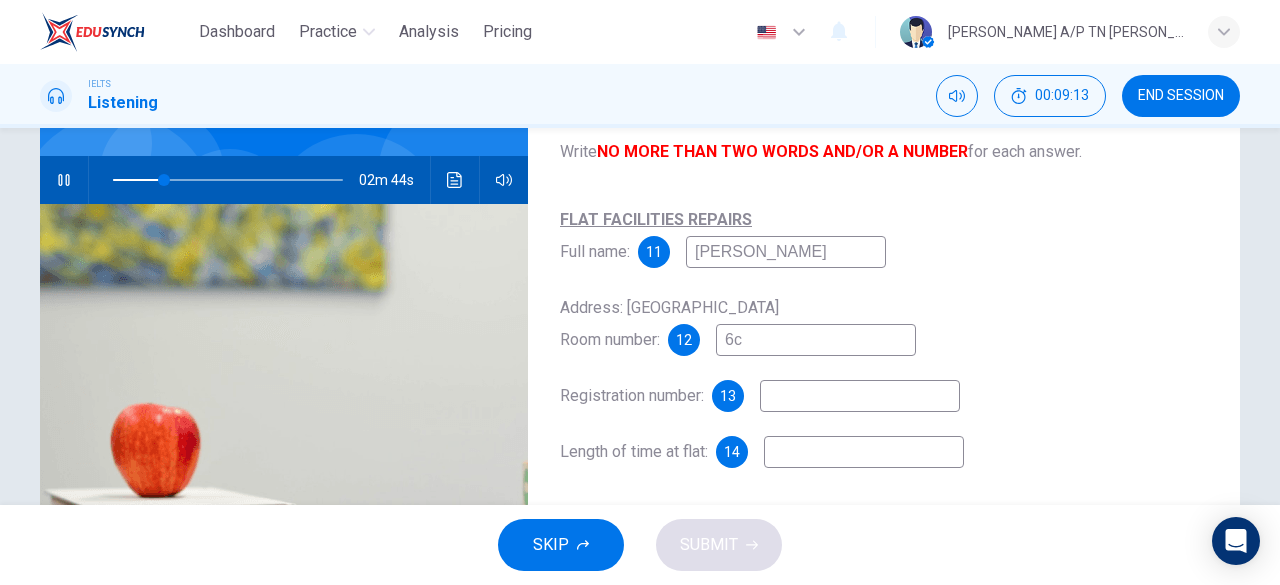 type on "22" 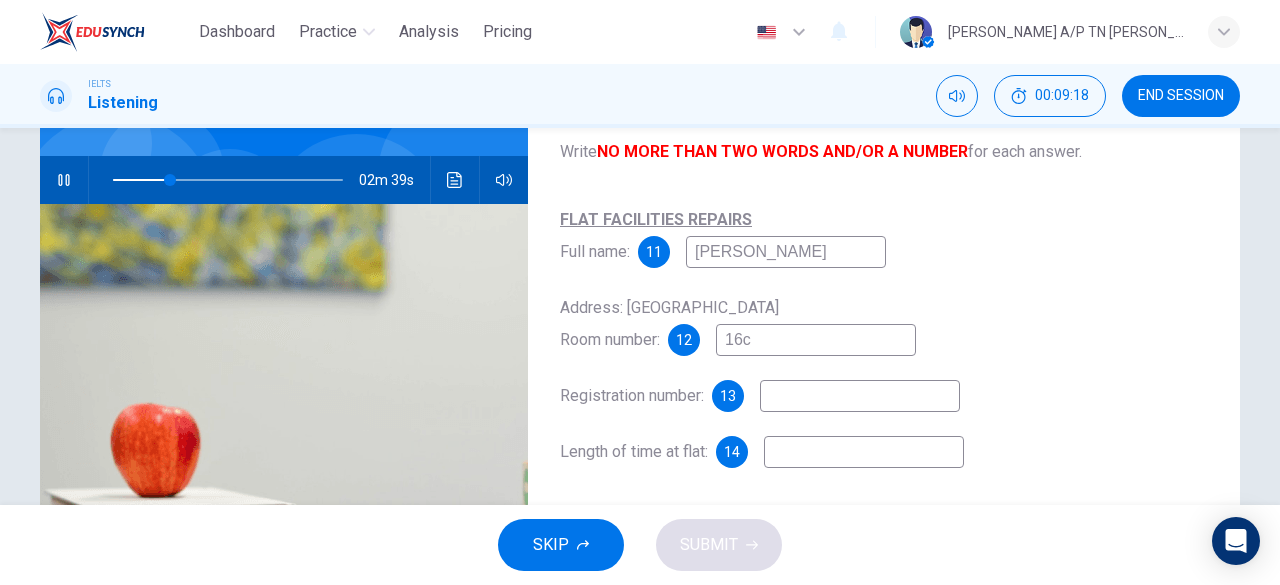 type on "25" 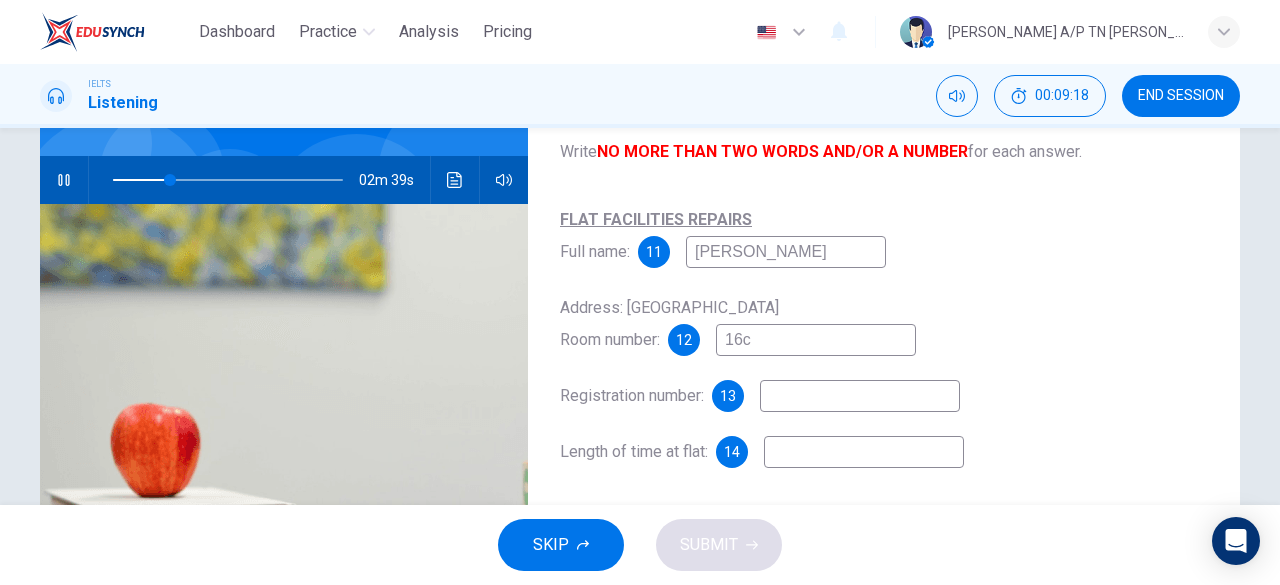 type on "16c" 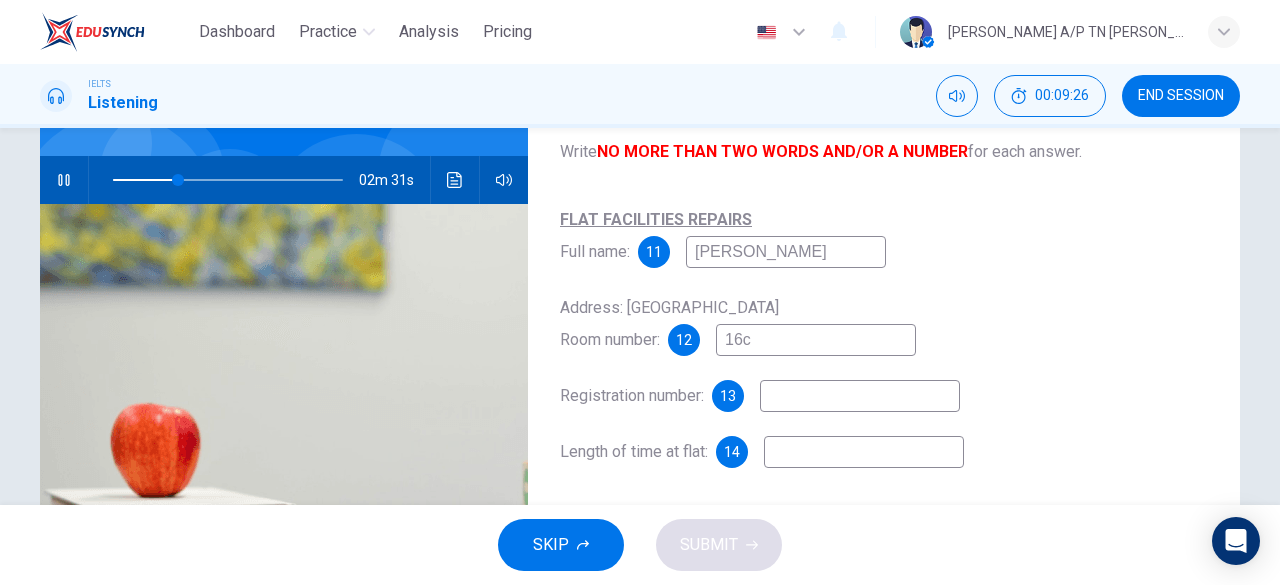 type on "28" 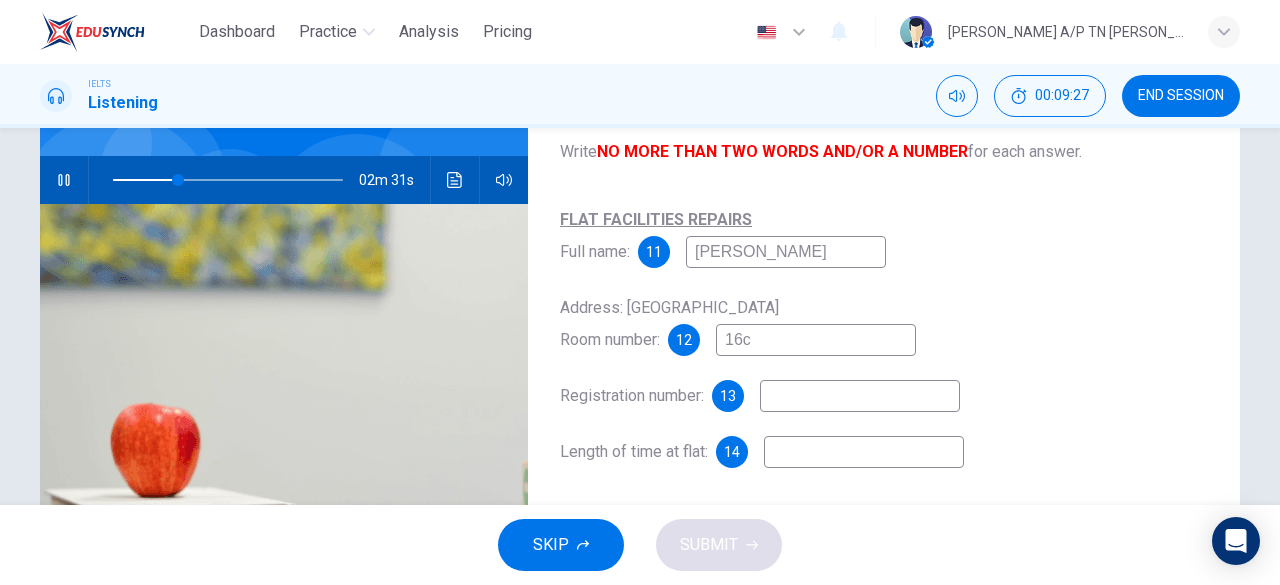 type on "k" 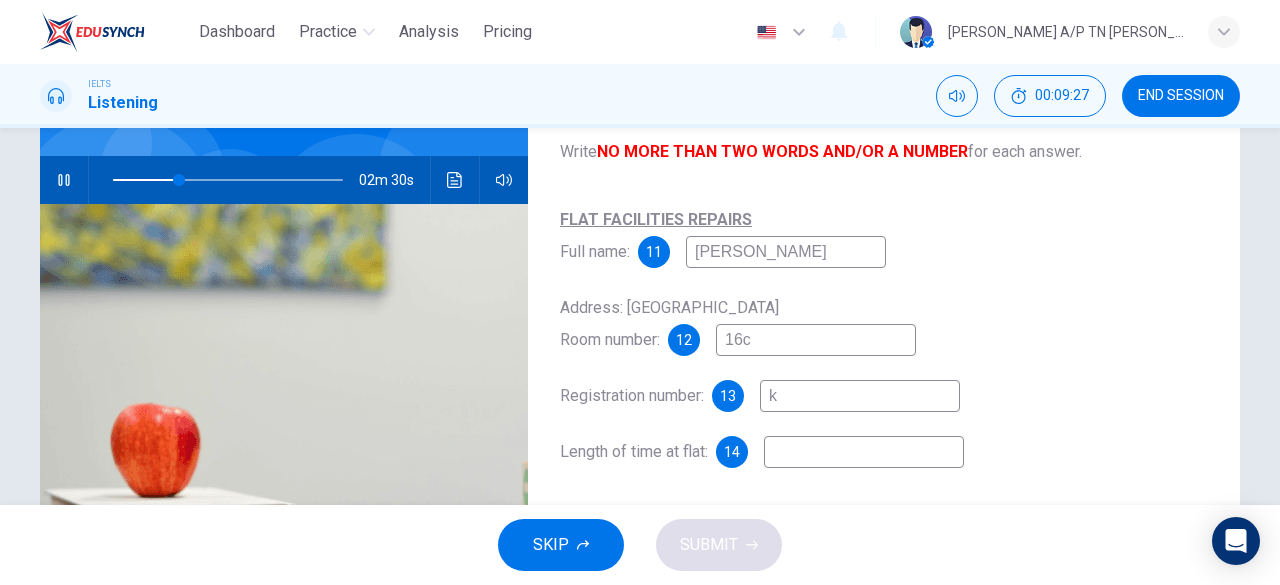 type on "29" 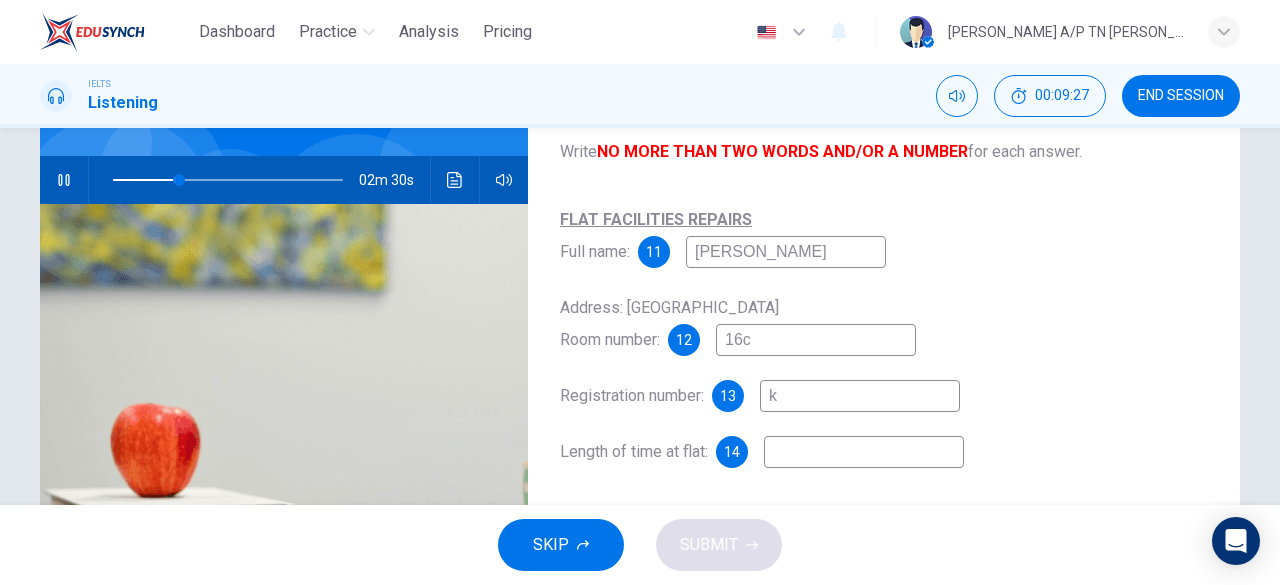type on "kg" 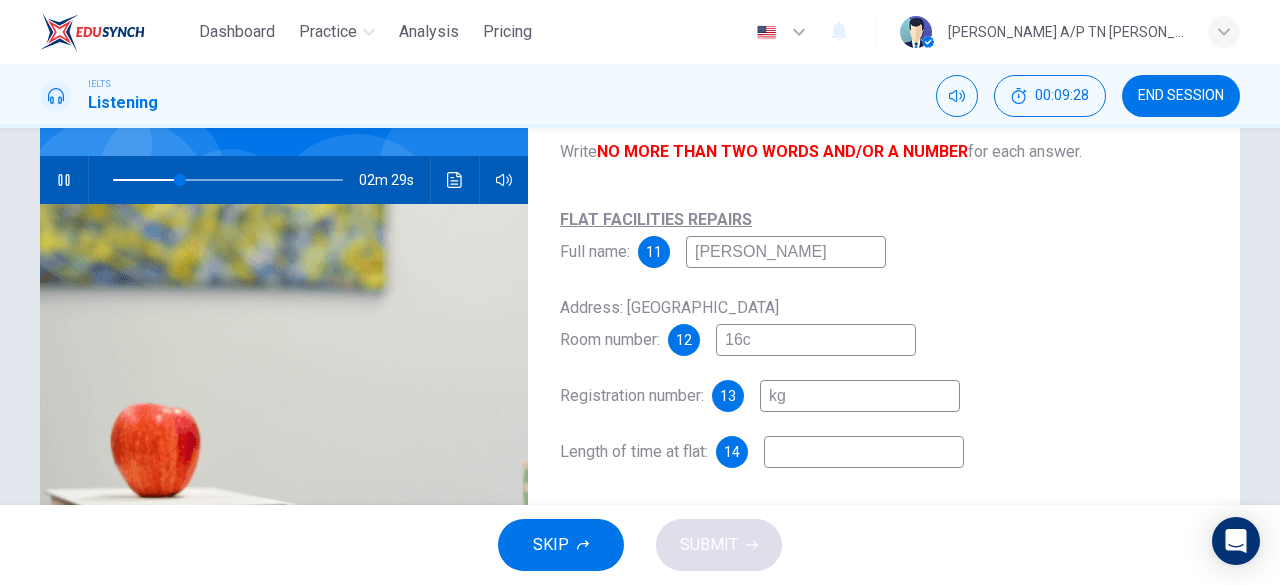 type on "29" 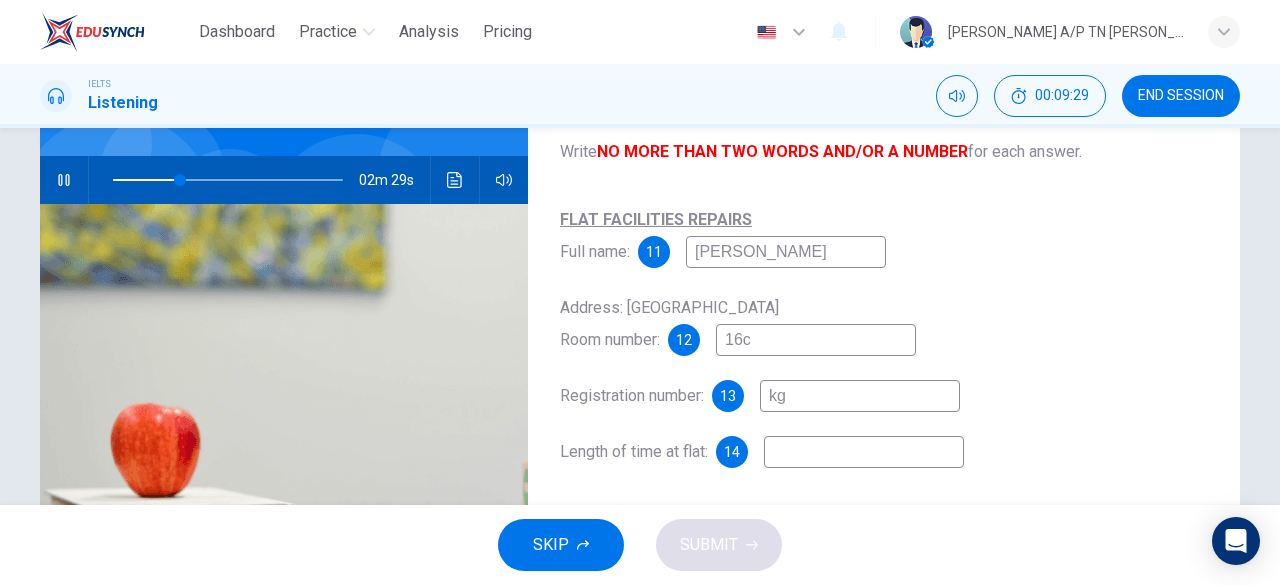type on "kg6" 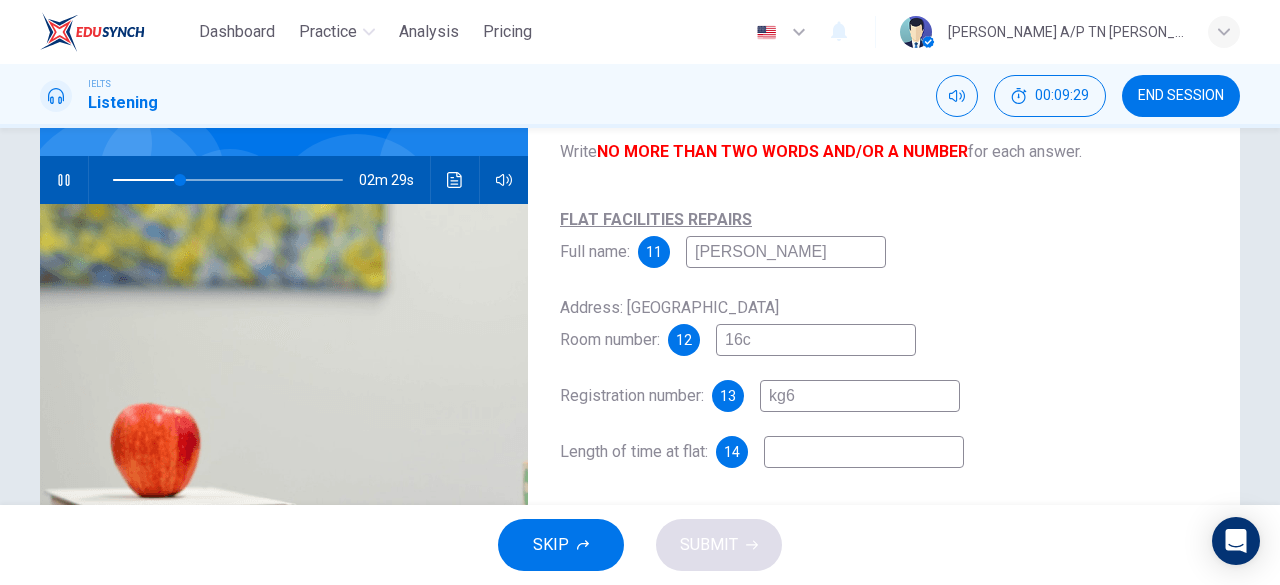 type on "30" 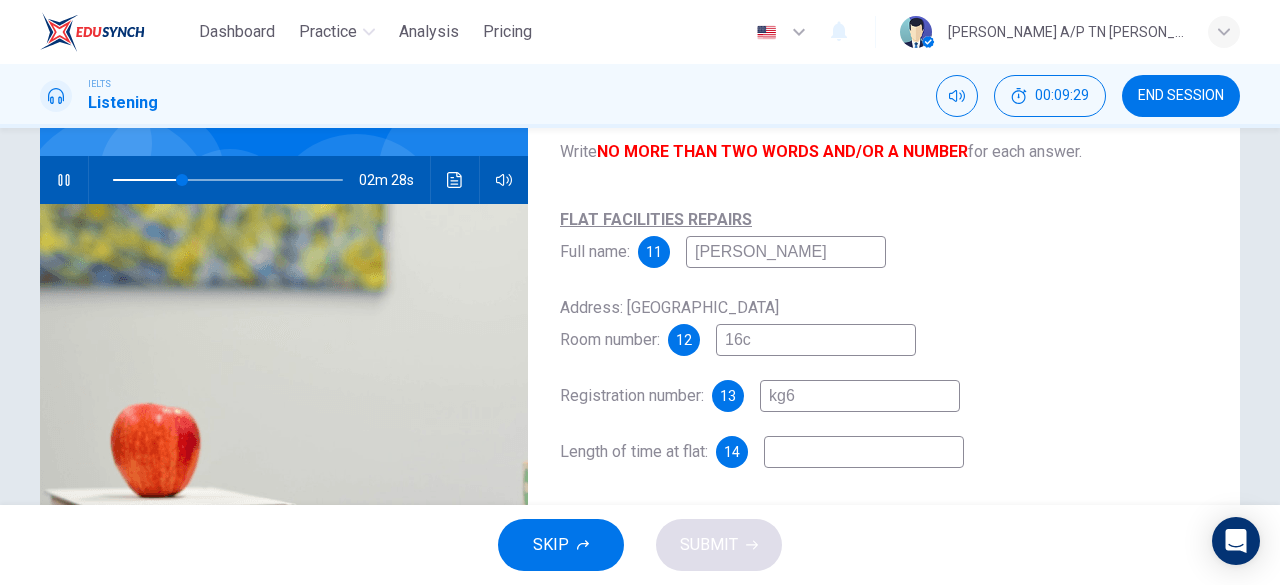 type on "kg60" 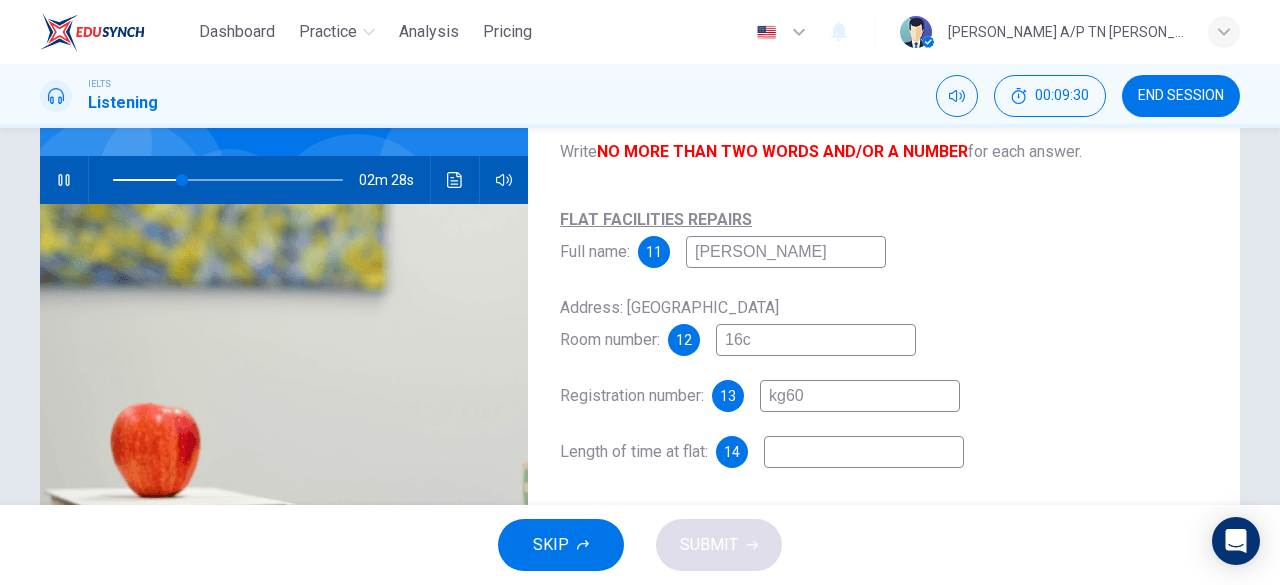 type on "30" 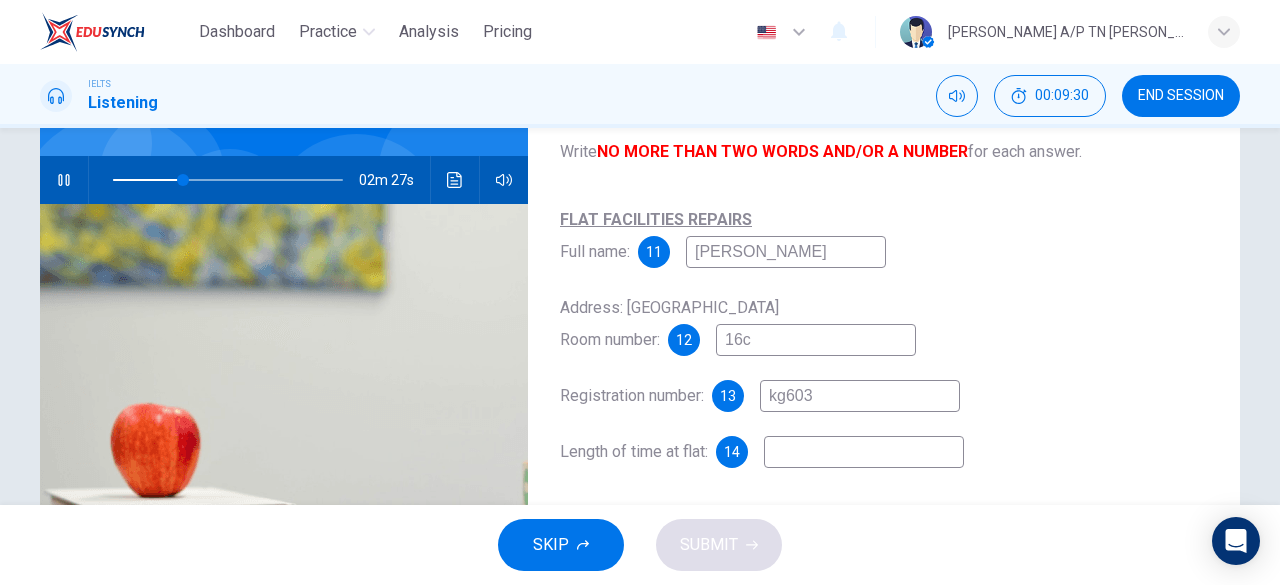 type on "kg6037" 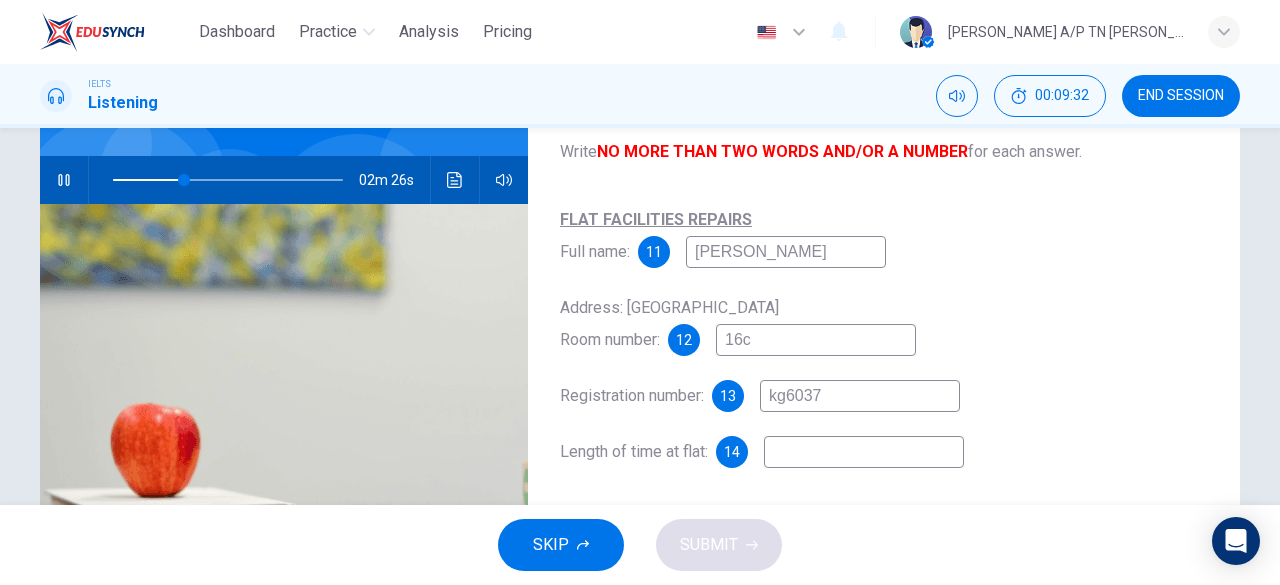 type on "31" 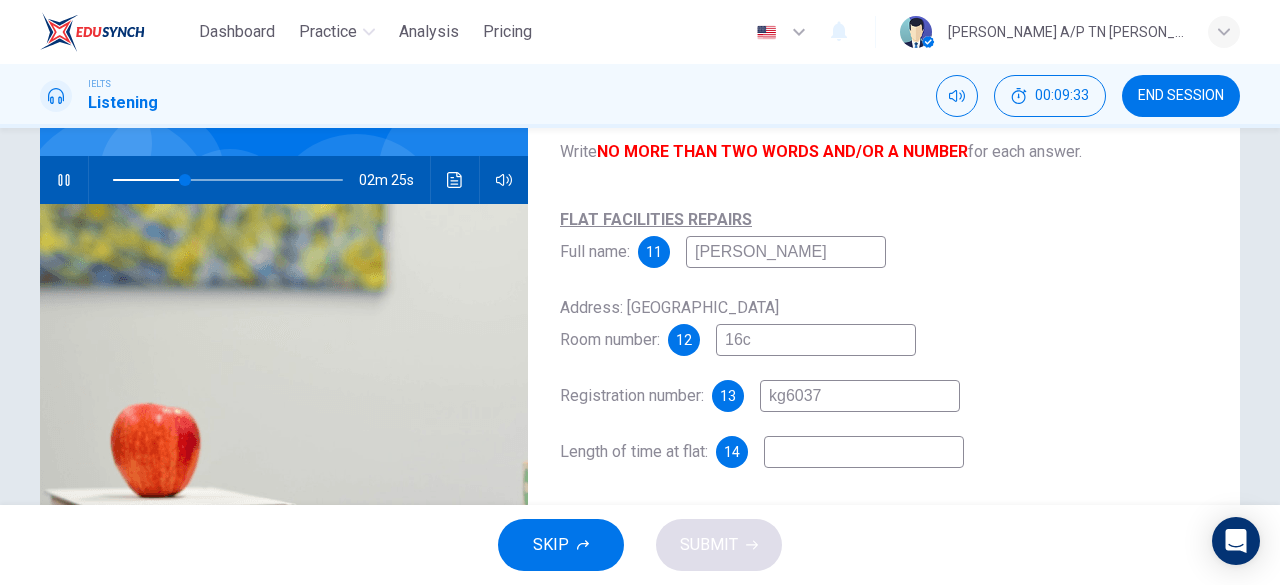type on "kg6037" 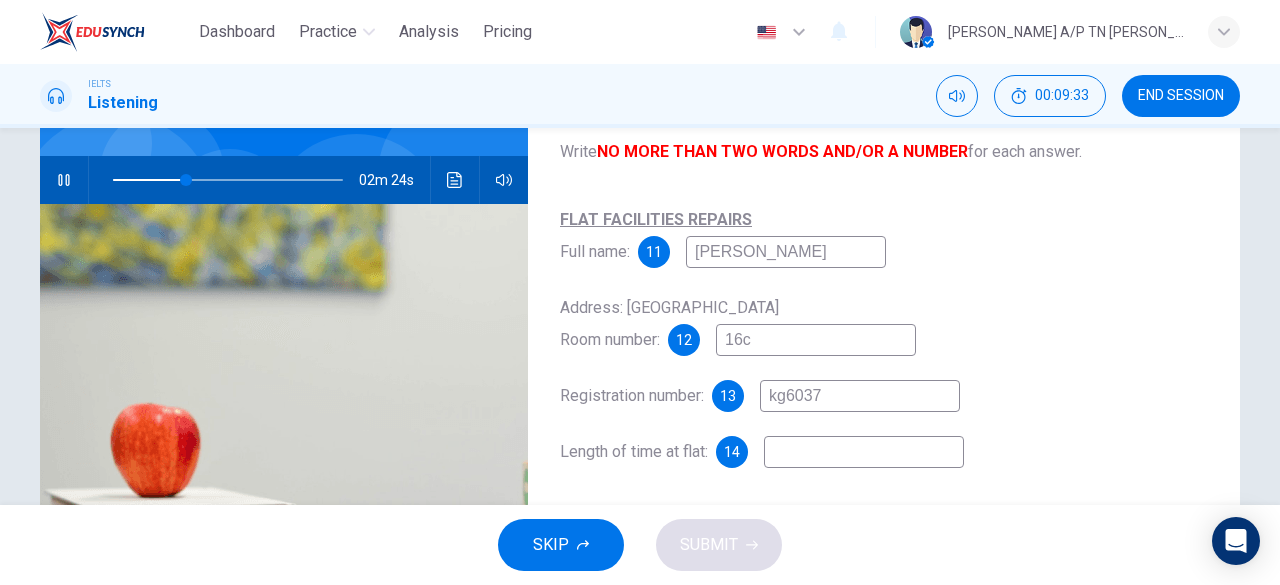 click at bounding box center (864, 452) 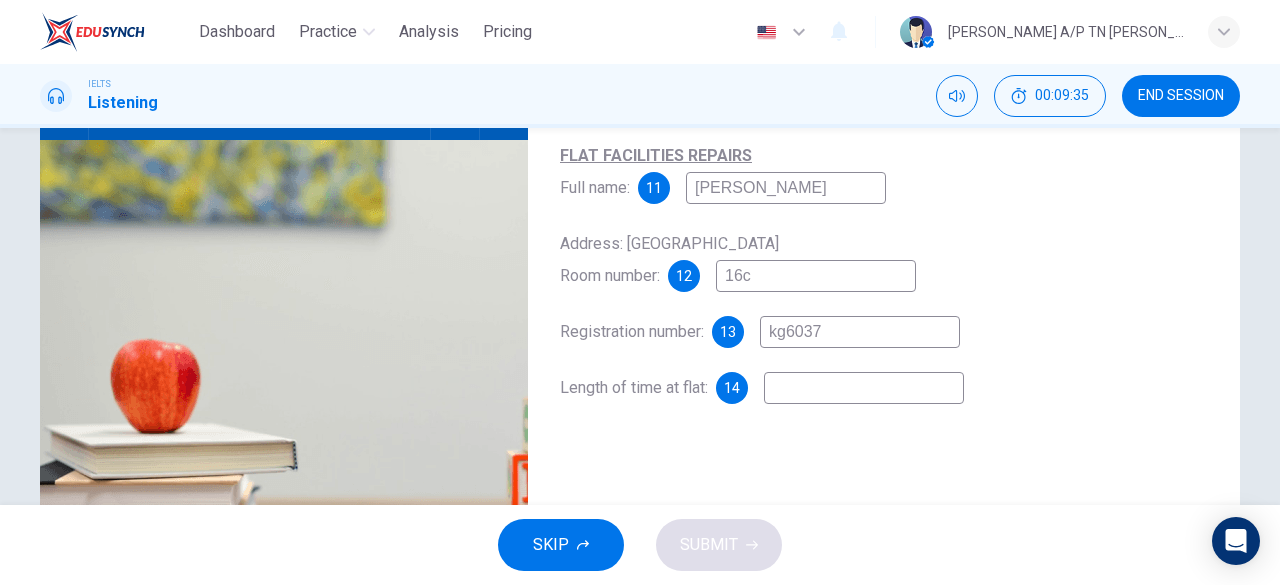 scroll, scrollTop: 250, scrollLeft: 0, axis: vertical 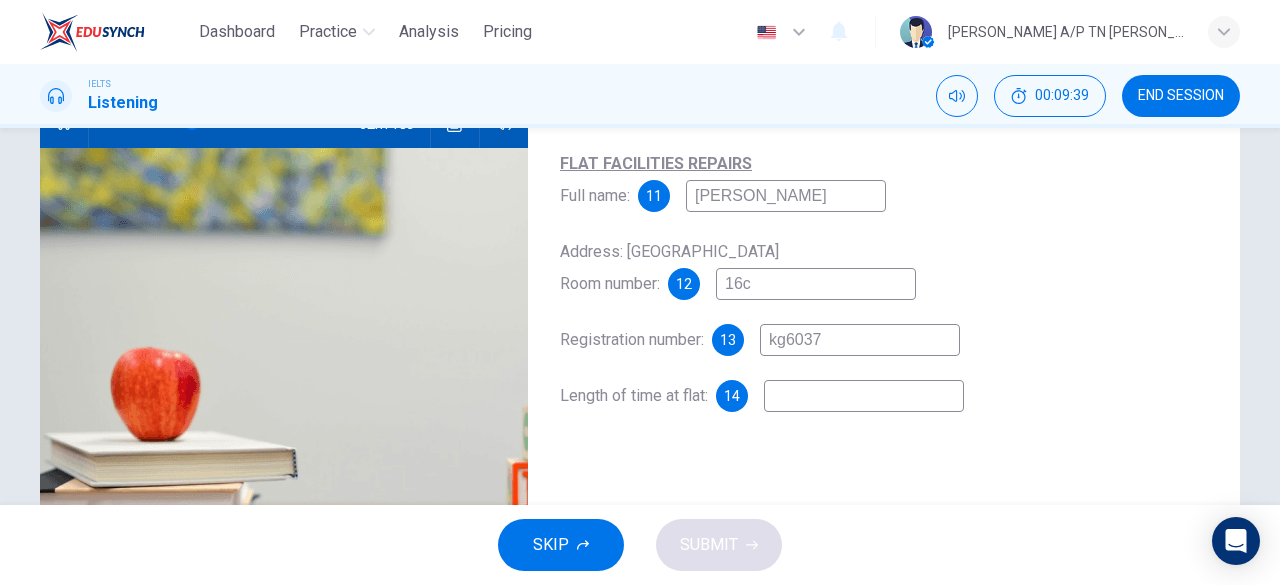 click at bounding box center [864, 396] 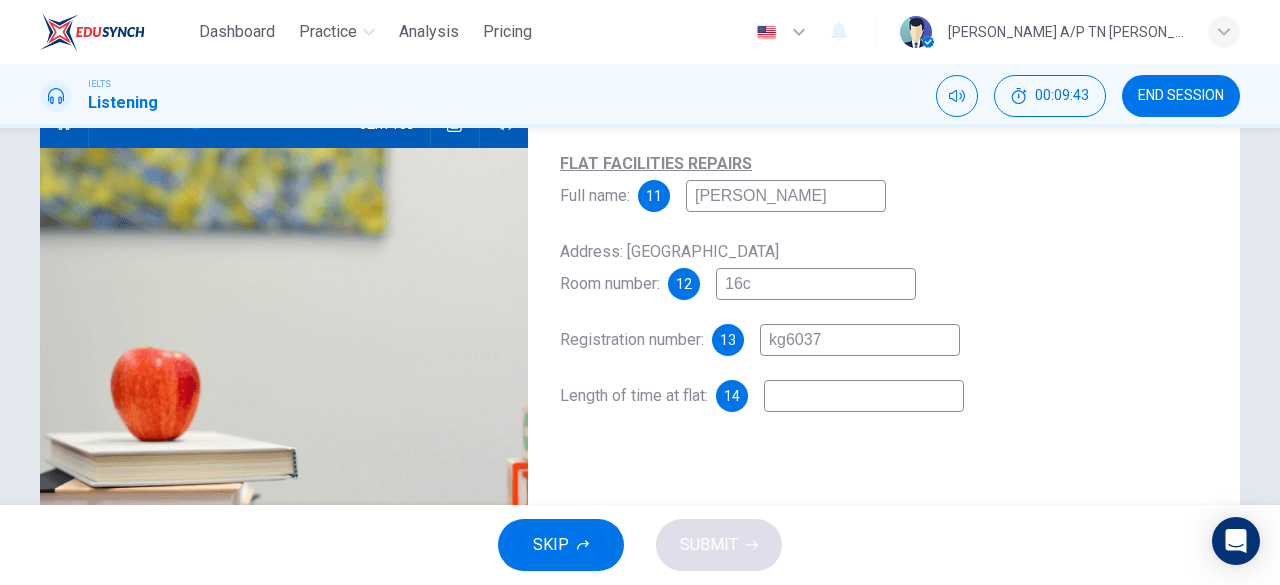 type on "36" 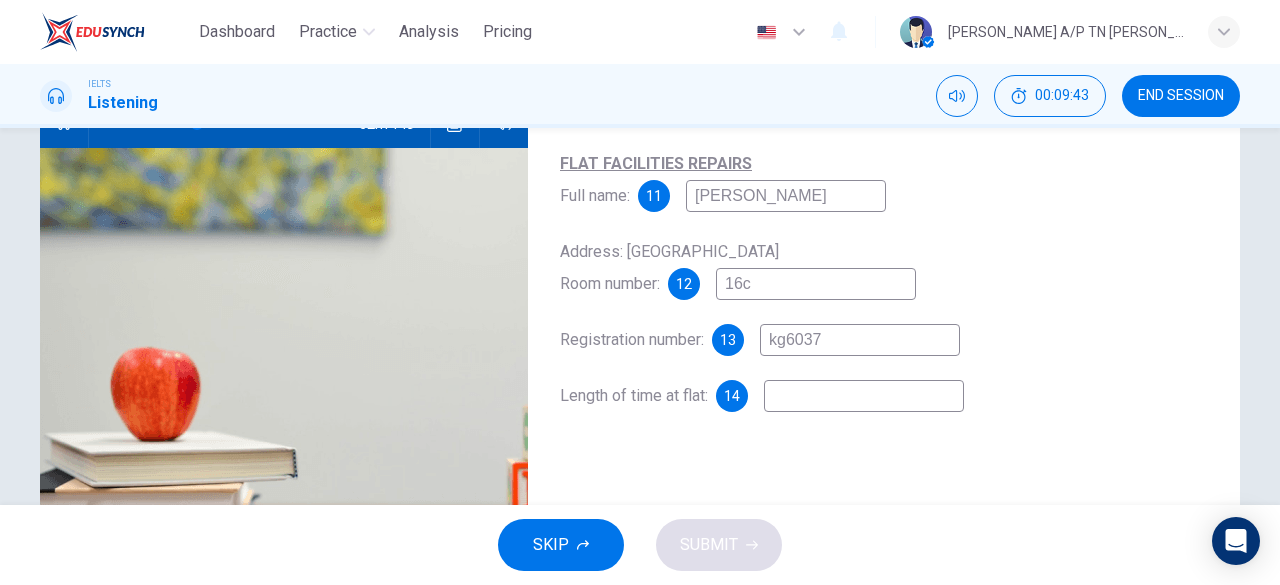 type on "1" 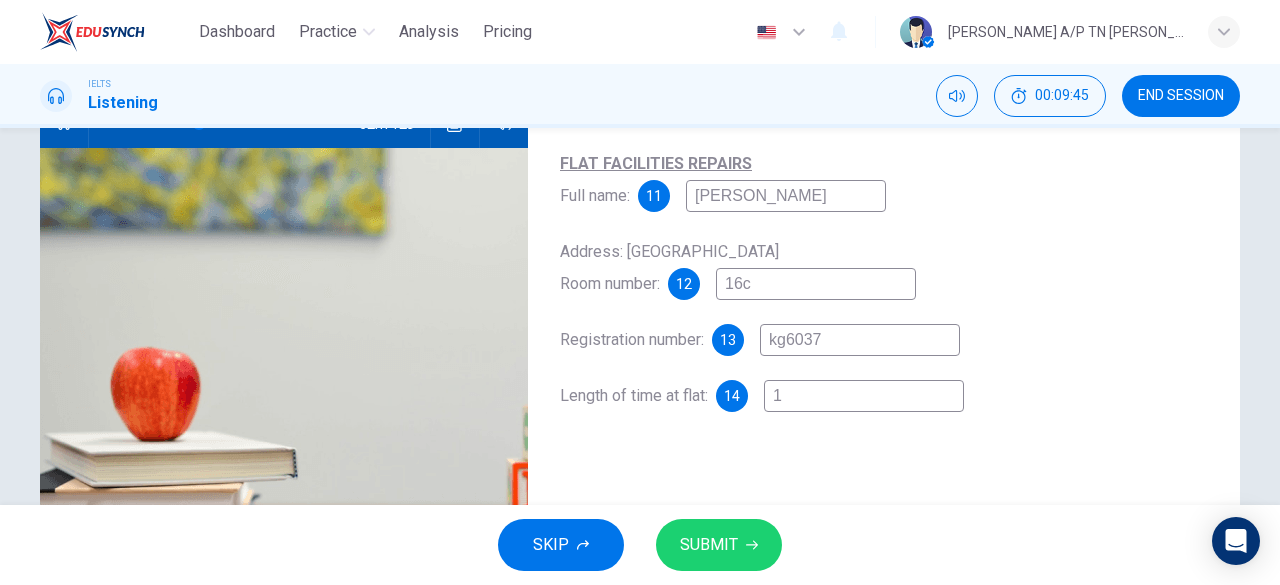 type on "37" 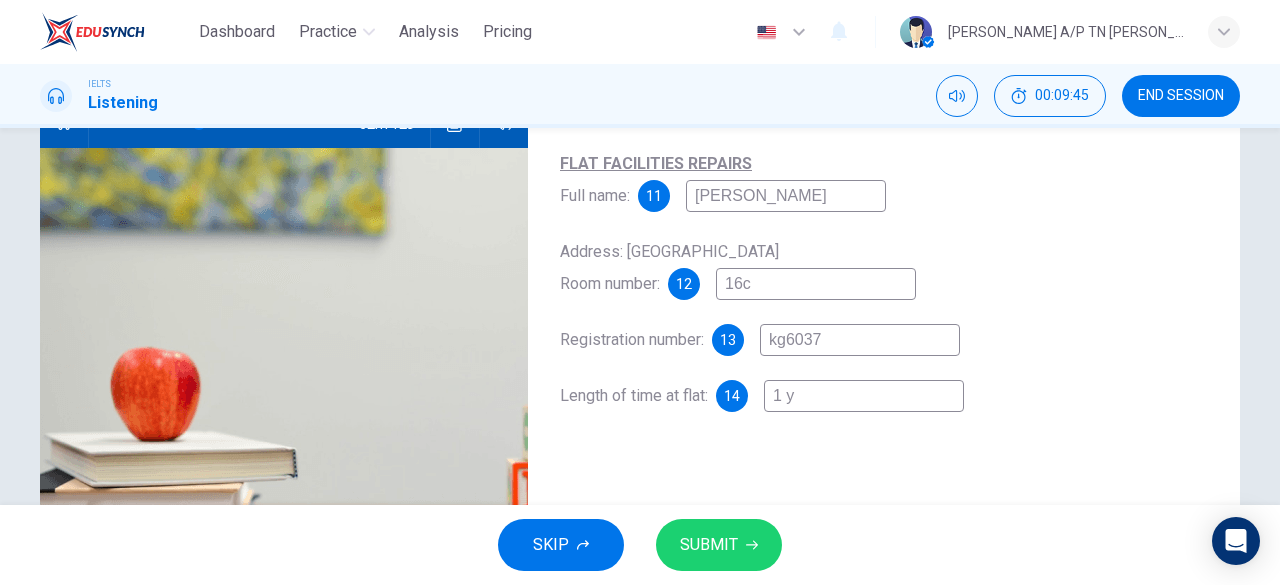 type on "37" 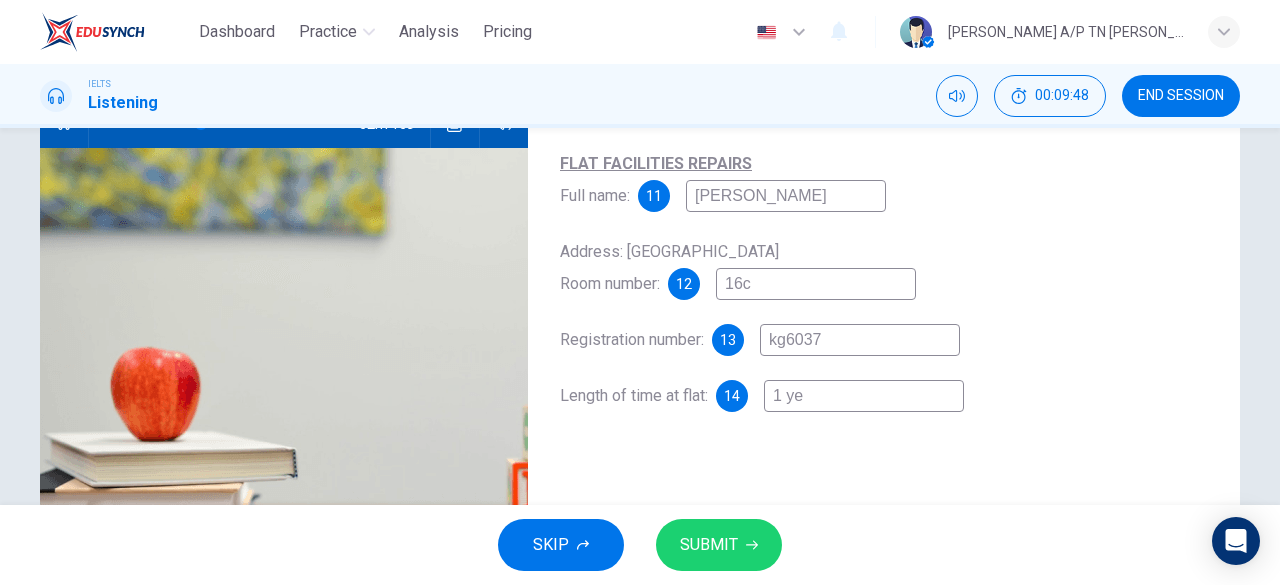 type on "39" 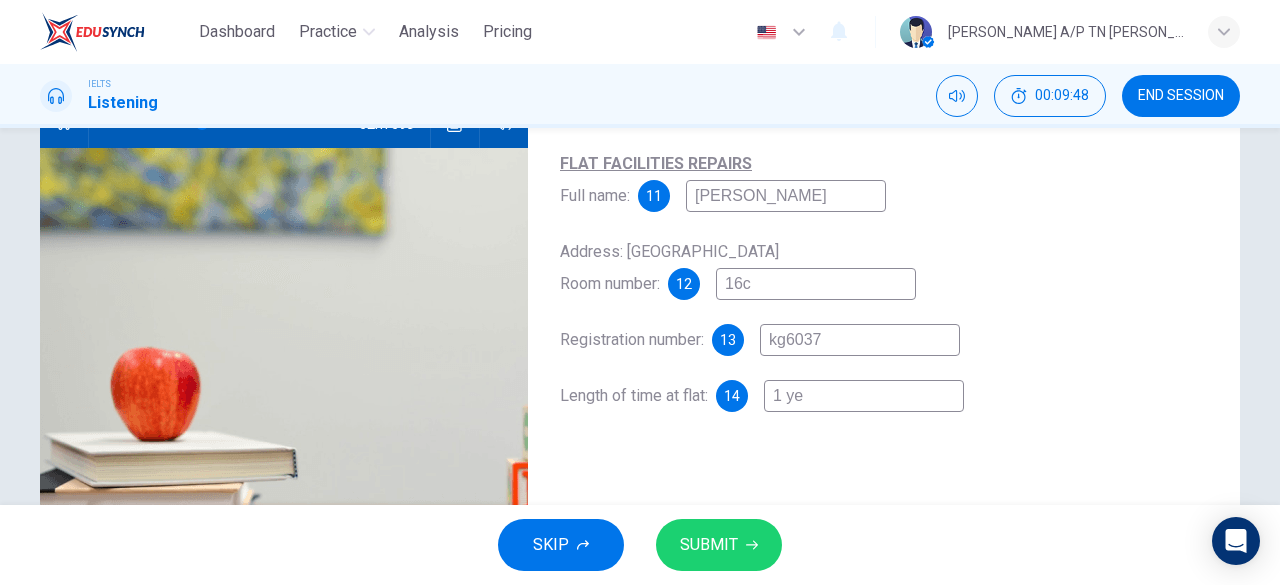 type on "1 y" 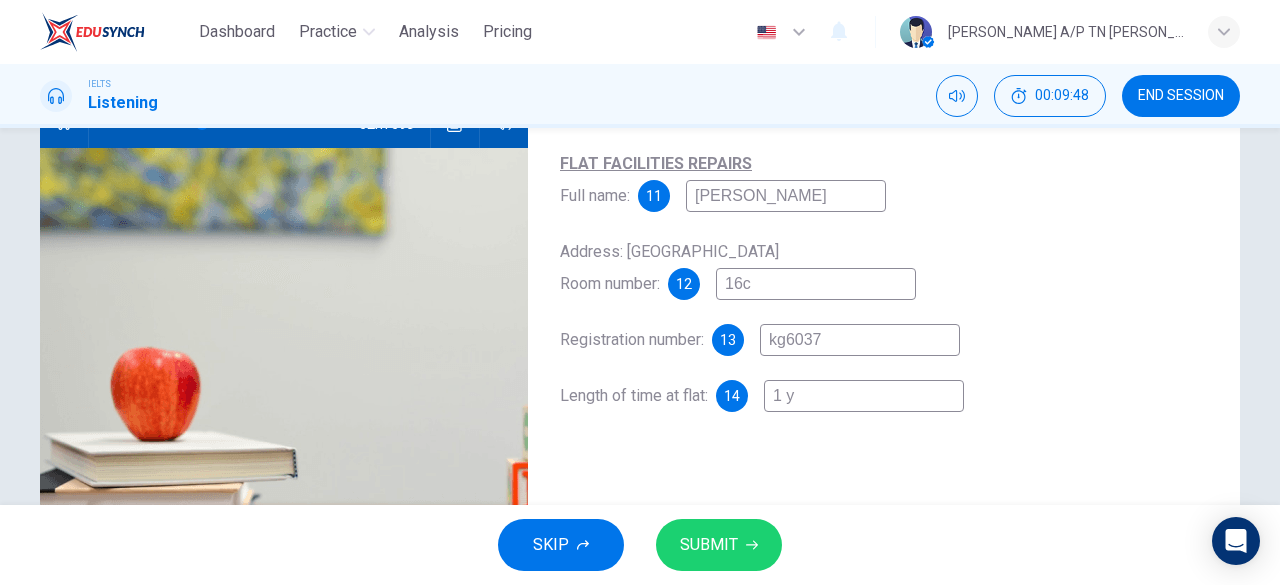 type on "1" 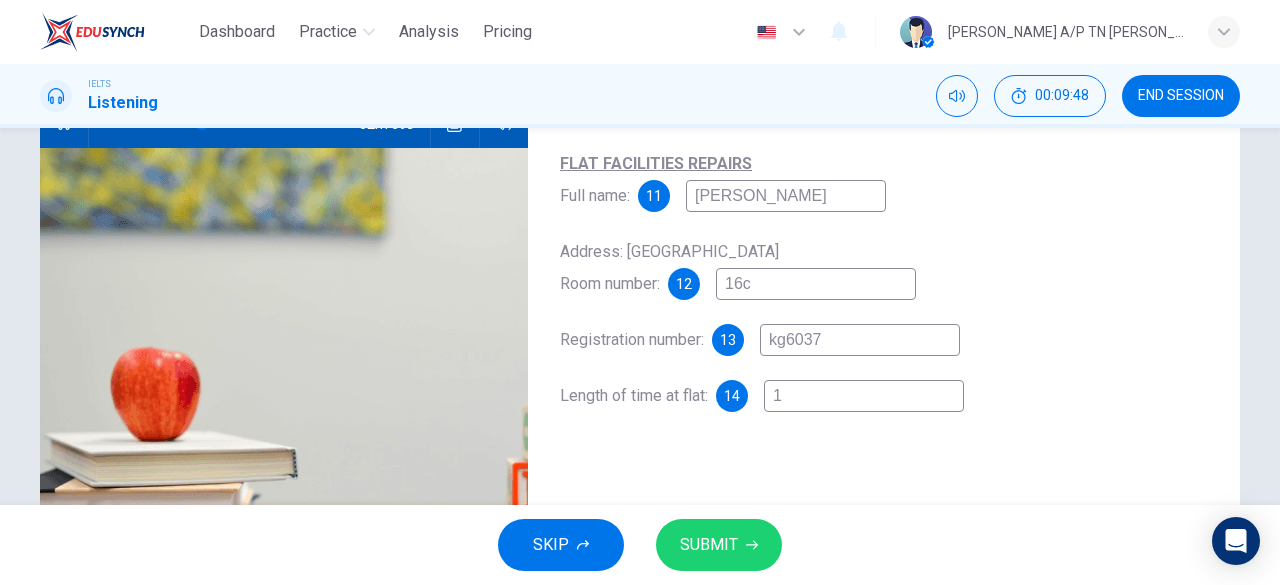 type on "39" 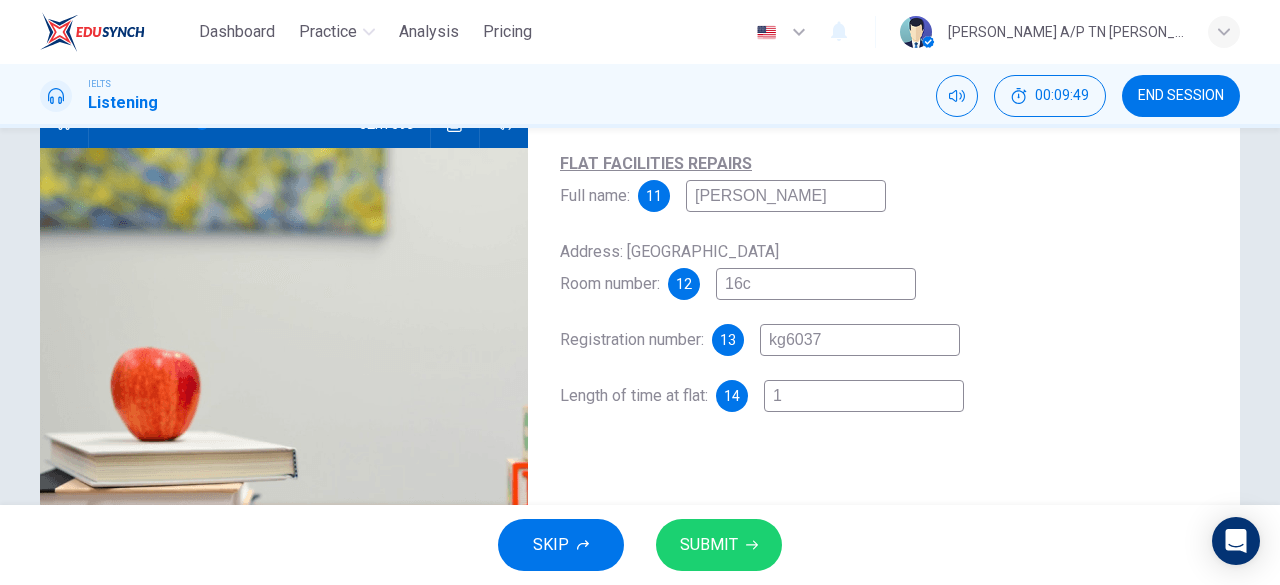 type 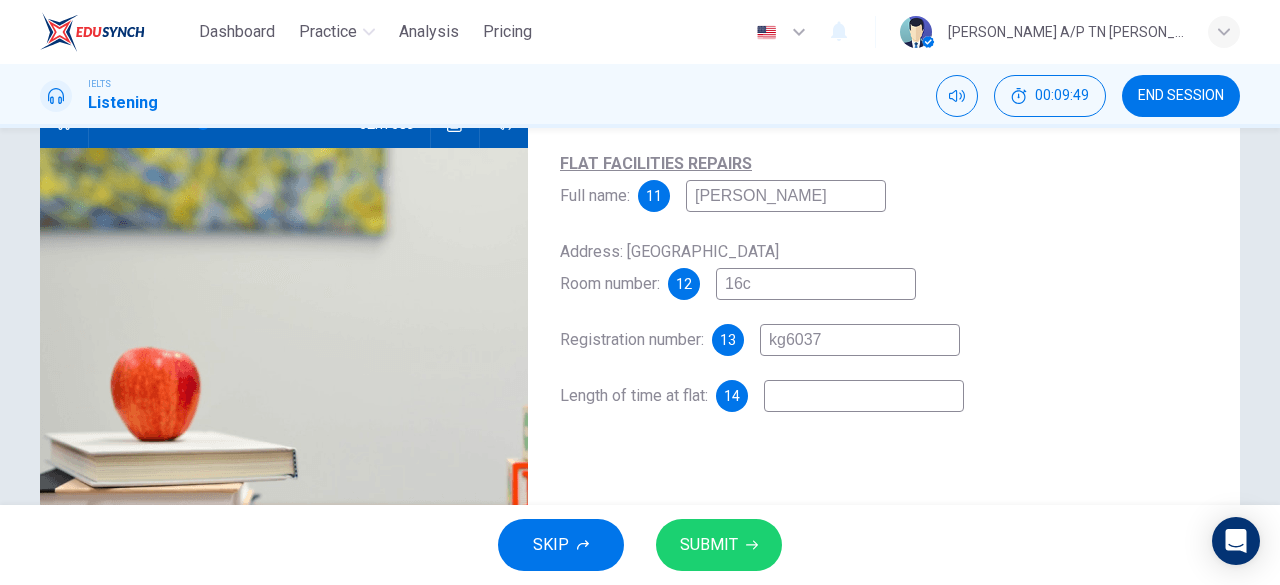 type on "39" 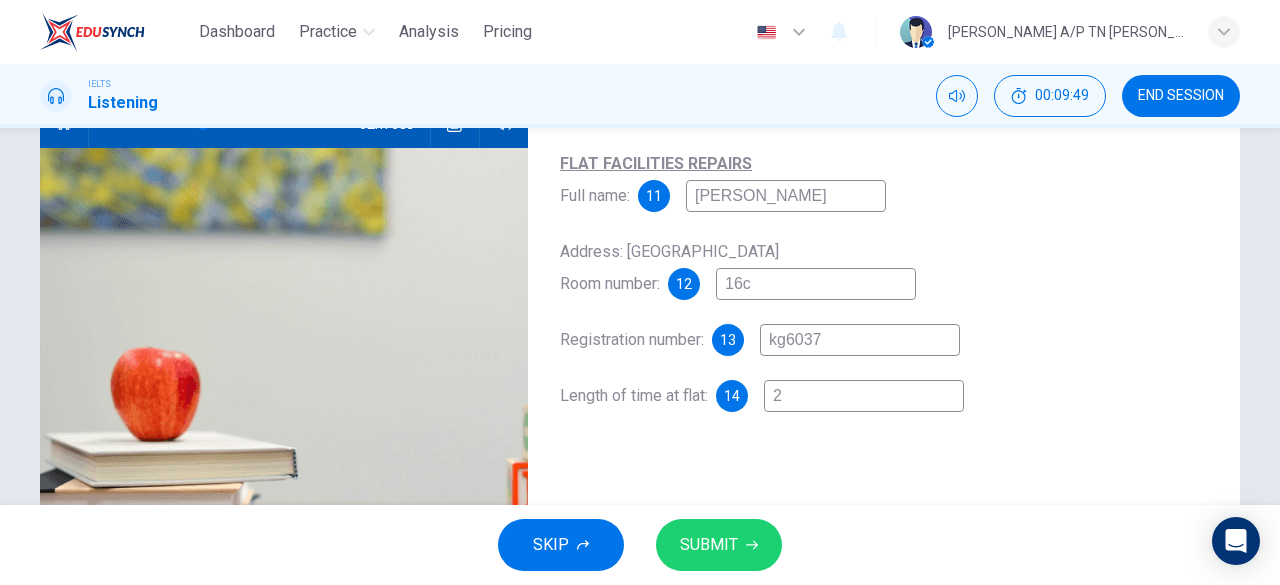 type on "39" 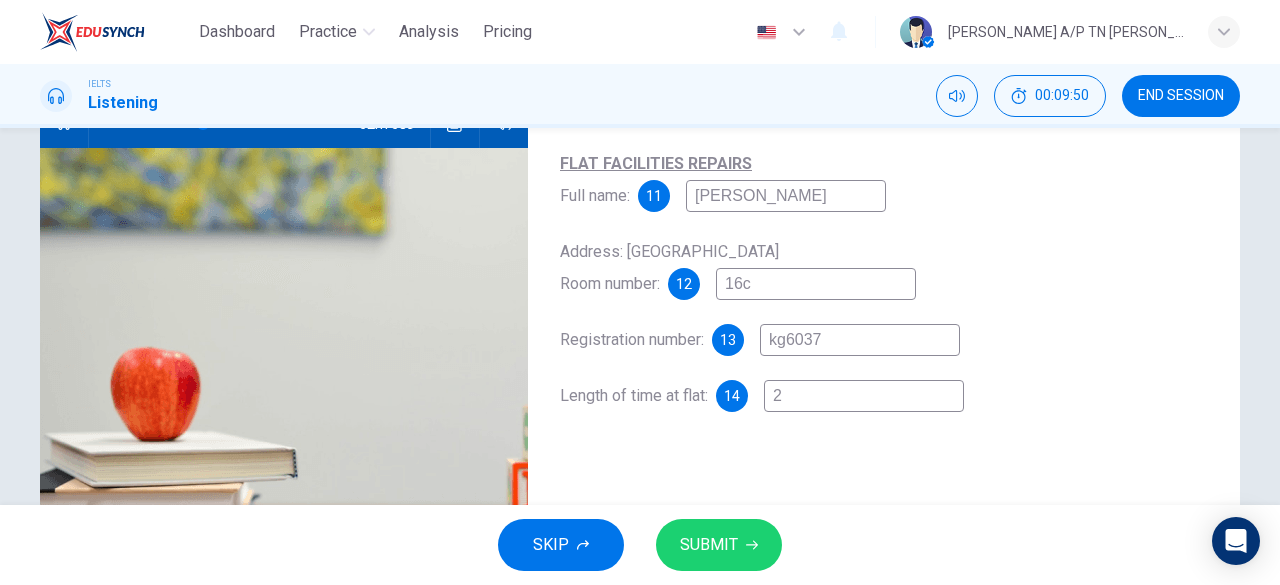 type on "2 m" 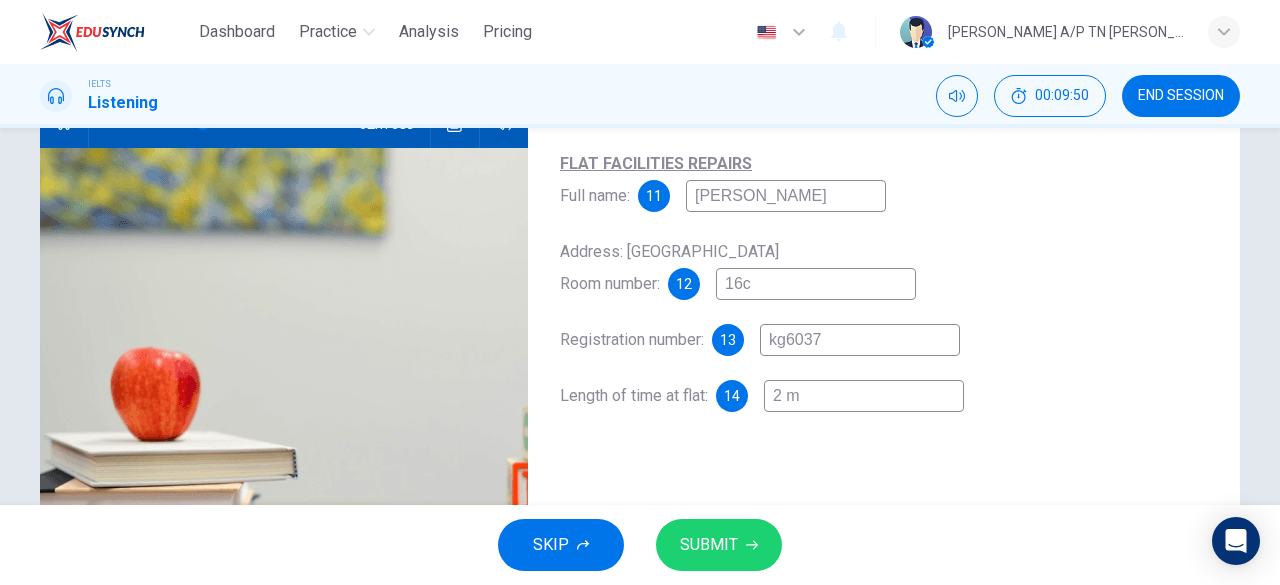 type on "40" 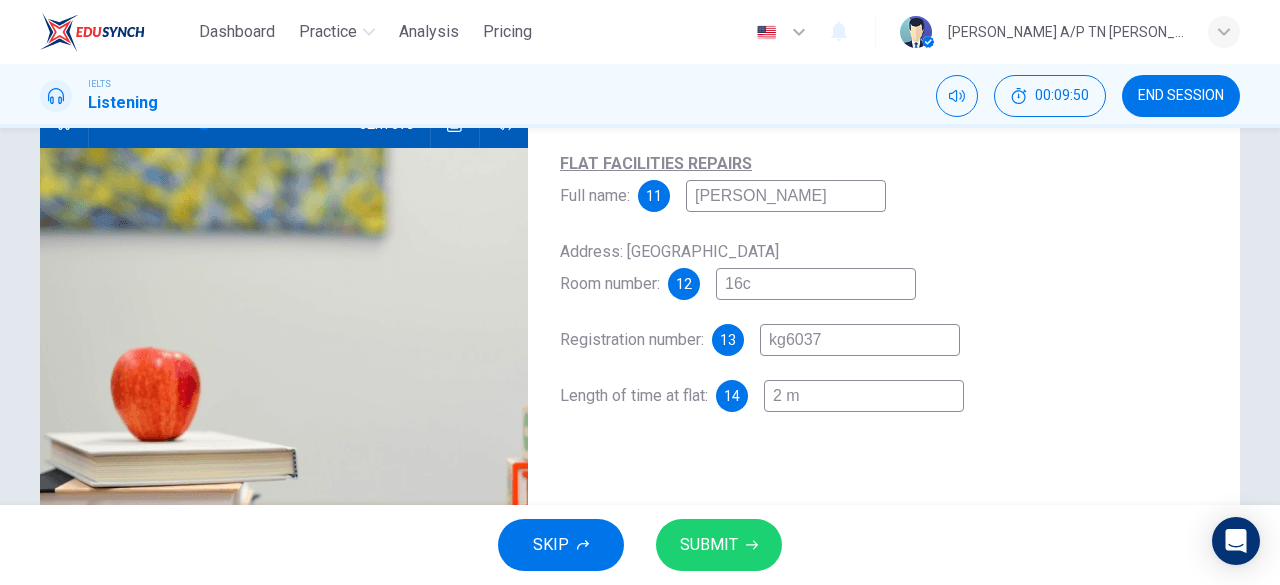 type on "2 mo" 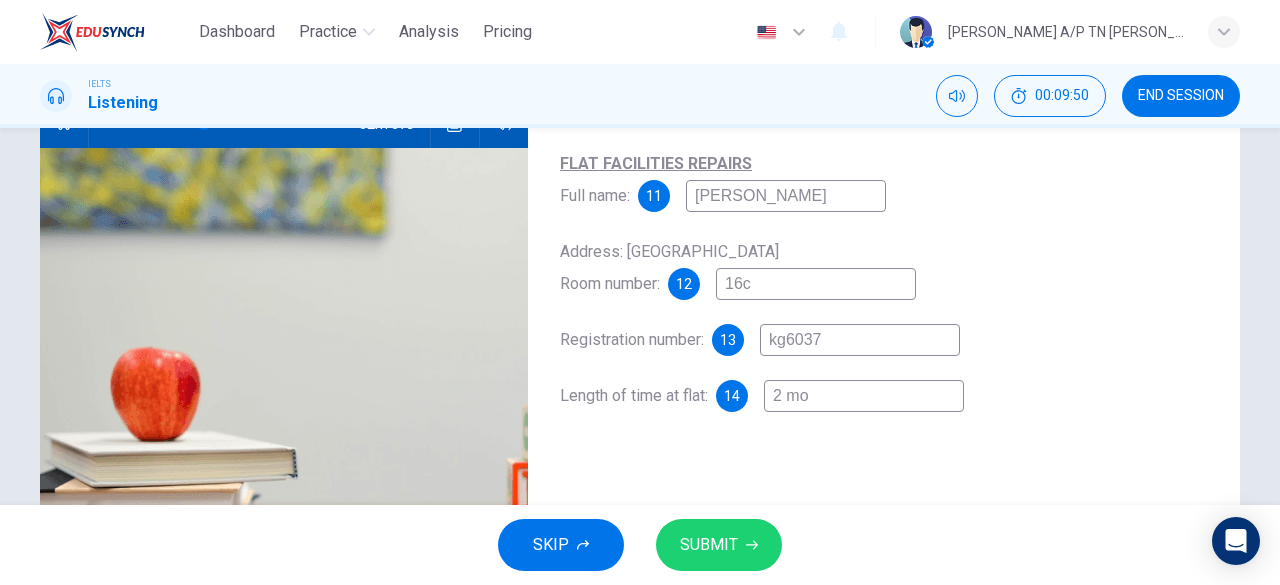 type on "40" 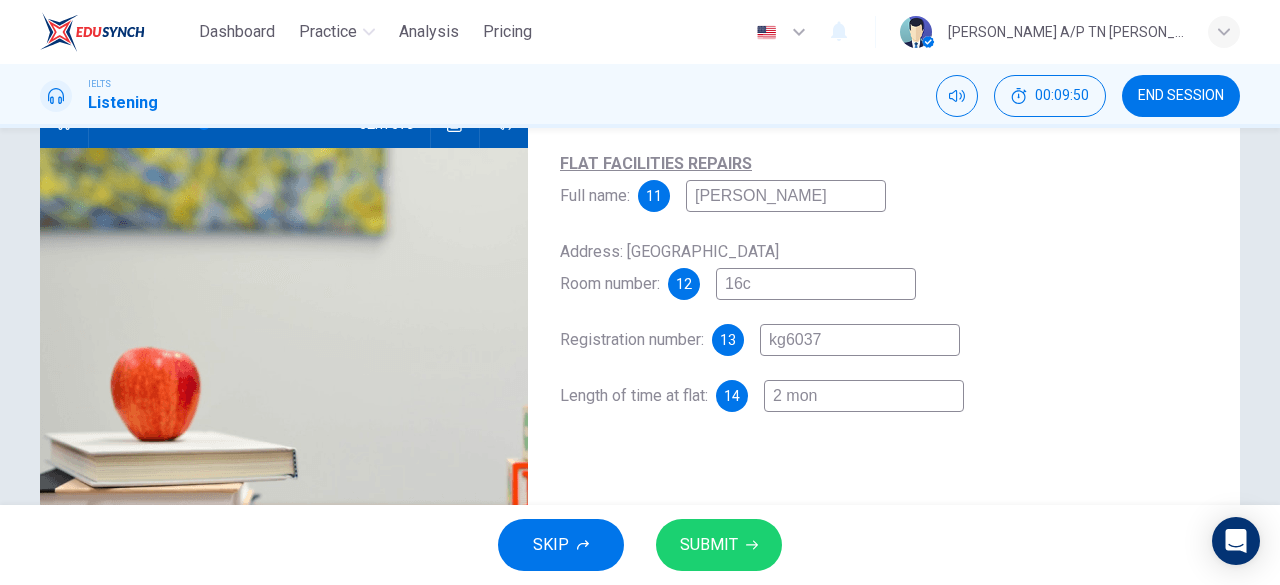 type on "40" 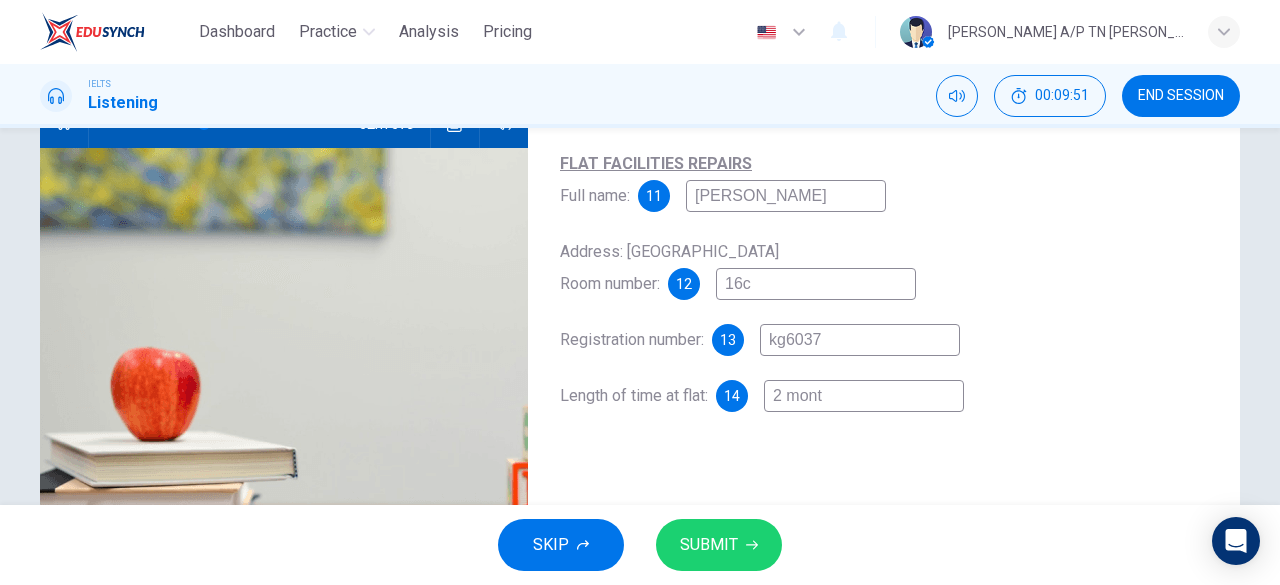 type on "2 month" 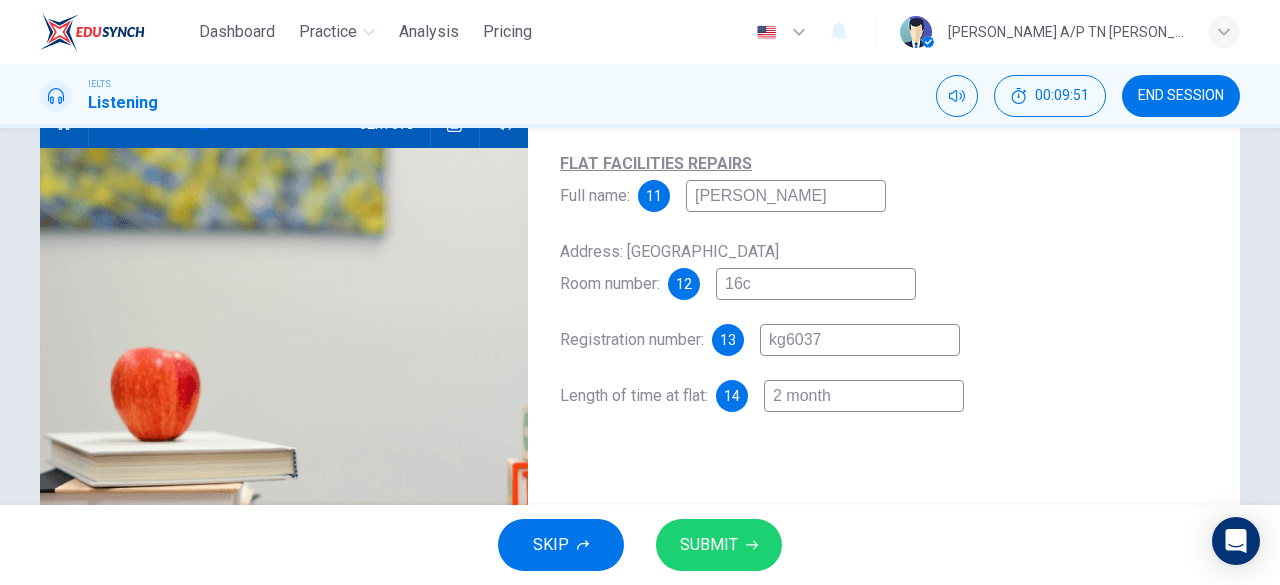 type on "40" 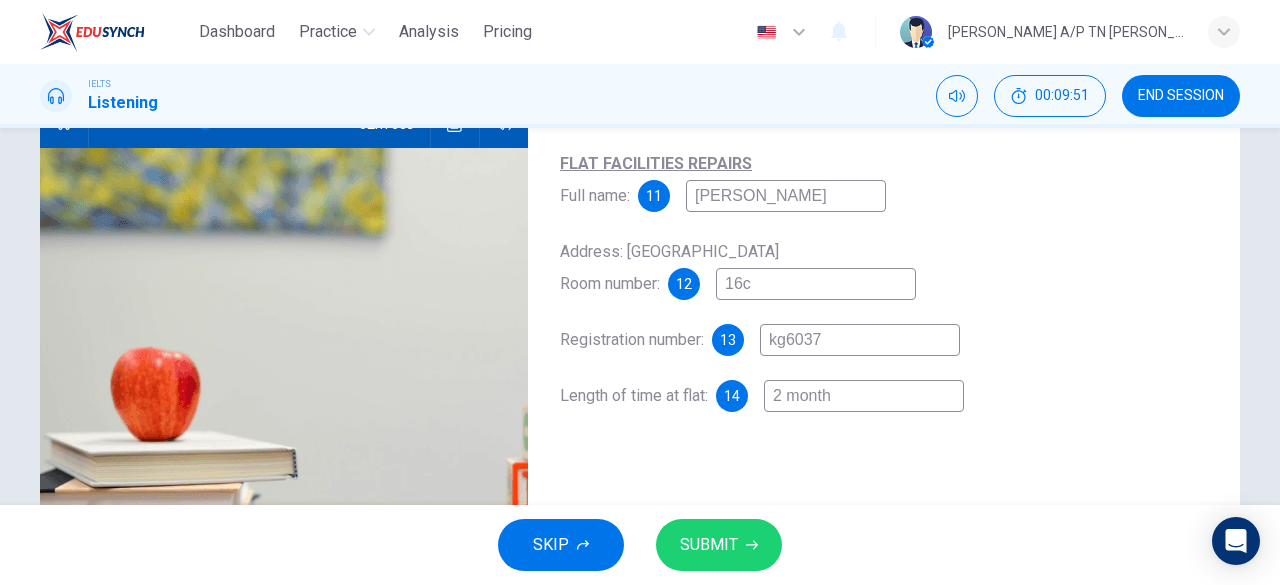 type on "2 months" 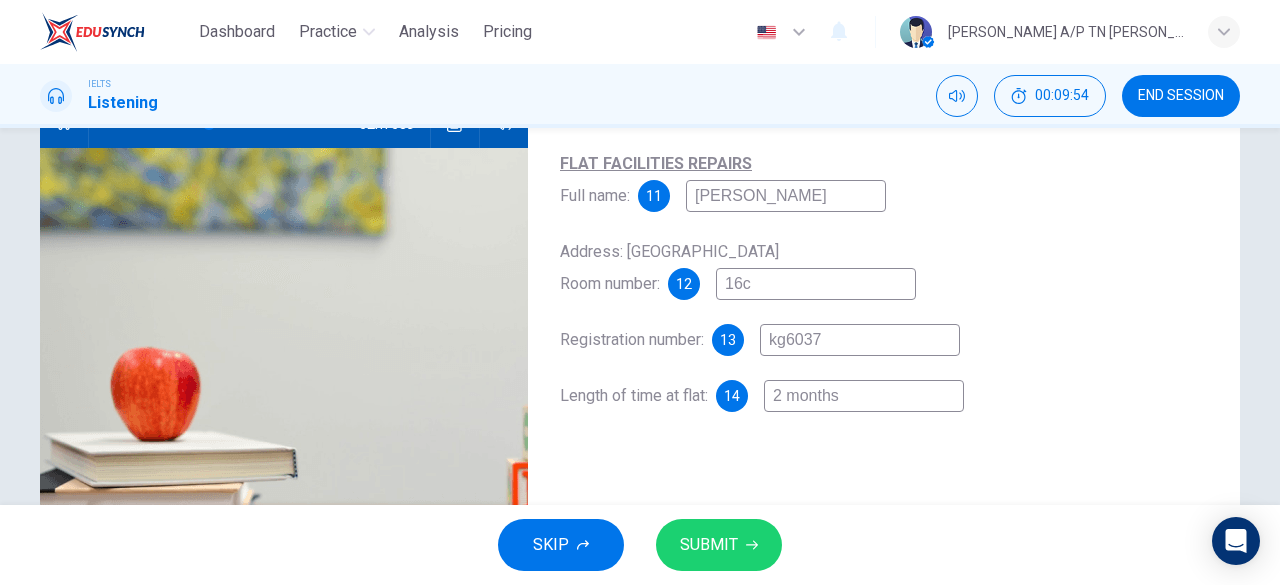scroll, scrollTop: 88, scrollLeft: 0, axis: vertical 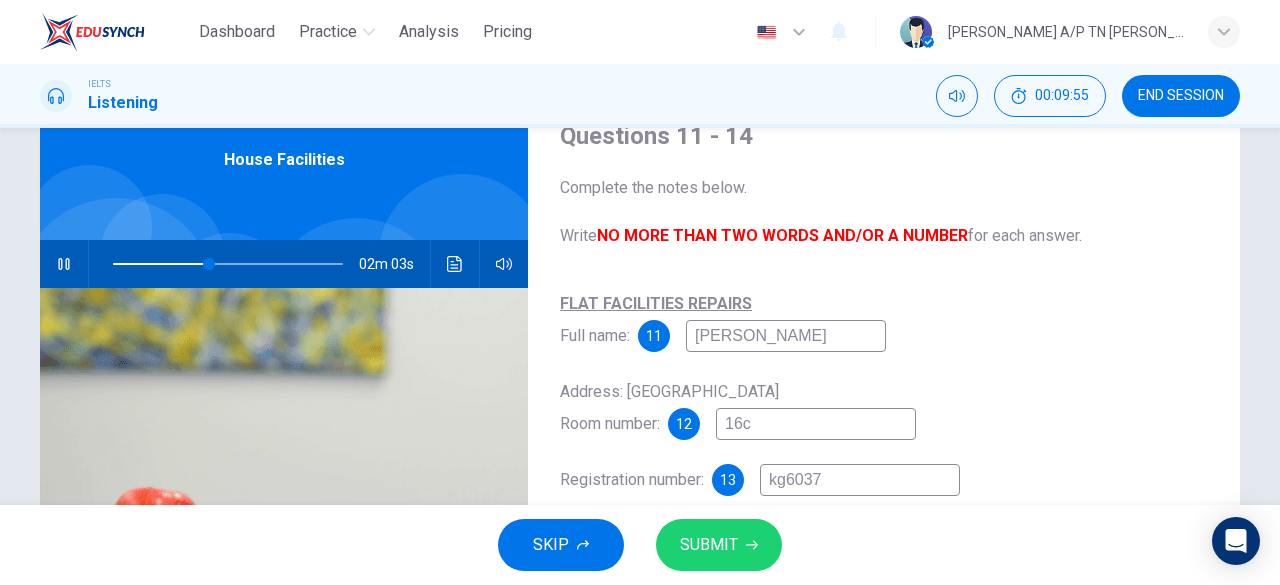 type on "42" 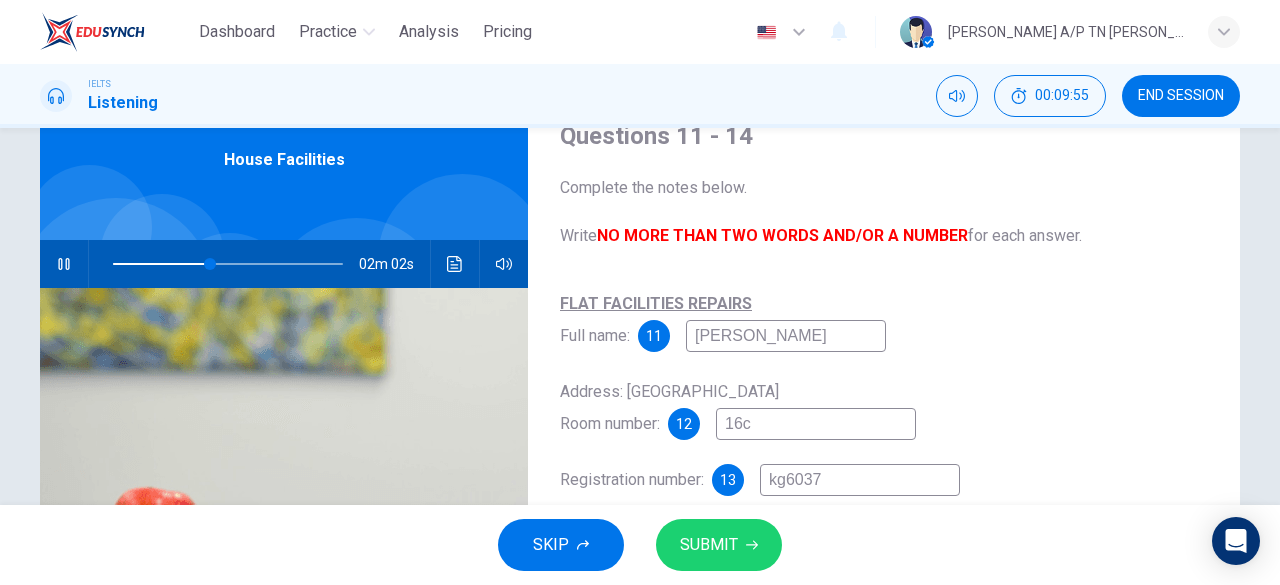 type on "2 months" 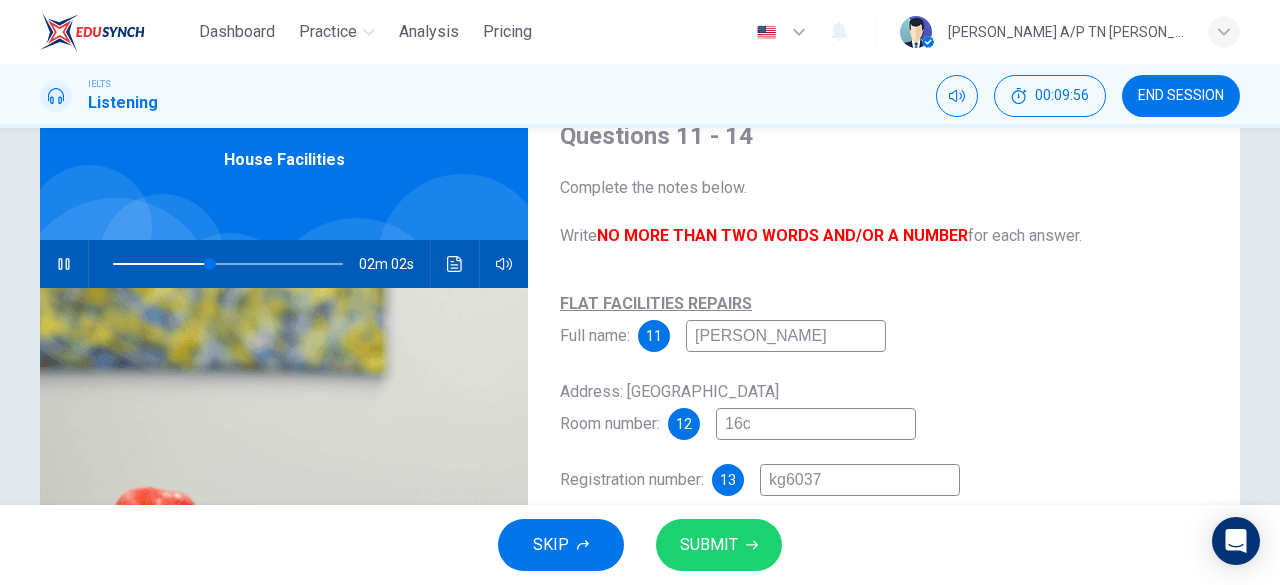 type on "42" 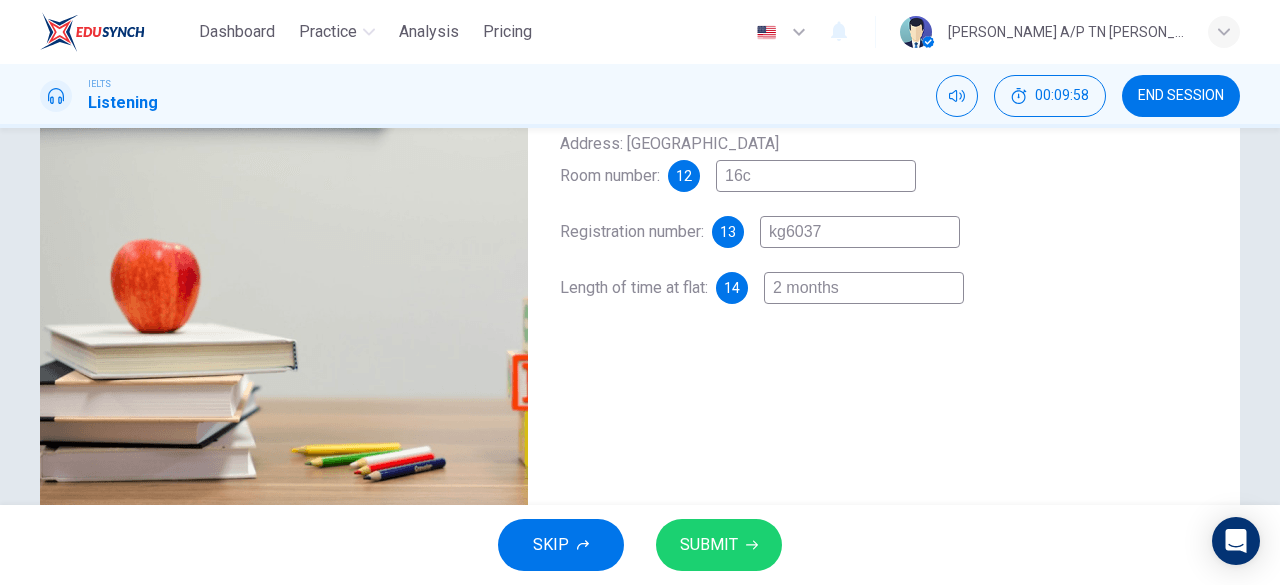 scroll, scrollTop: 358, scrollLeft: 0, axis: vertical 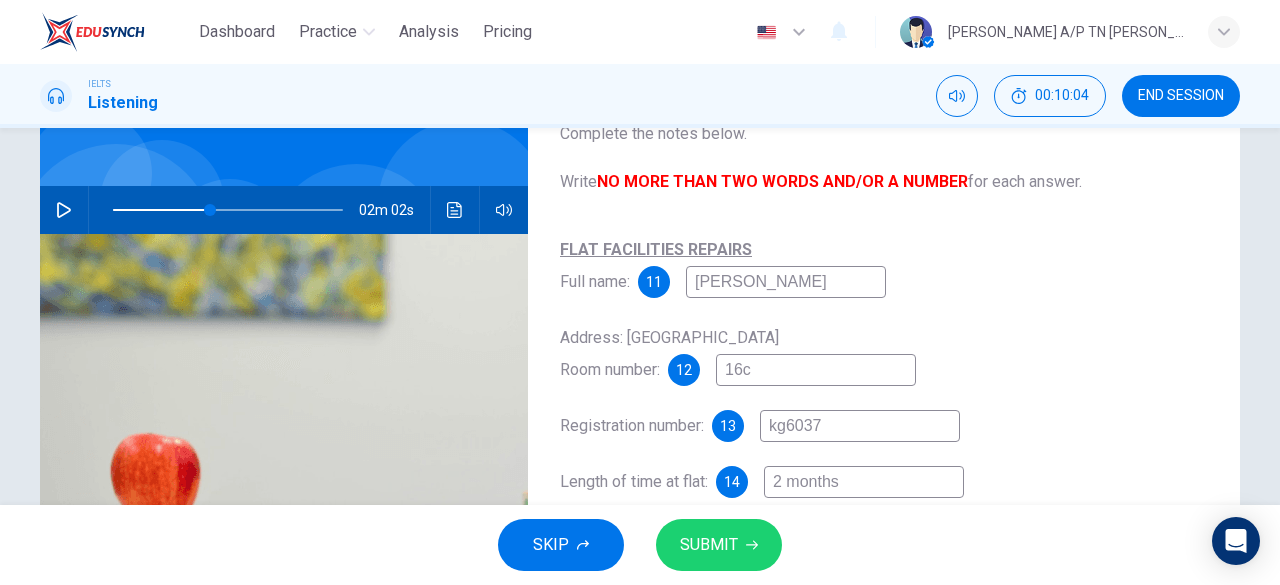click on "[PERSON_NAME]" at bounding box center (786, 282) 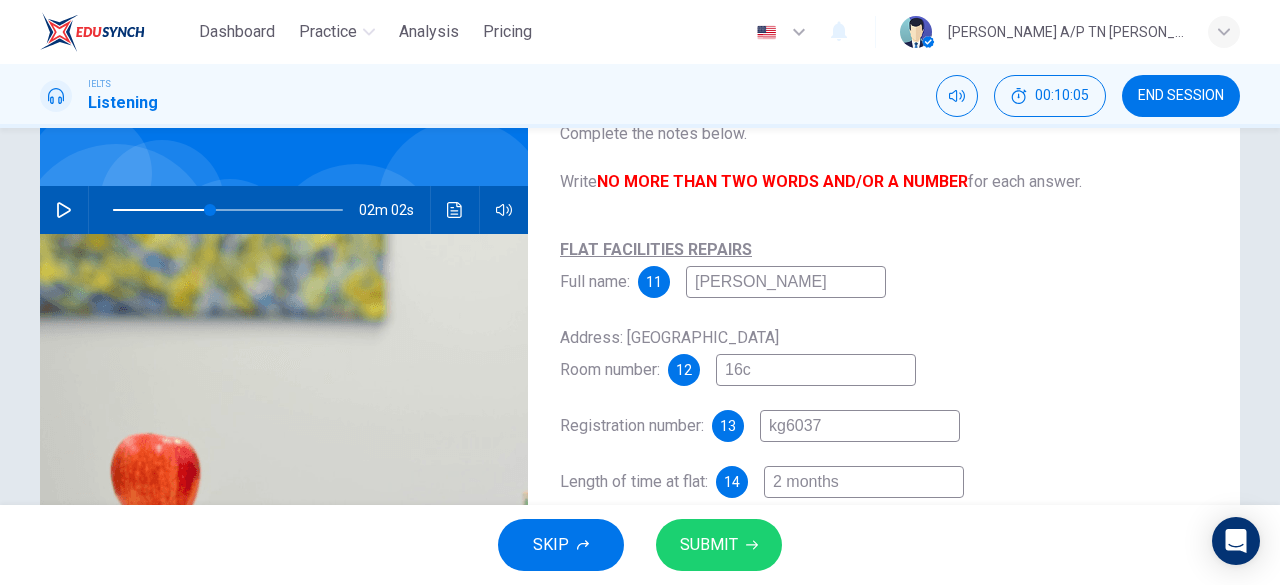 type on "evin grint" 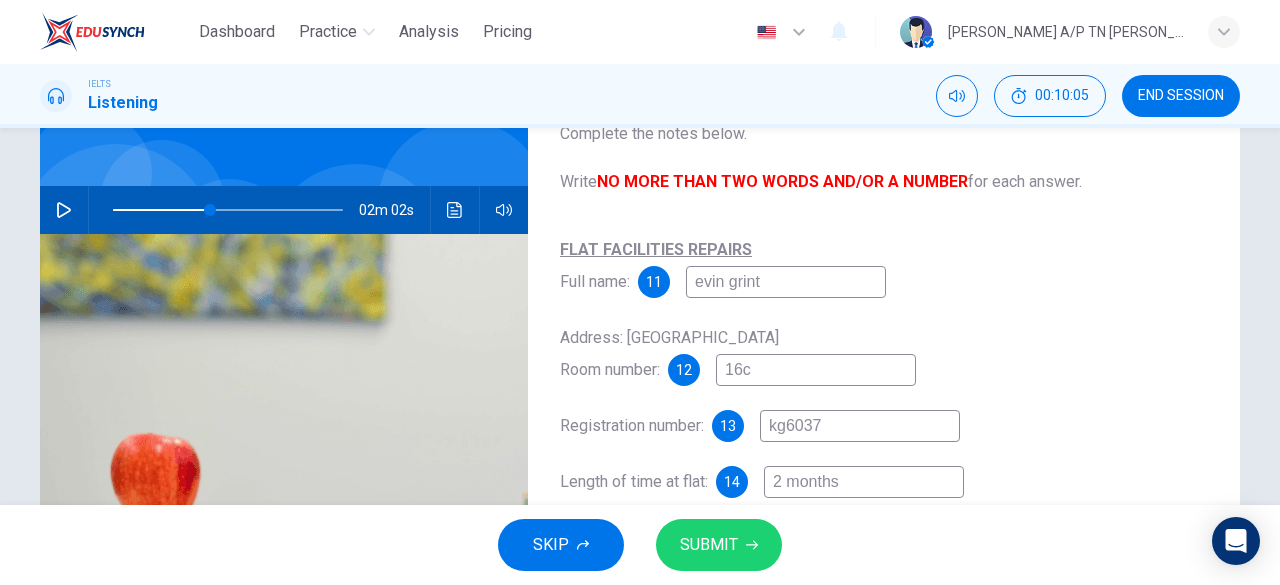 type on "42" 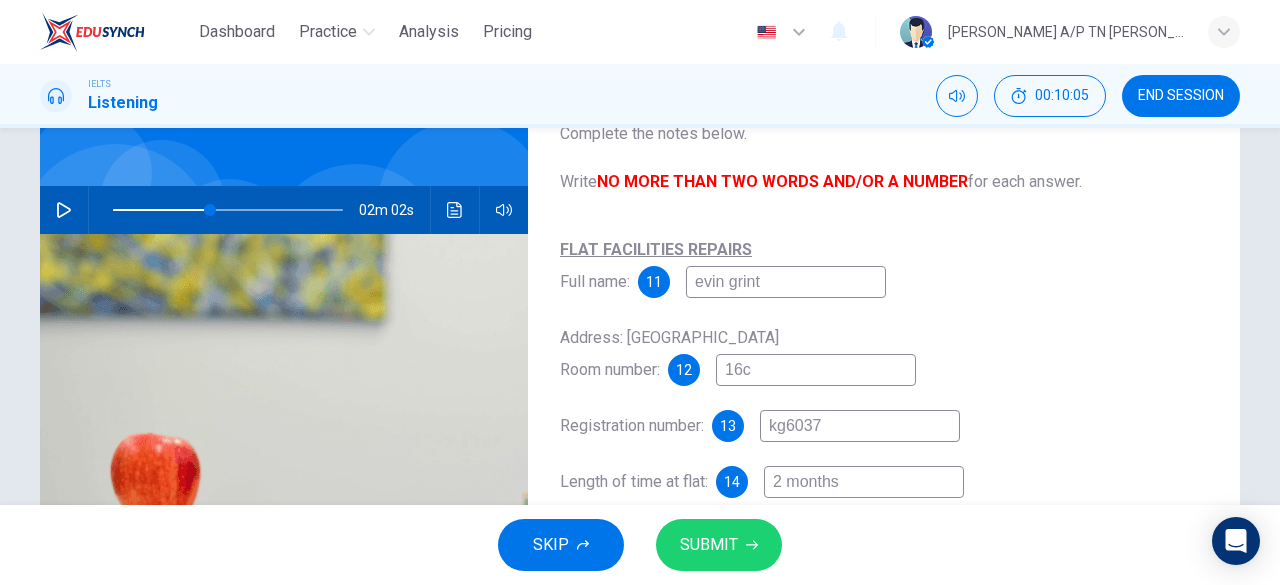 type on "[PERSON_NAME]" 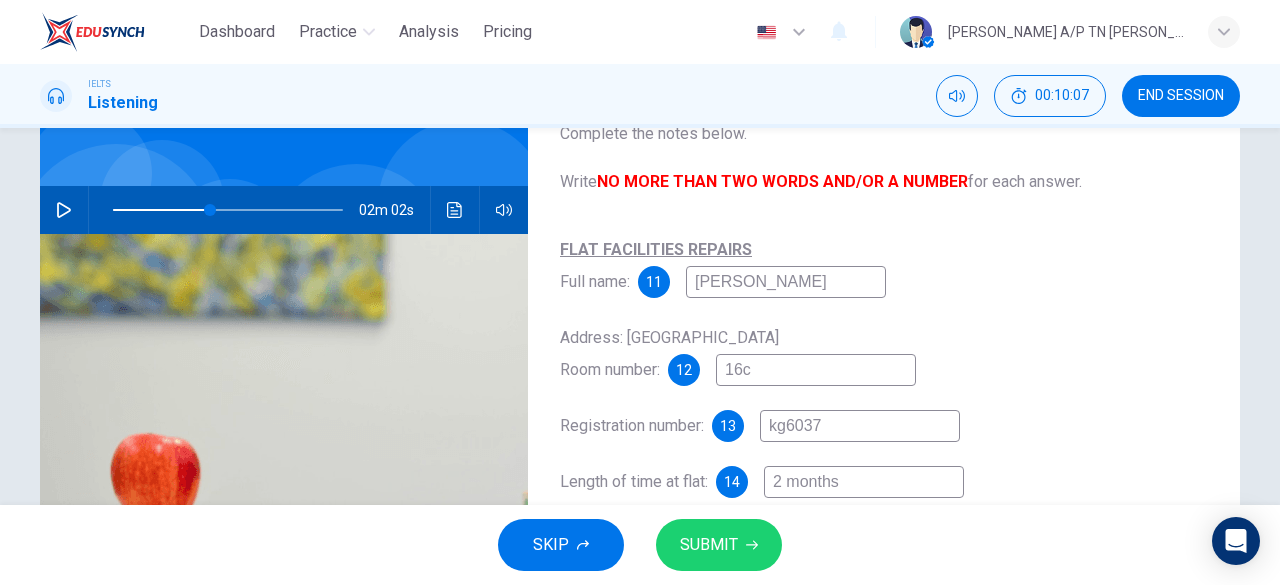 click on "[PERSON_NAME]" at bounding box center [786, 282] 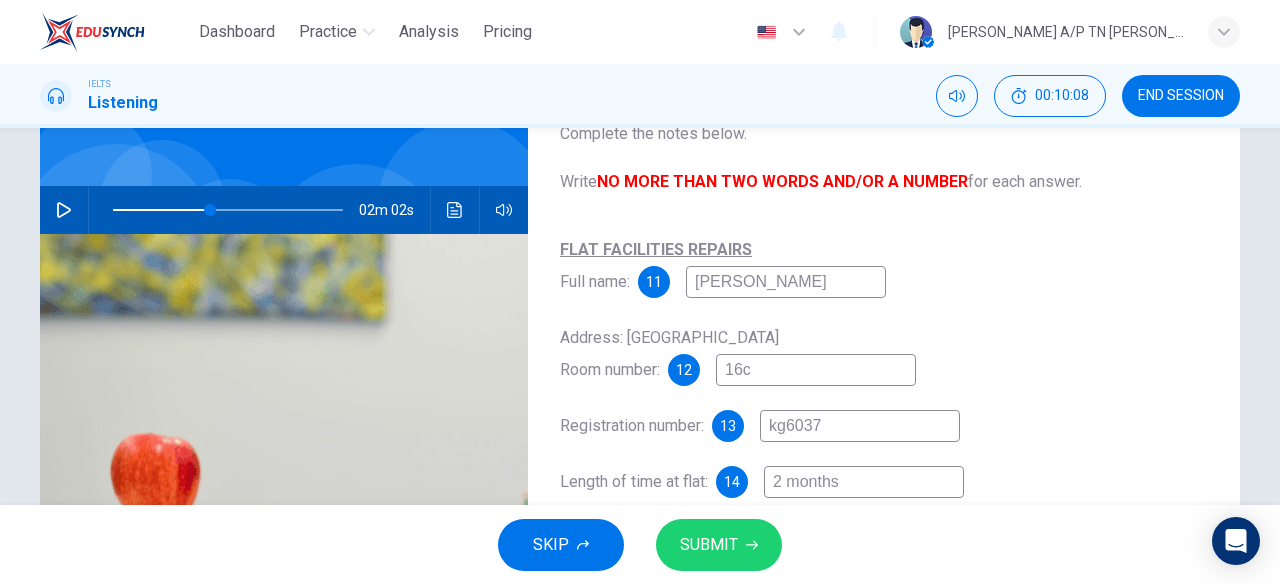 type on "[PERSON_NAME]" 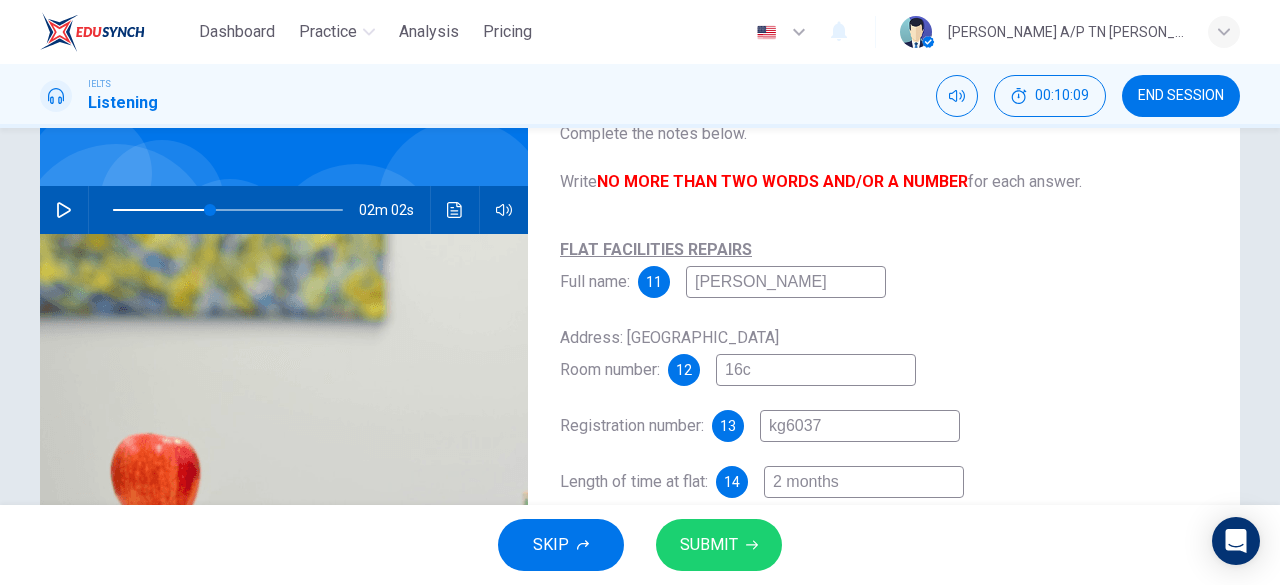 type on "[PERSON_NAME]" 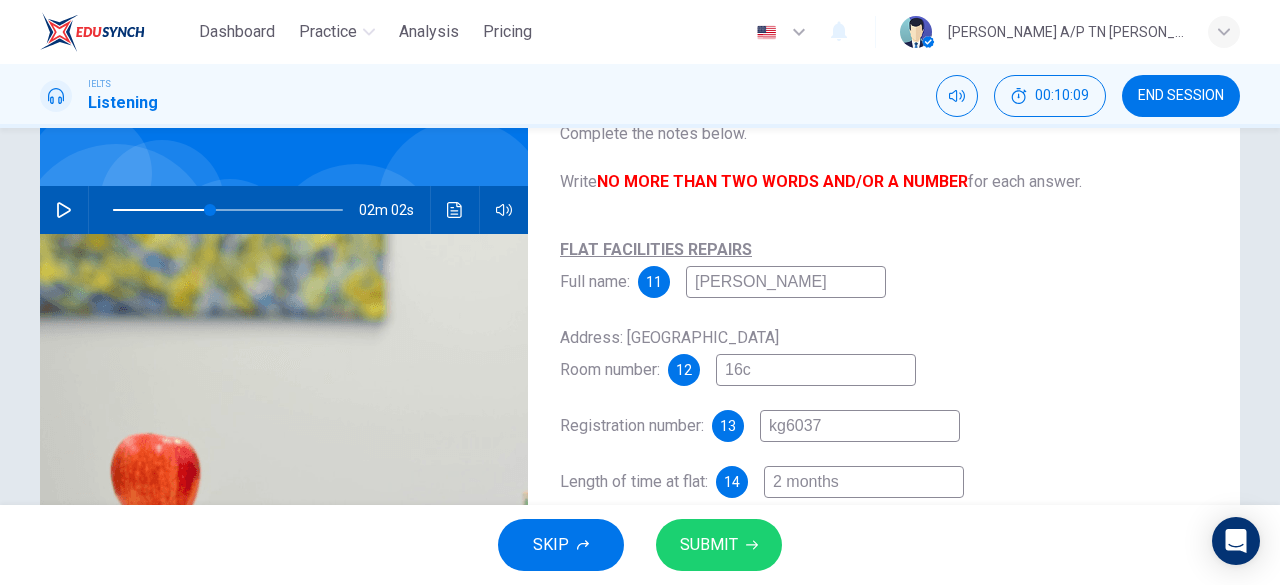 type on "42" 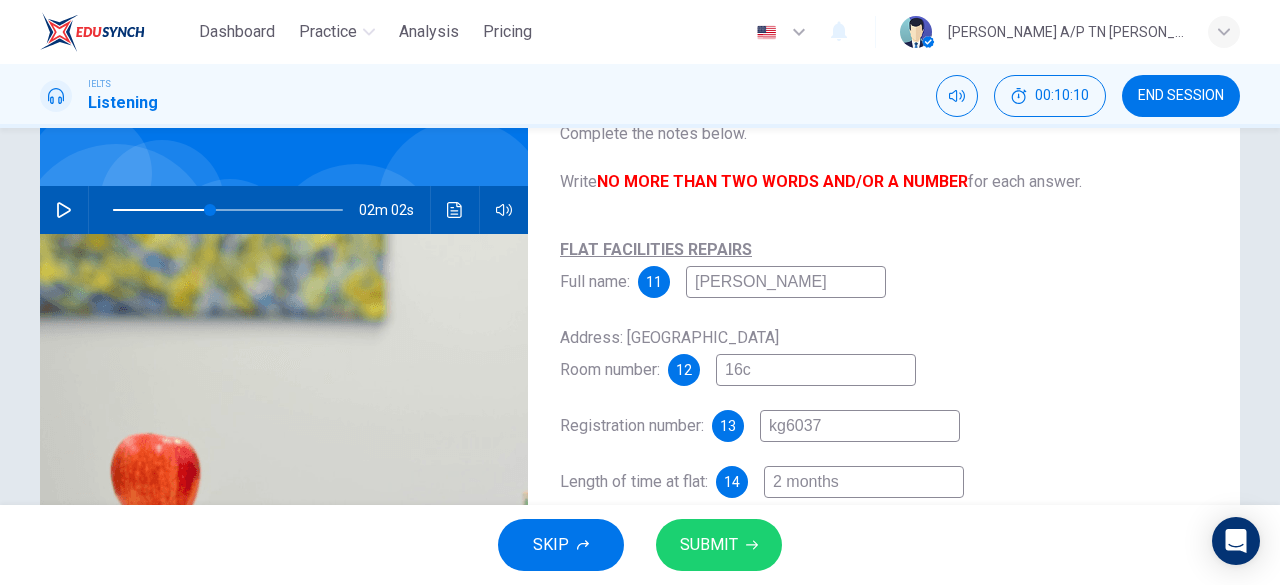 type on "[PERSON_NAME]" 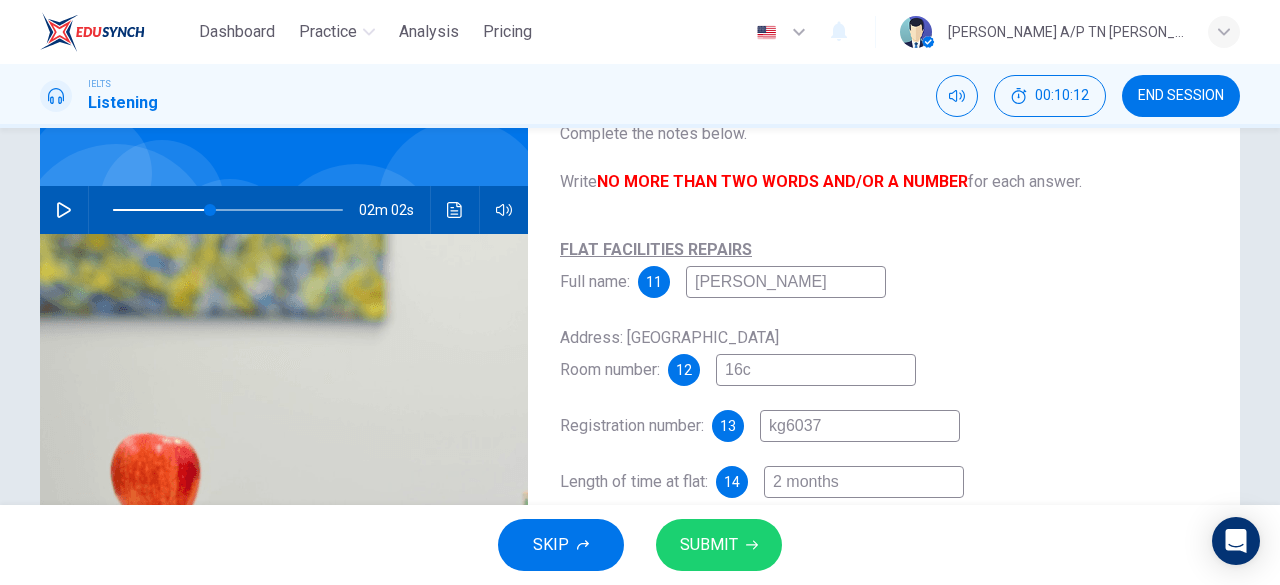 type on "[PERSON_NAME]" 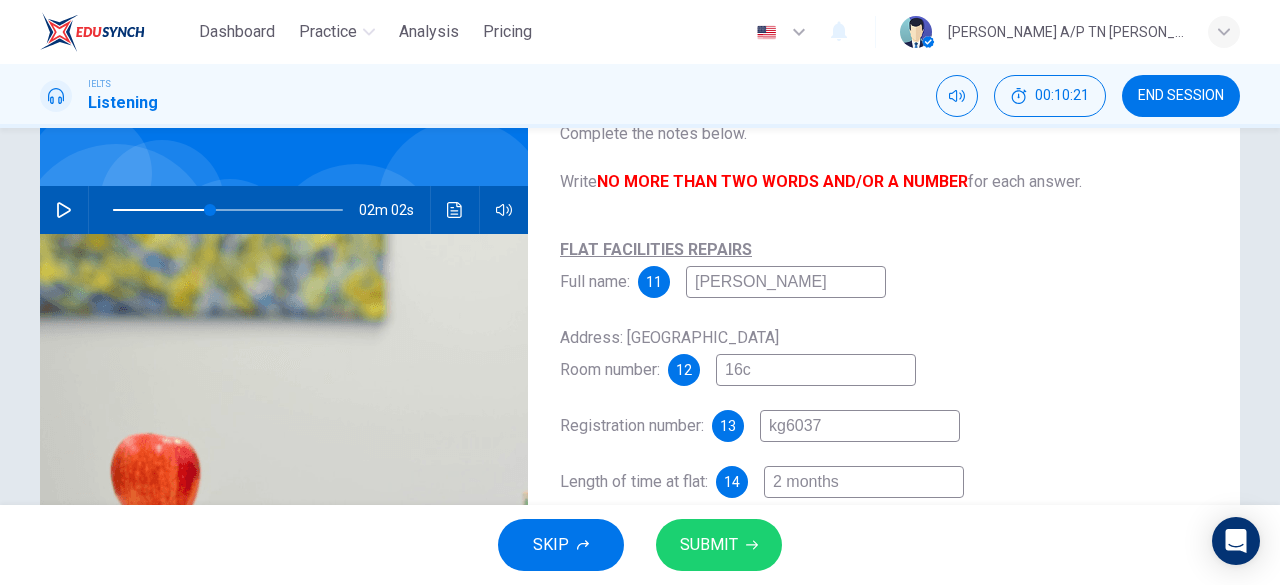 type on "42" 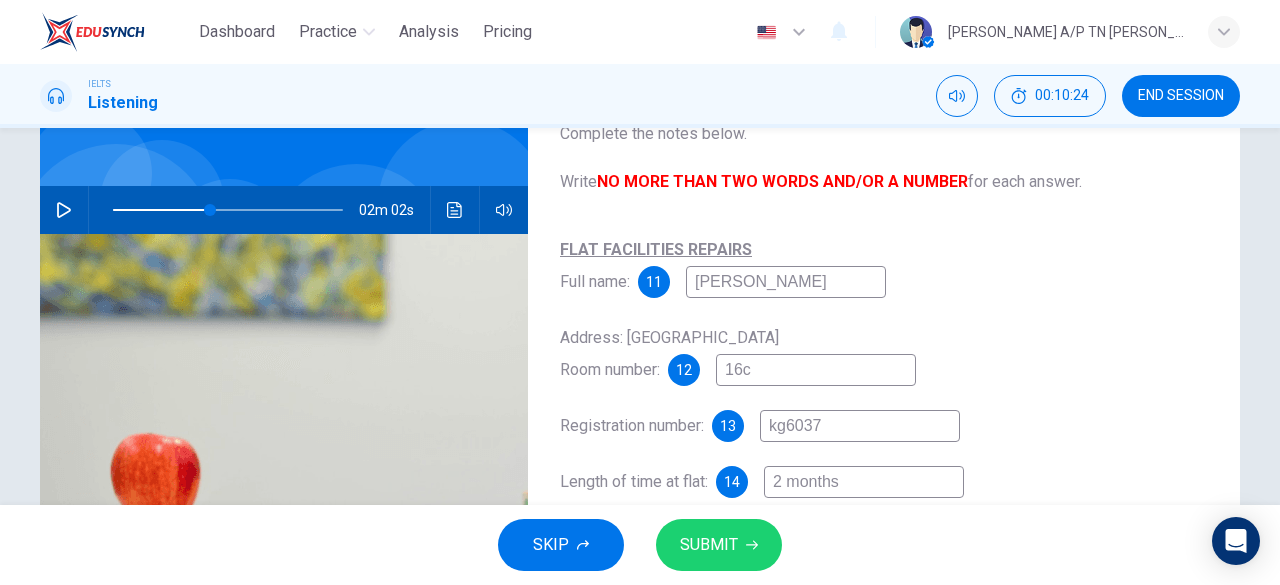 click on "[PERSON_NAME]" at bounding box center [786, 282] 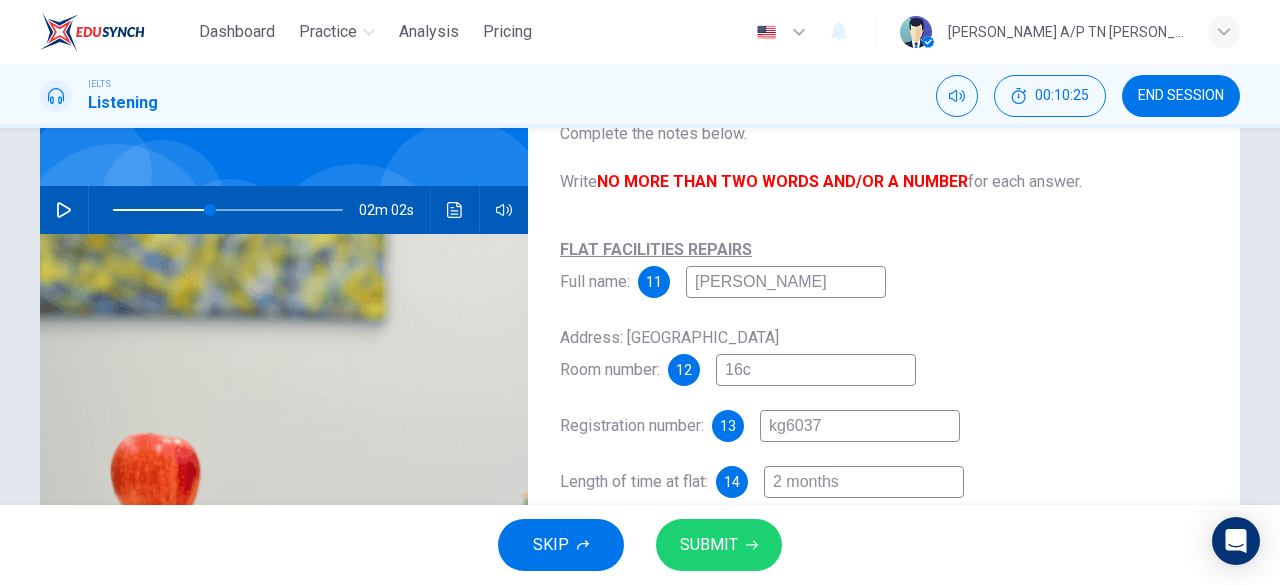 type on "[PERSON_NAME]" 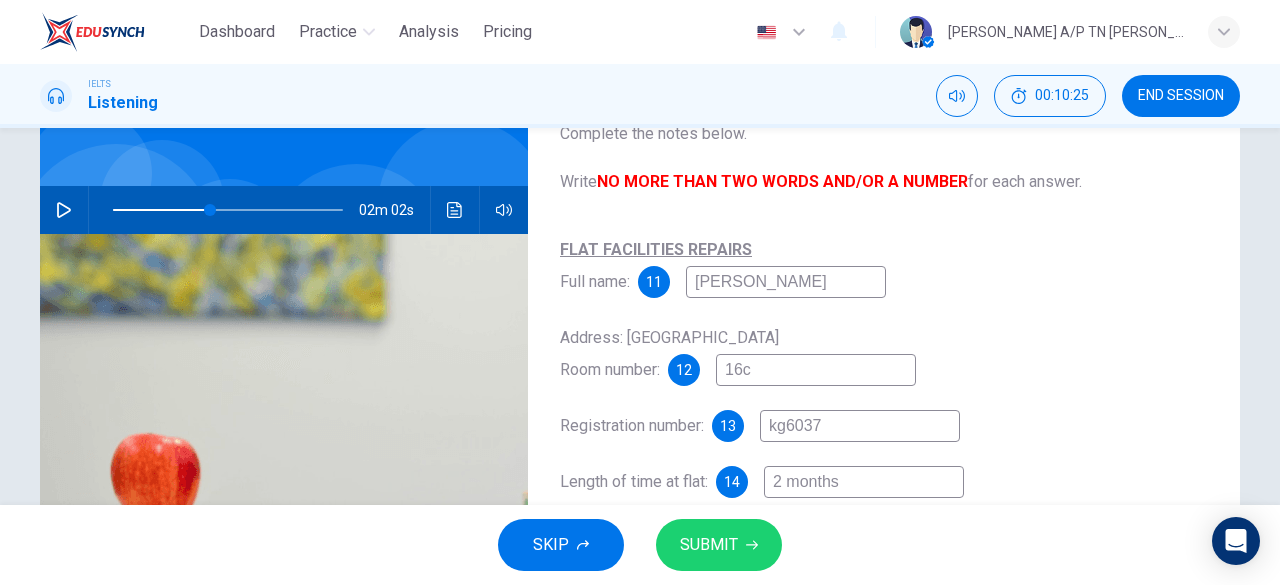 type on "42" 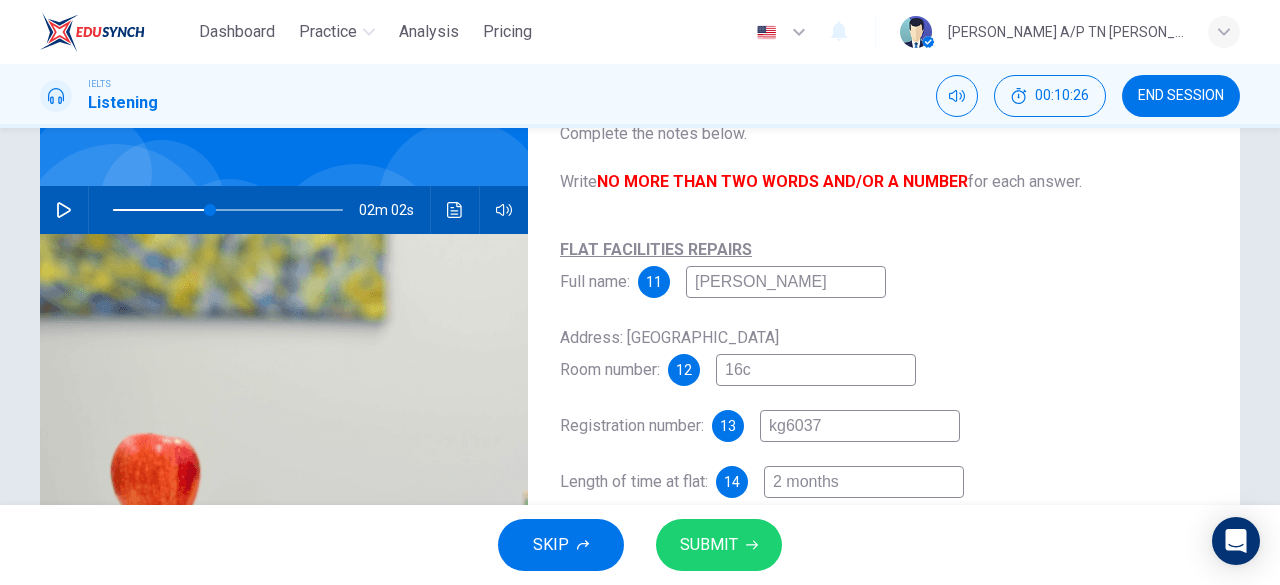 type on "[PERSON_NAME]" 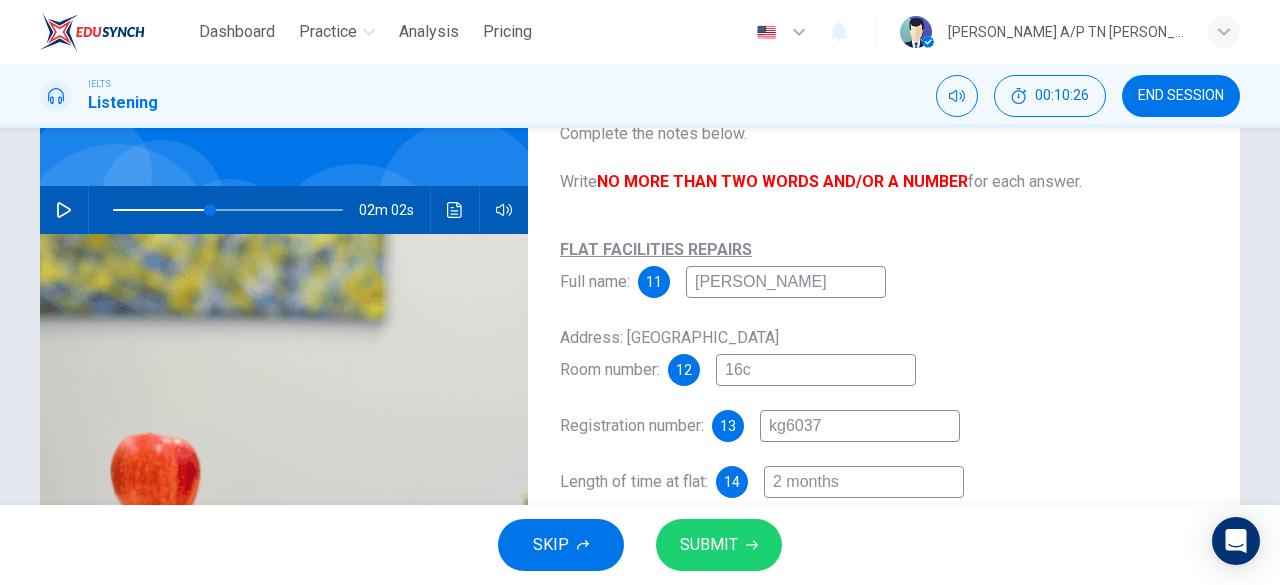type on "42" 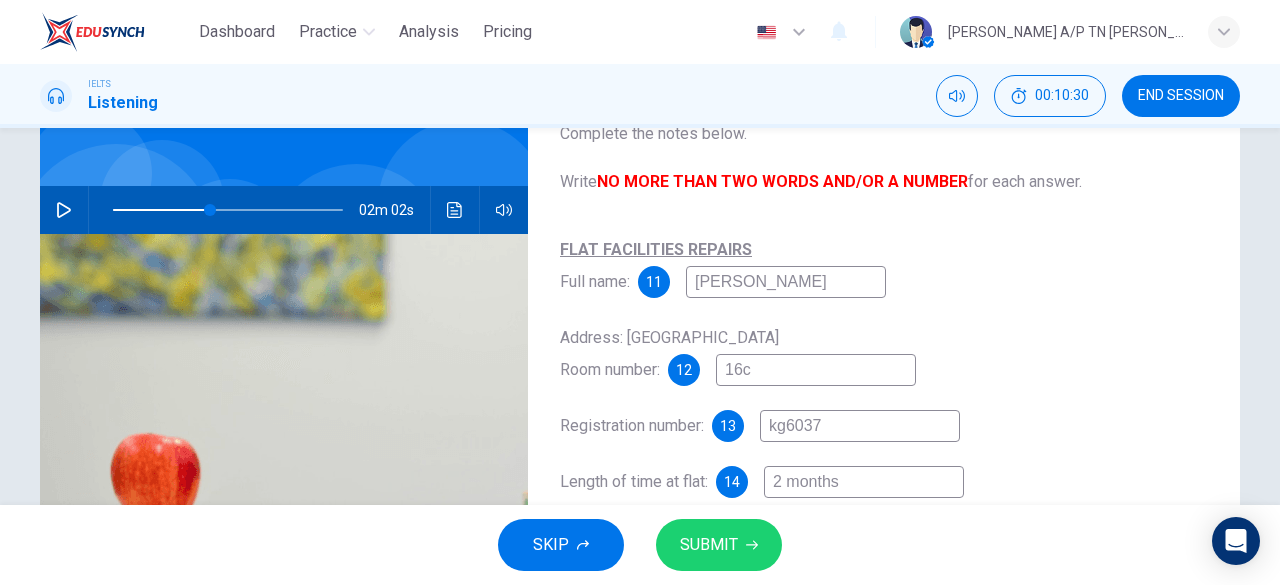 click on "[PERSON_NAME]" at bounding box center [786, 282] 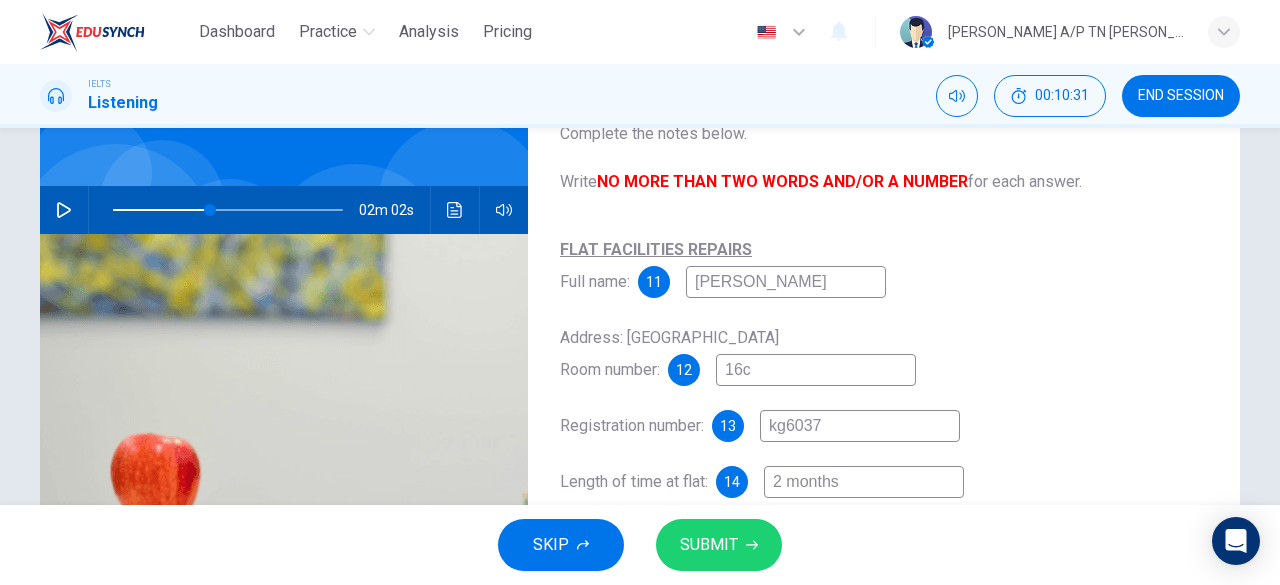 type on "[PERSON_NAME]" 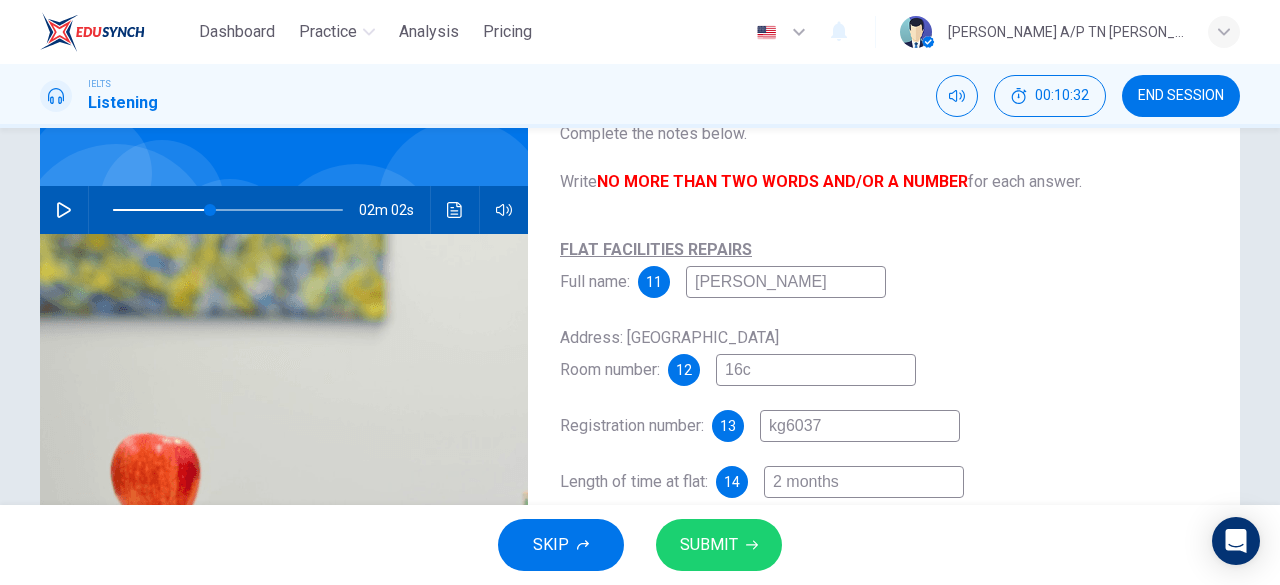type on "[PERSON_NAME]" 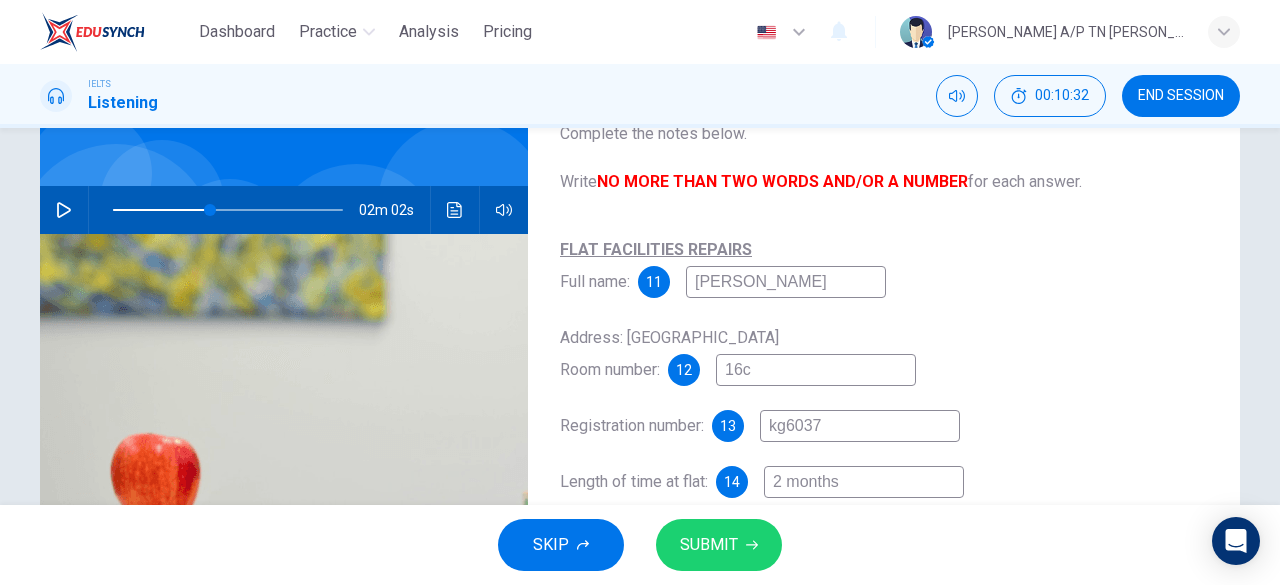 type on "42" 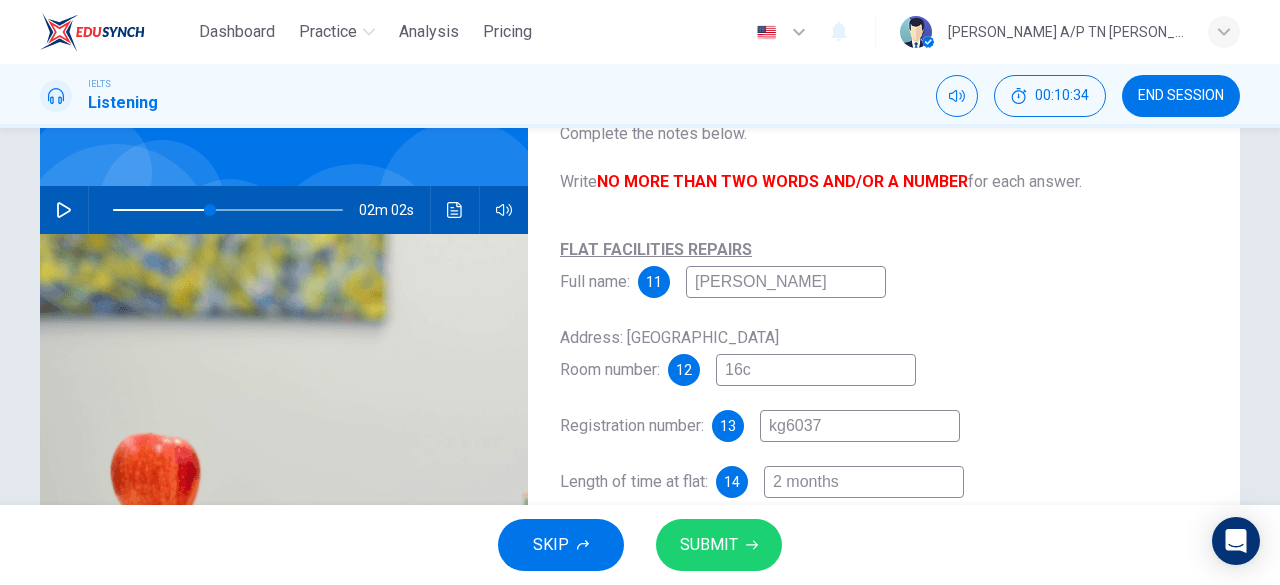 type on "[PERSON_NAME]" 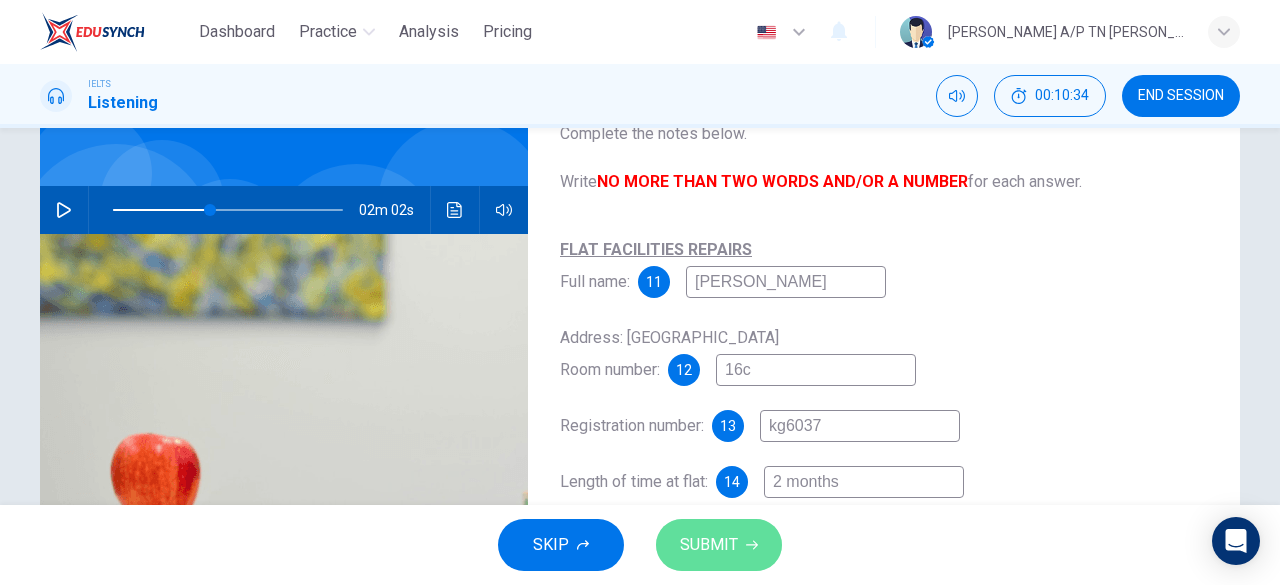 click on "SUBMIT" at bounding box center (709, 545) 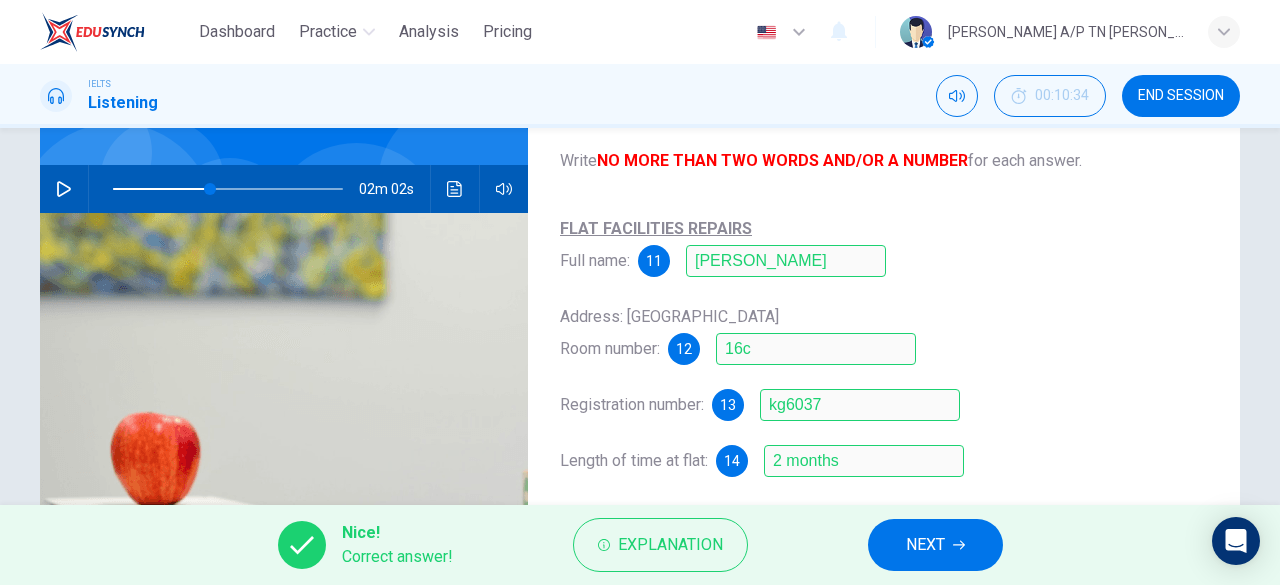 scroll, scrollTop: 162, scrollLeft: 0, axis: vertical 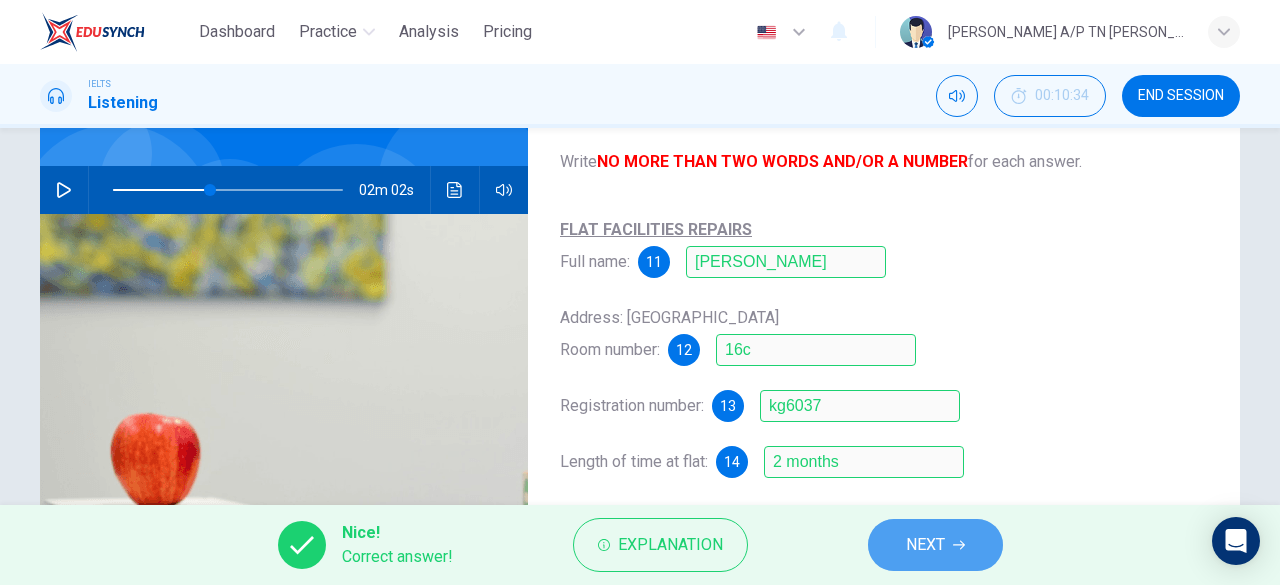 click on "NEXT" at bounding box center (925, 545) 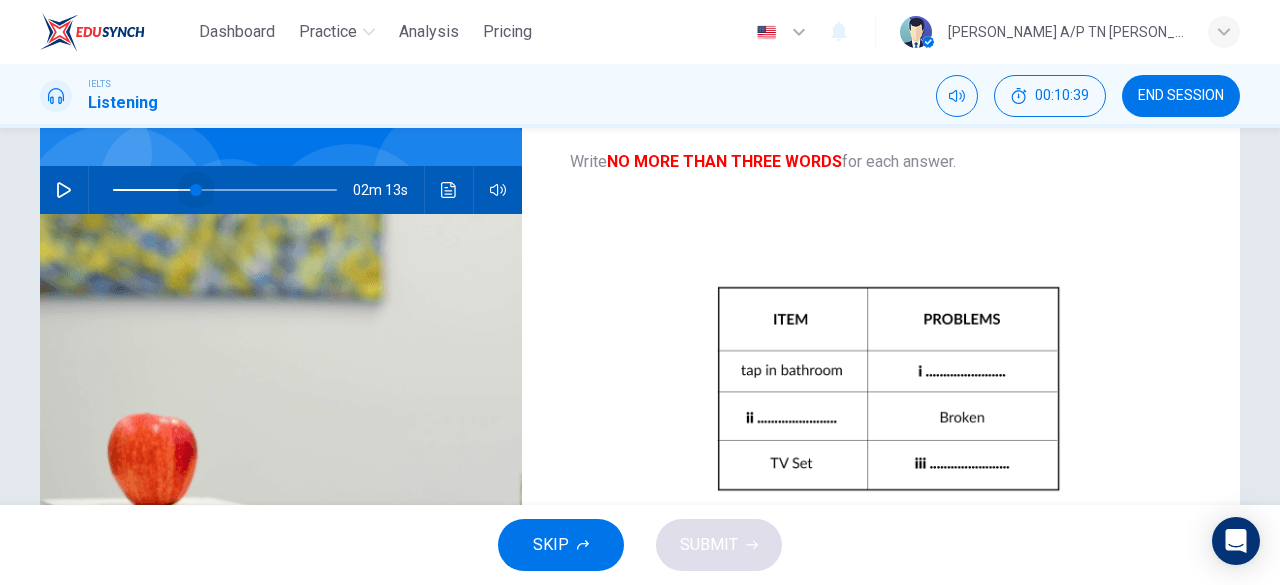 click at bounding box center (196, 190) 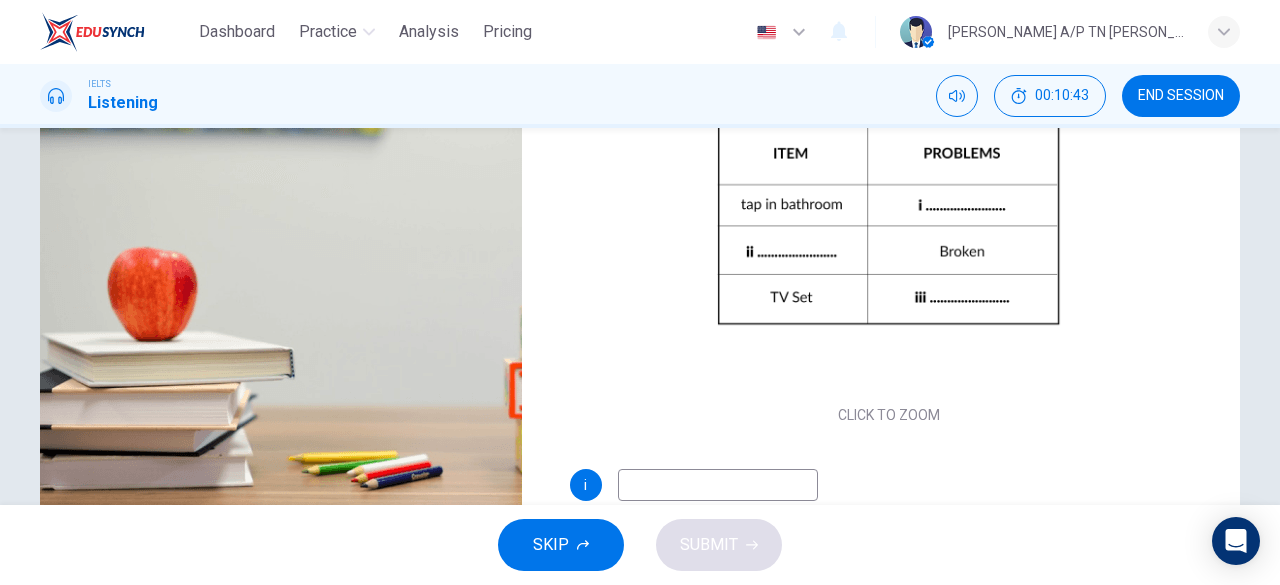 scroll, scrollTop: 324, scrollLeft: 0, axis: vertical 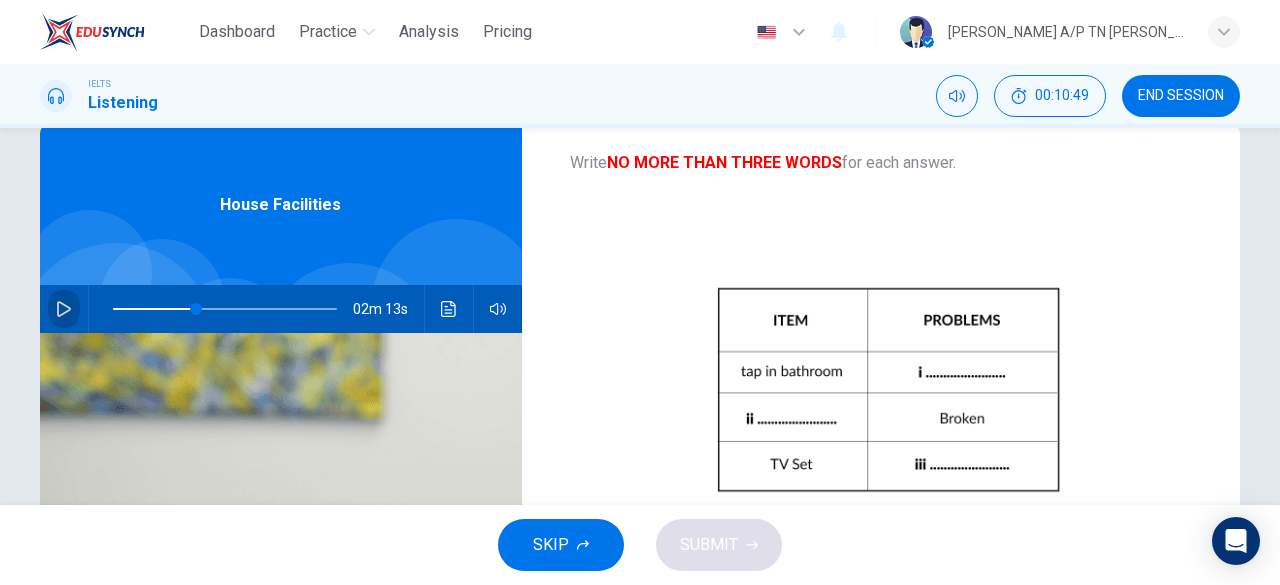 click at bounding box center [64, 309] 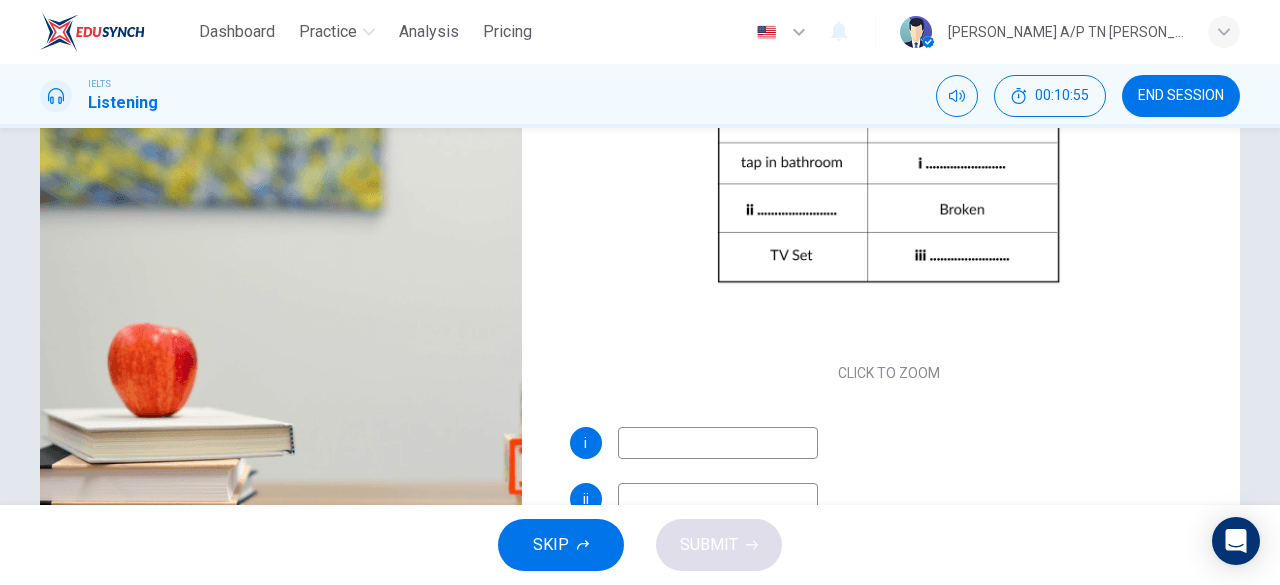 scroll, scrollTop: 250, scrollLeft: 0, axis: vertical 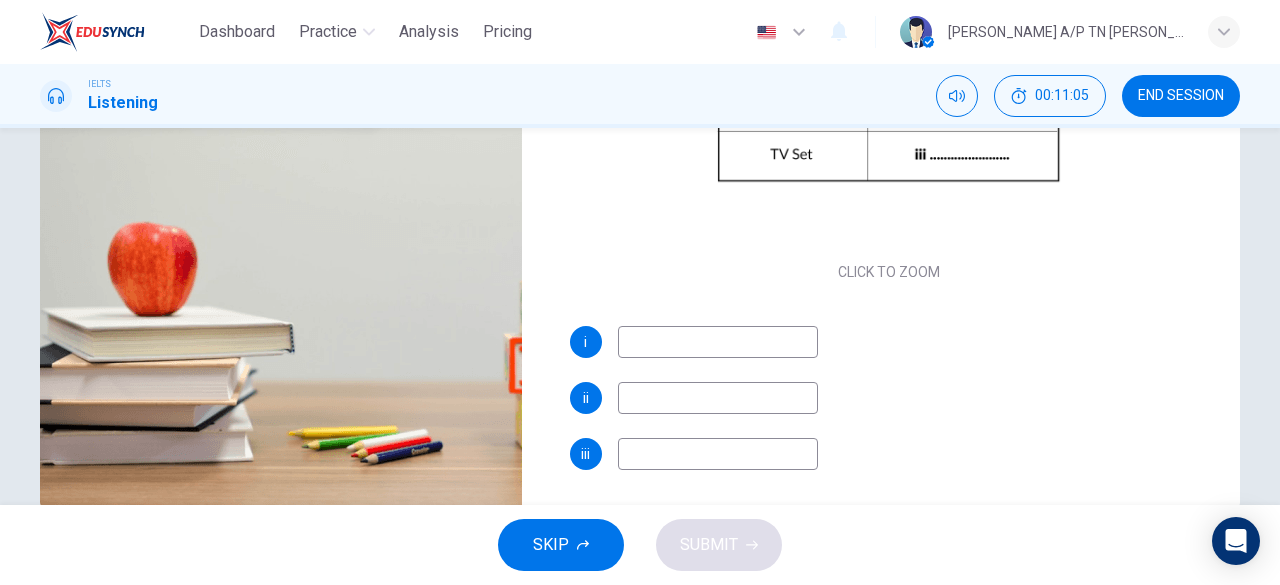 click at bounding box center [718, 342] 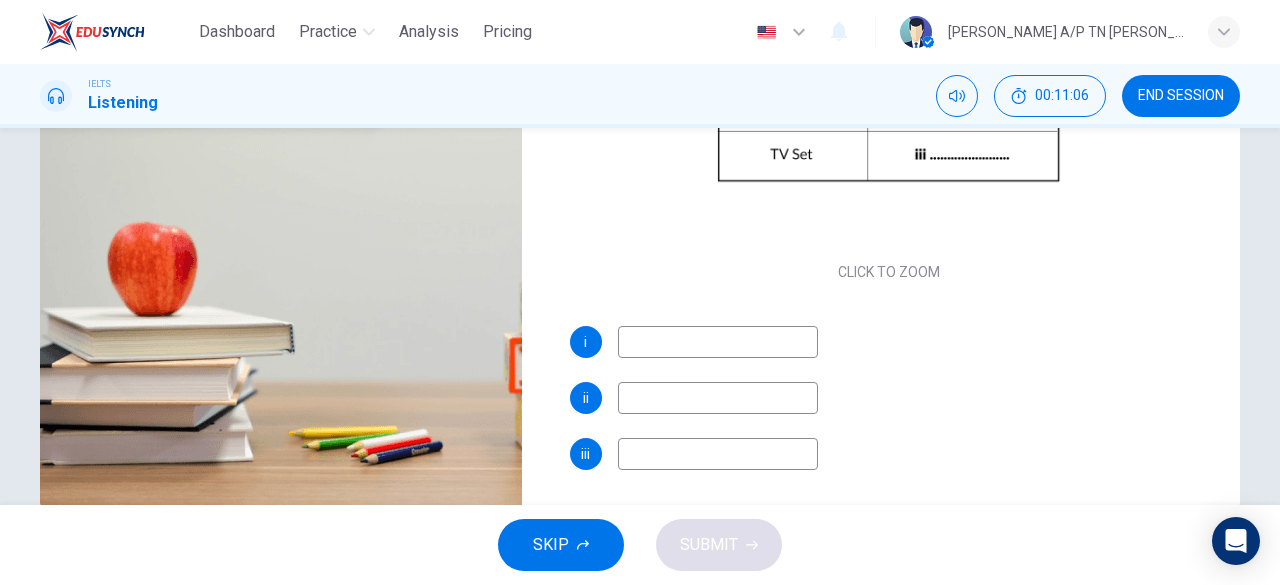 type on "l" 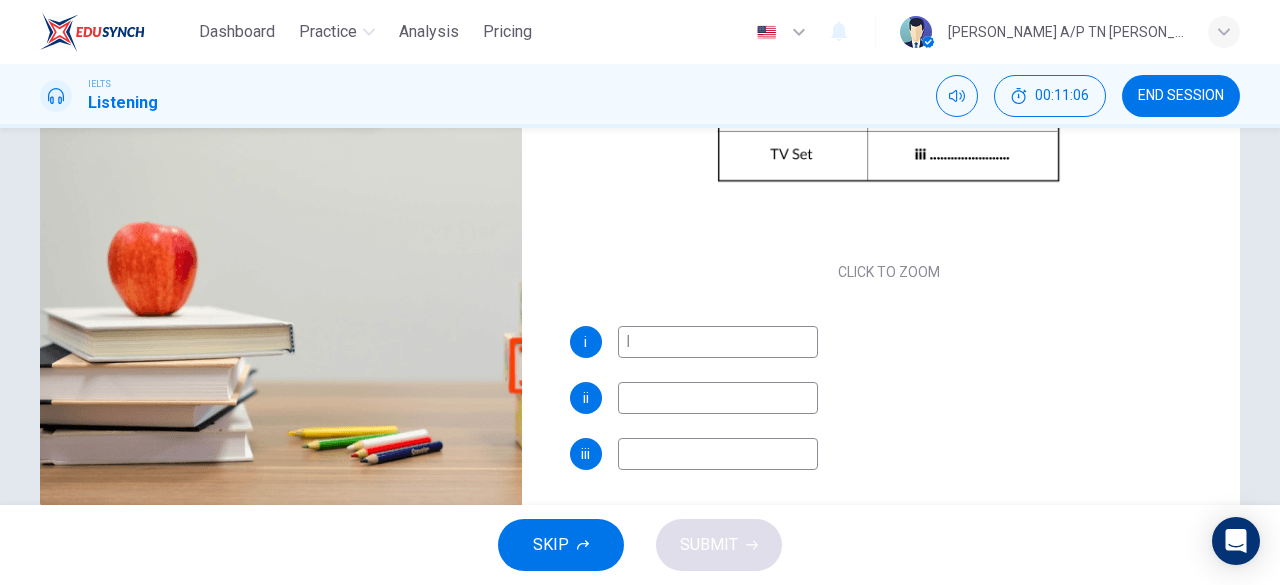 type on "45" 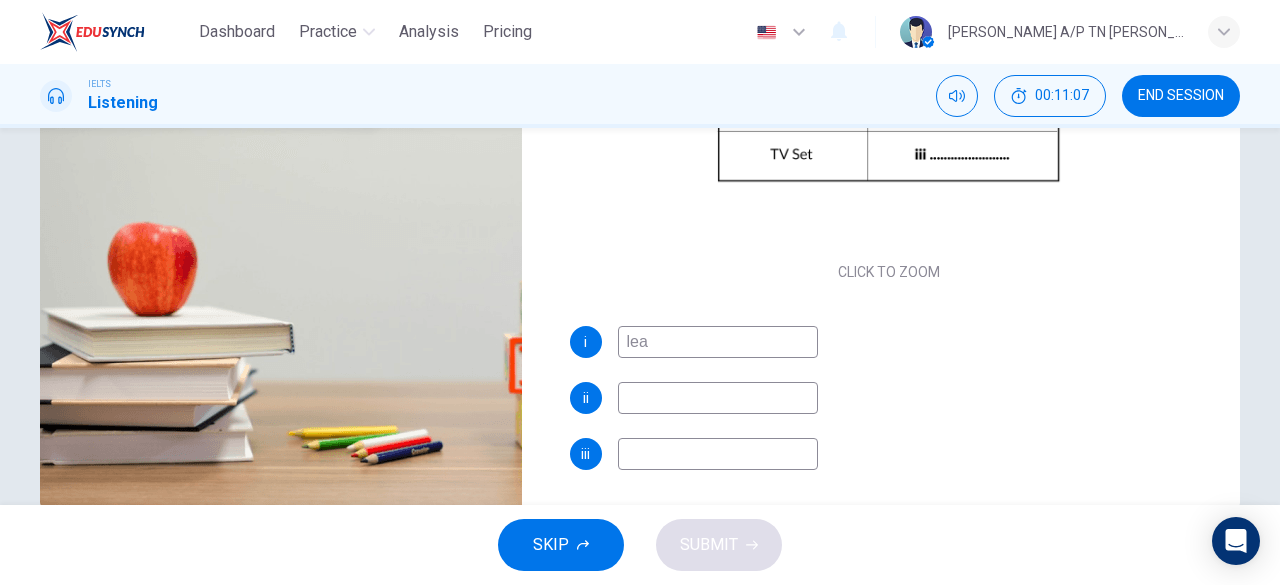 type on "leak" 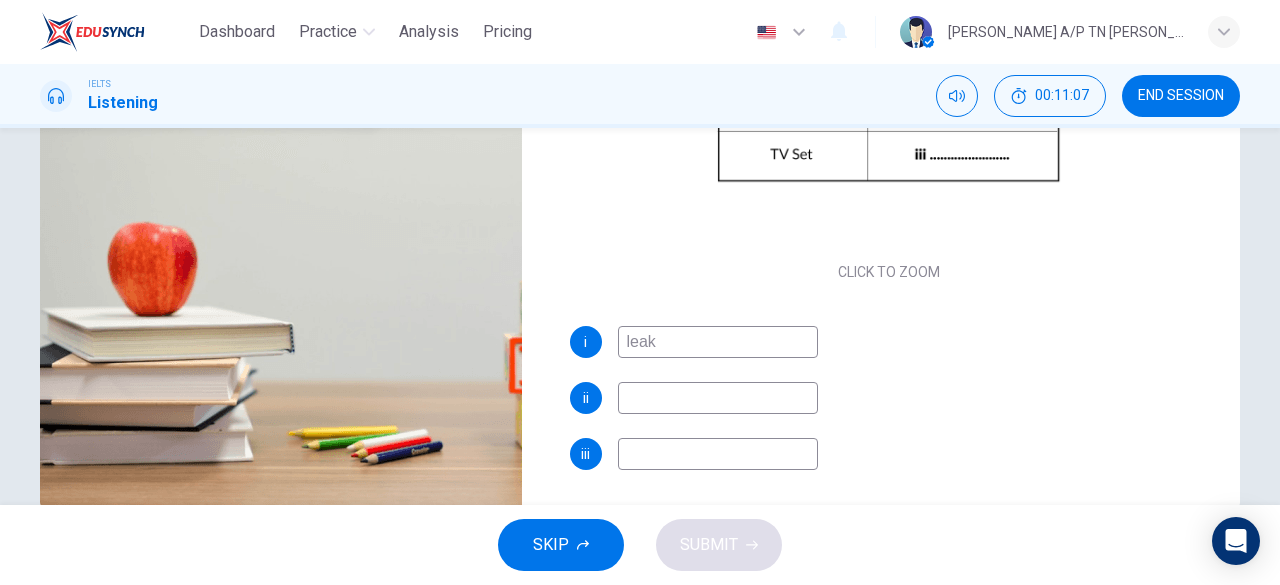 type on "45" 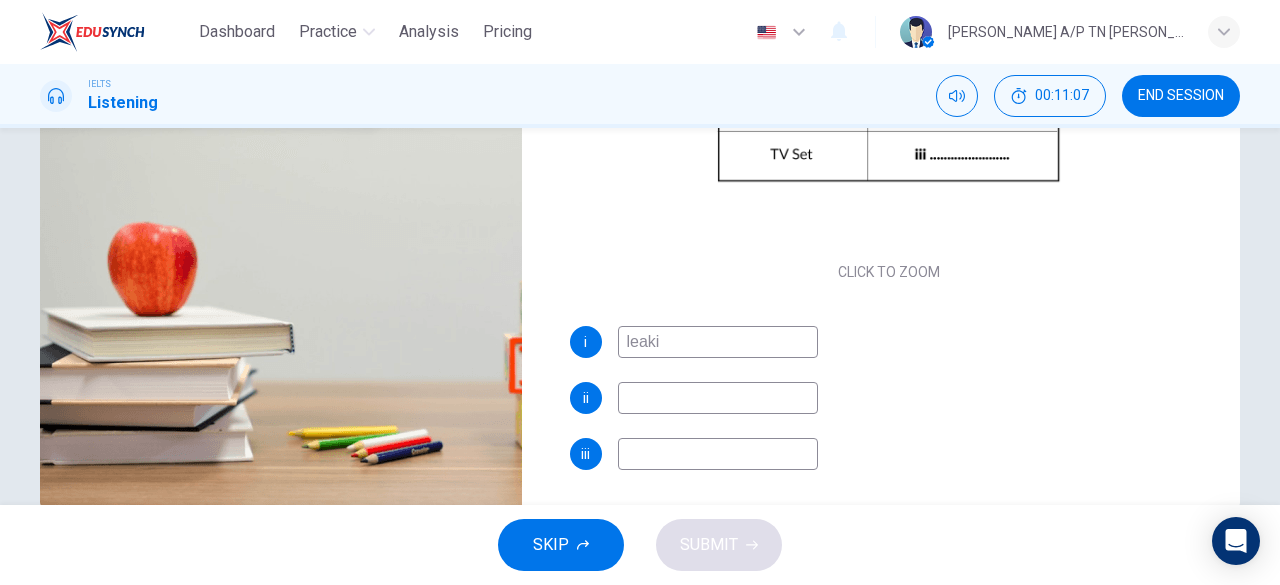 type on "46" 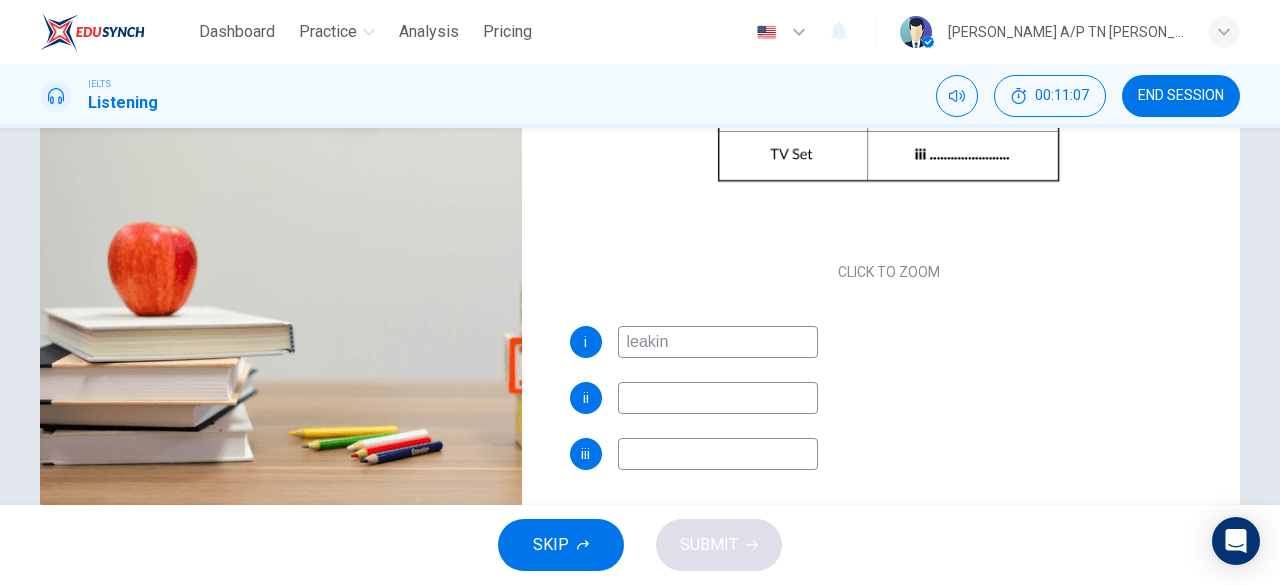 type on "leaking" 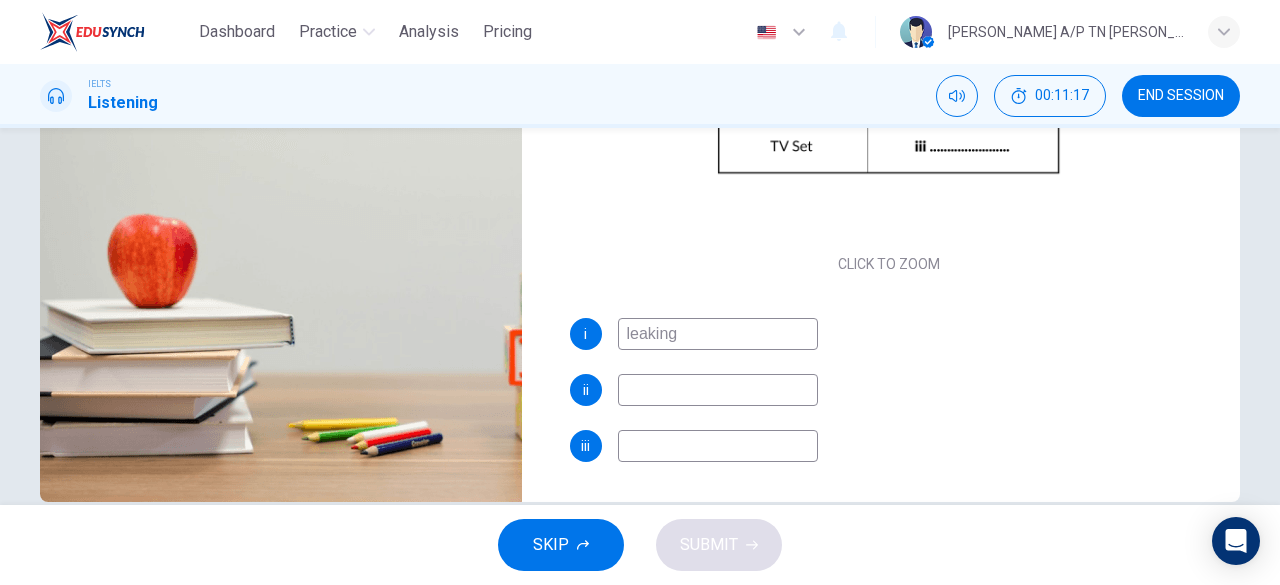 scroll, scrollTop: 398, scrollLeft: 0, axis: vertical 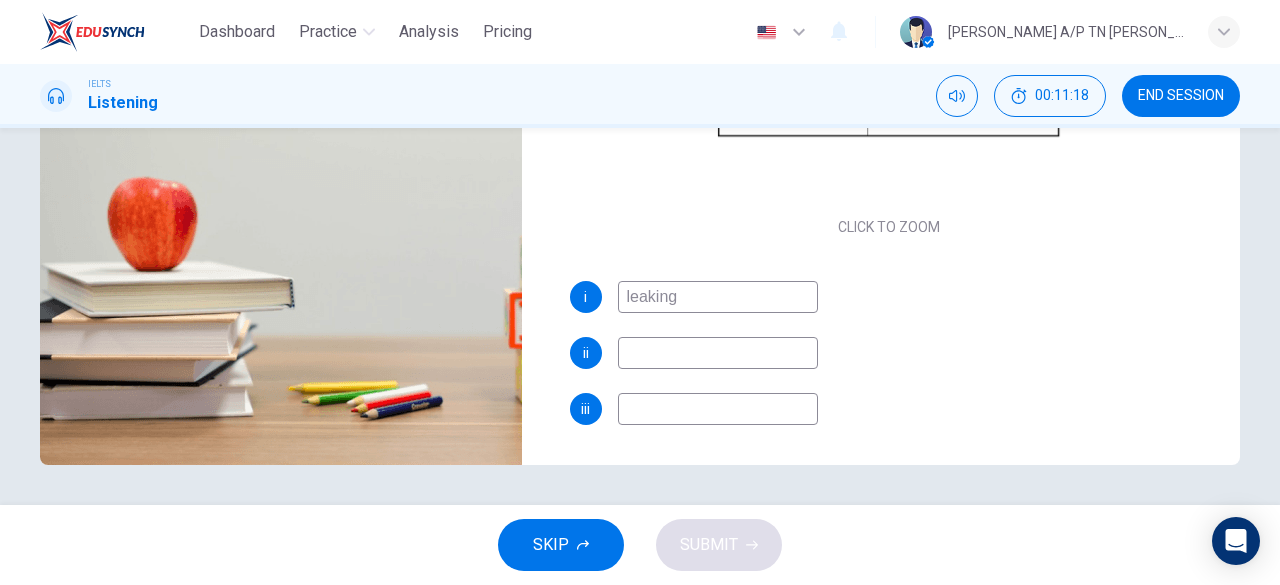 type on "51" 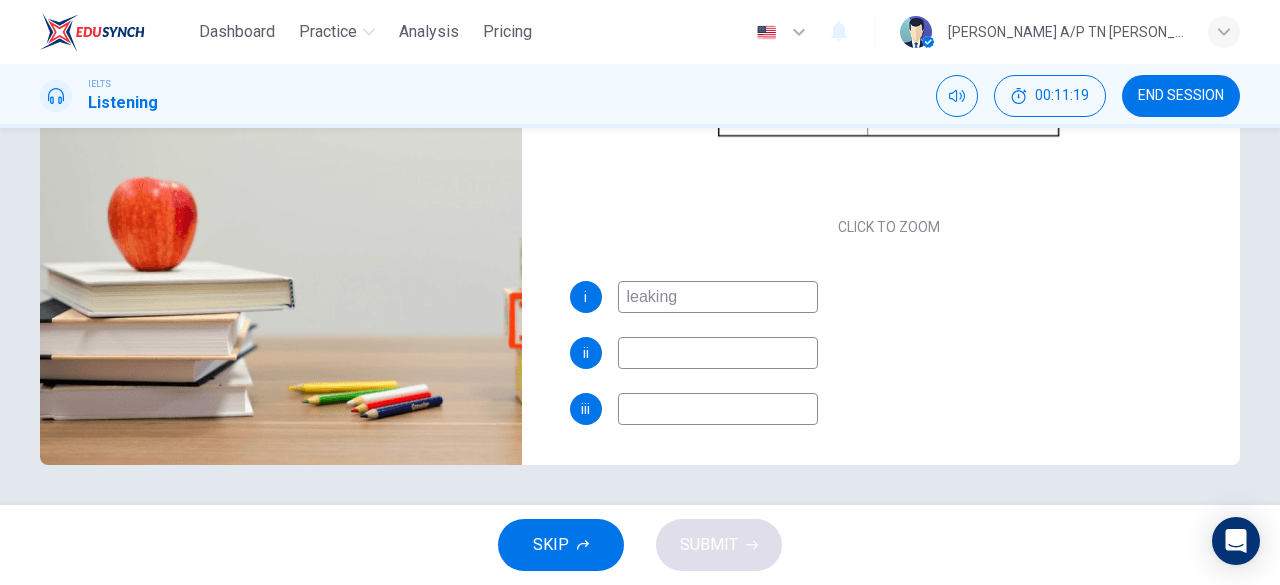 click at bounding box center [718, 353] 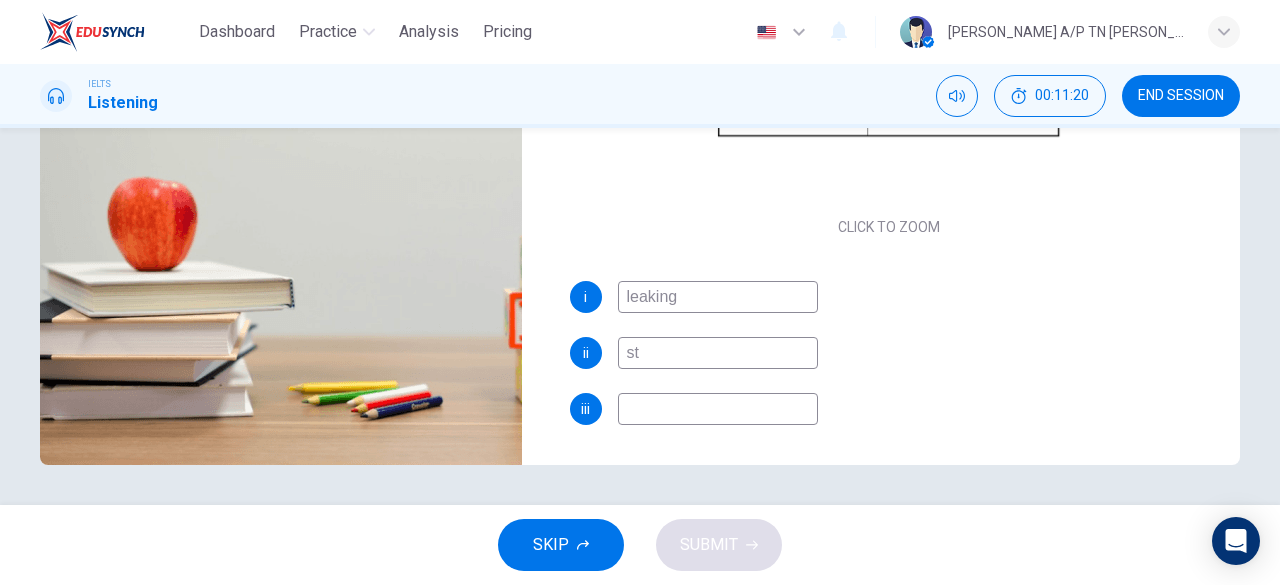 type on "sti" 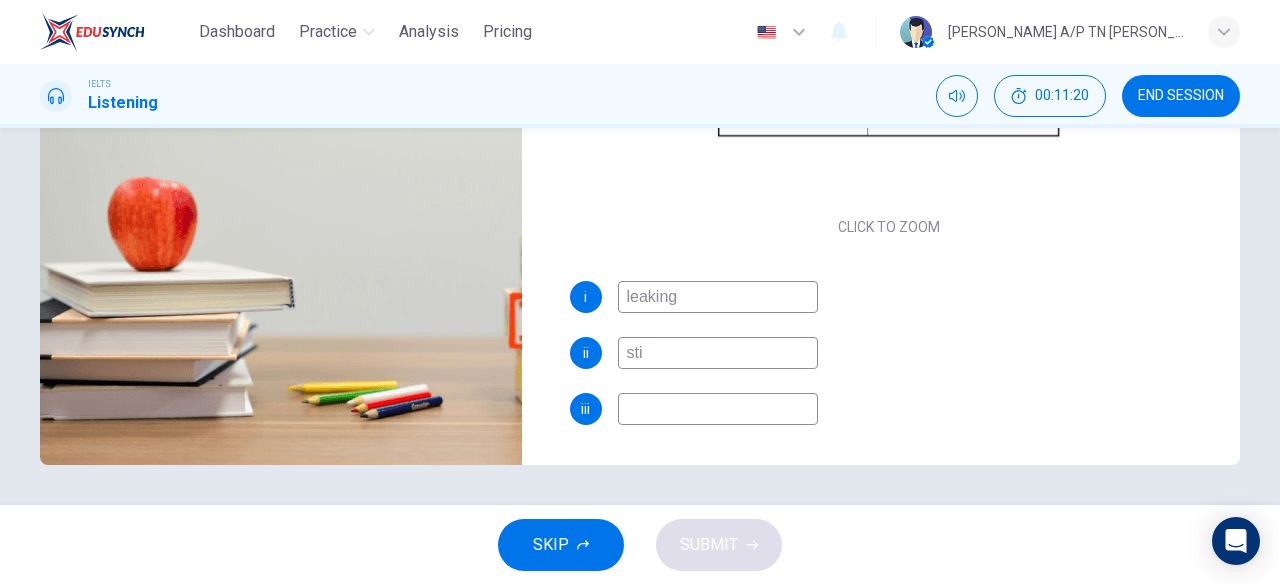 type on "52" 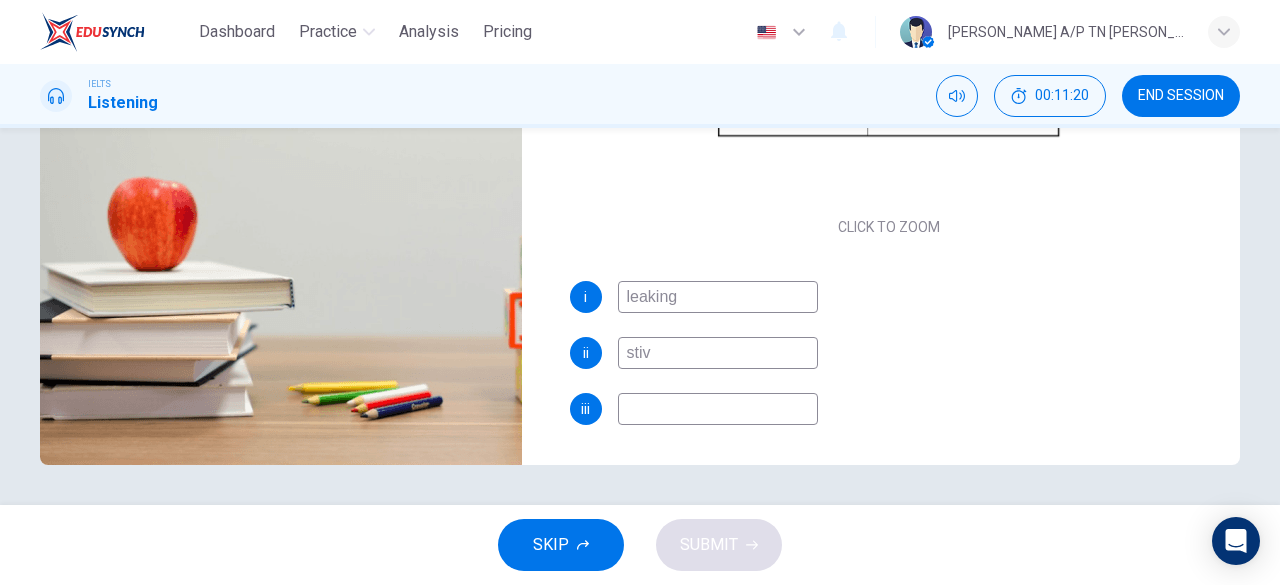 type on "stive" 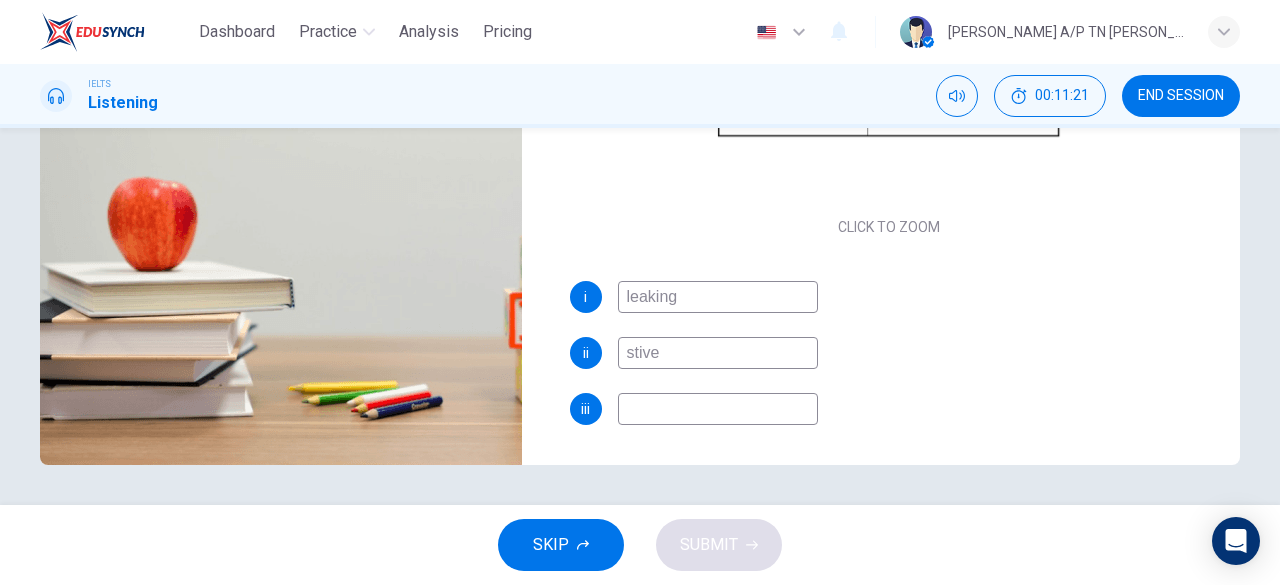 type on "52" 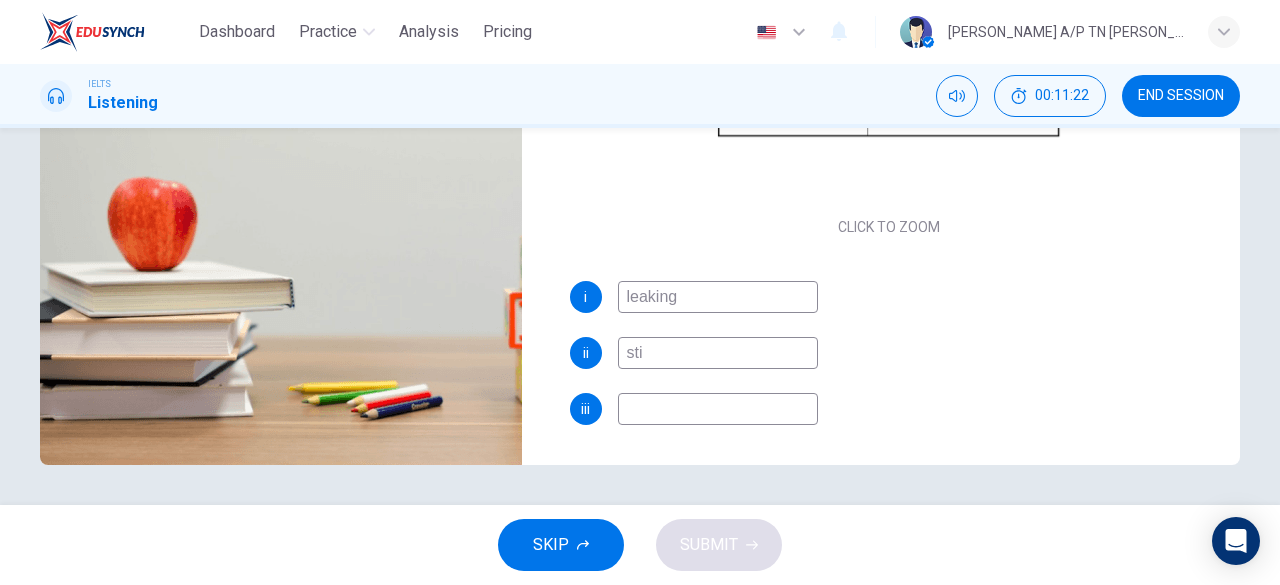 type on "st" 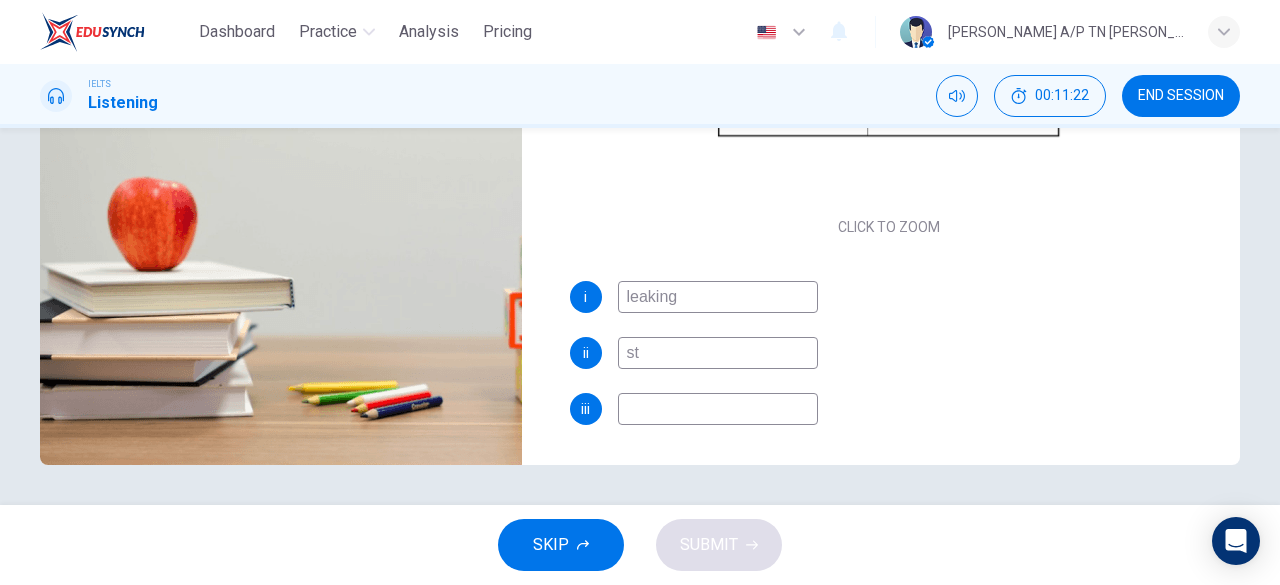type on "53" 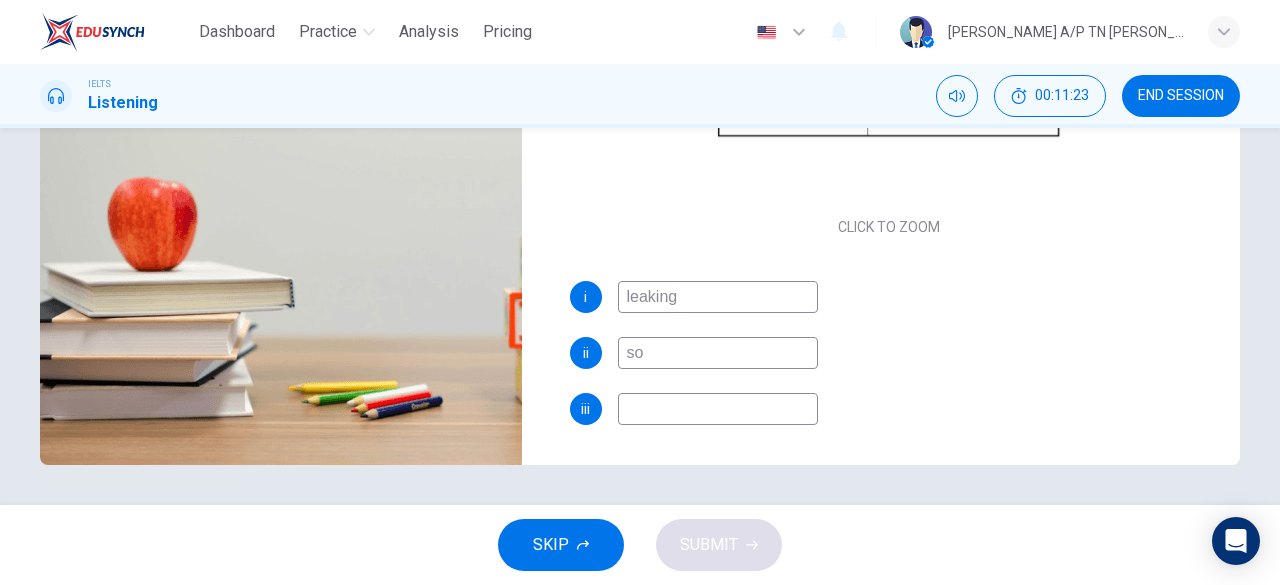 type on "sov" 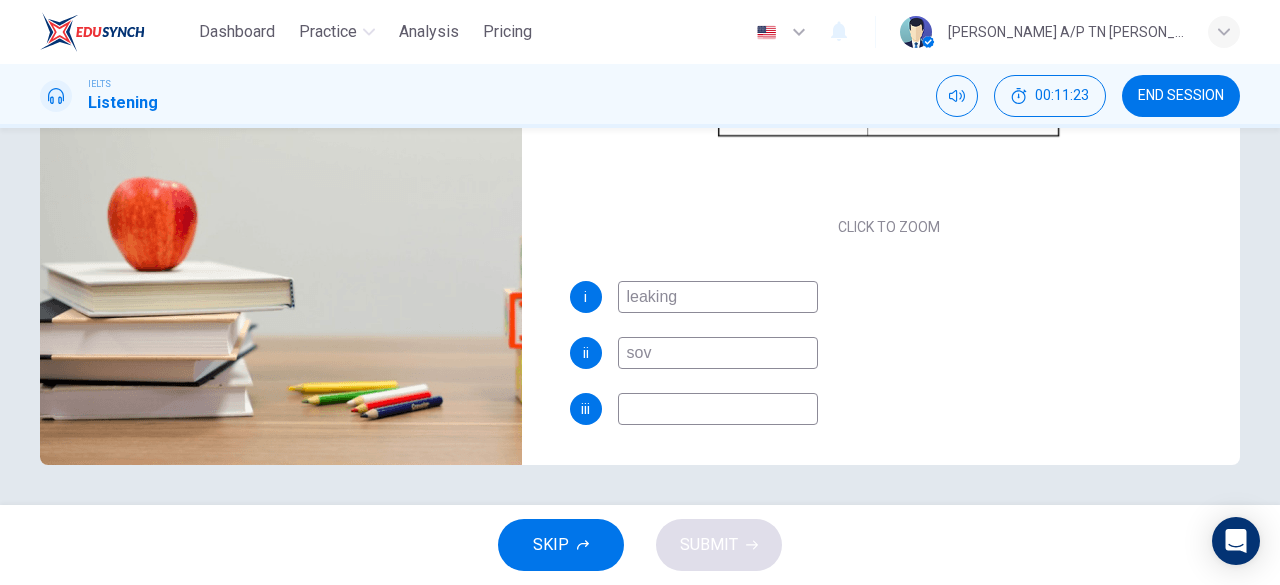 type on "53" 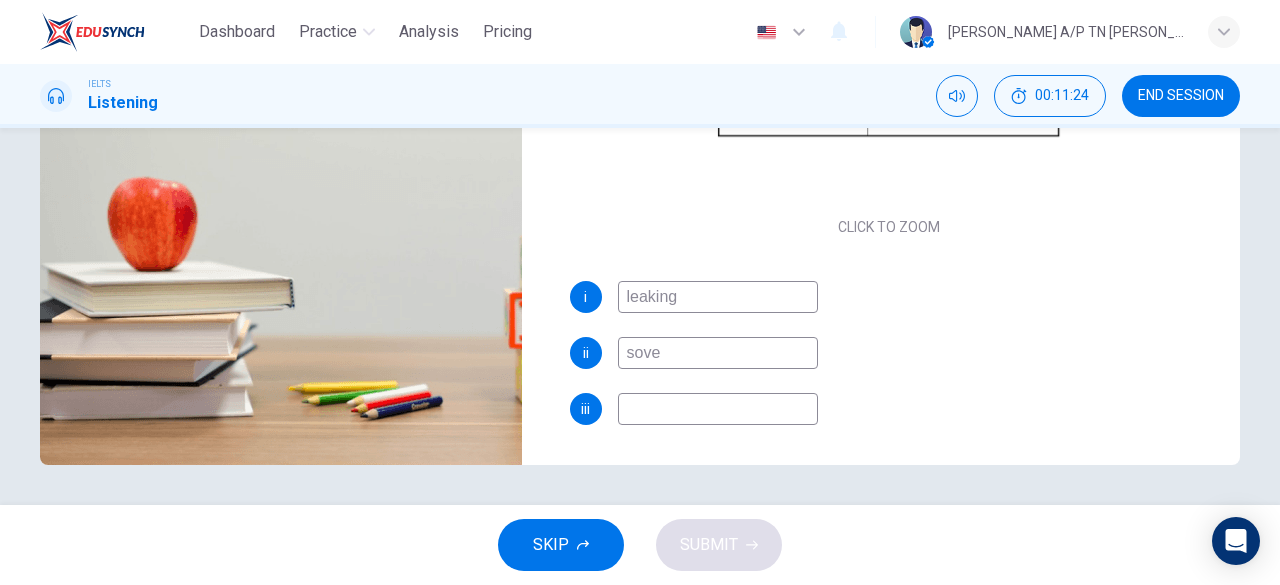 type on "54" 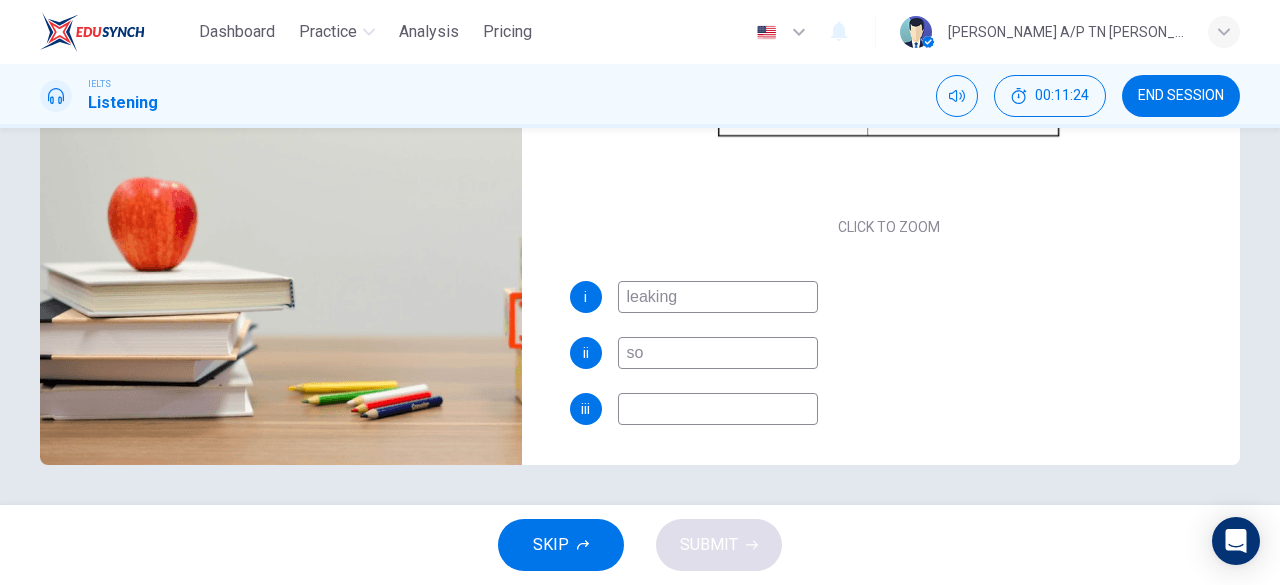 type on "s" 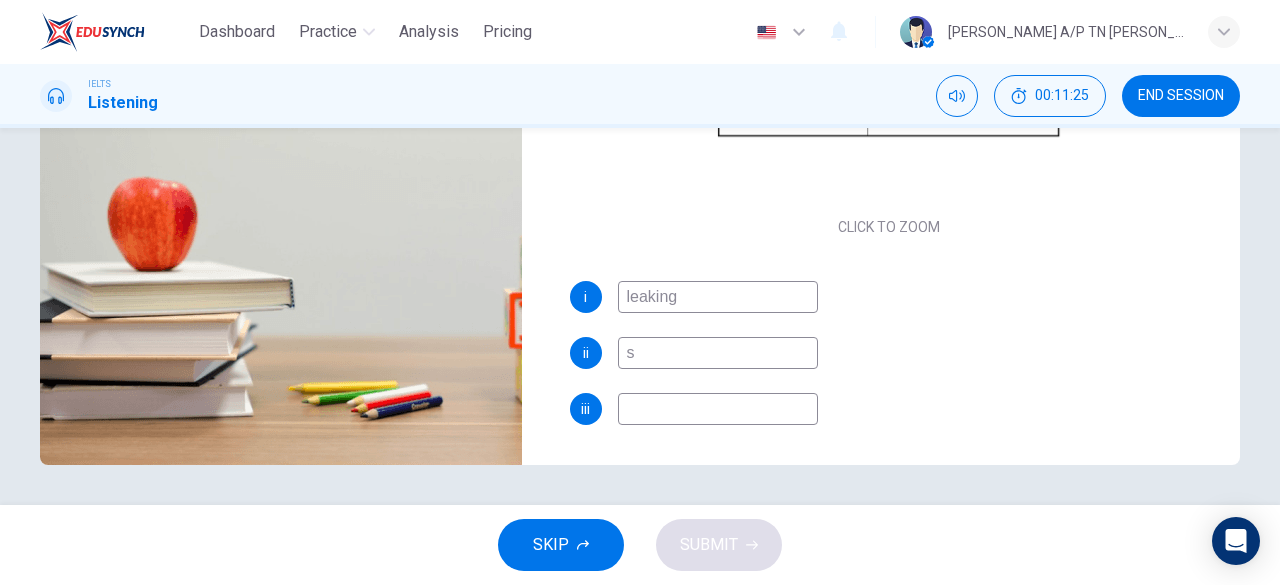 type 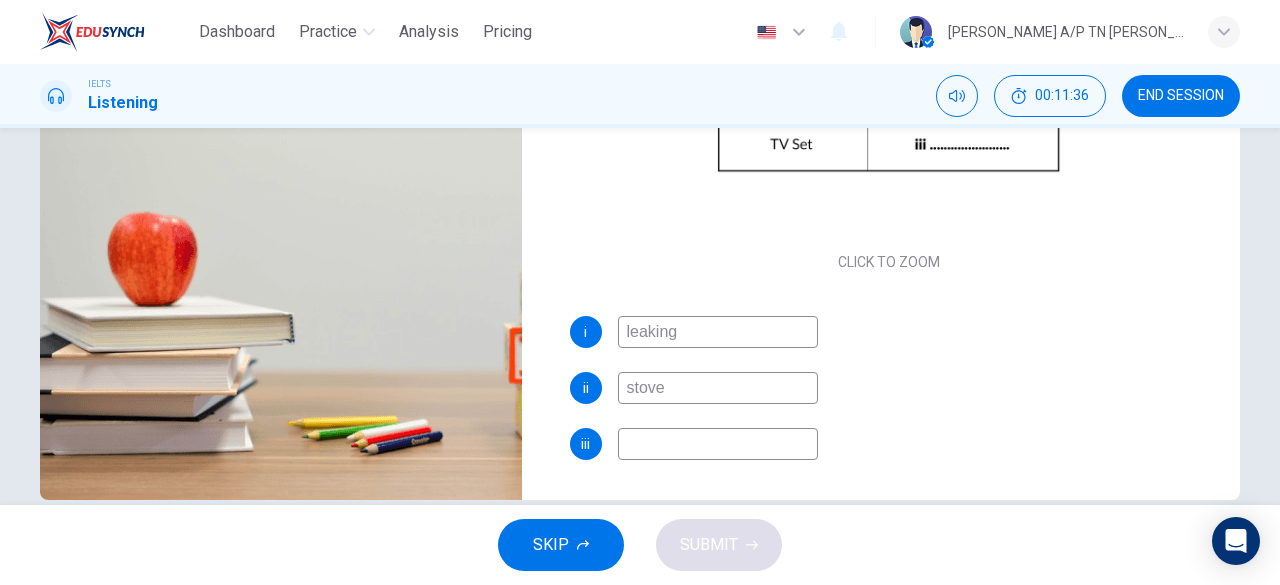 scroll, scrollTop: 398, scrollLeft: 0, axis: vertical 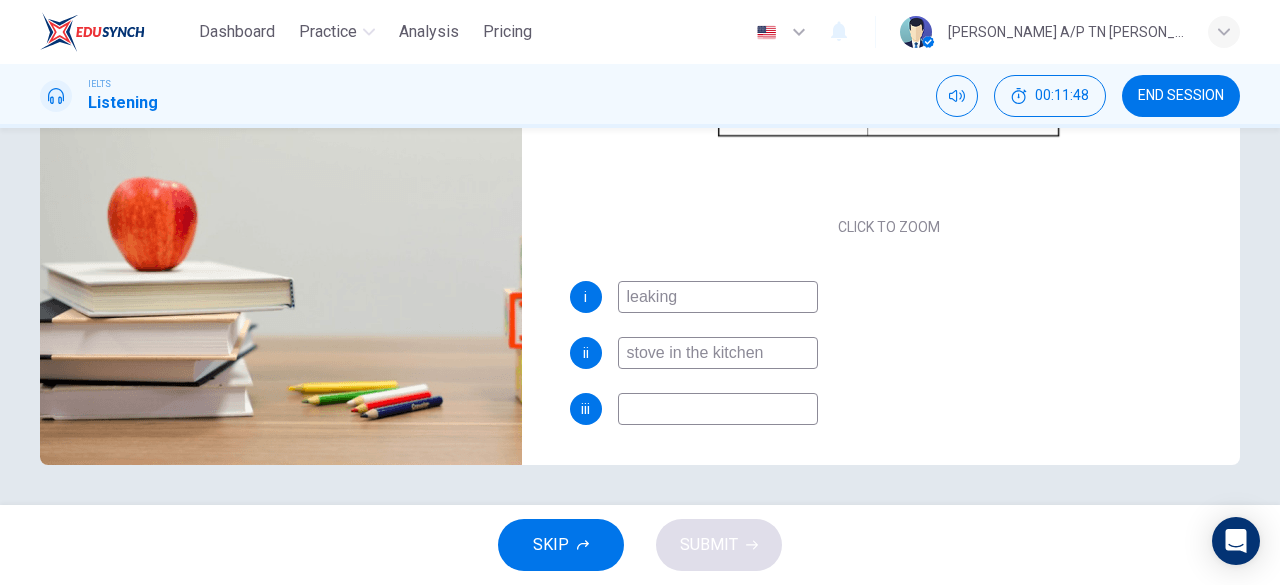 click at bounding box center [718, 409] 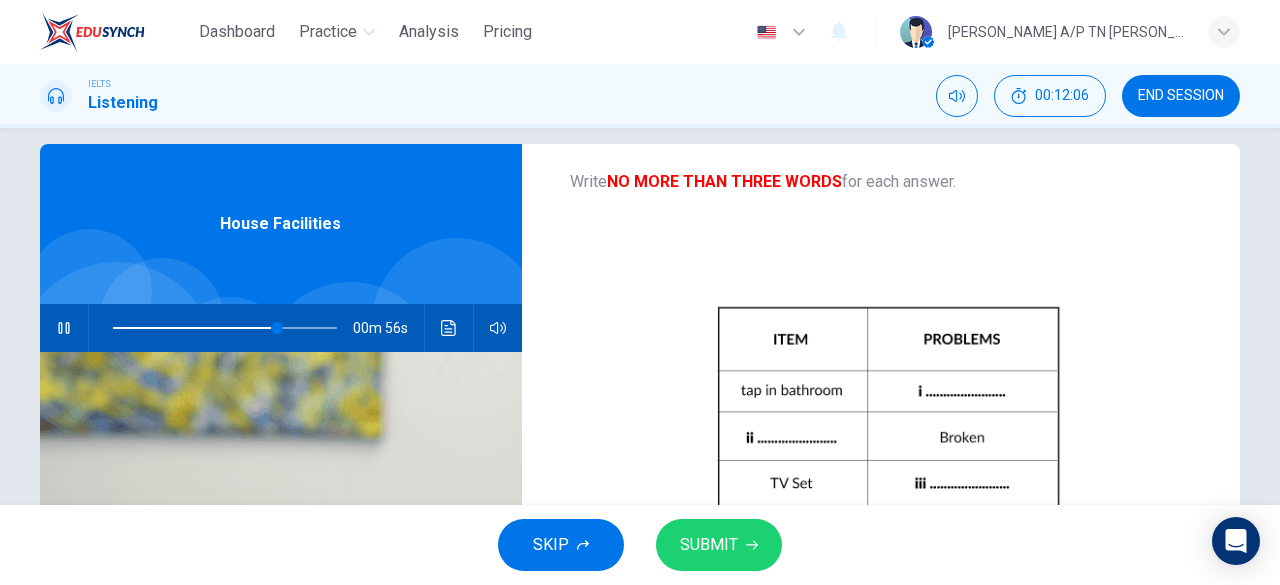 scroll, scrollTop: 0, scrollLeft: 0, axis: both 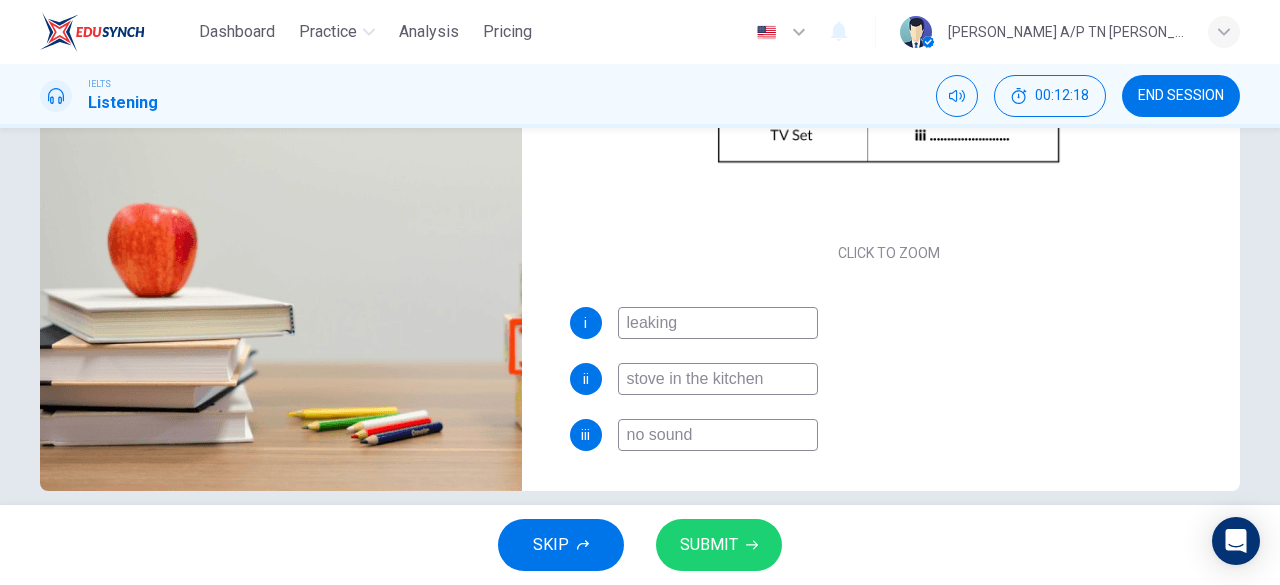 drag, startPoint x: 774, startPoint y: 373, endPoint x: 656, endPoint y: 387, distance: 118.82761 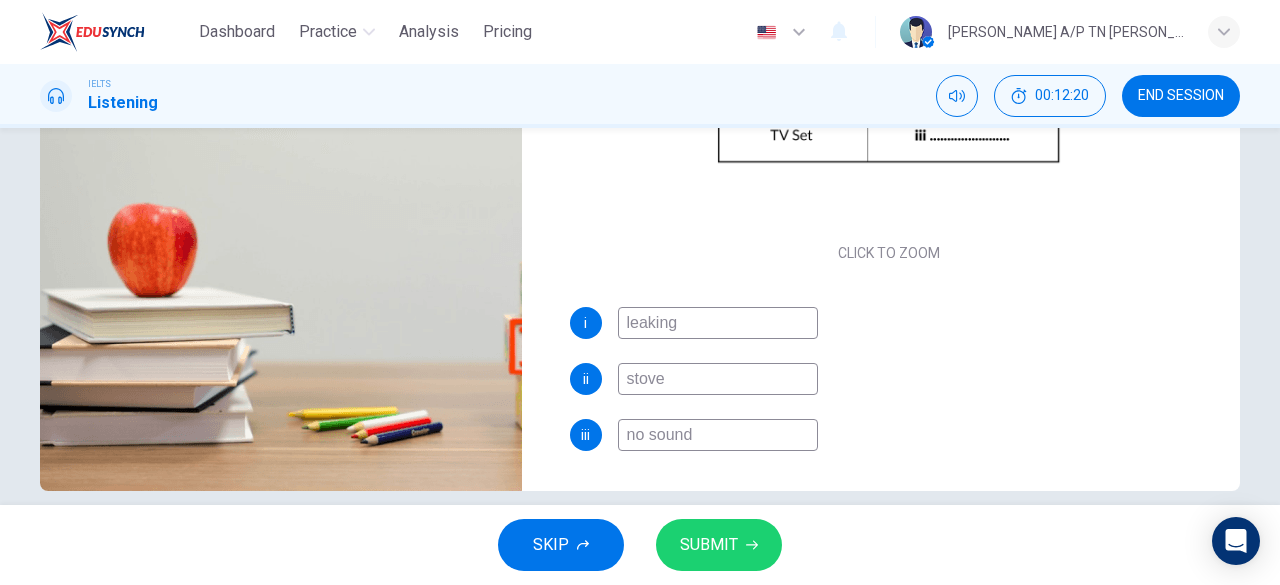 click on "SUBMIT" at bounding box center (709, 545) 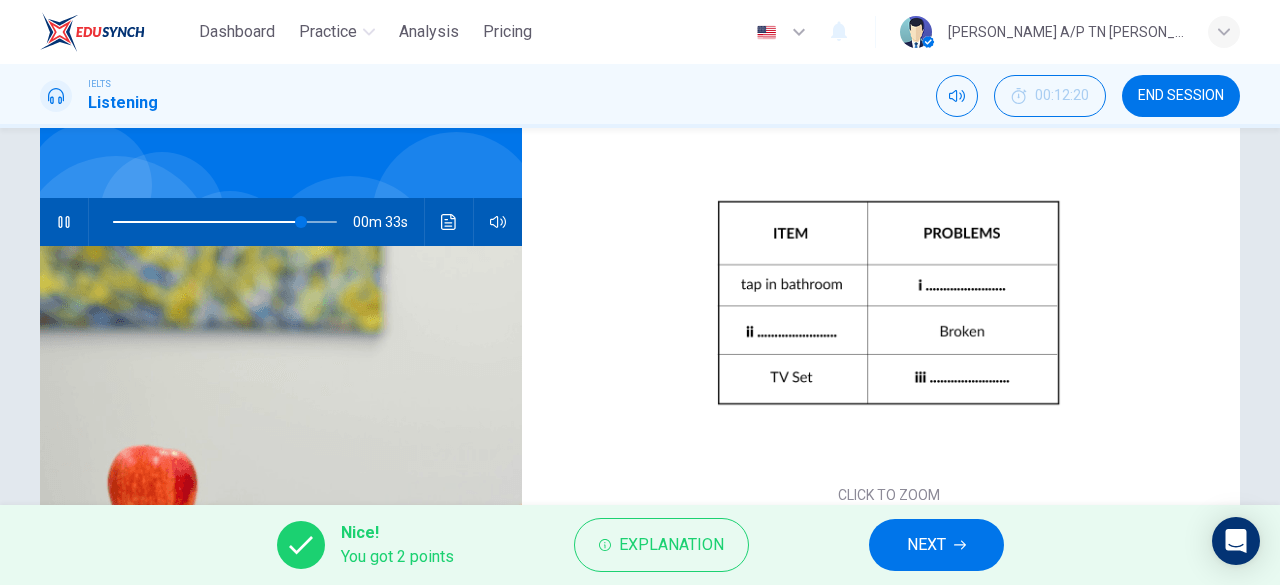scroll, scrollTop: 127, scrollLeft: 0, axis: vertical 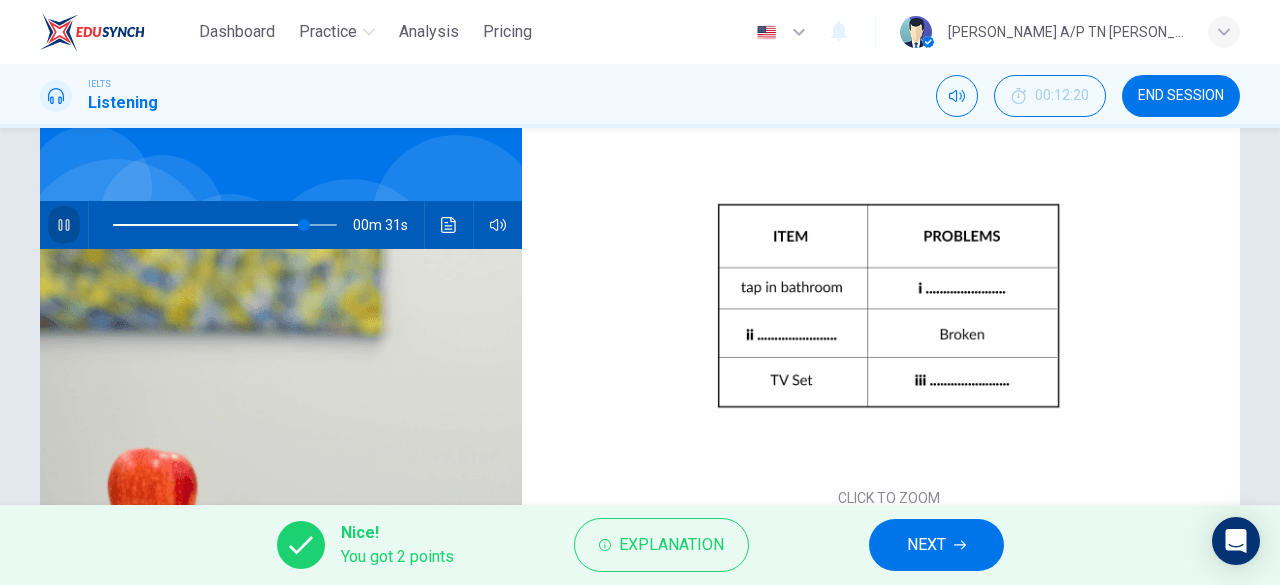 click at bounding box center [64, 225] 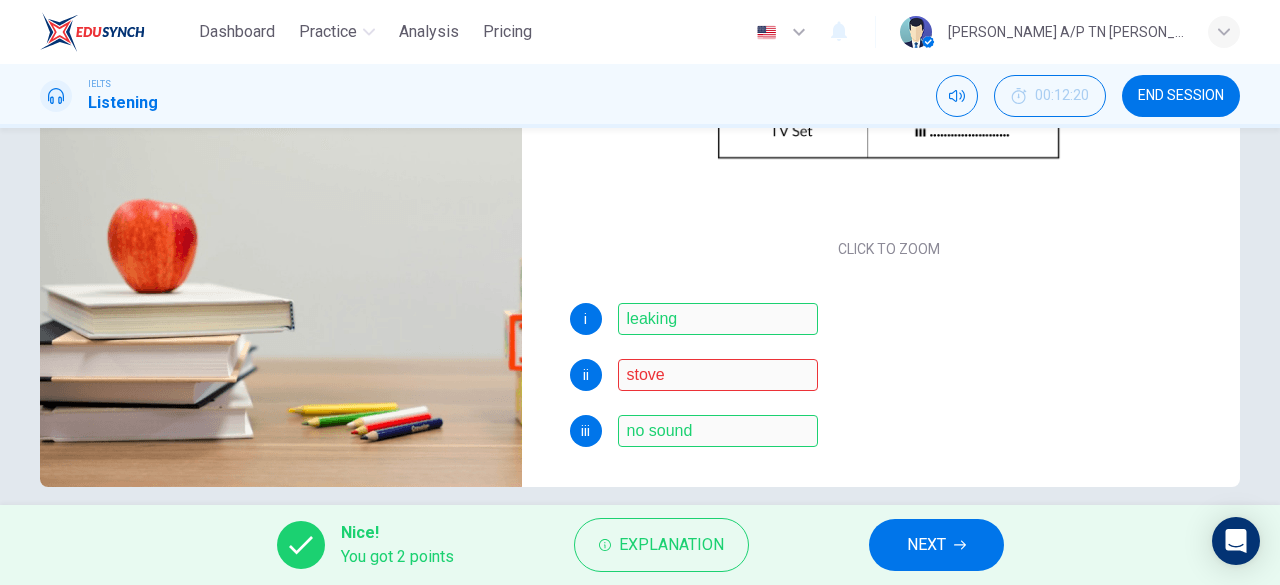 scroll, scrollTop: 398, scrollLeft: 0, axis: vertical 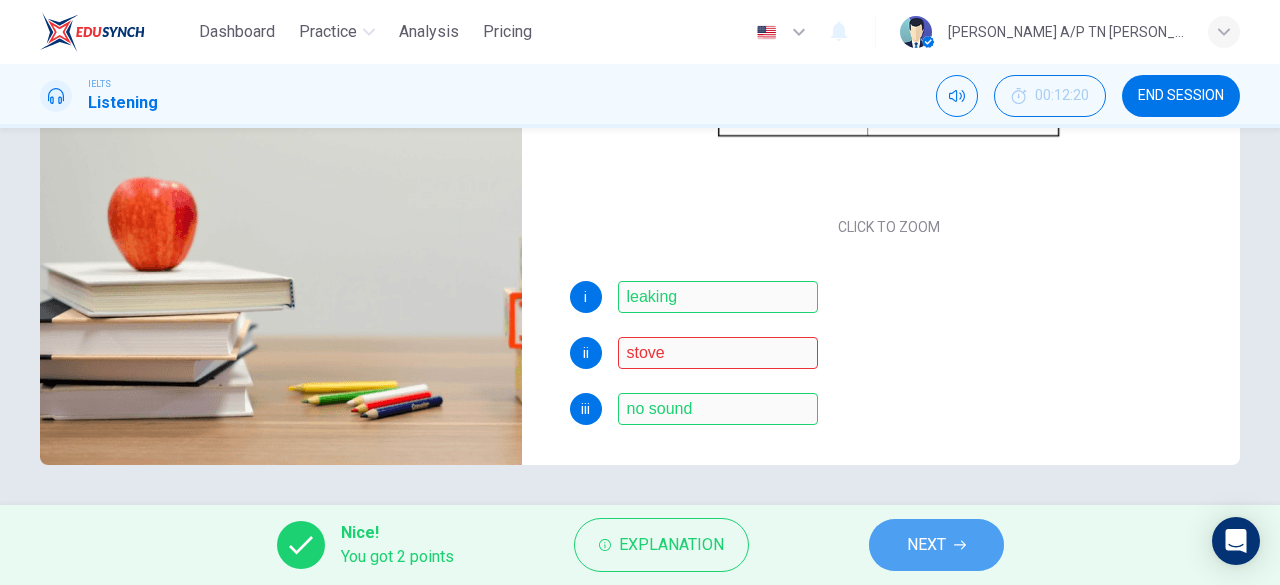 click on "NEXT" at bounding box center (936, 545) 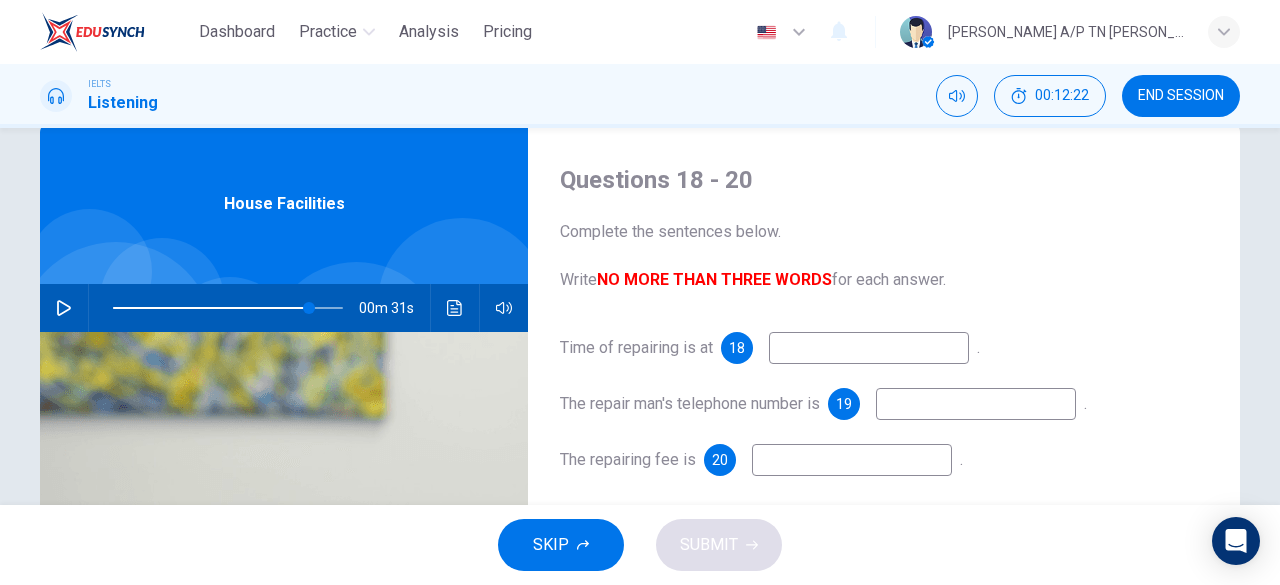 scroll, scrollTop: 0, scrollLeft: 0, axis: both 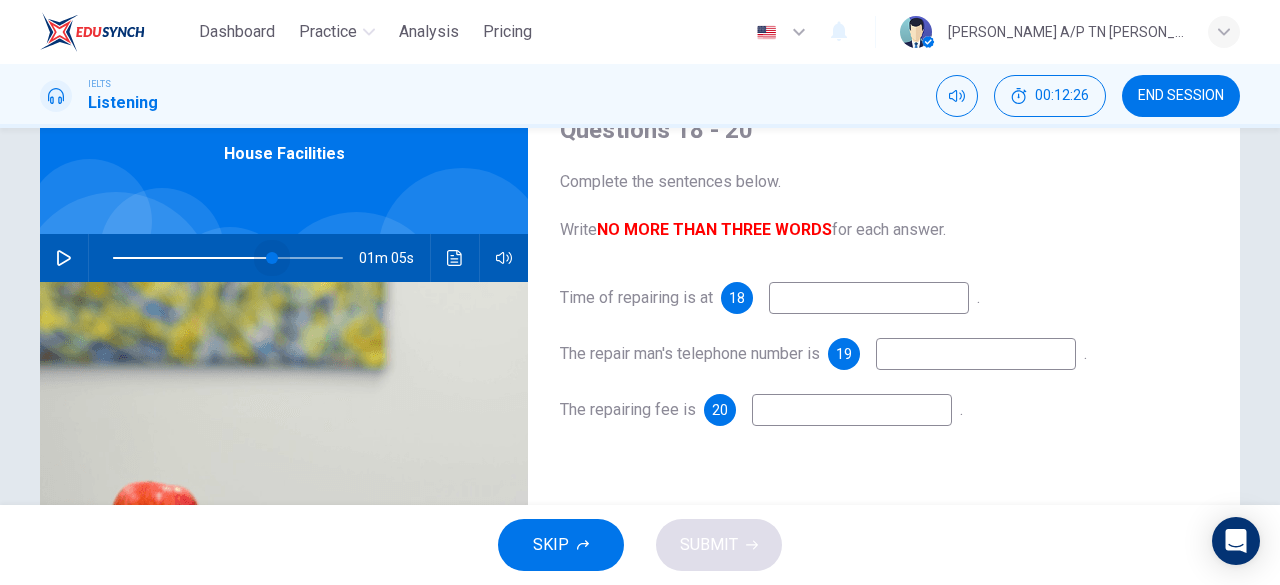 click at bounding box center [228, 258] 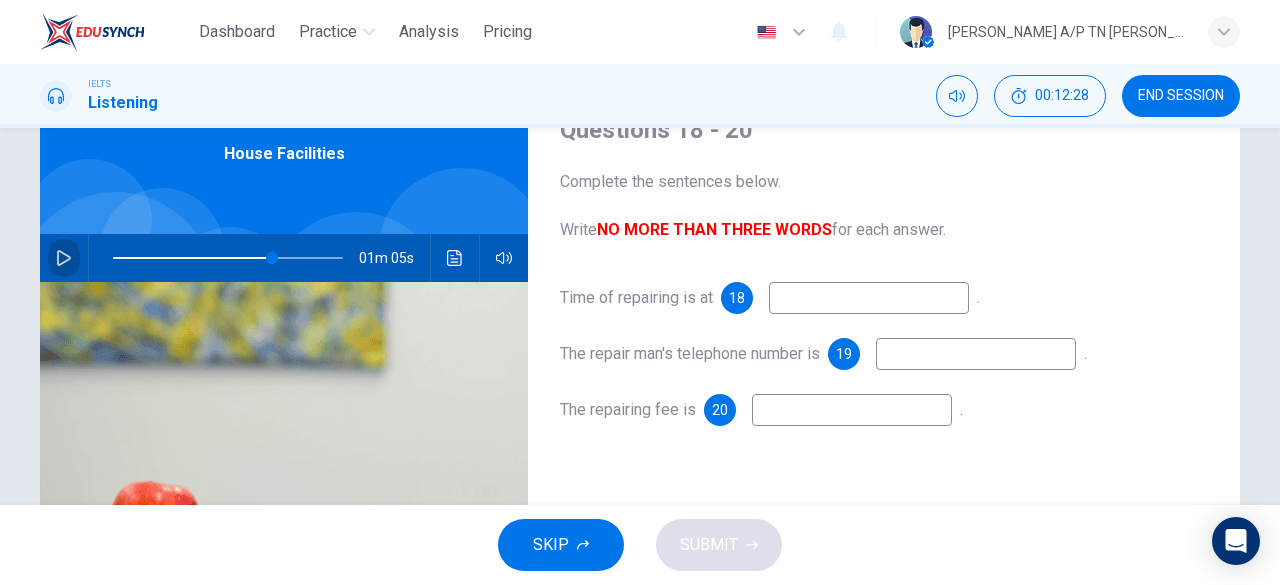 click 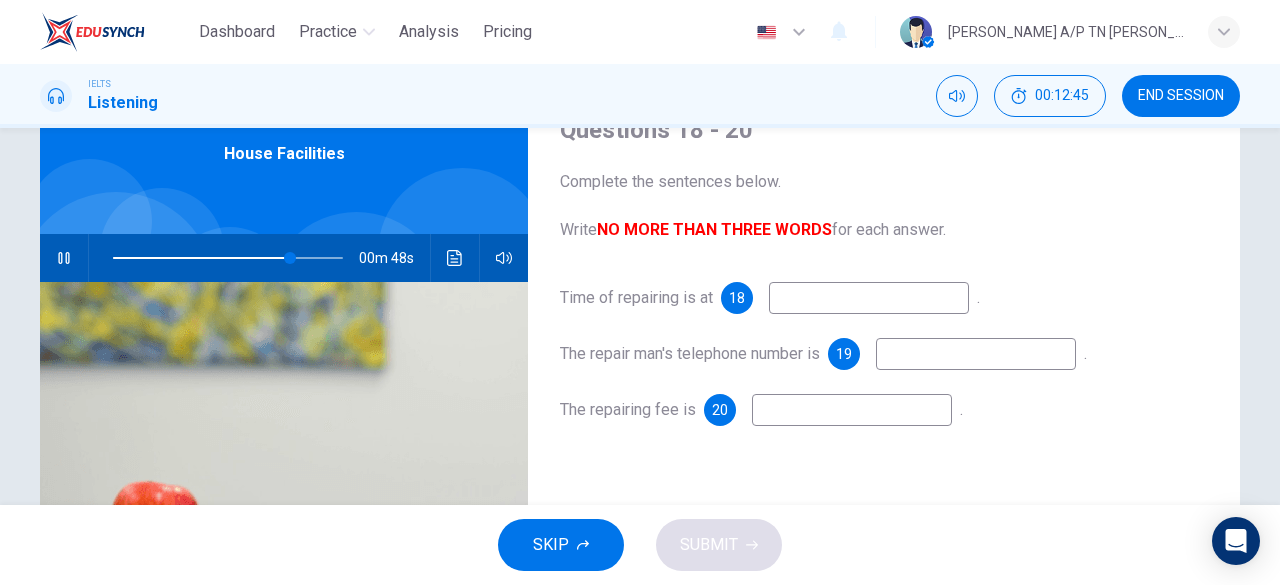 click at bounding box center (869, 298) 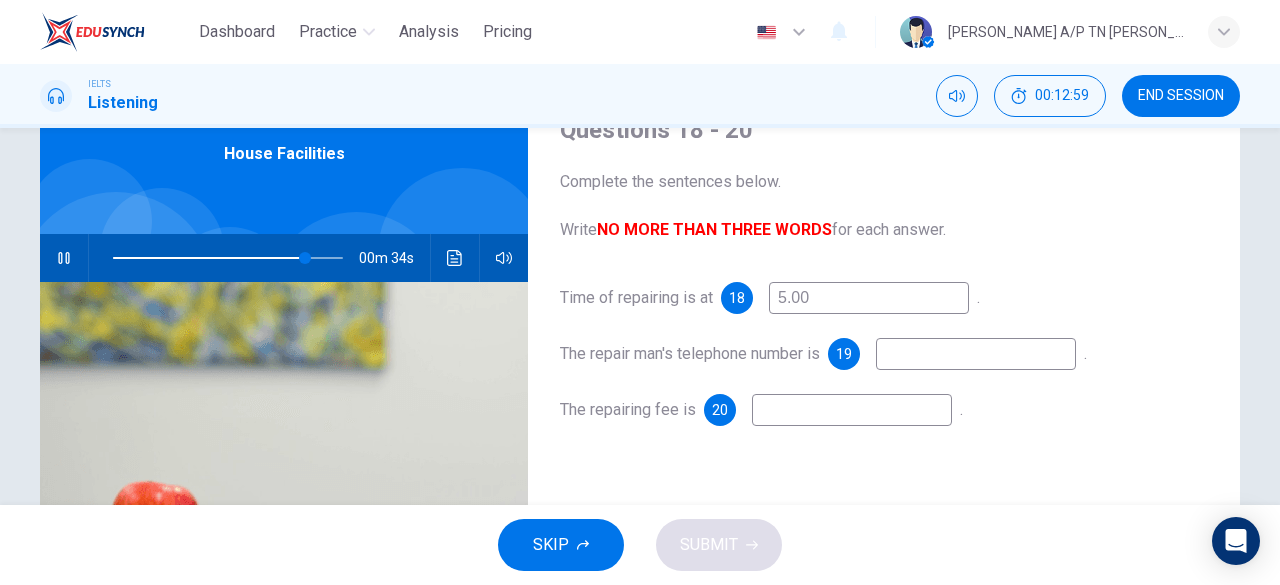 click at bounding box center [976, 354] 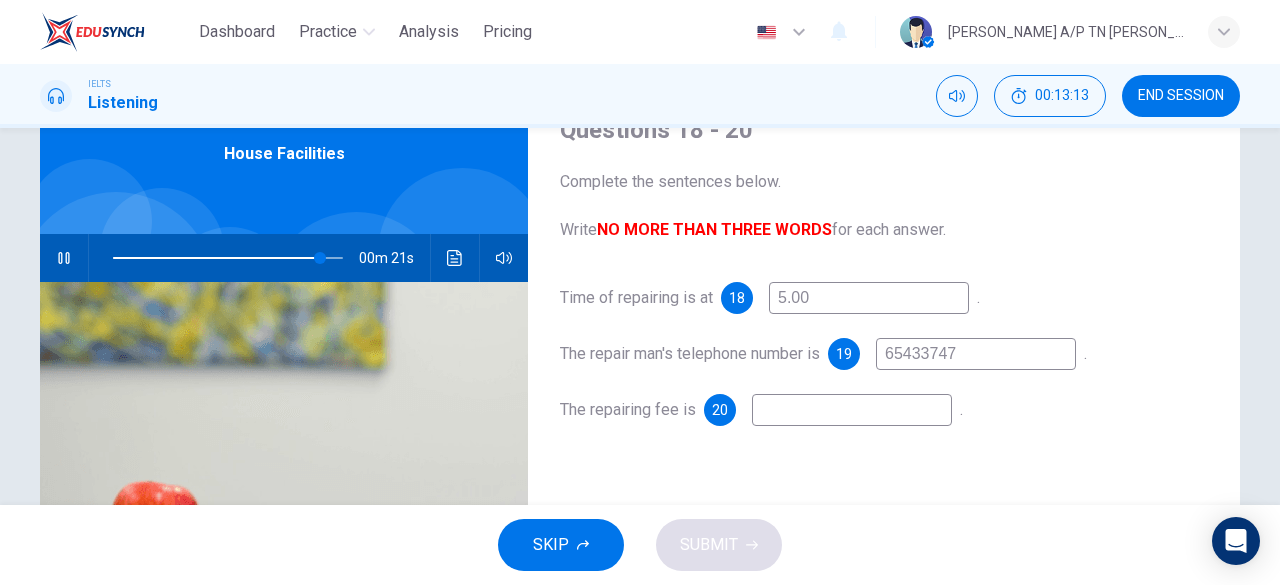 click at bounding box center [852, 410] 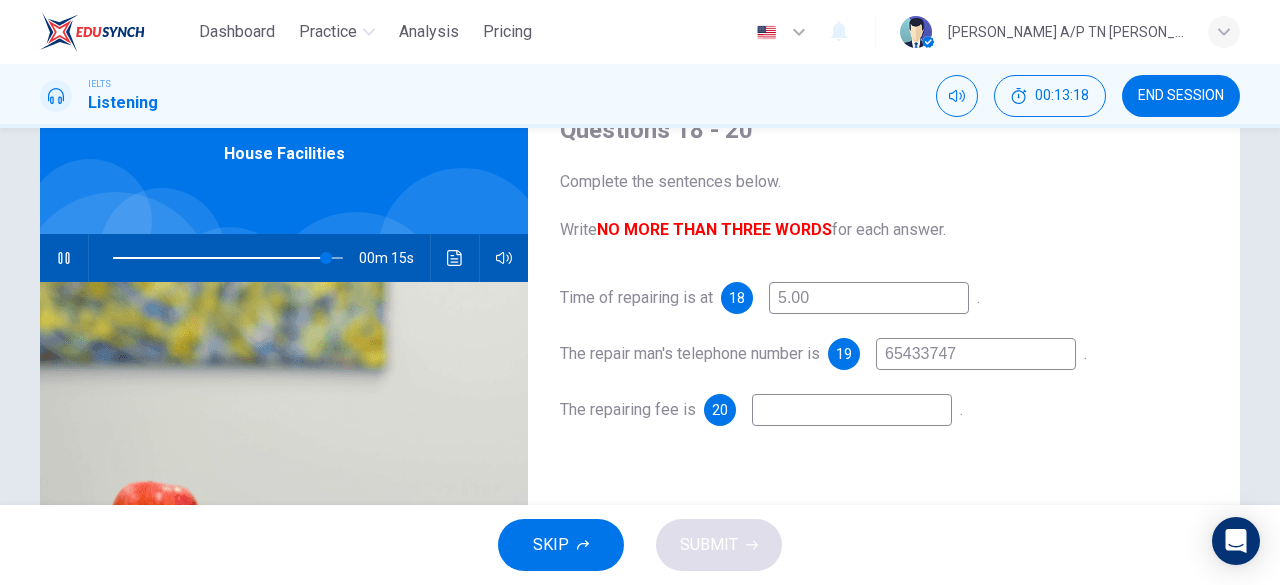 click at bounding box center [852, 410] 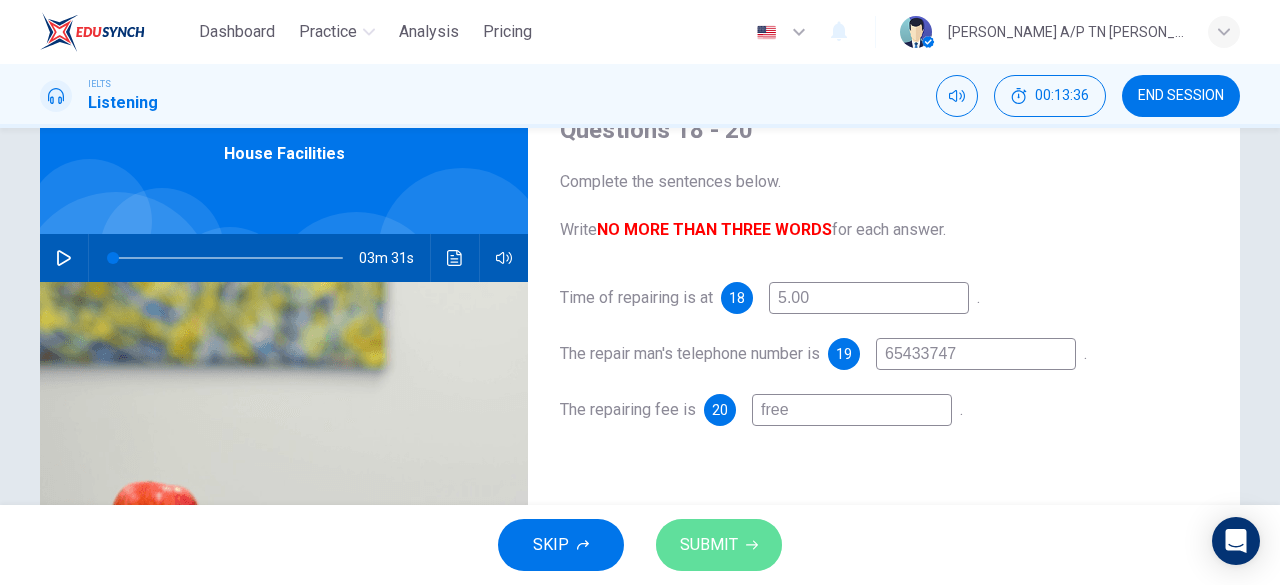 click on "SUBMIT" at bounding box center [709, 545] 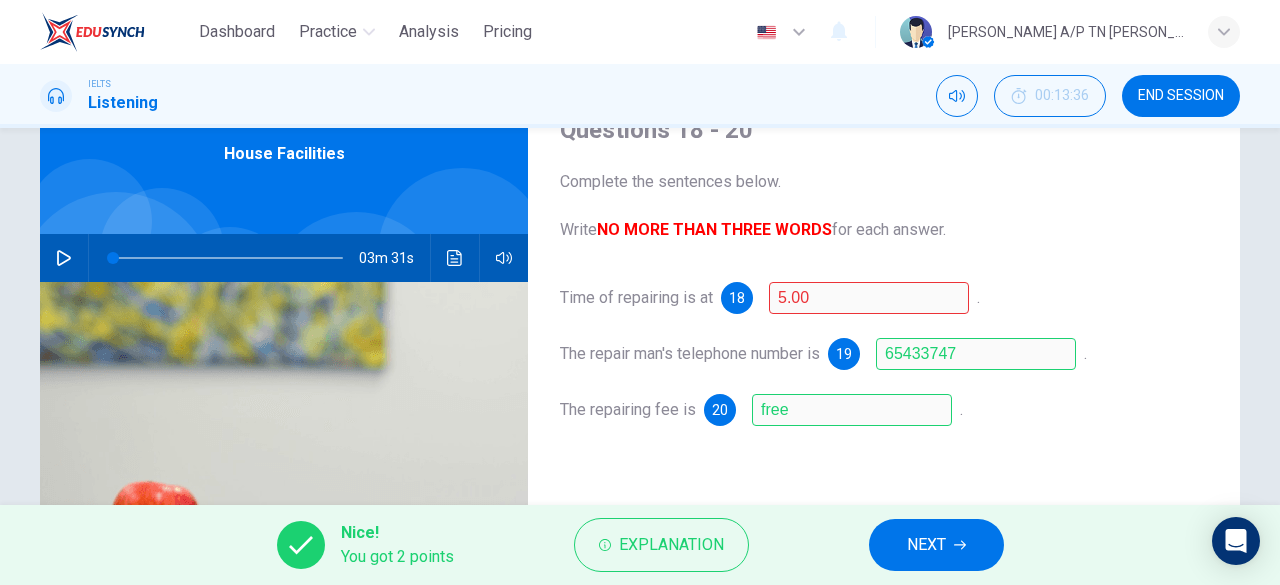 click on "NEXT" at bounding box center (936, 545) 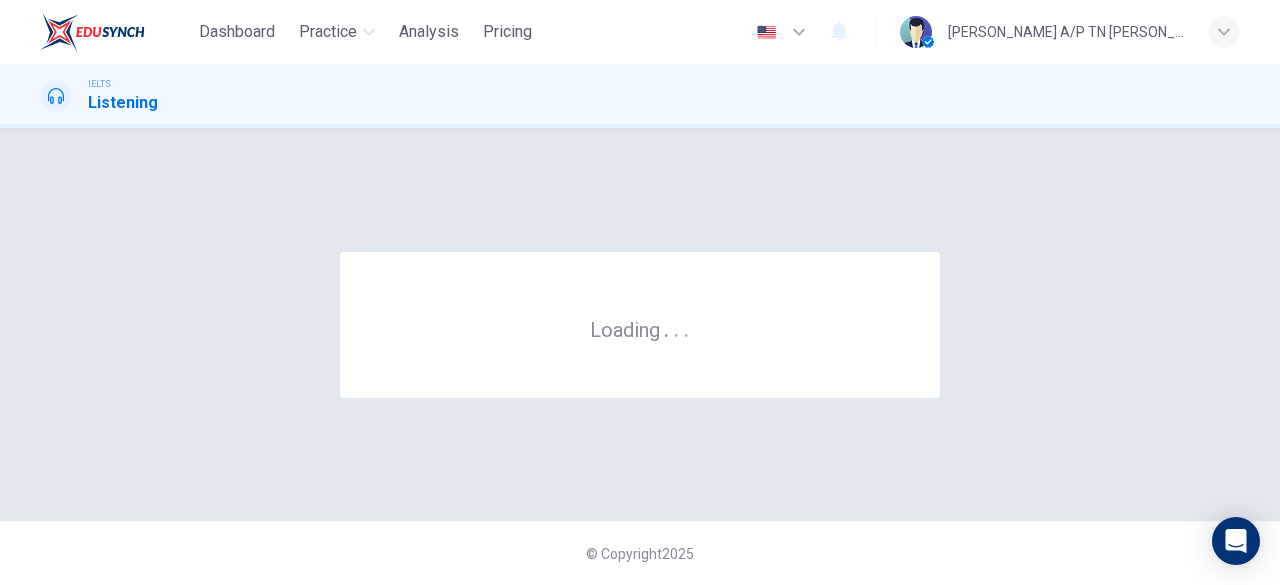 scroll, scrollTop: 0, scrollLeft: 0, axis: both 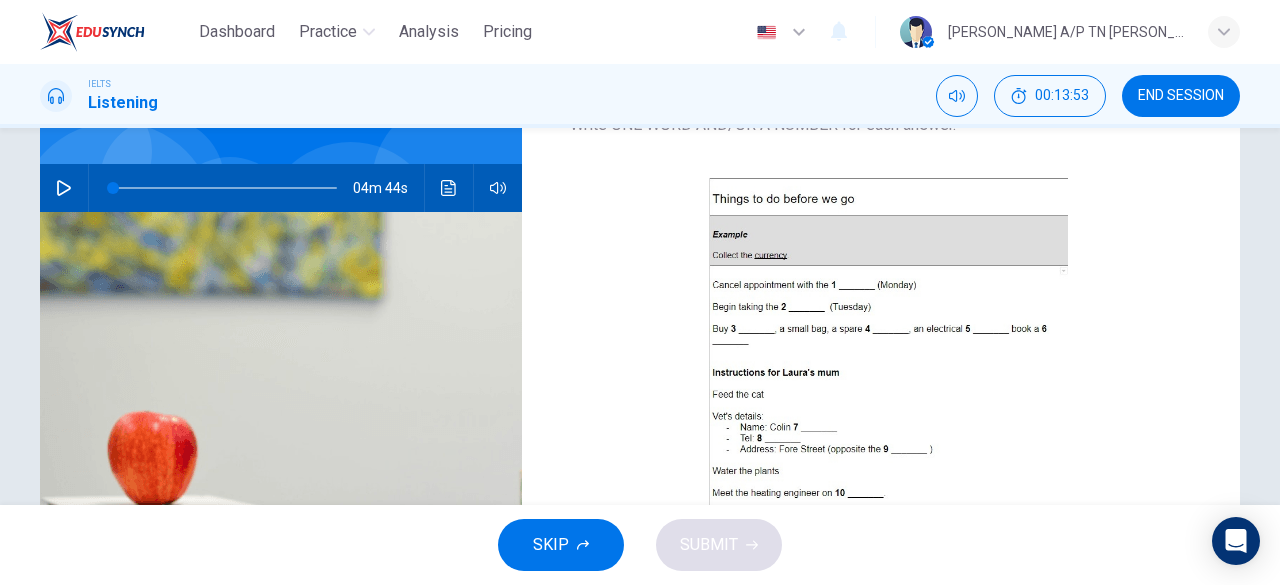 click at bounding box center [64, 188] 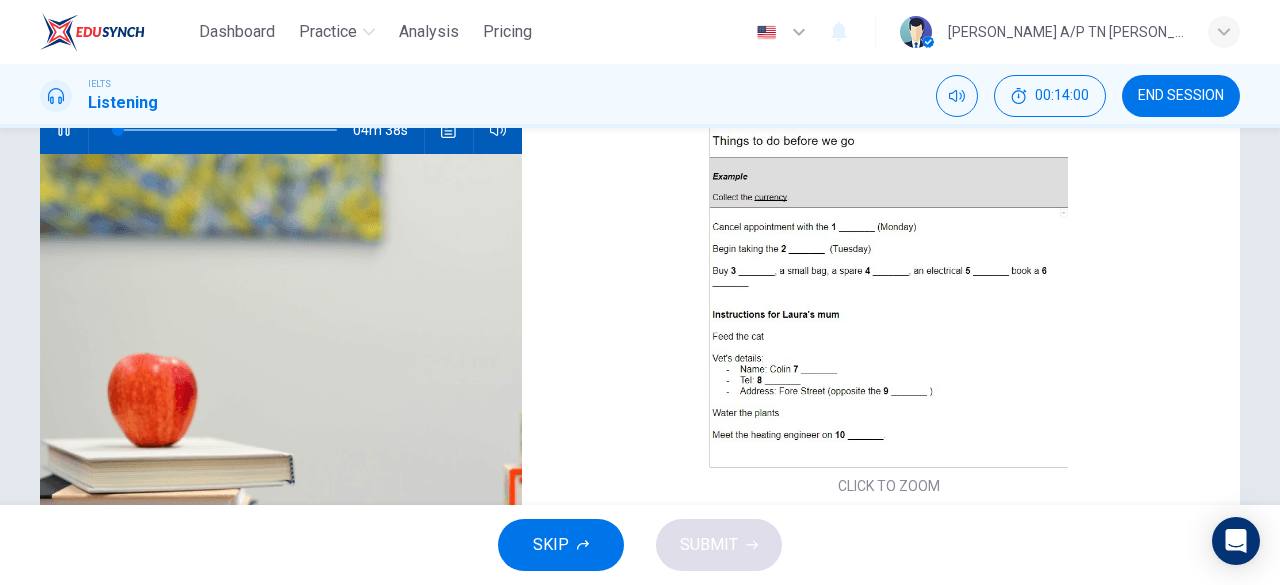 scroll, scrollTop: 183, scrollLeft: 0, axis: vertical 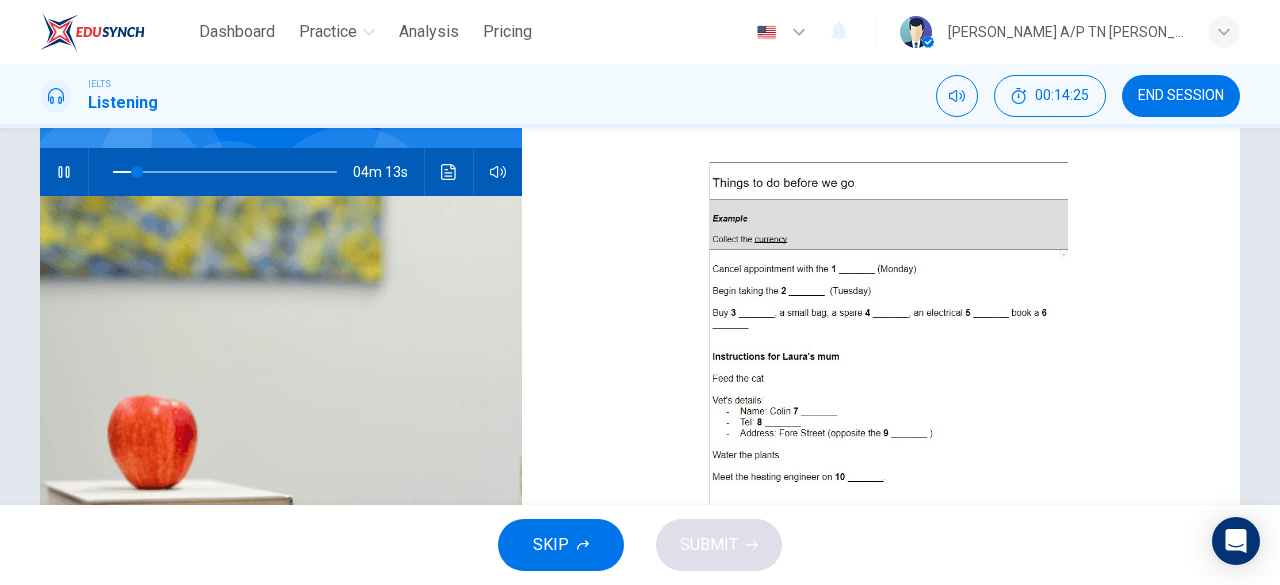 click on "IELTS Listening 00:14:25 END SESSION" at bounding box center [640, 96] 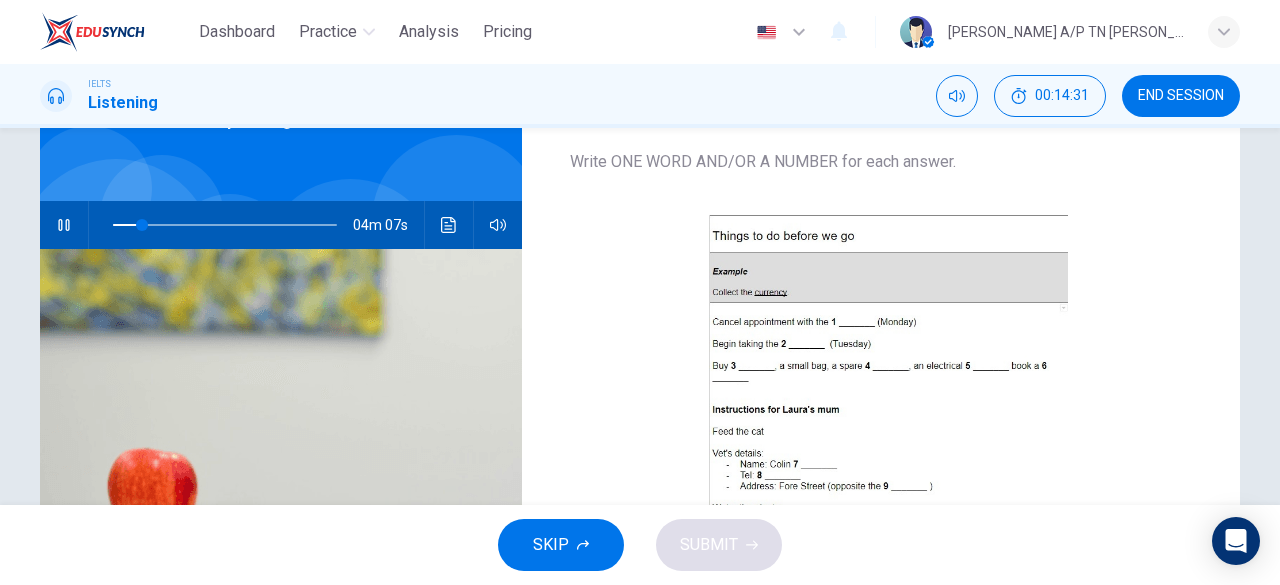 scroll, scrollTop: 126, scrollLeft: 0, axis: vertical 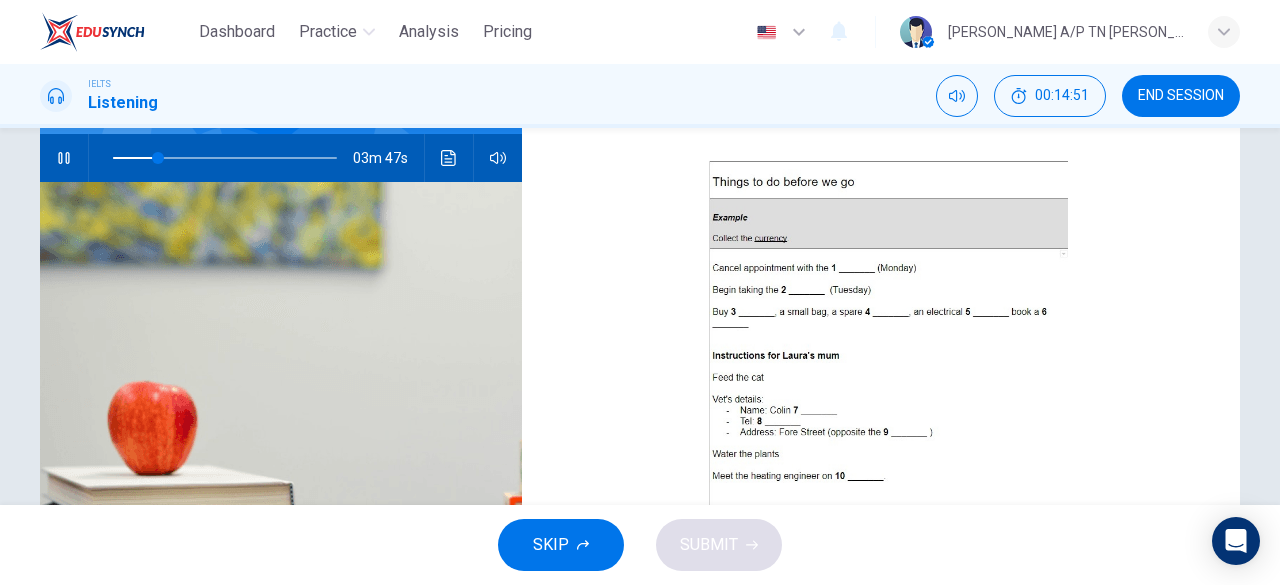 click on "Question 21 You will hear a man called [PERSON_NAME] and a woman called [PERSON_NAME] discussing preparations for their holiday. Complete the notes below.
Write ONE WORD AND/OR A NUMBER for each answer. CLICK TO ZOOM Click to Zoom 1 2 3 4 5 6 7 8 9 10" at bounding box center [889, 227] 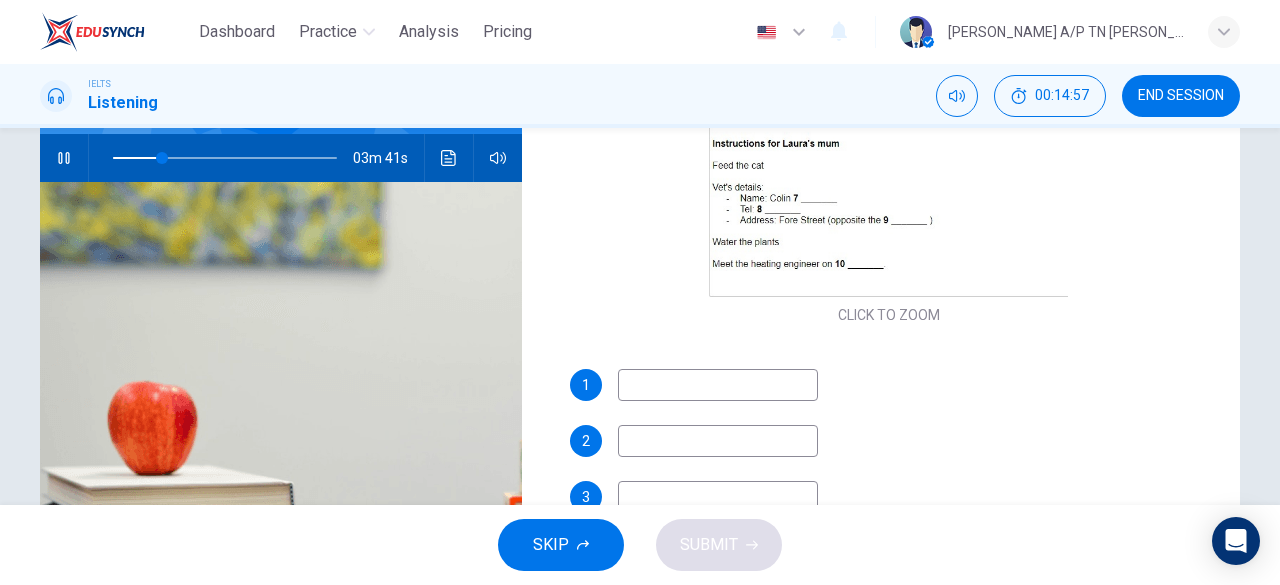 scroll, scrollTop: 308, scrollLeft: 0, axis: vertical 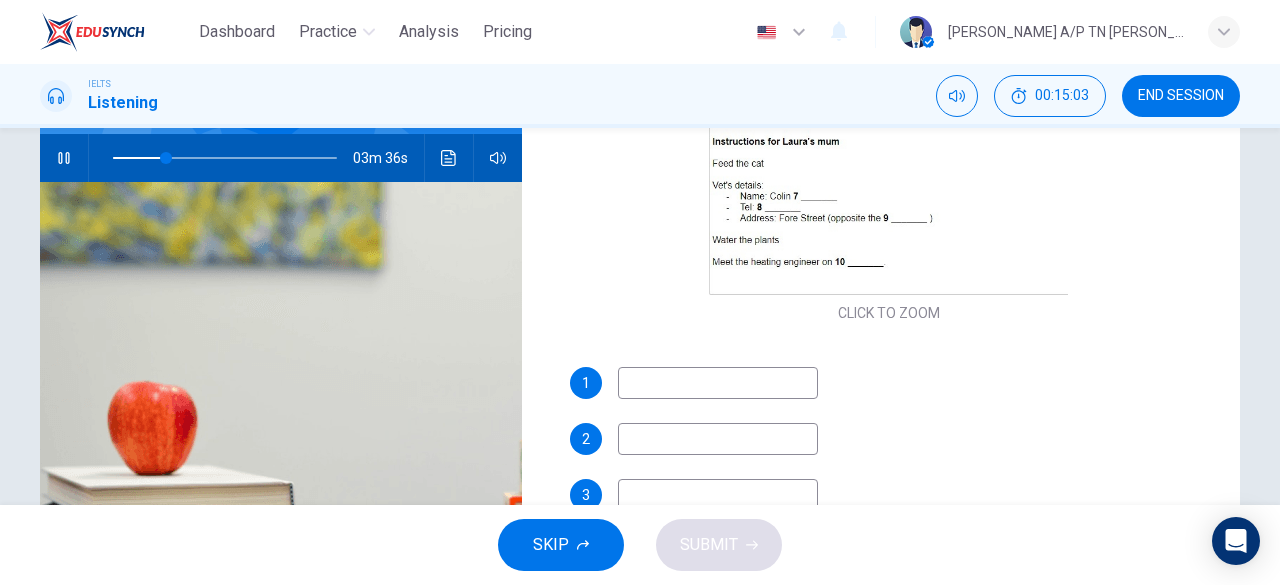 click at bounding box center [718, 383] 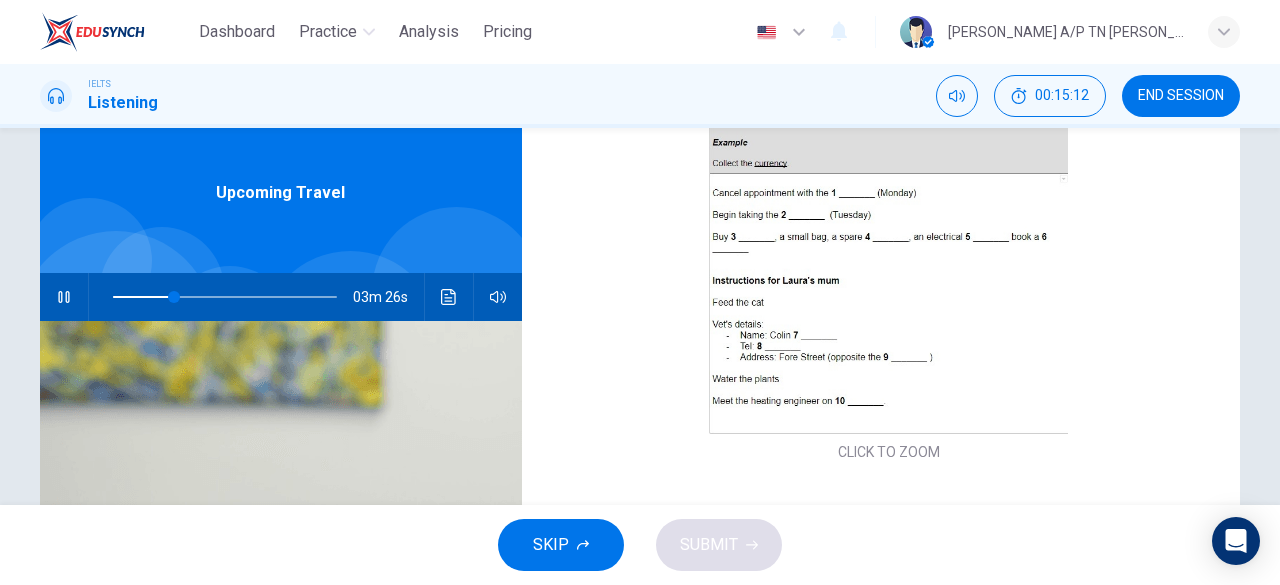 scroll, scrollTop: 0, scrollLeft: 0, axis: both 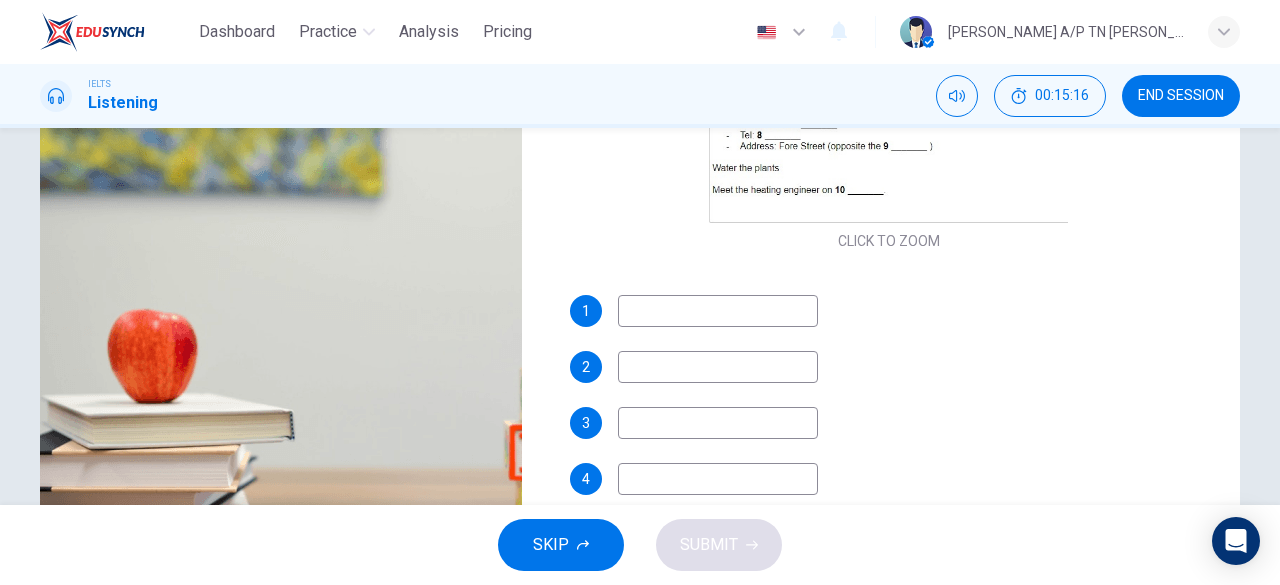 click at bounding box center (718, 367) 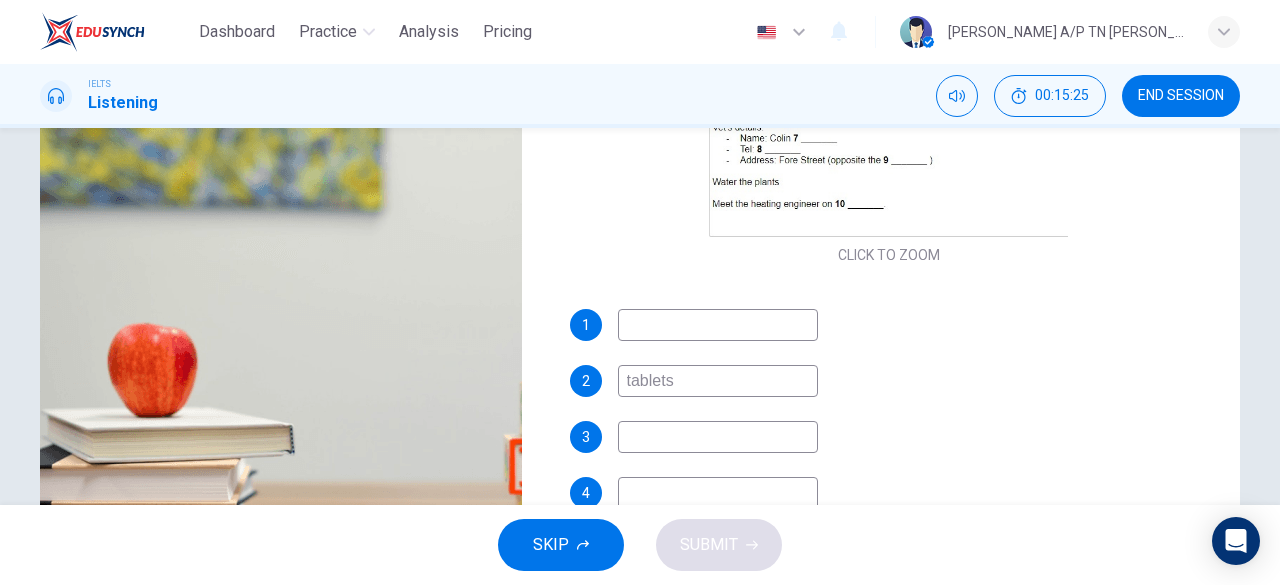 scroll, scrollTop: 268, scrollLeft: 0, axis: vertical 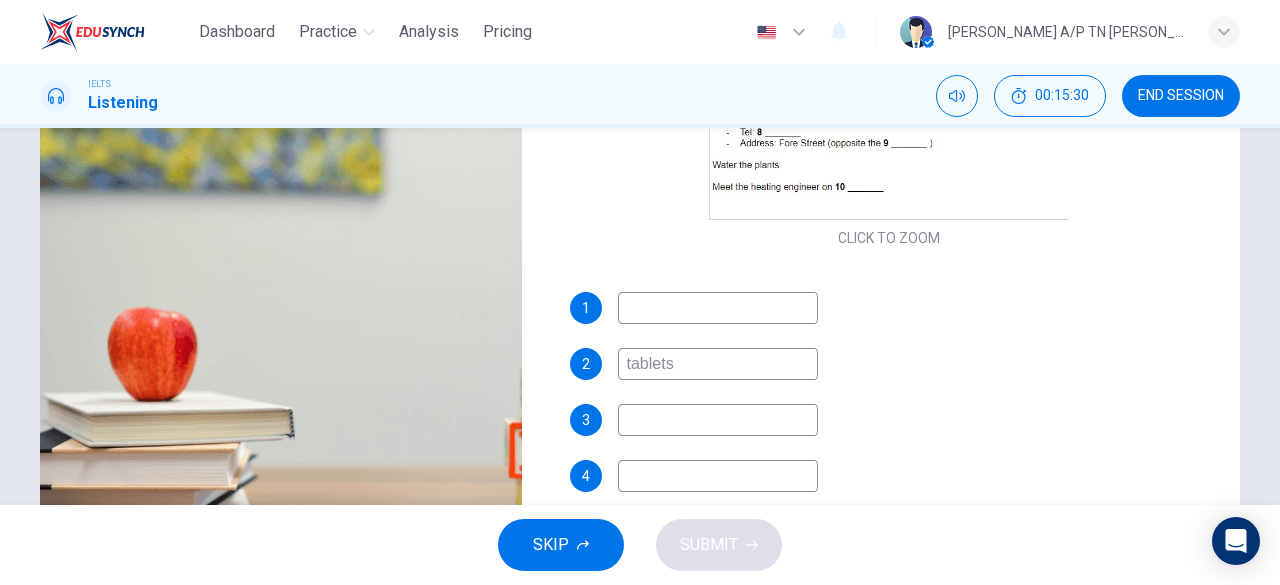 click at bounding box center (718, 420) 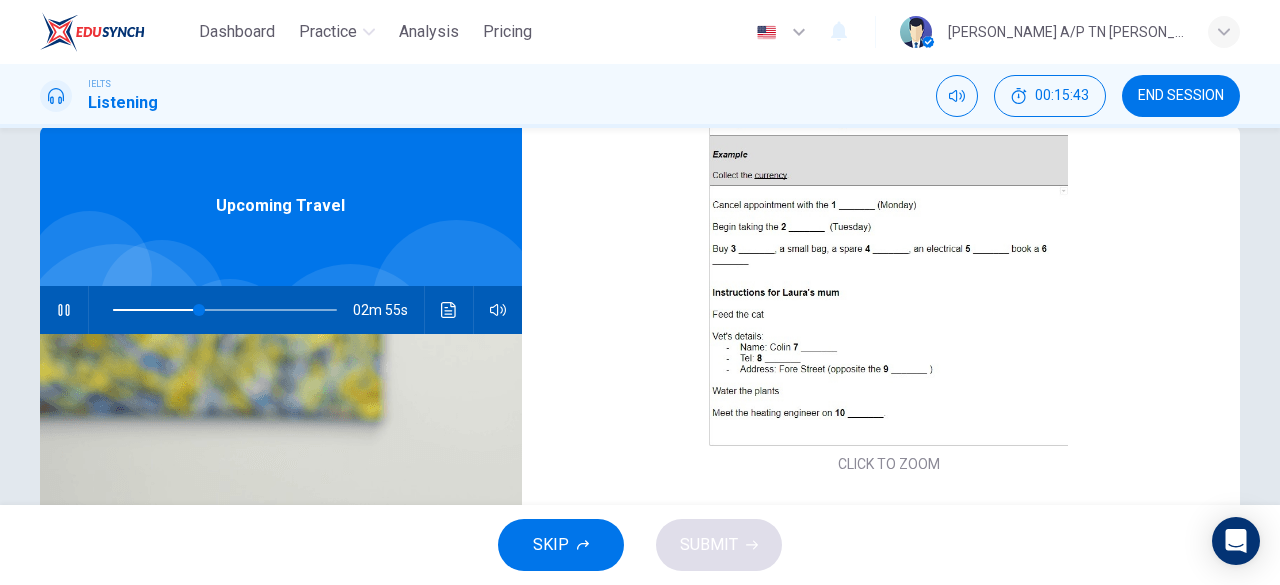scroll, scrollTop: 32, scrollLeft: 0, axis: vertical 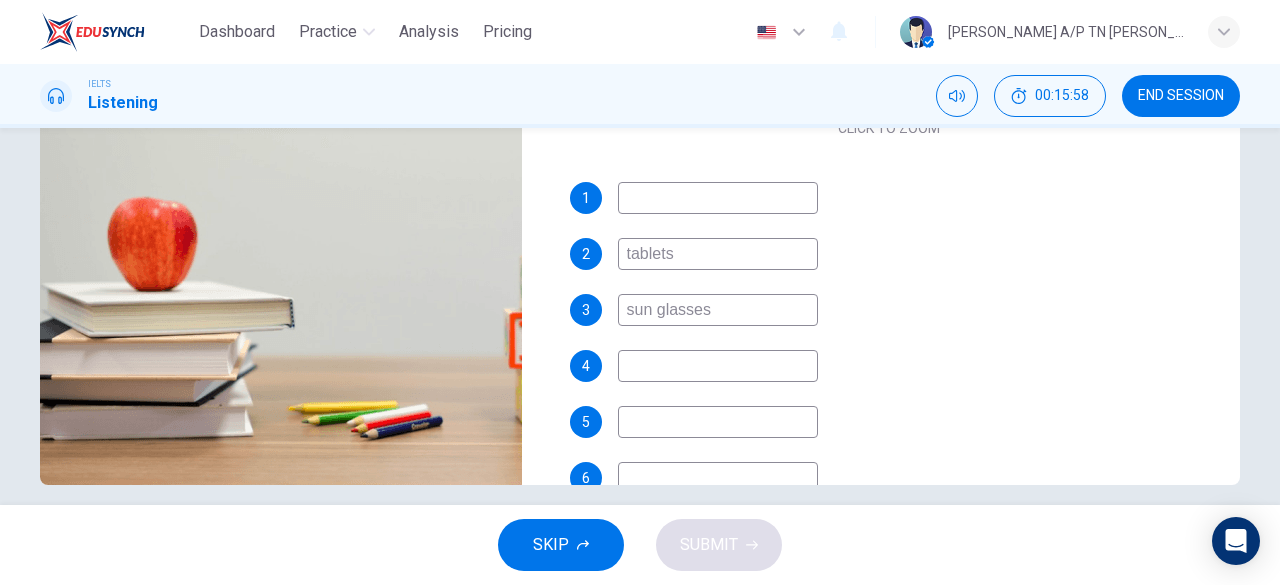 click at bounding box center [718, 366] 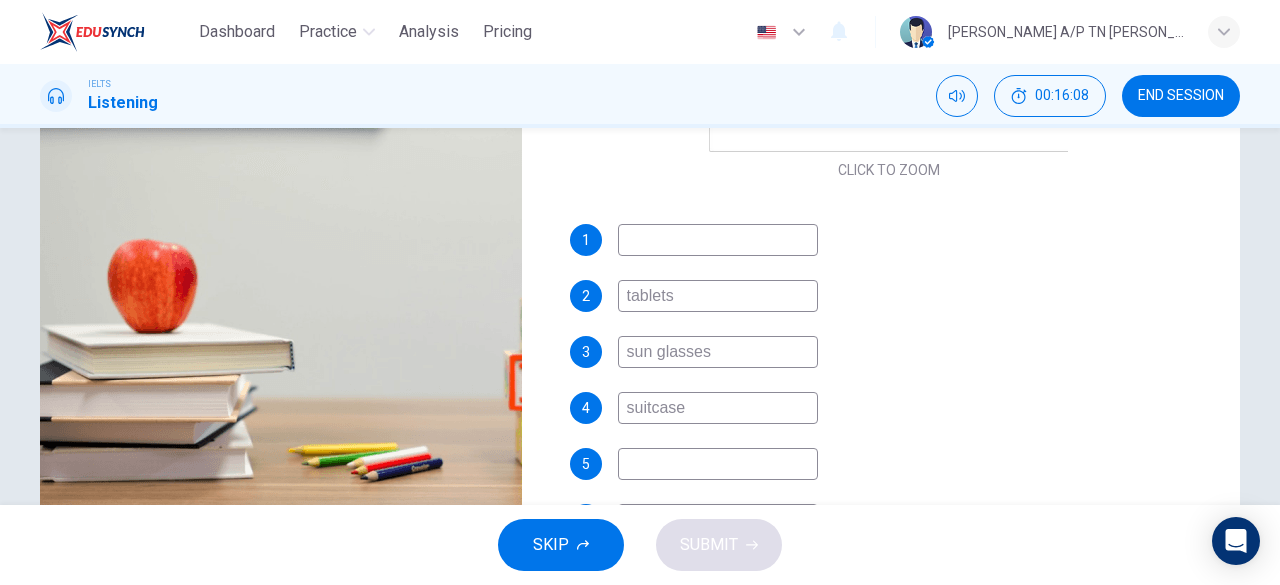 scroll, scrollTop: 382, scrollLeft: 0, axis: vertical 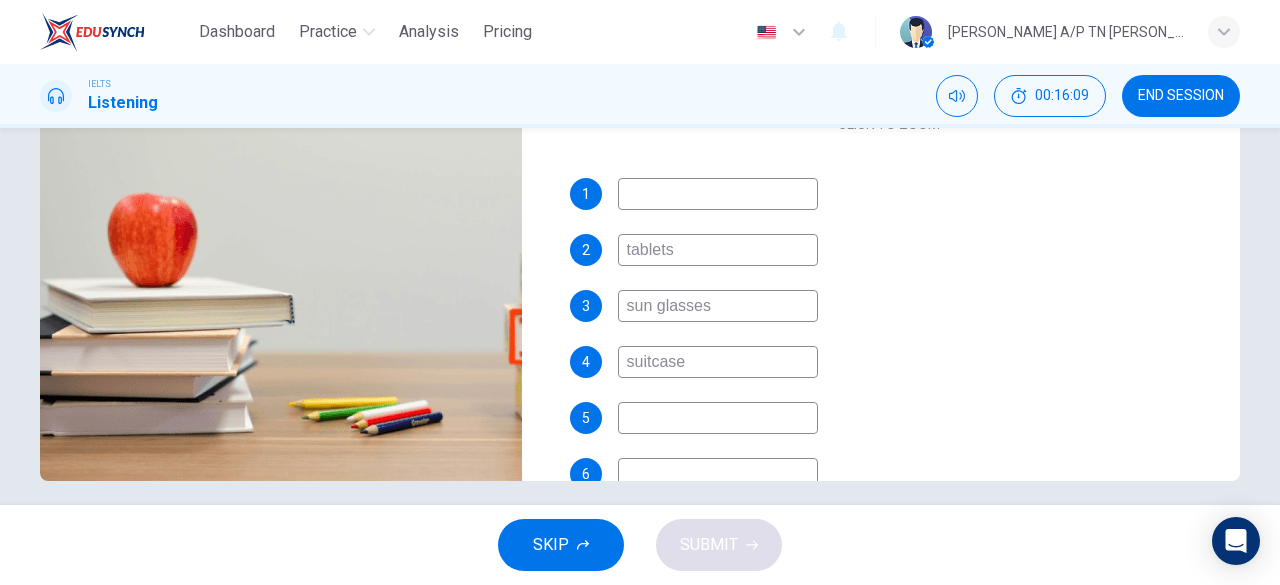 click at bounding box center [718, 418] 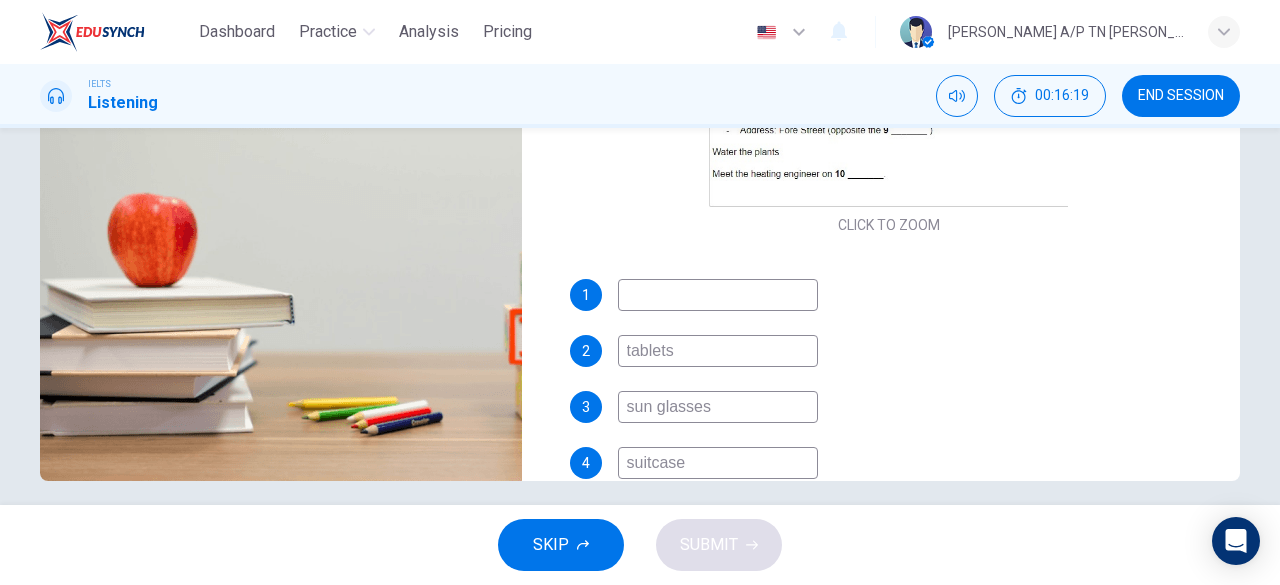 scroll, scrollTop: 212, scrollLeft: 0, axis: vertical 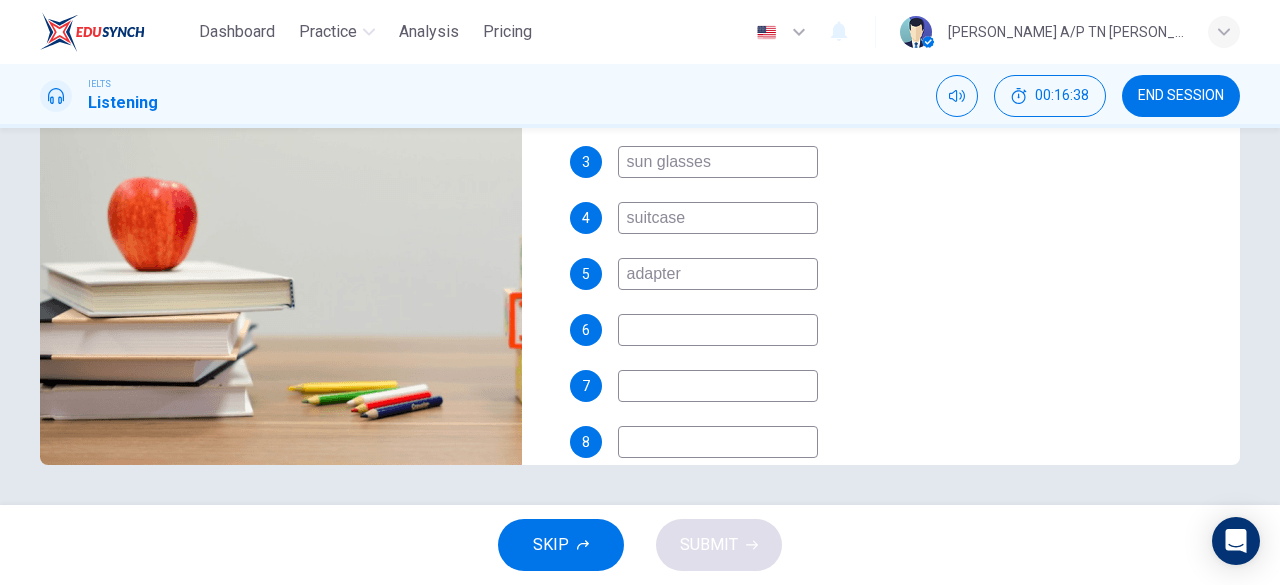 click on "Question 21 You will hear a man called [PERSON_NAME] and a woman called [PERSON_NAME] discussing preparations for their holiday. Complete the notes below.
Write ONE WORD AND/OR A NUMBER for each answer. CLICK TO ZOOM Click to Zoom 1 2 tablets 3 sun glasses 4 suitcase 5 adapter 6 7 8 9 10" at bounding box center (889, 117) 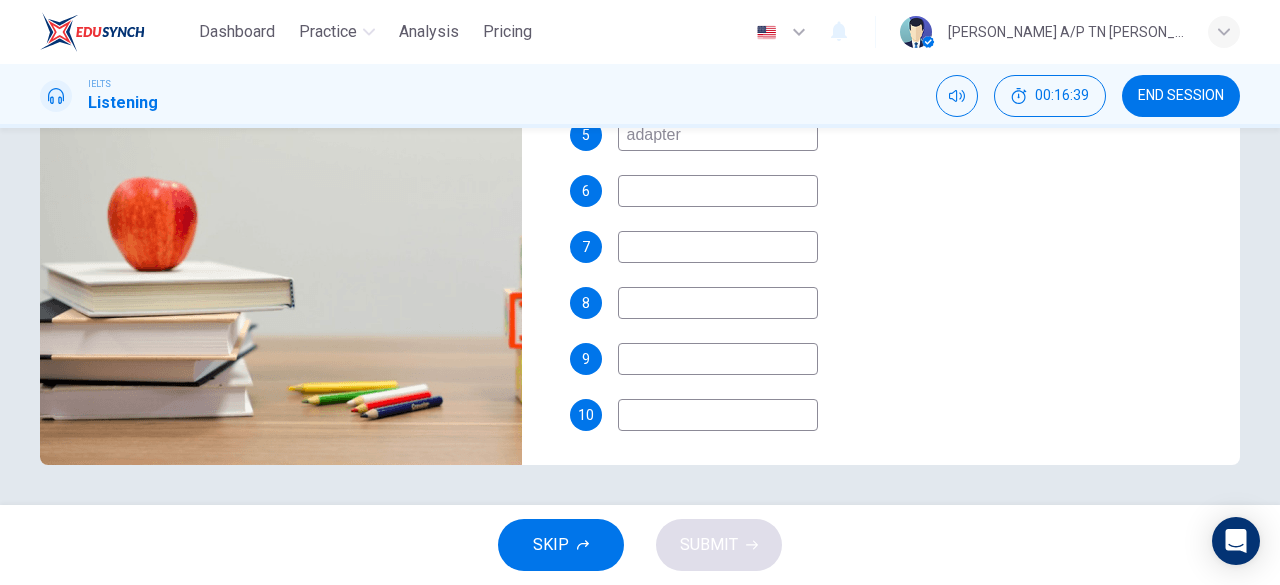scroll, scrollTop: 582, scrollLeft: 0, axis: vertical 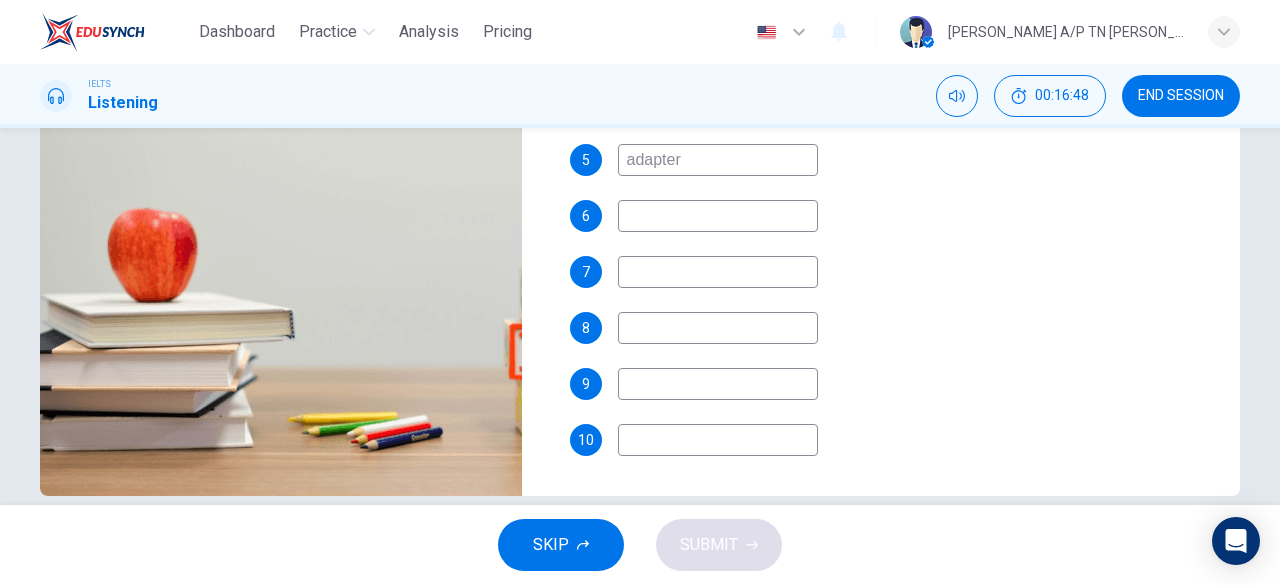 click on "1 2 tablets 3 sun glasses 4 suitcase 5 adapter 6 7 8 9 10" at bounding box center (889, 208) 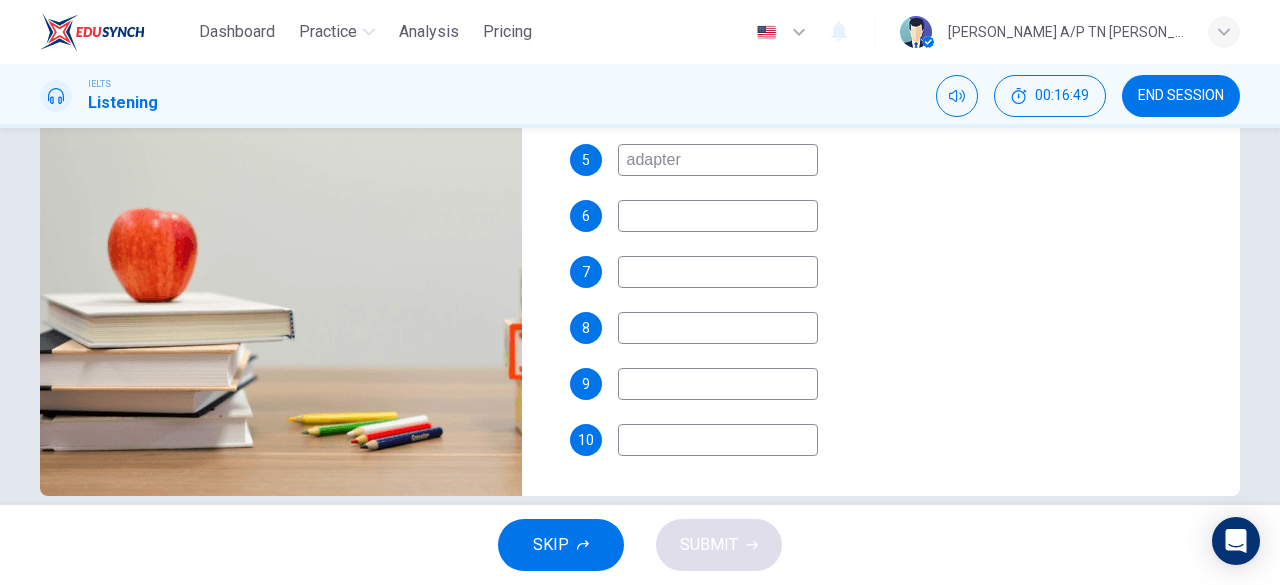 click at bounding box center [718, 272] 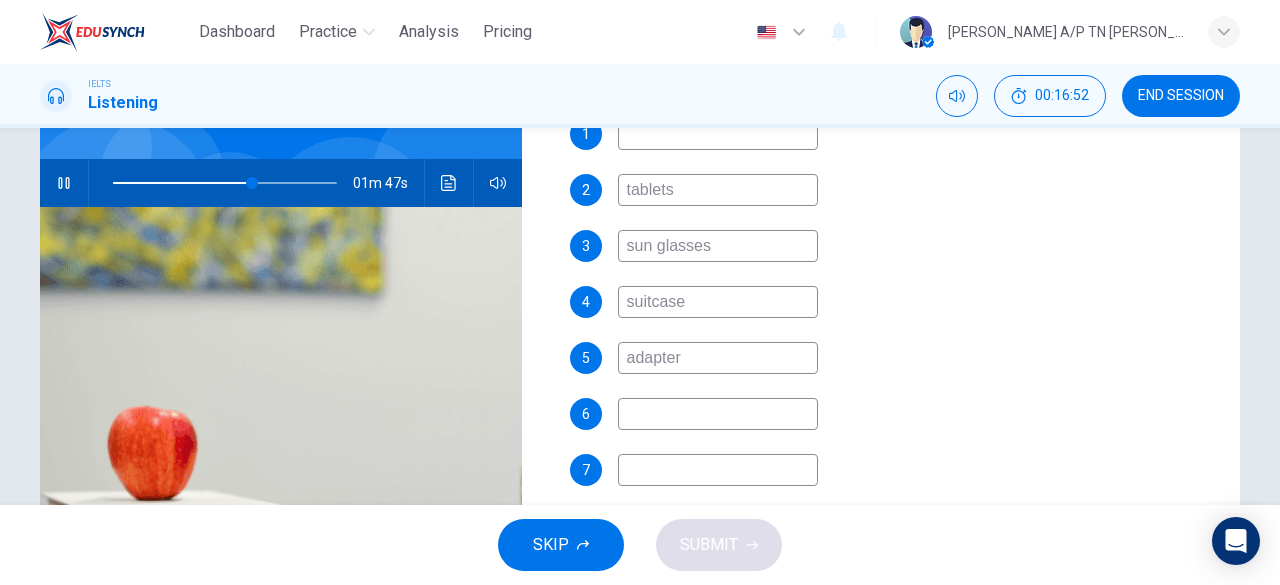 scroll, scrollTop: 0, scrollLeft: 0, axis: both 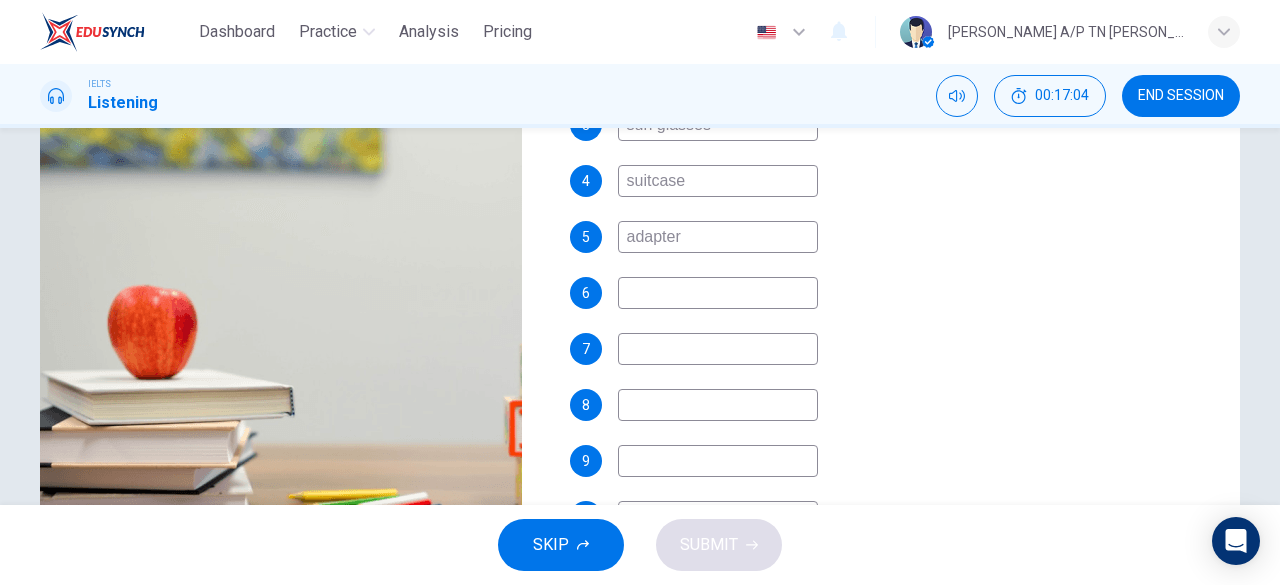 click at bounding box center (718, 349) 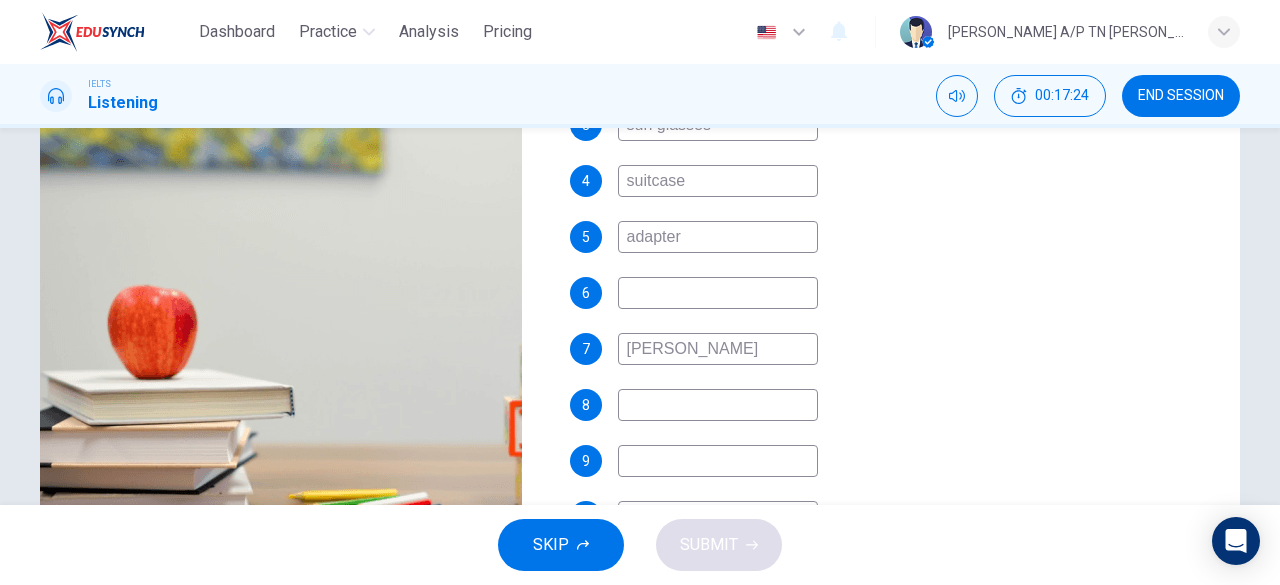 click on "[PERSON_NAME]" at bounding box center [718, 349] 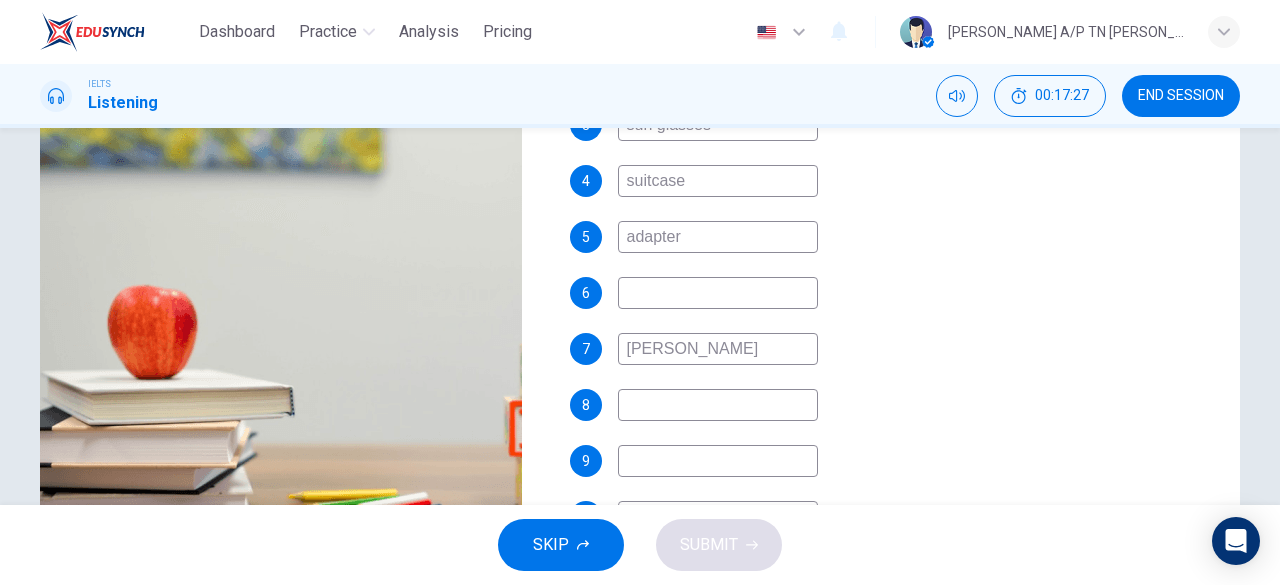 click at bounding box center [718, 405] 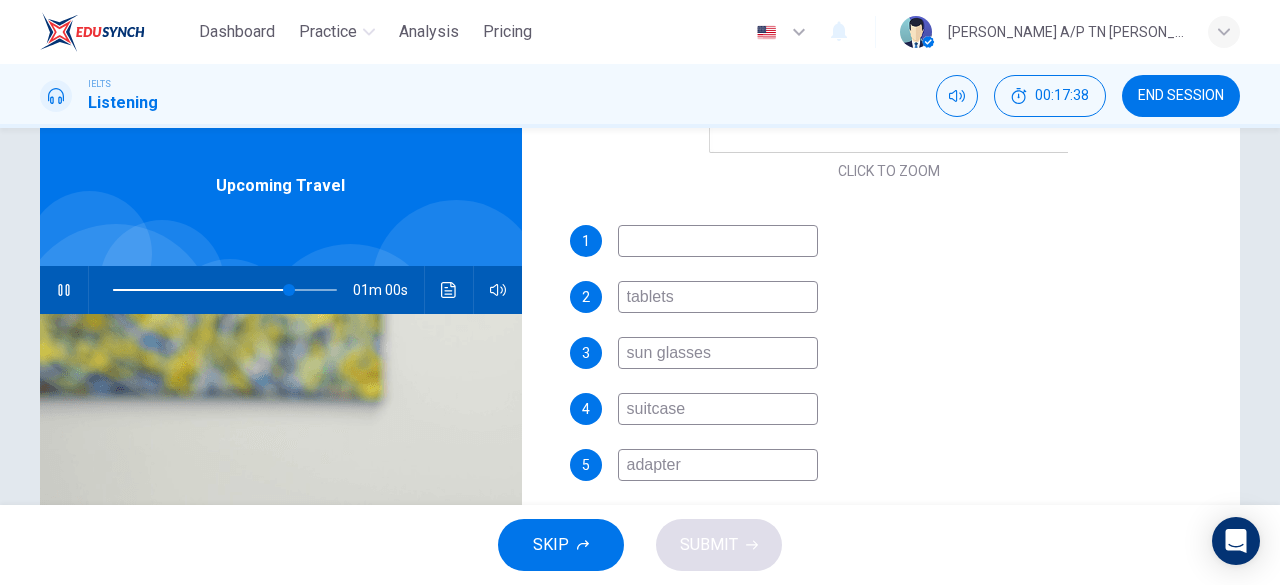 scroll, scrollTop: 0, scrollLeft: 0, axis: both 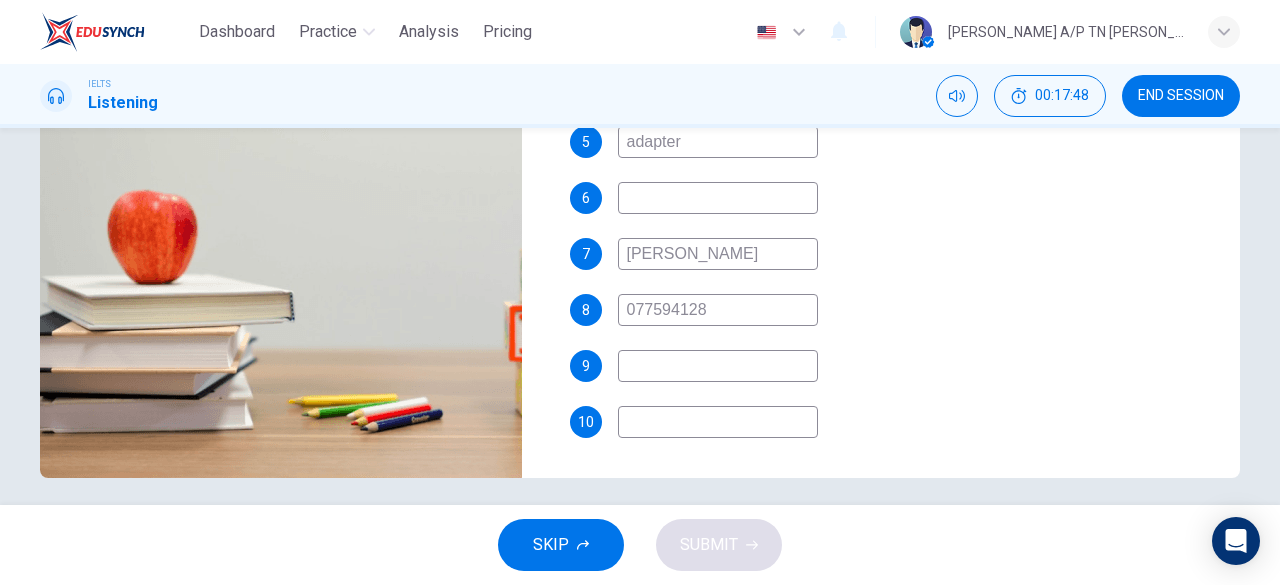 click at bounding box center (718, 366) 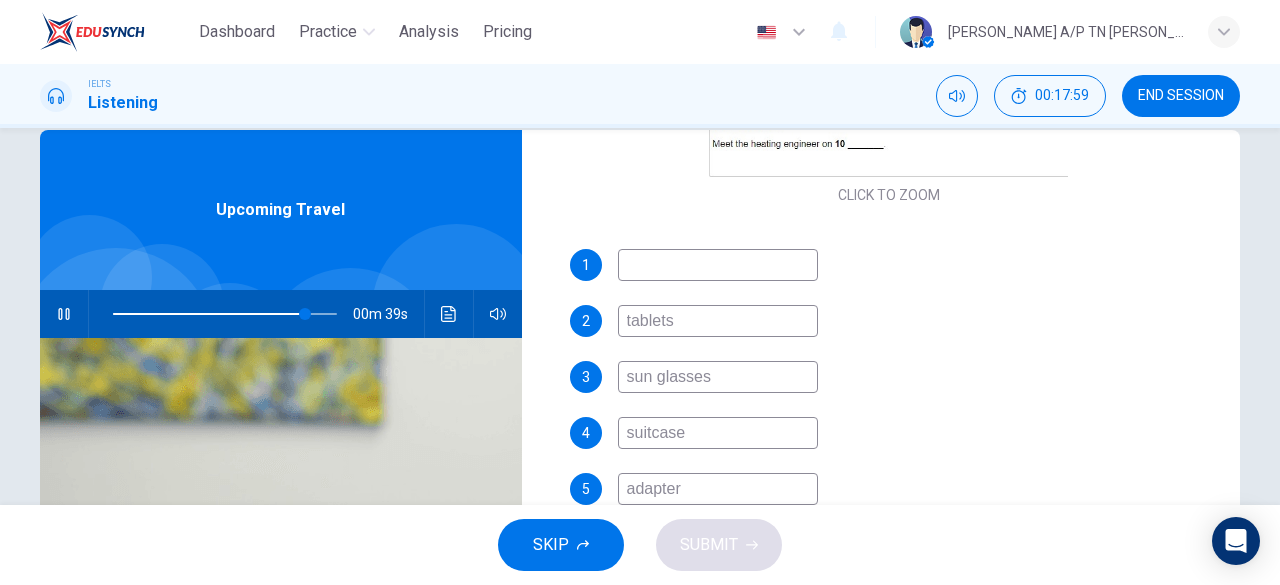 scroll, scrollTop: 0, scrollLeft: 0, axis: both 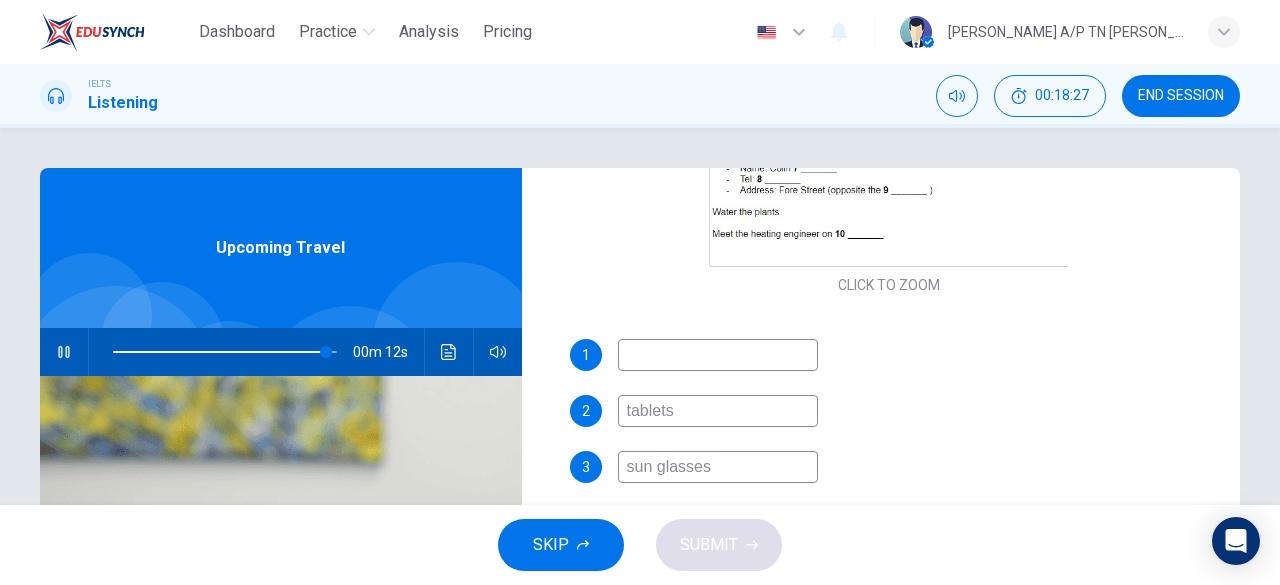 click at bounding box center (718, 355) 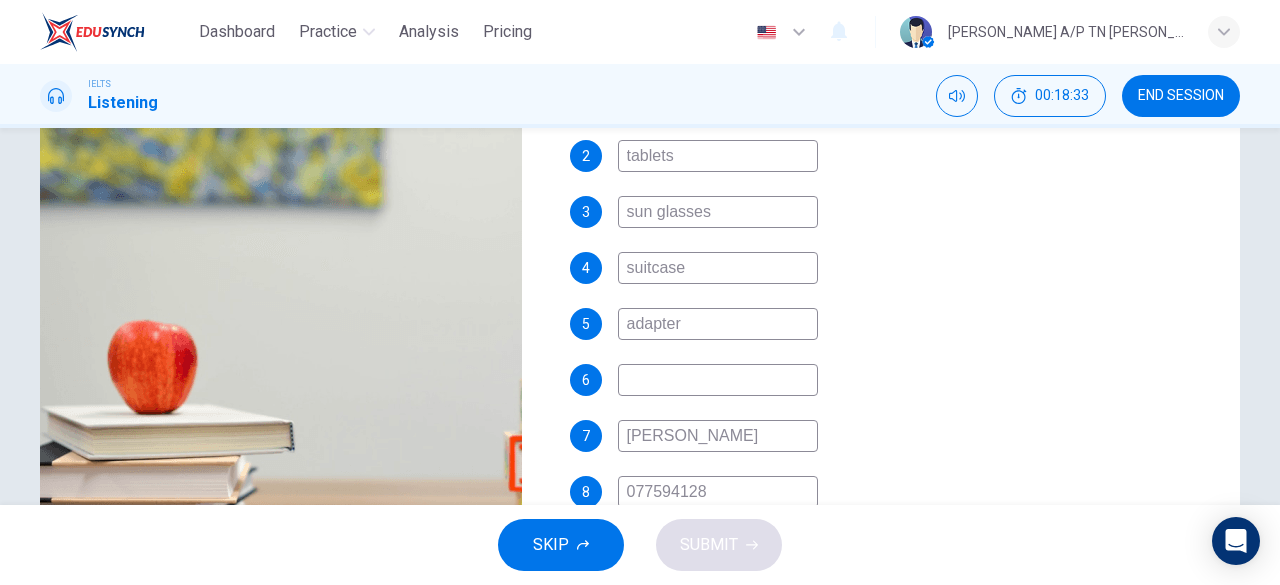 scroll, scrollTop: 398, scrollLeft: 0, axis: vertical 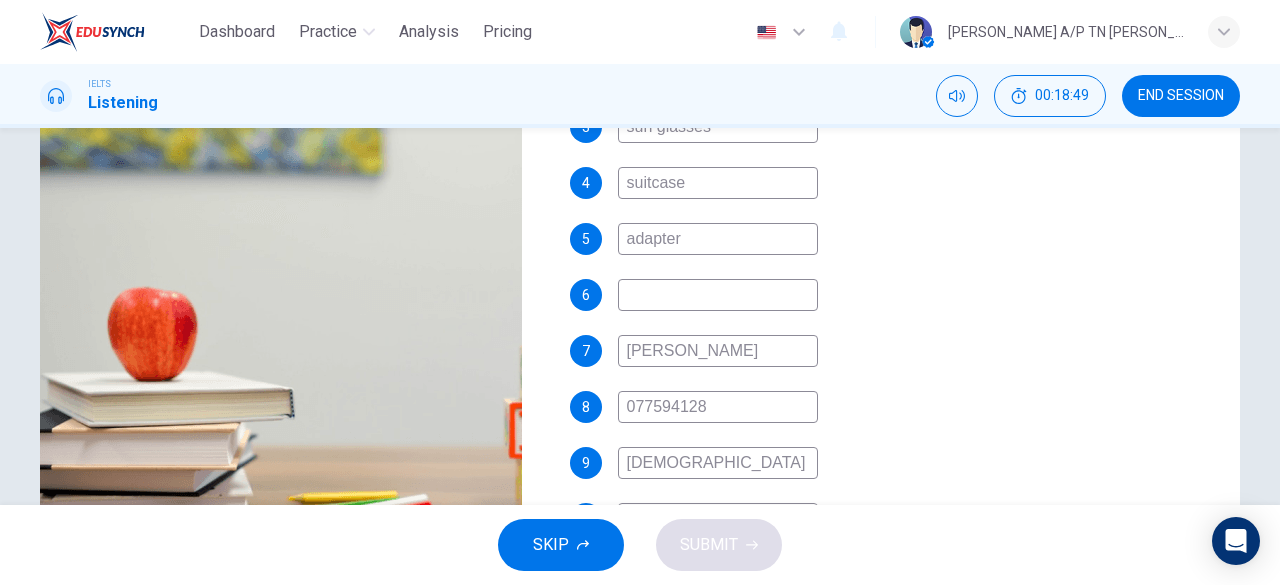 click at bounding box center [718, 295] 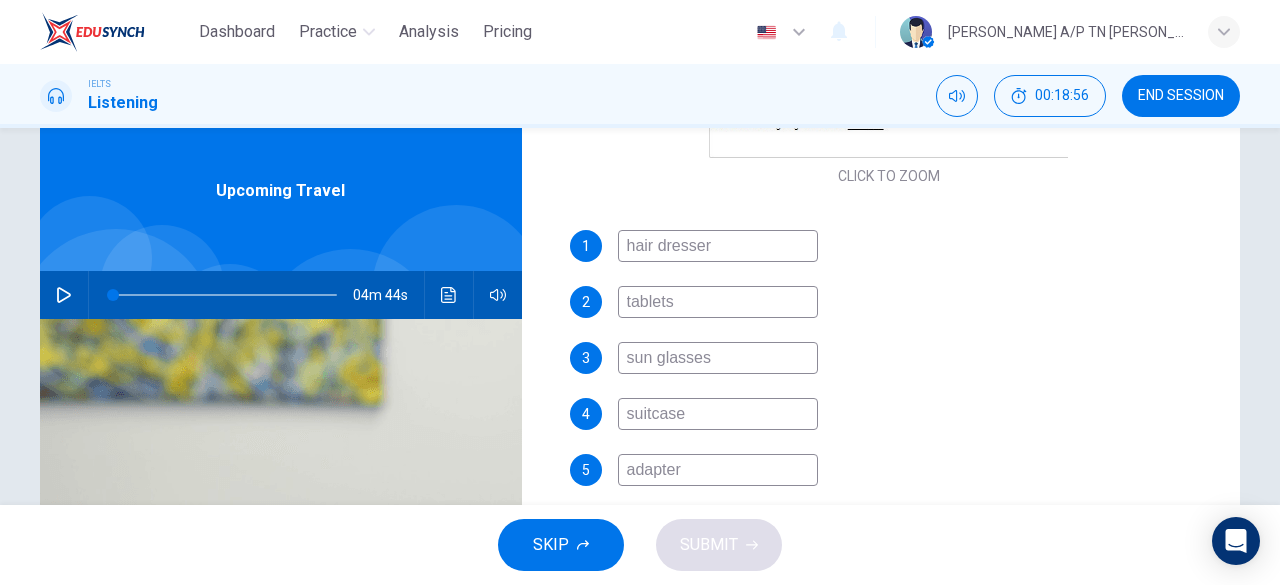 scroll, scrollTop: 0, scrollLeft: 0, axis: both 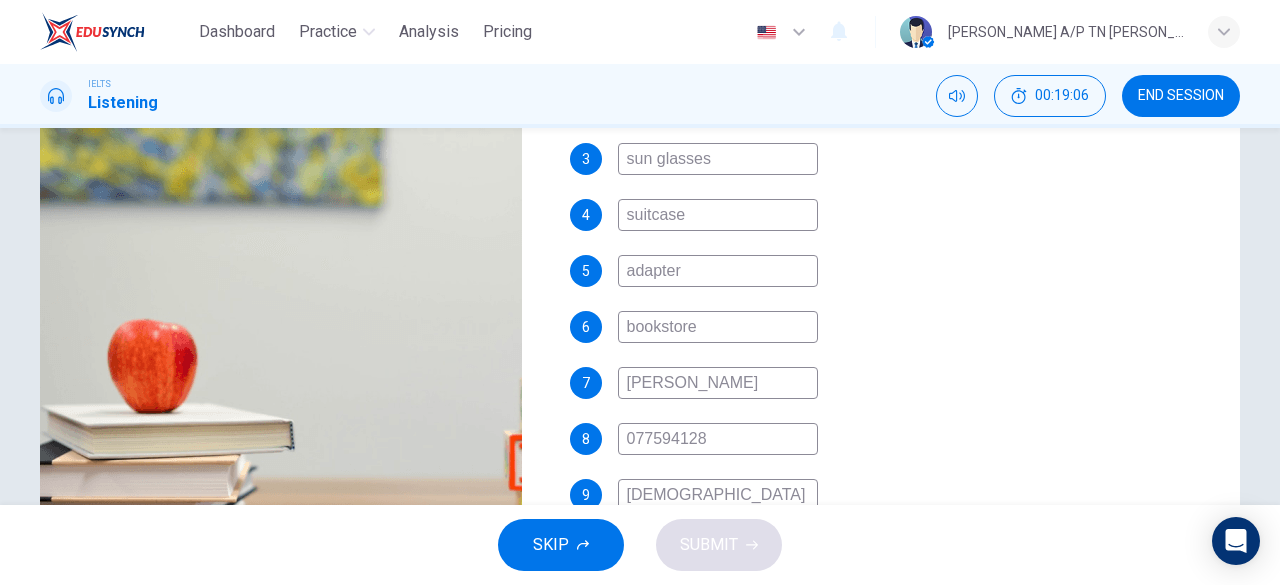 click on "077594128" at bounding box center (718, 439) 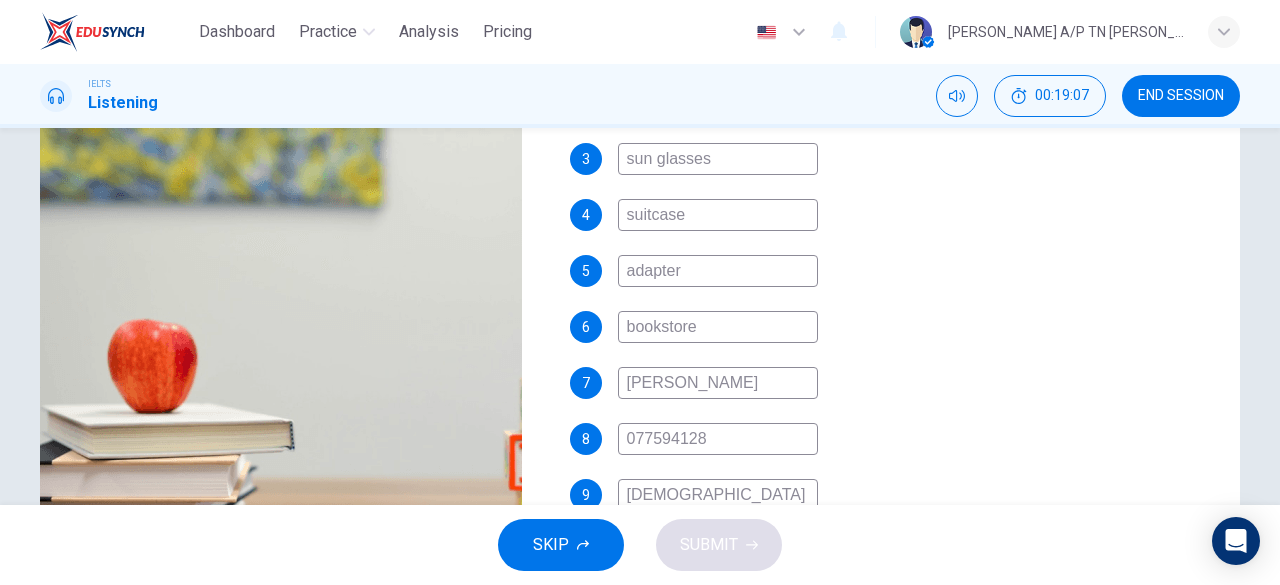 click on "077594128" at bounding box center [718, 439] 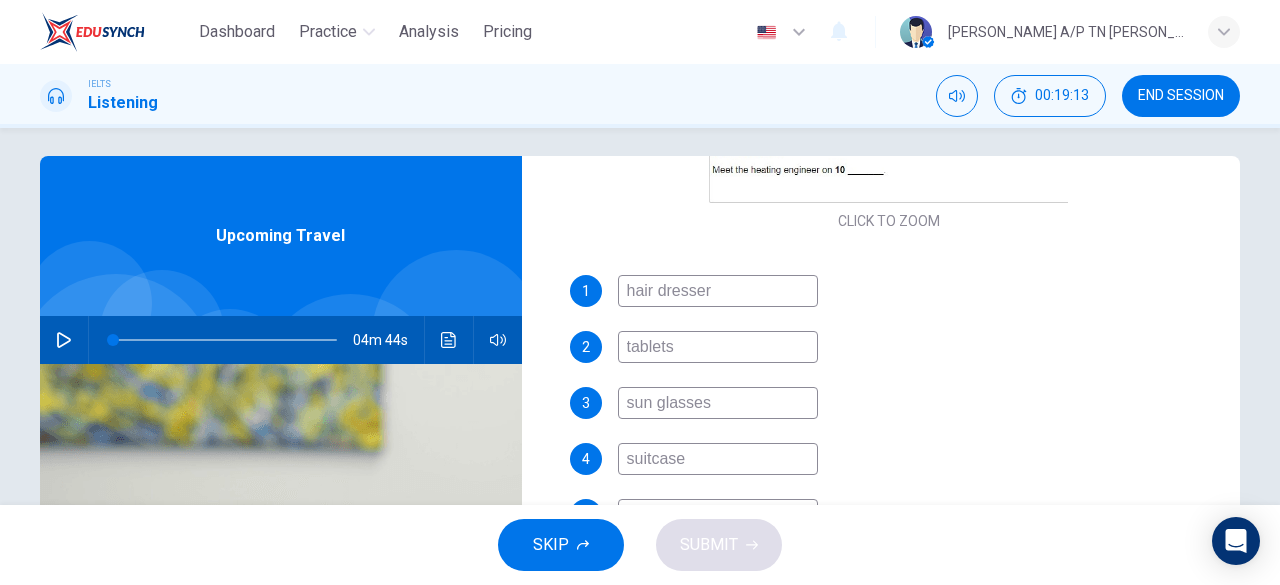 scroll, scrollTop: 0, scrollLeft: 0, axis: both 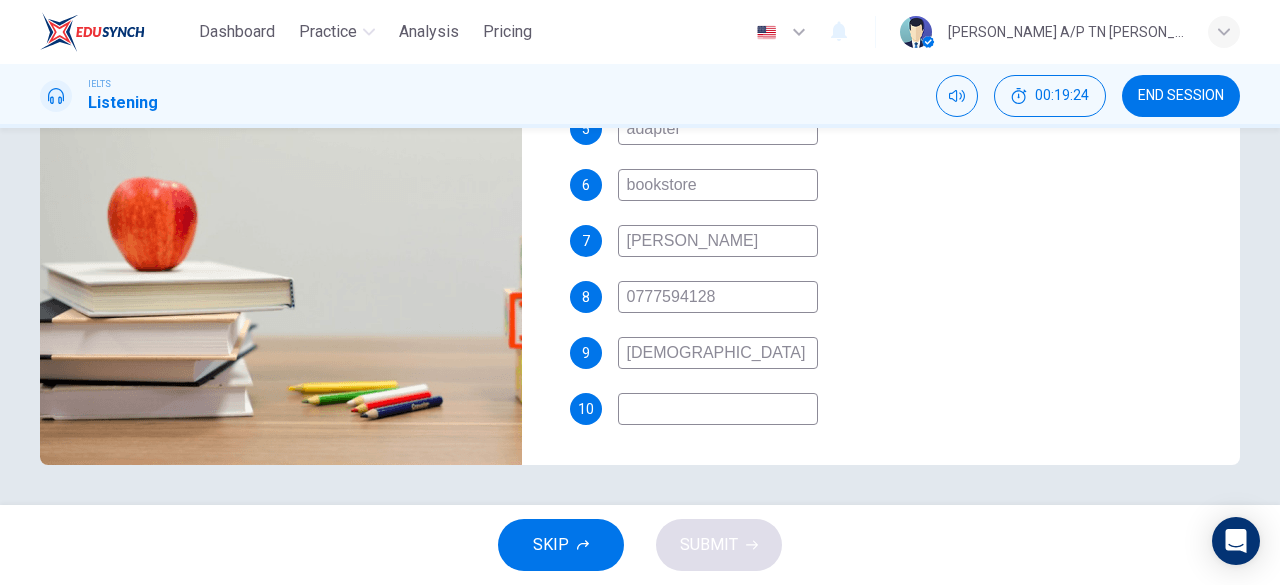 click at bounding box center (718, 409) 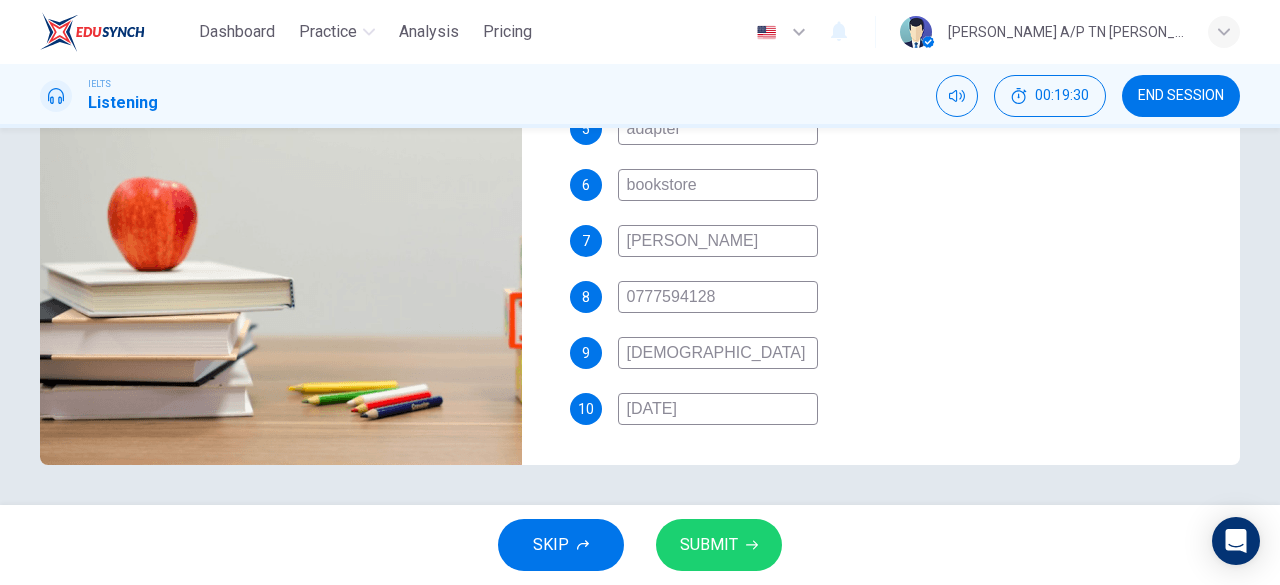 click on "[DATE]" at bounding box center [718, 409] 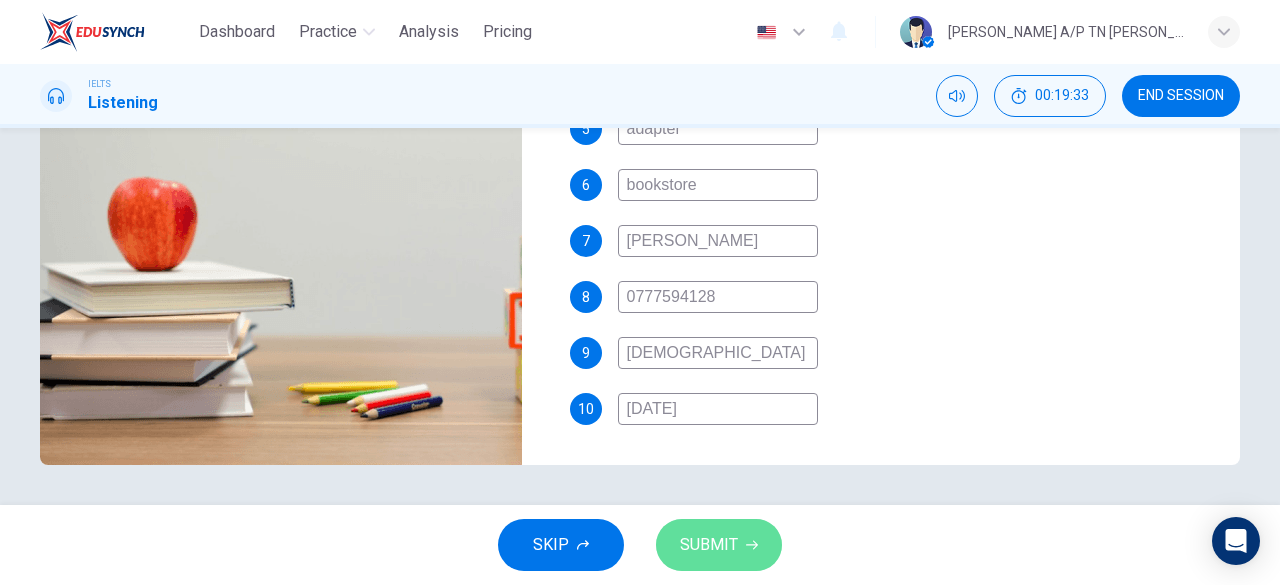 click on "SUBMIT" at bounding box center [709, 545] 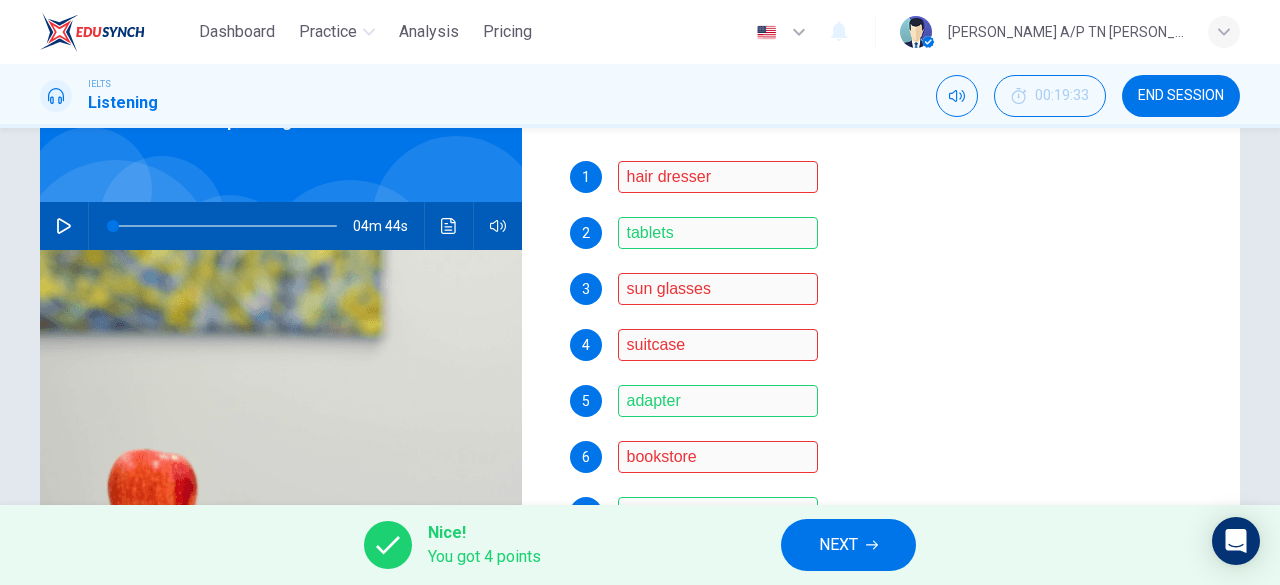 scroll, scrollTop: 0, scrollLeft: 0, axis: both 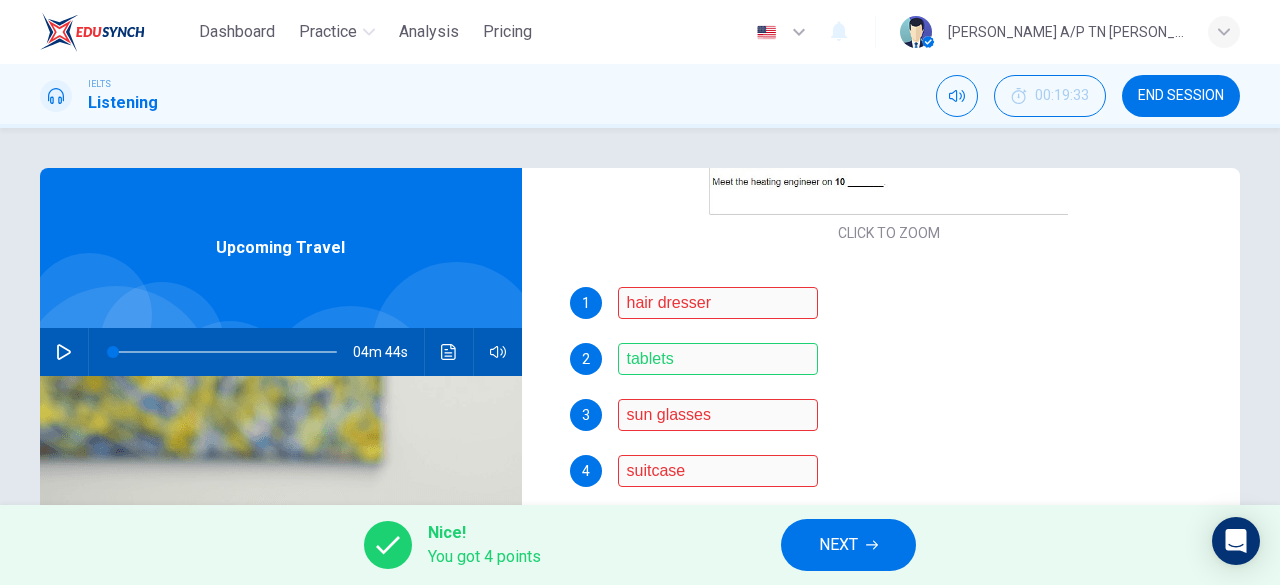click on "Dashboard Practice Analysis Pricing" at bounding box center [290, 32] 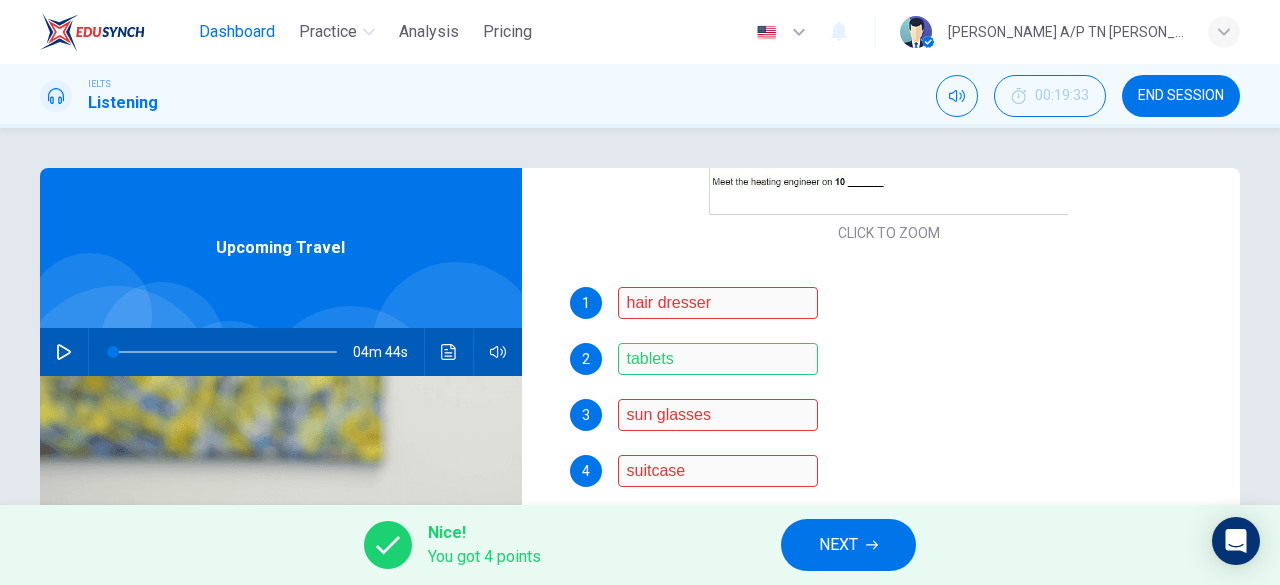 click on "Dashboard" at bounding box center [237, 32] 